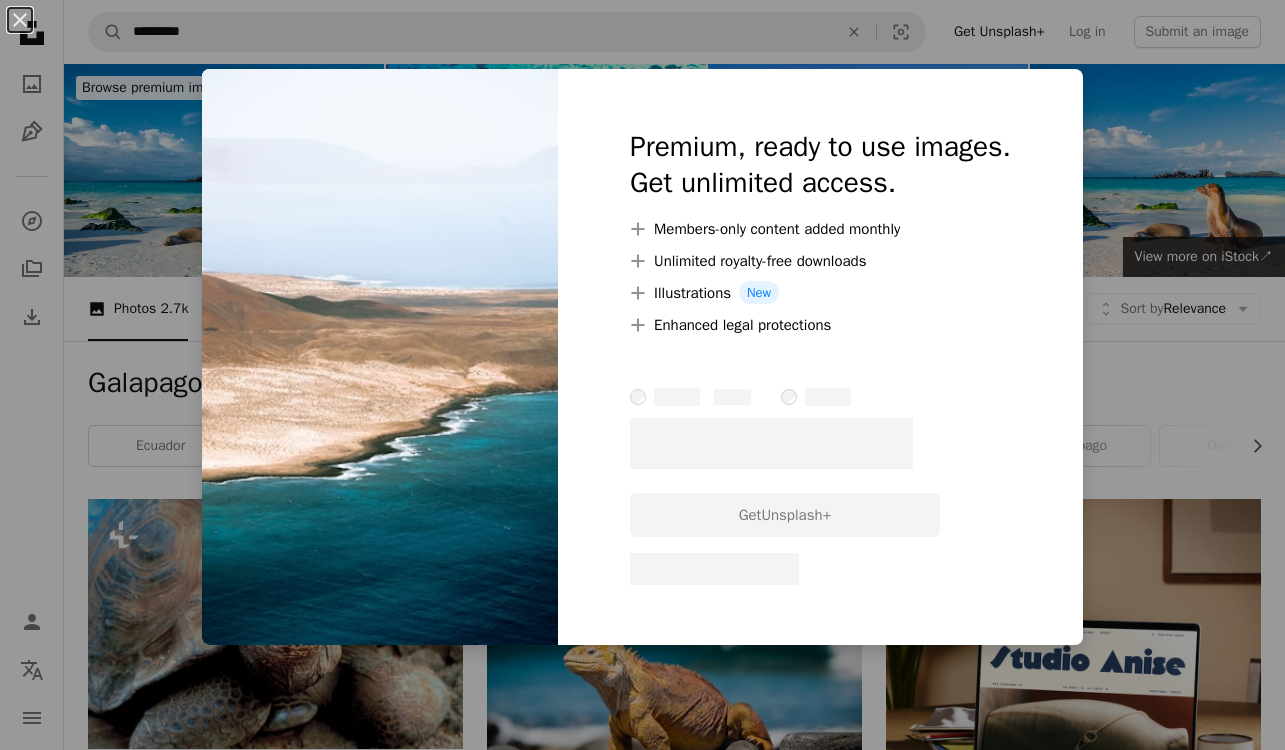 scroll, scrollTop: 4460, scrollLeft: 0, axis: vertical 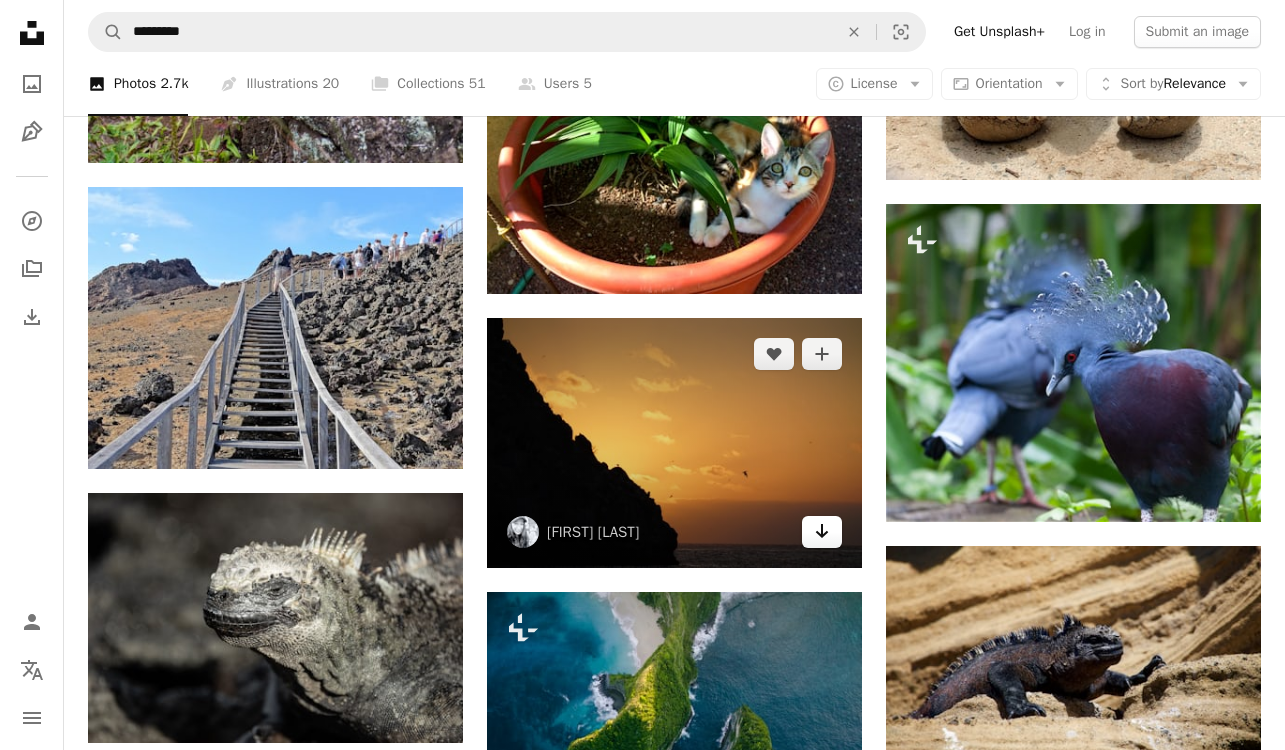 click on "Arrow pointing down" 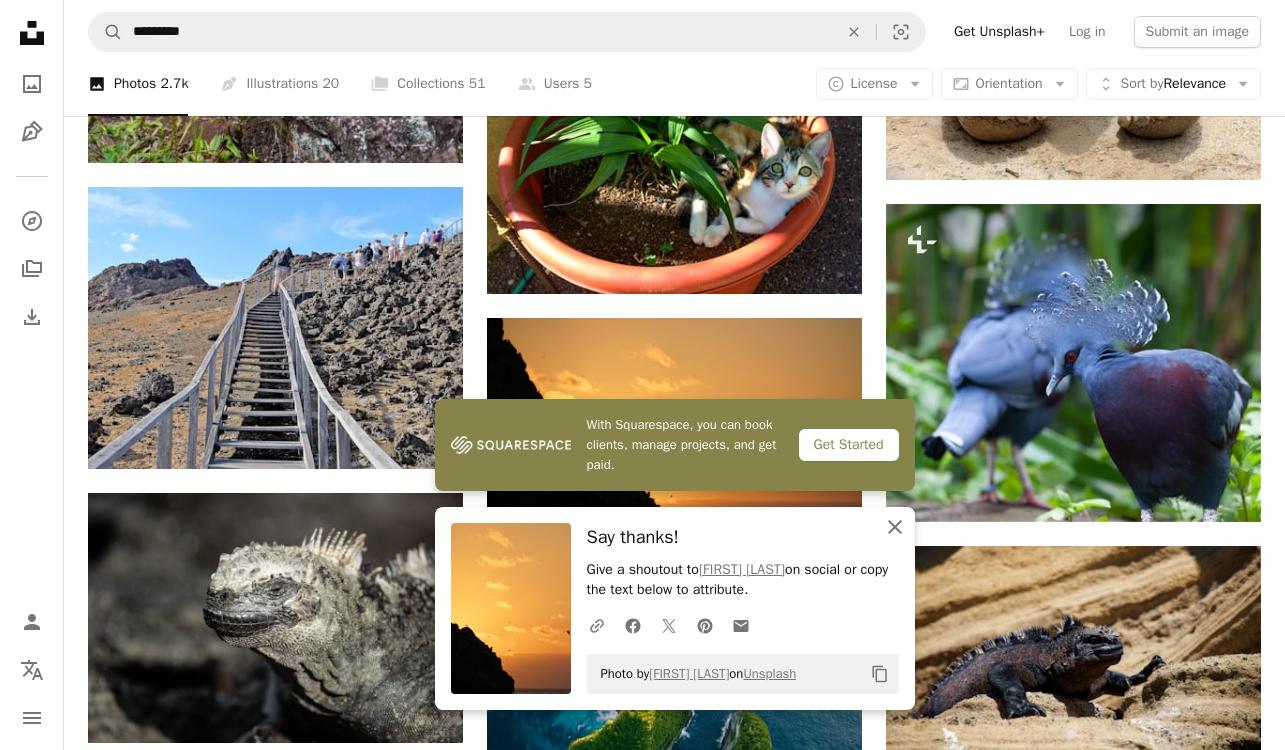 click 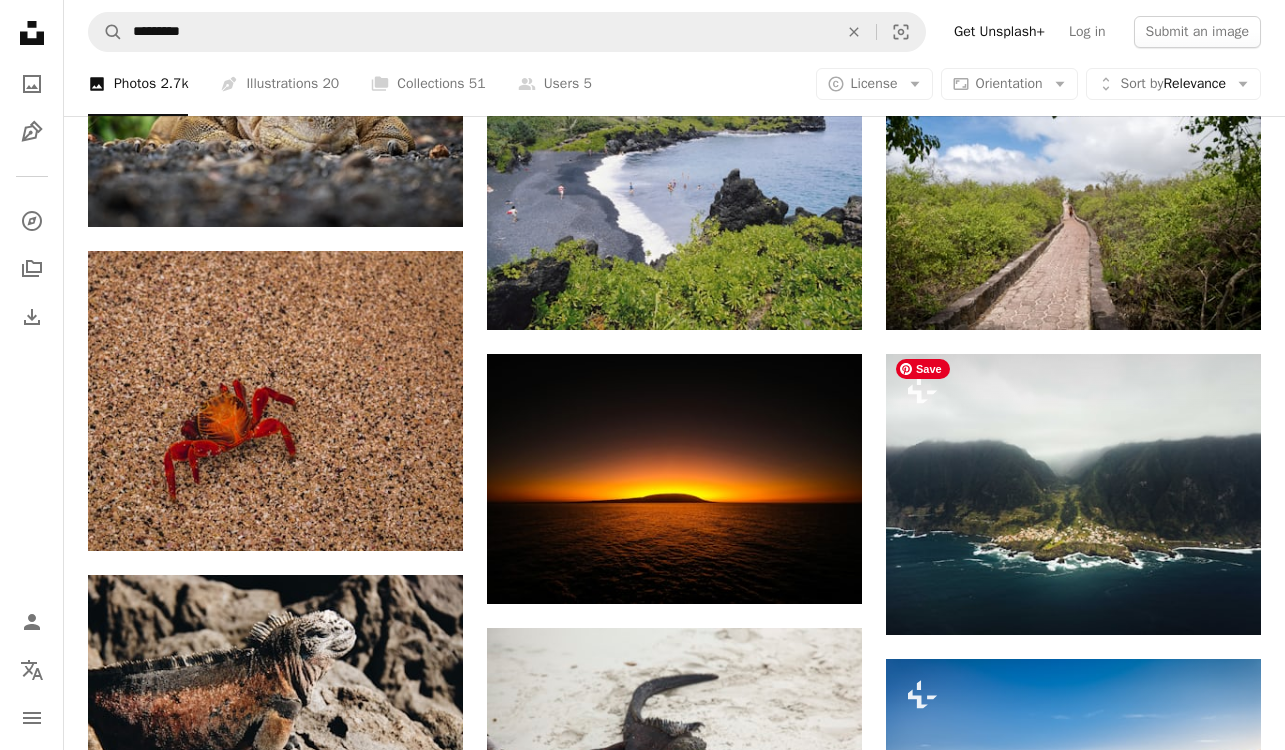 scroll, scrollTop: 24093, scrollLeft: 0, axis: vertical 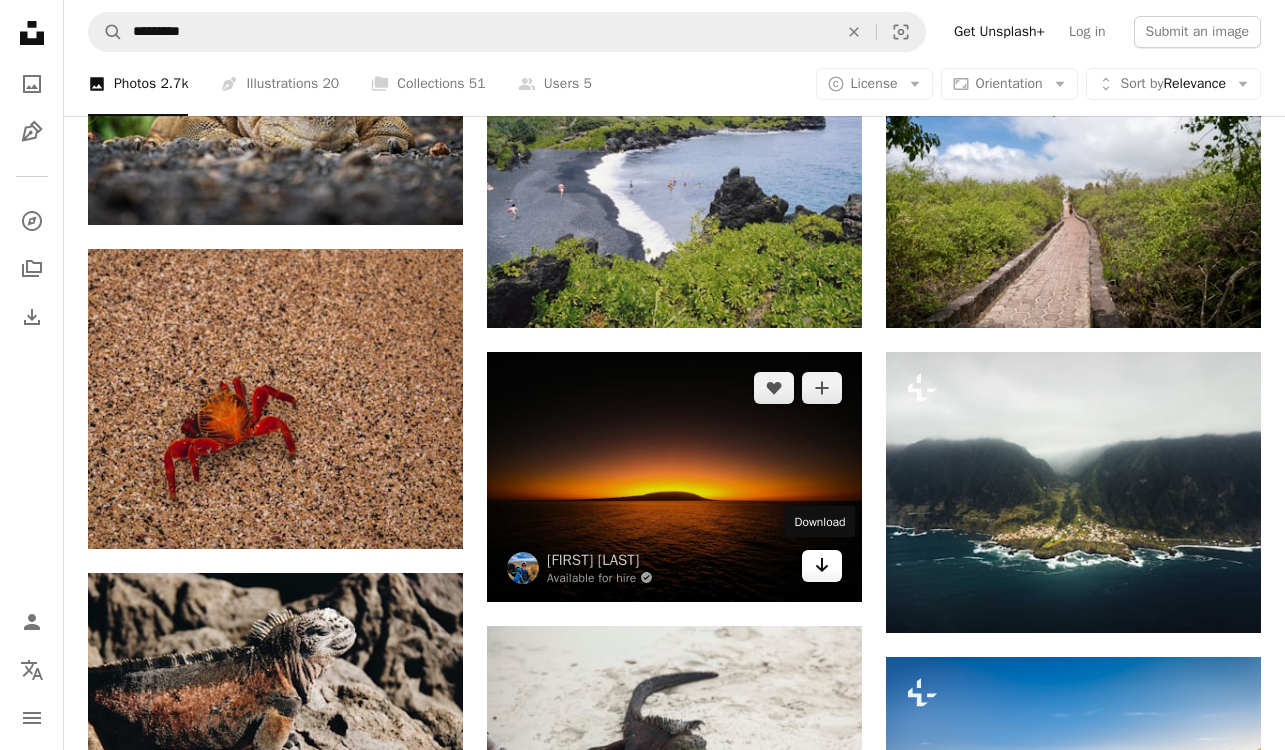click 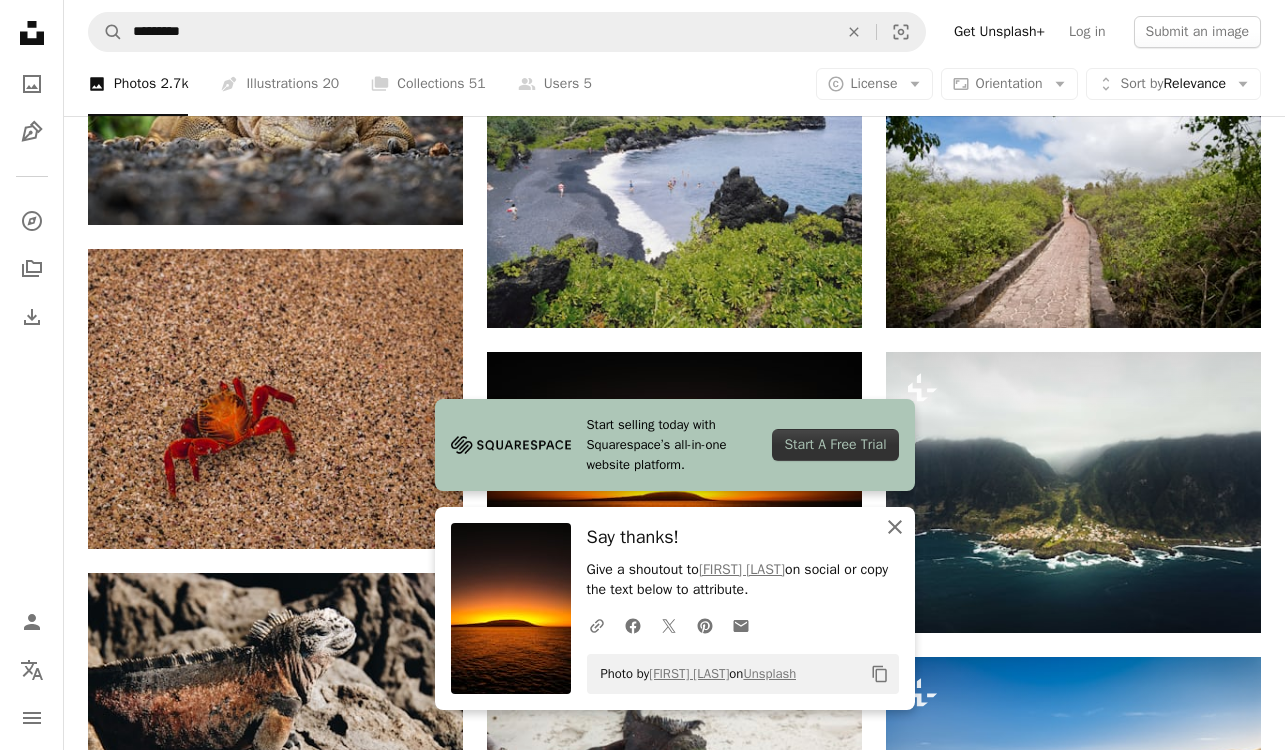 click on "An X shape" 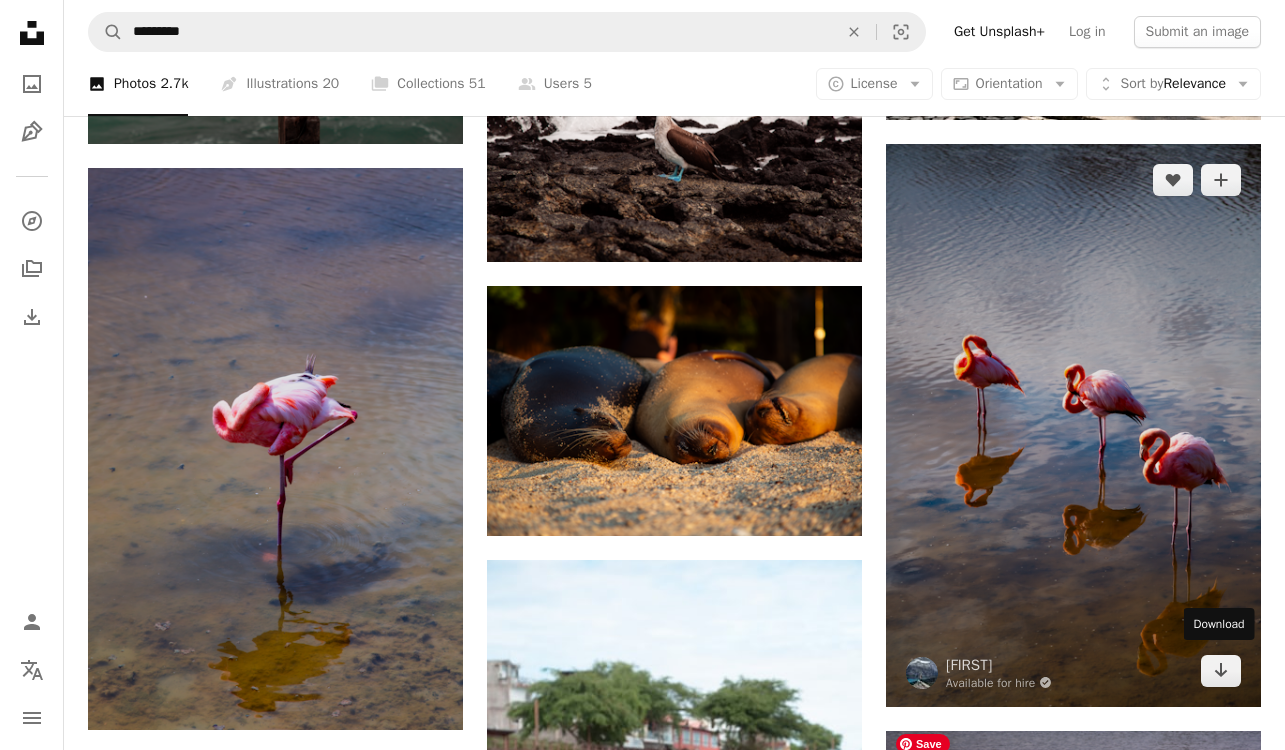 scroll, scrollTop: 31103, scrollLeft: 0, axis: vertical 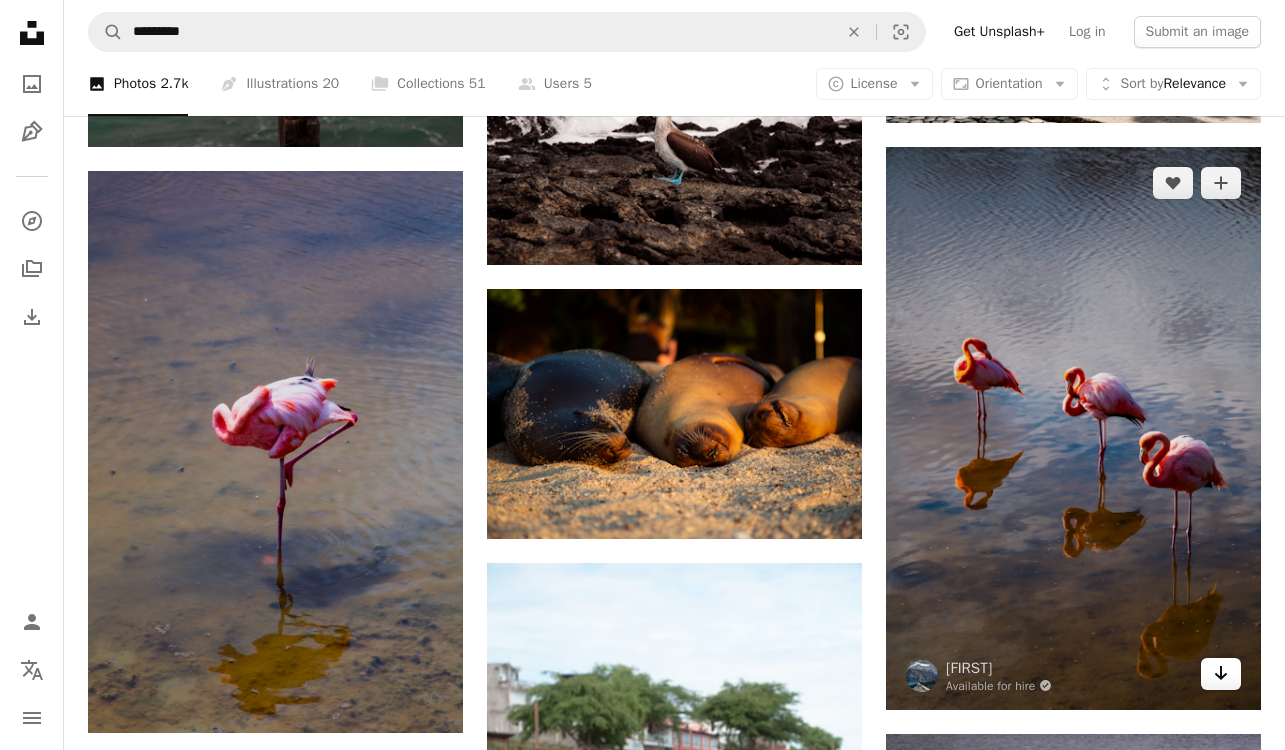 click on "Arrow pointing down" 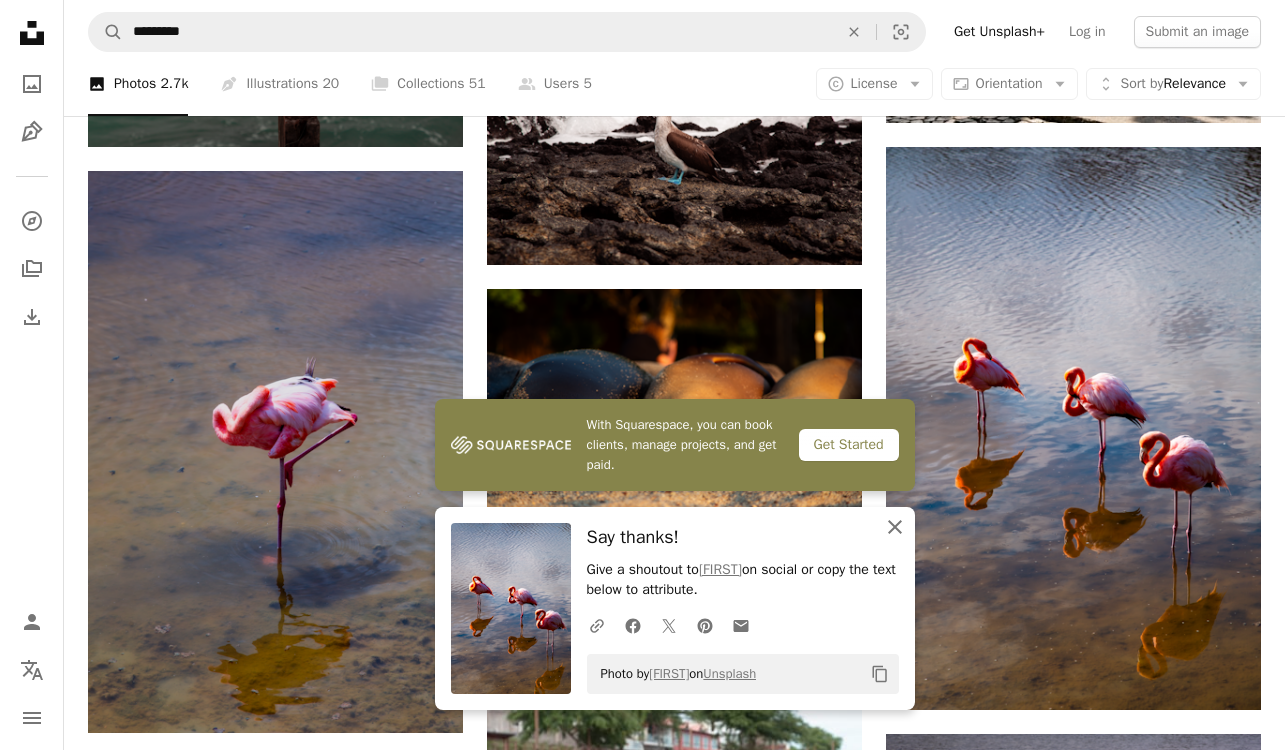 click on "An X shape Close" at bounding box center [895, 527] 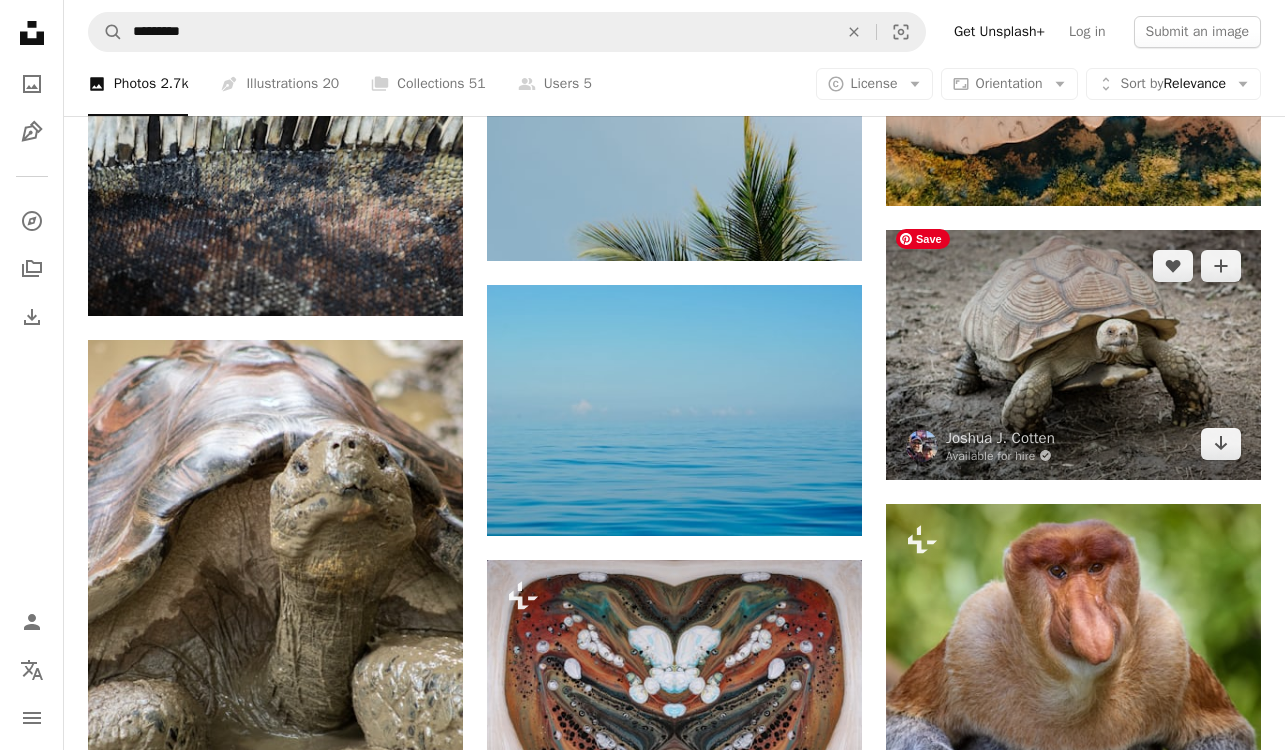 scroll, scrollTop: 39500, scrollLeft: 0, axis: vertical 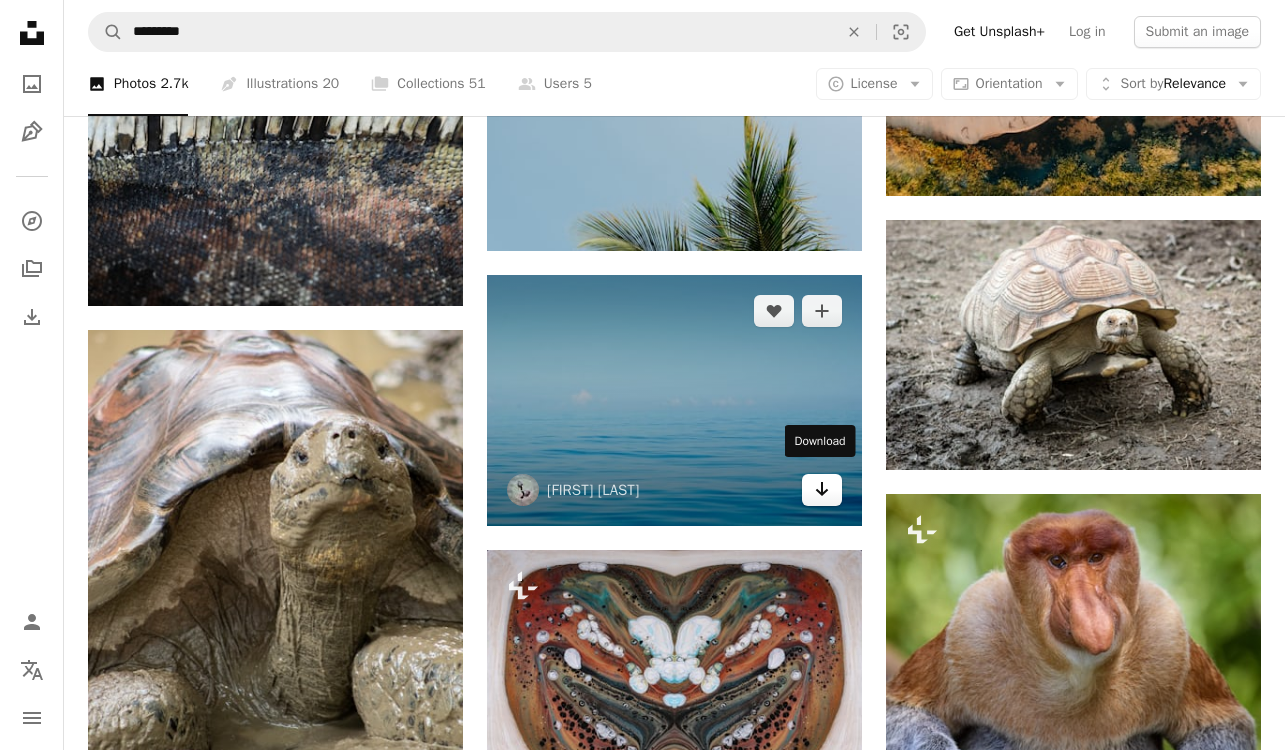click on "Arrow pointing down" 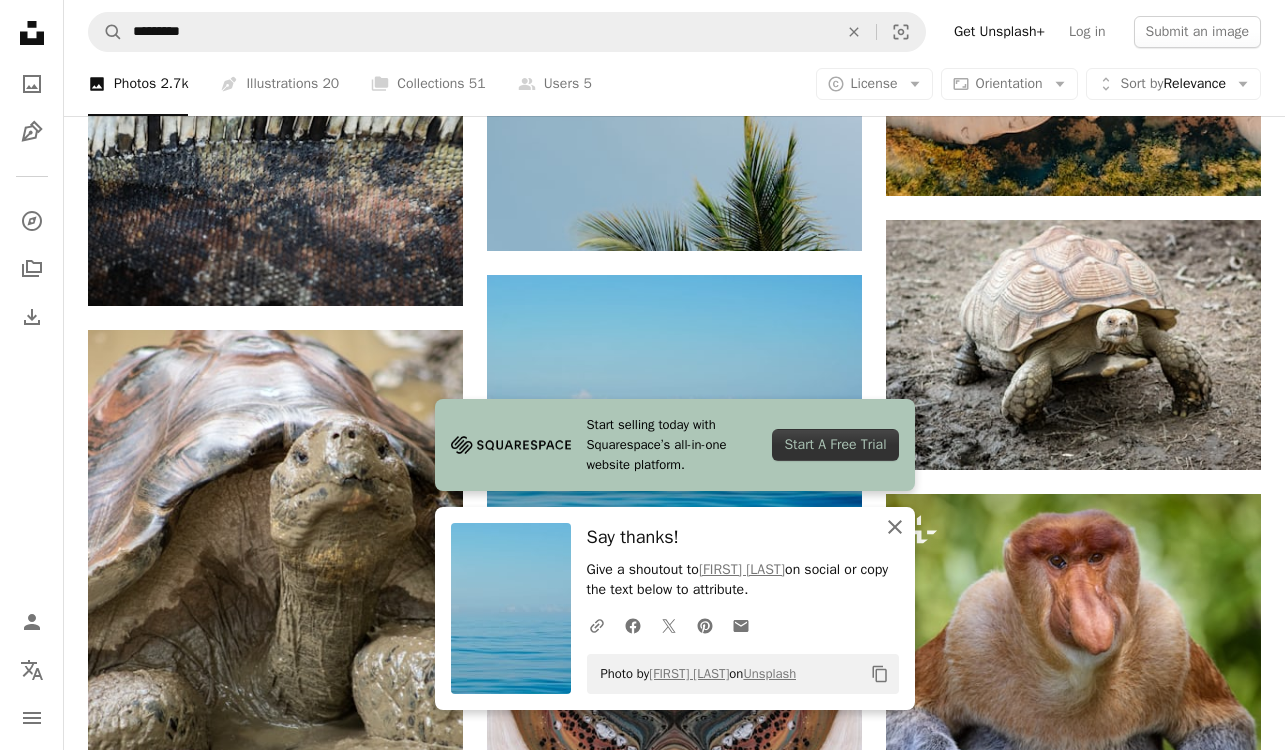 click 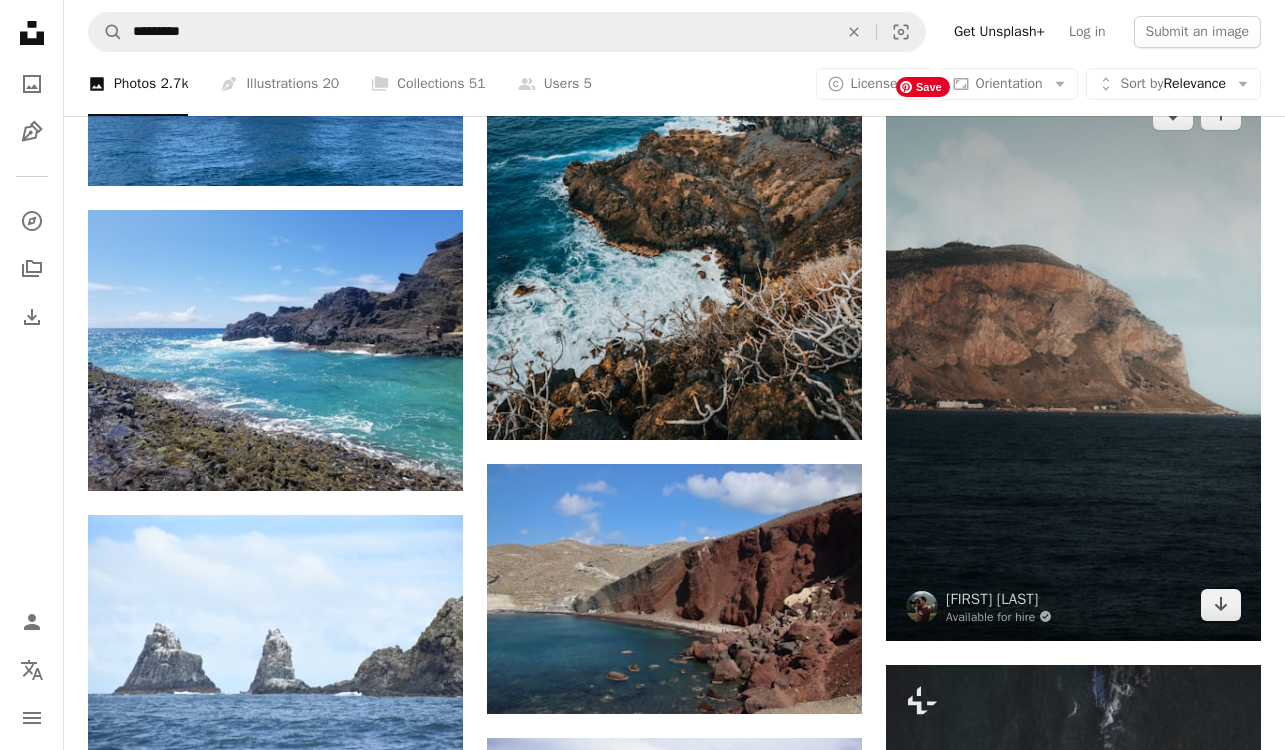 scroll, scrollTop: 45552, scrollLeft: 0, axis: vertical 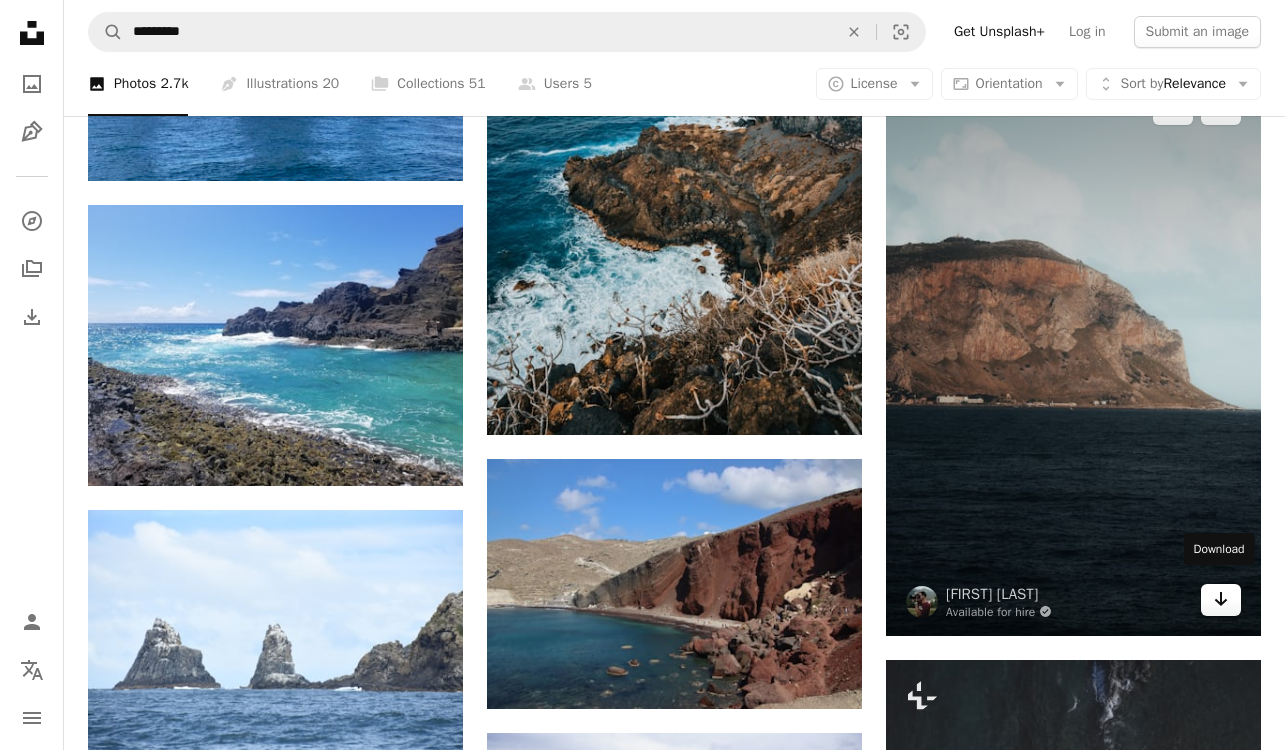 click 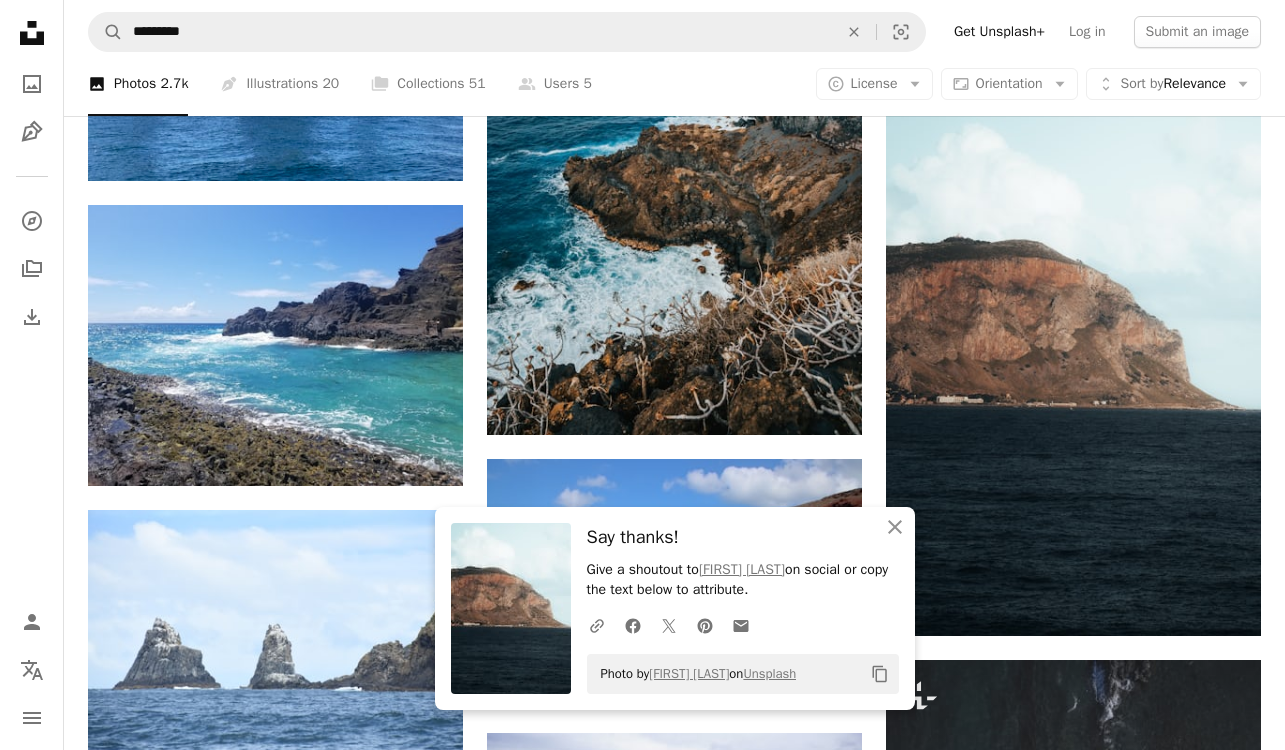 click on "A magnifying glass ********* An X shape Visual search Get Unsplash+ Log in Submit an image" at bounding box center [674, 32] 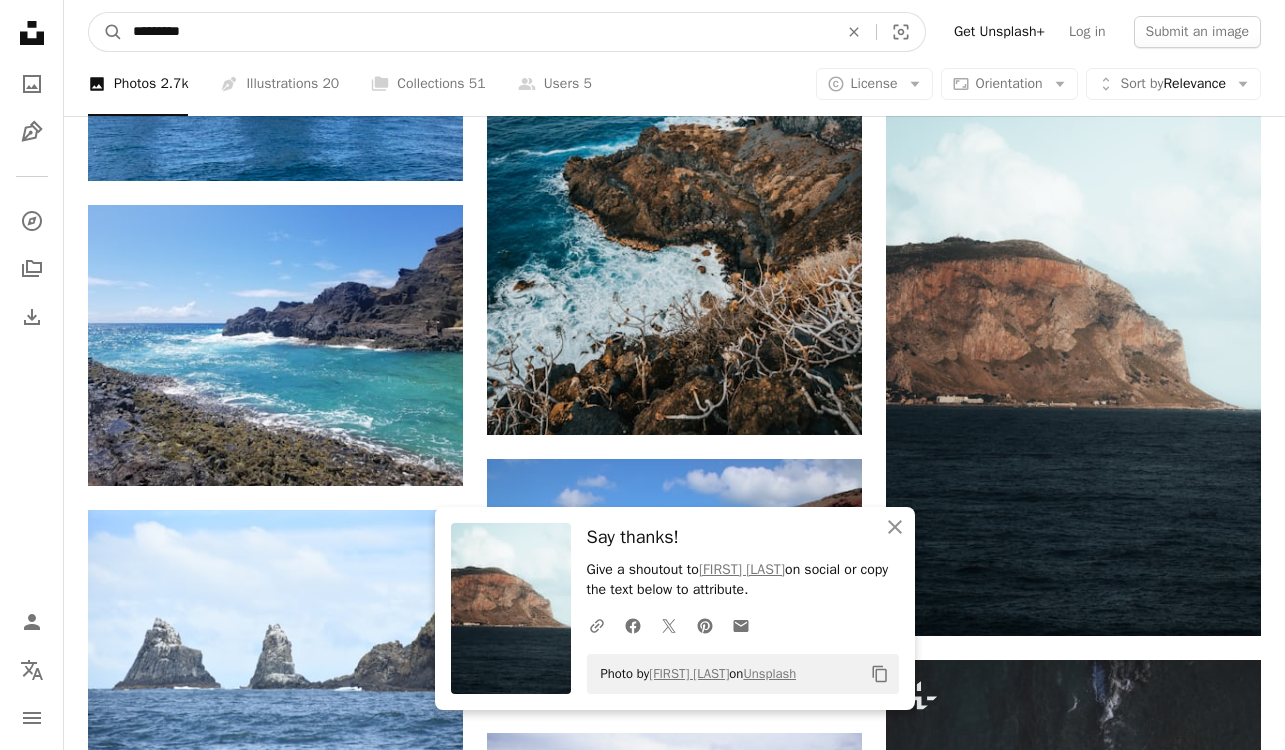 click on "*********" at bounding box center [477, 32] 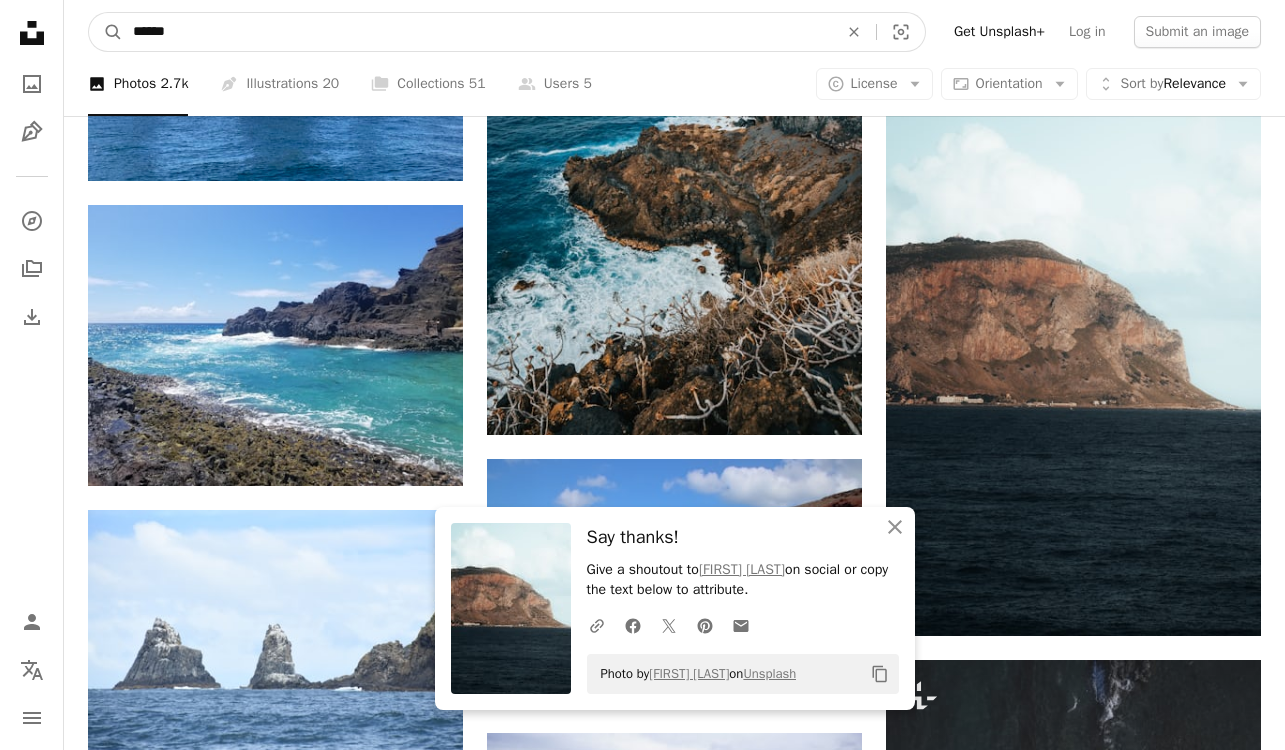 click on "******" at bounding box center [477, 32] 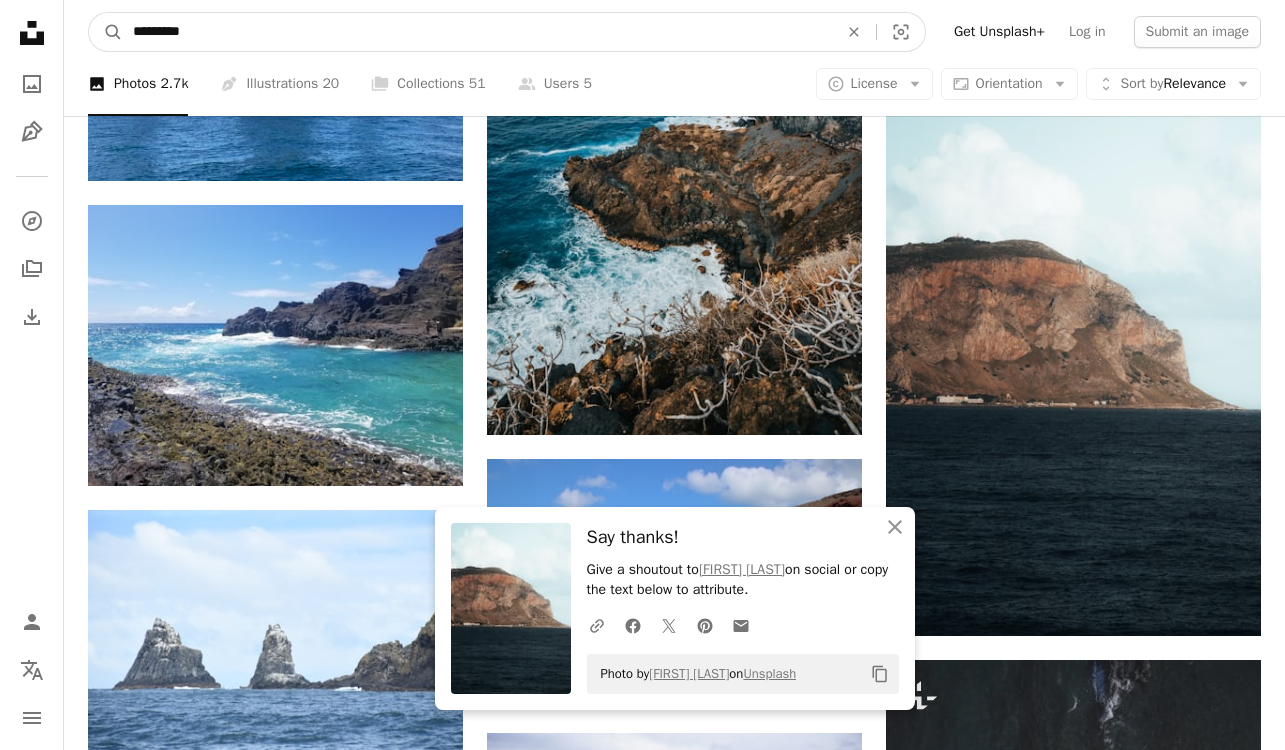 type on "*********" 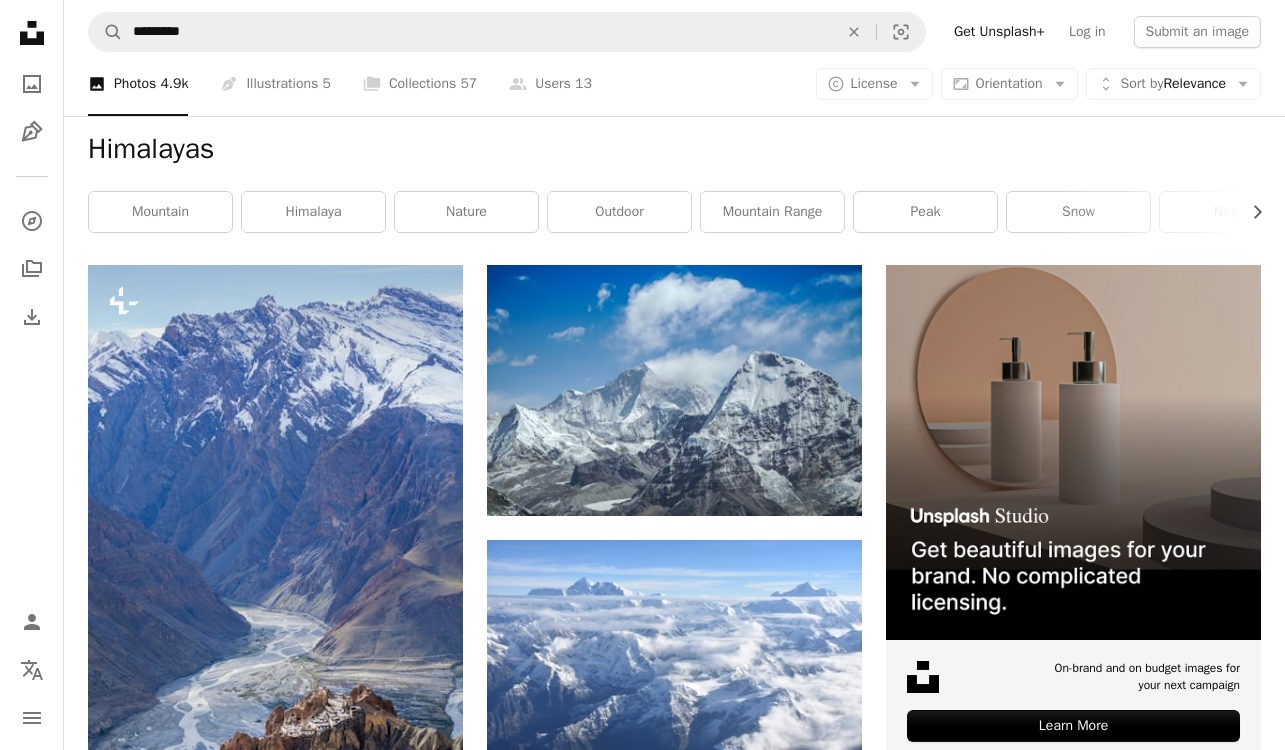 scroll, scrollTop: 314, scrollLeft: 0, axis: vertical 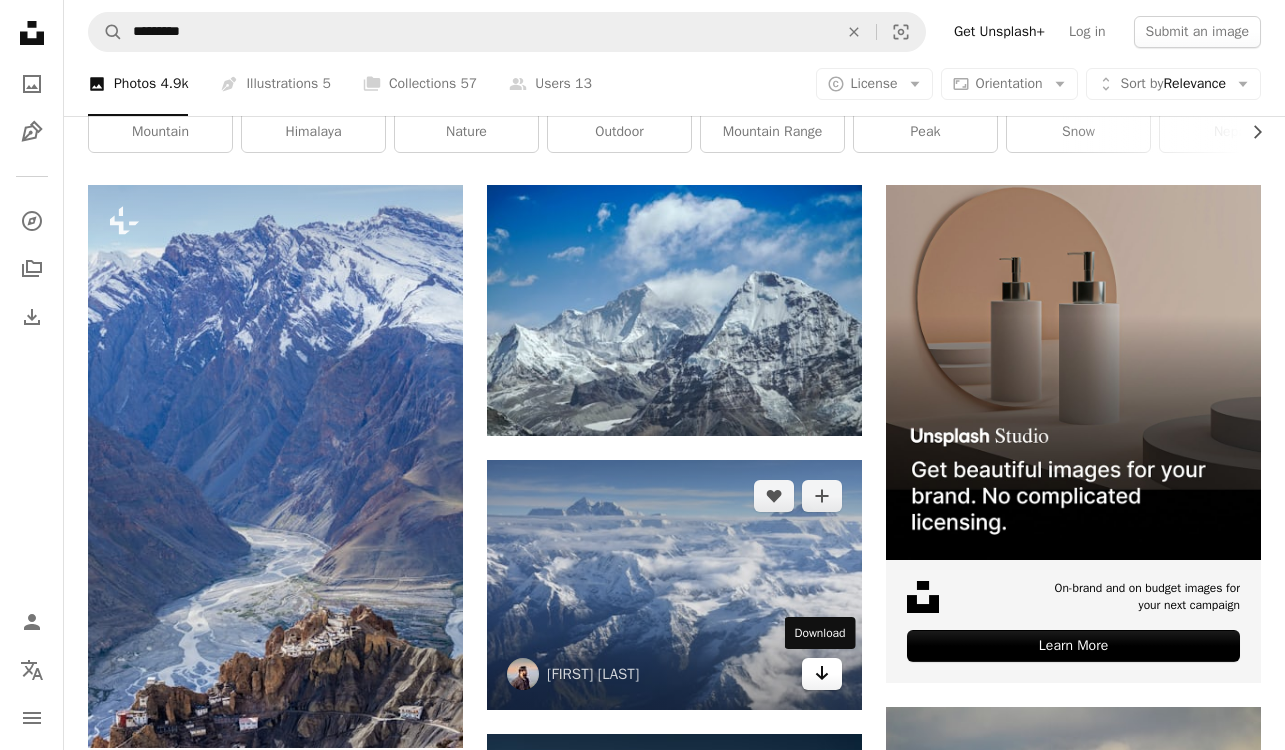 click on "Arrow pointing down" 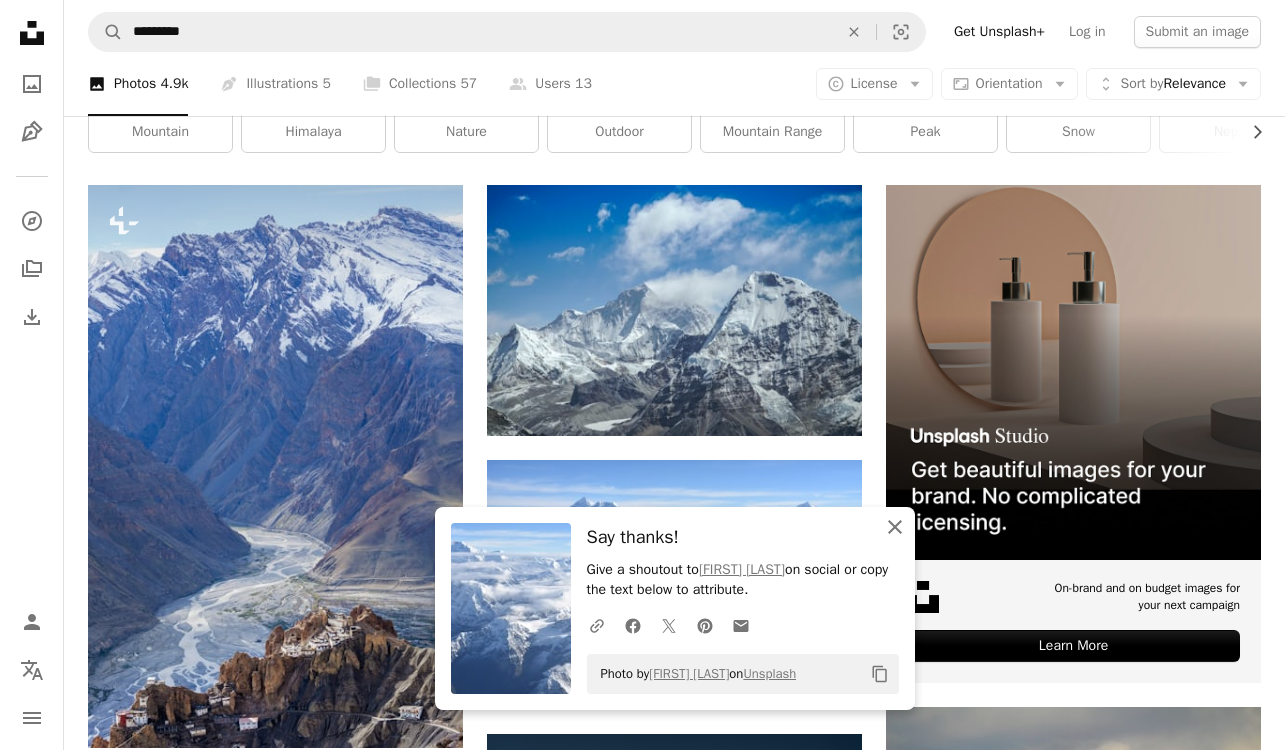 click on "An X shape" 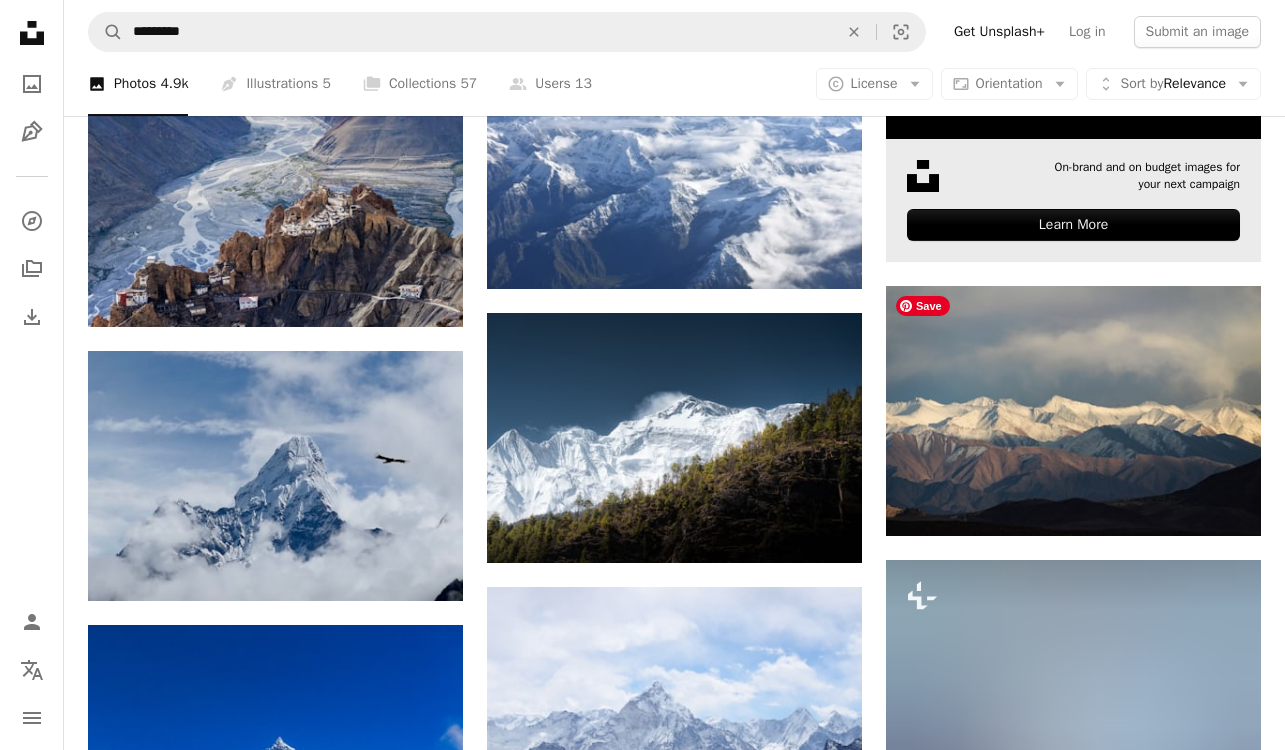 scroll, scrollTop: 736, scrollLeft: 0, axis: vertical 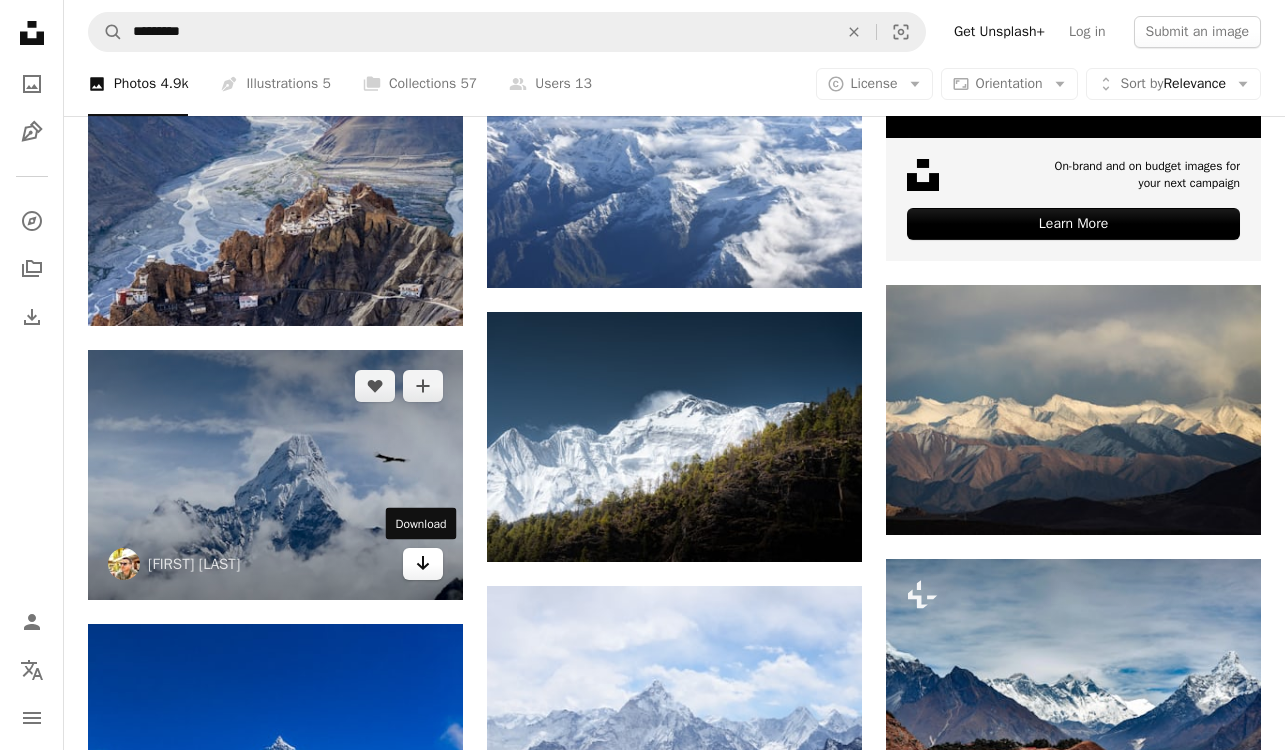 click on "Arrow pointing down" 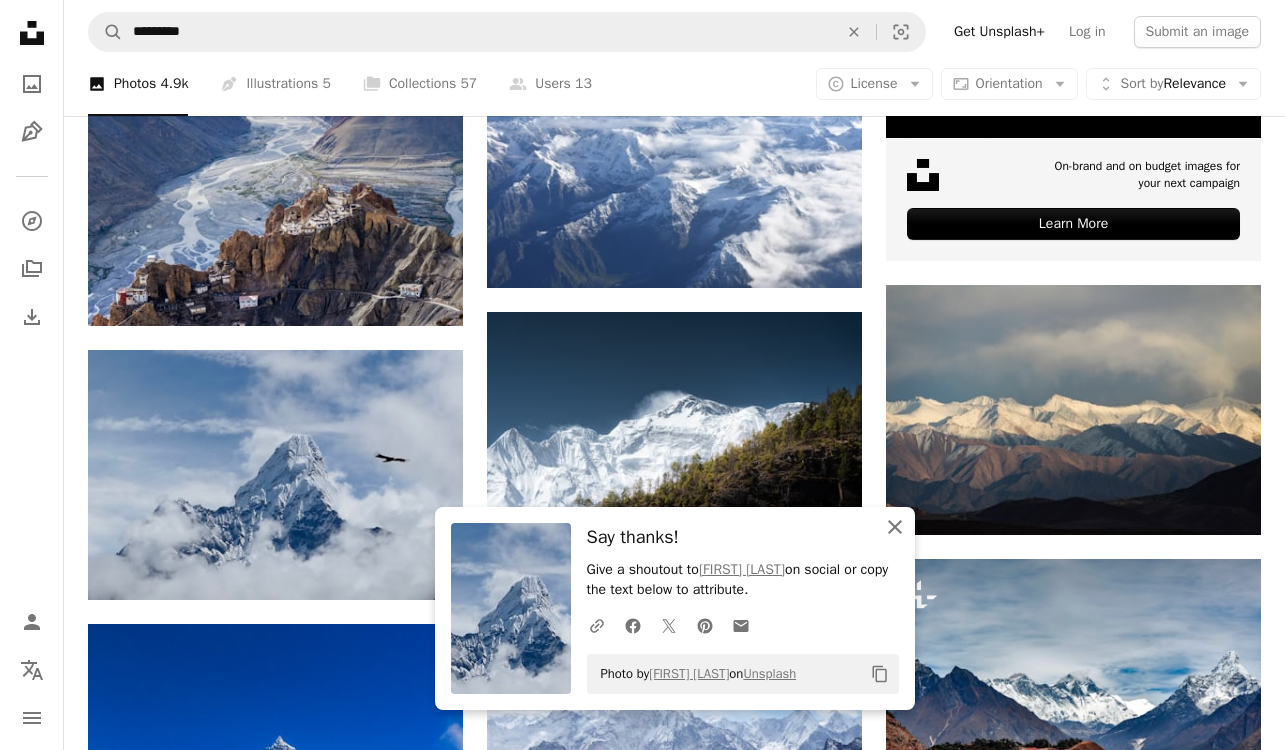 click on "An X shape" 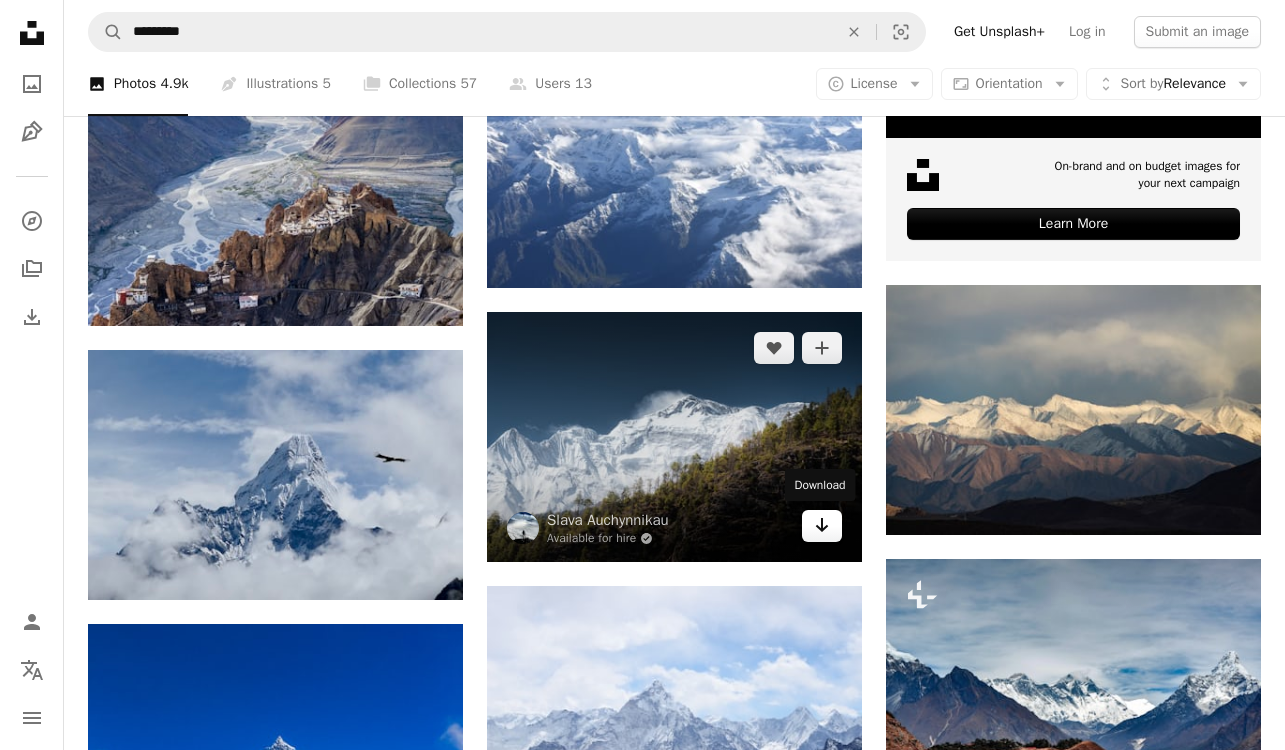 click on "Arrow pointing down" at bounding box center (822, 526) 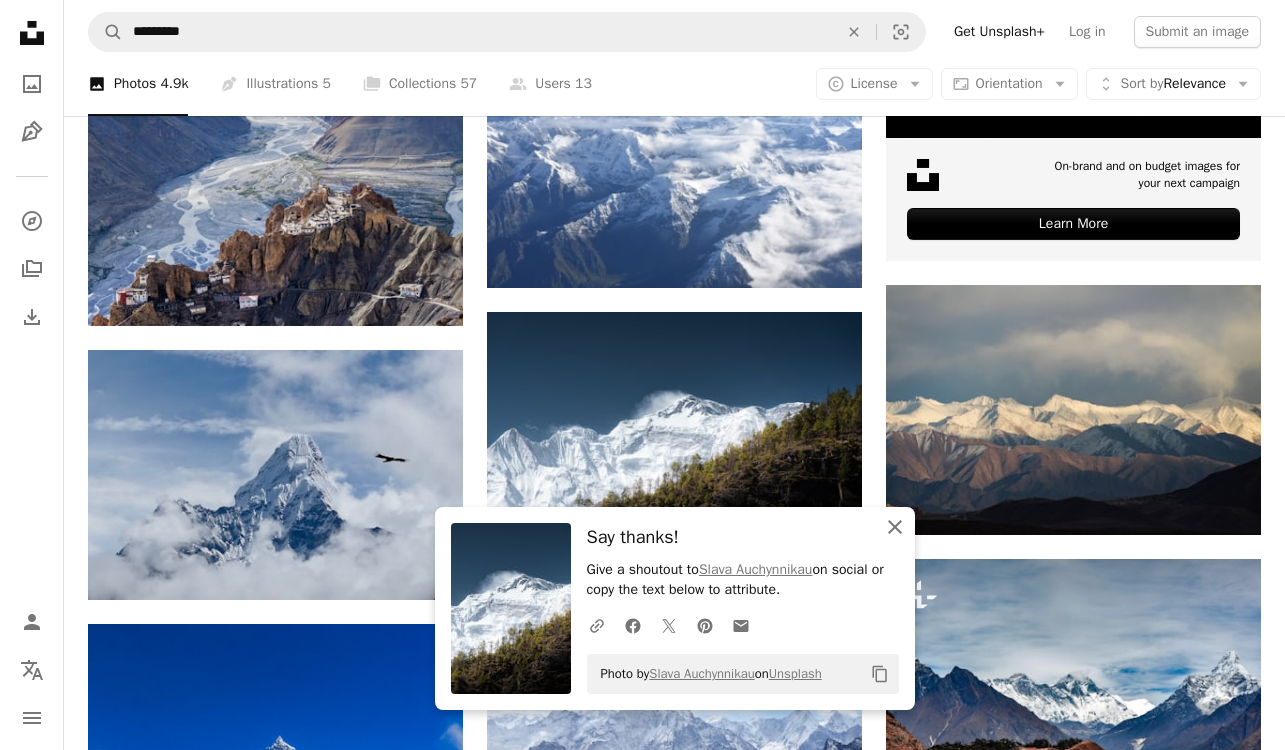 click 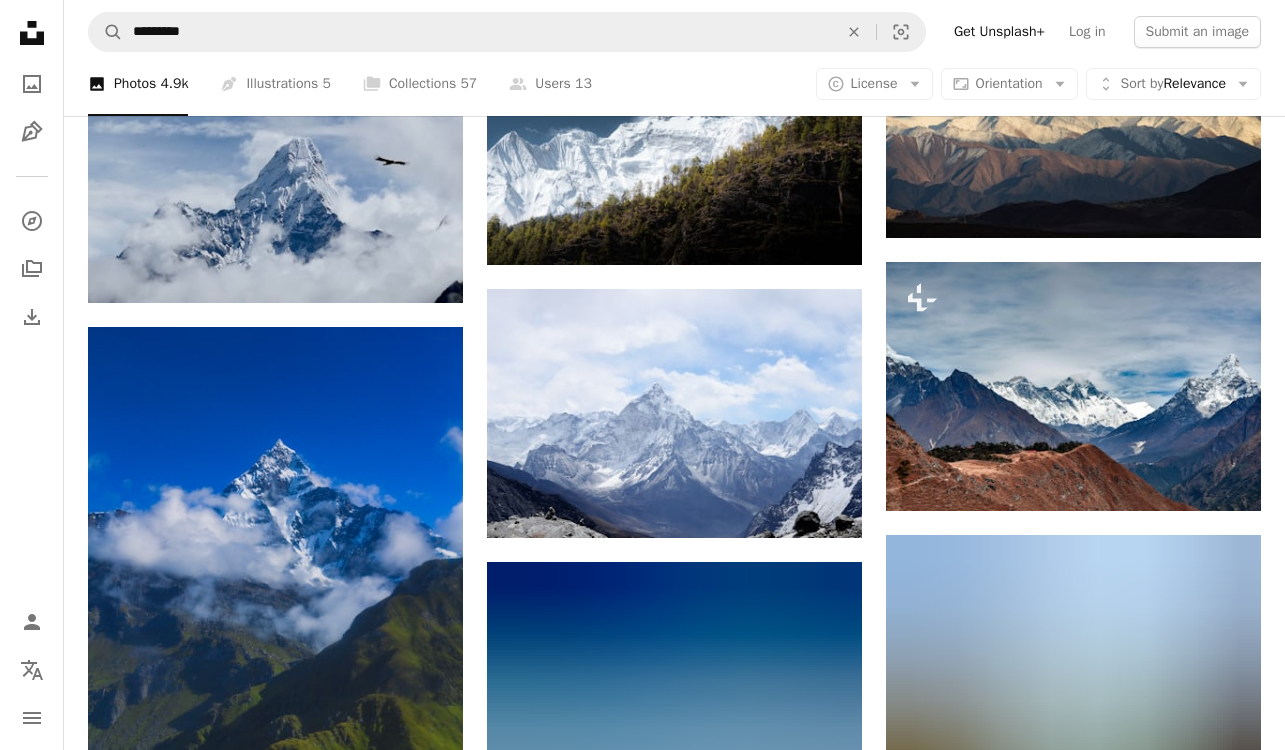 scroll, scrollTop: 1034, scrollLeft: 0, axis: vertical 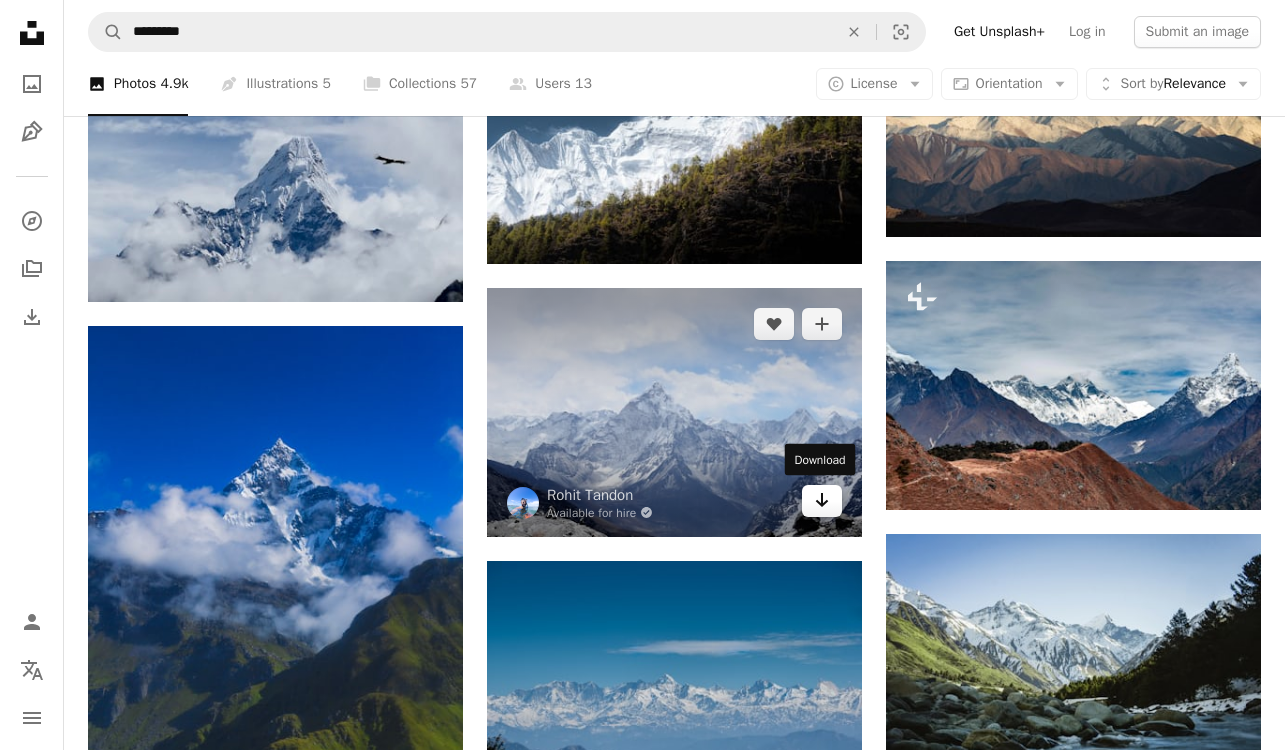 click on "Arrow pointing down" 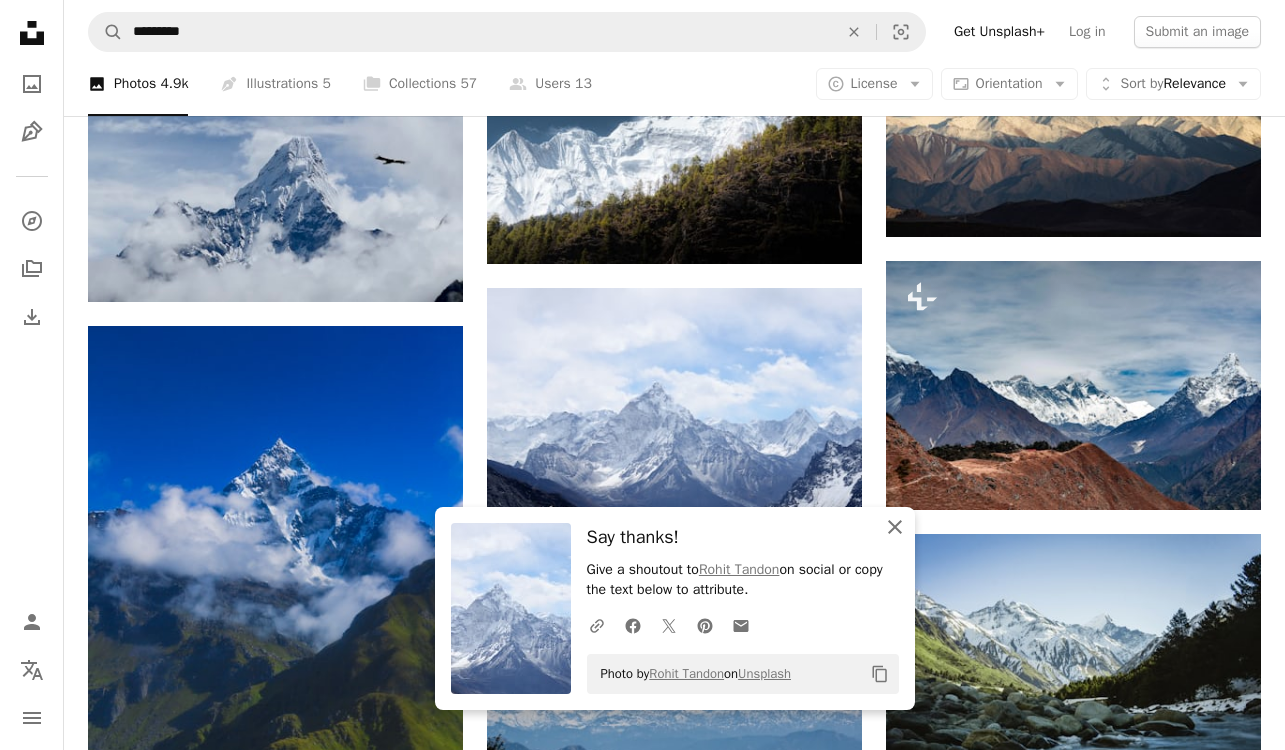 click on "An X shape" 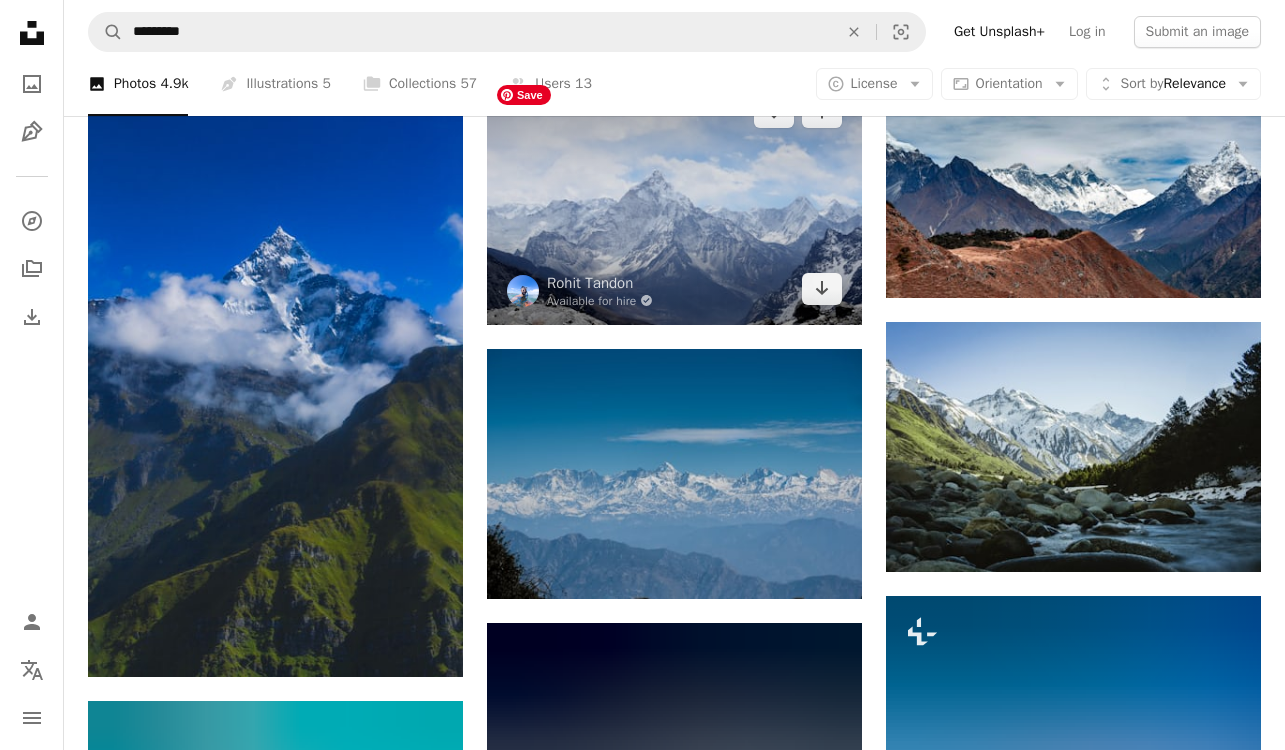 scroll, scrollTop: 1247, scrollLeft: 0, axis: vertical 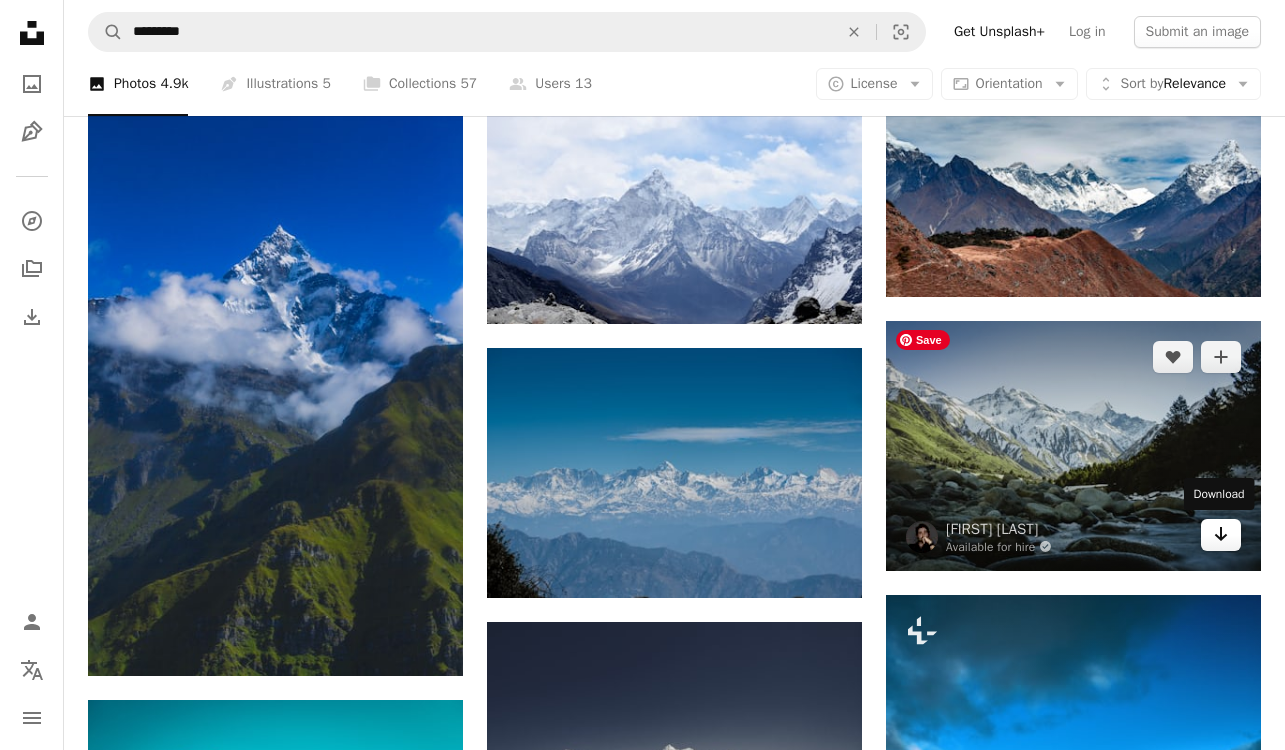 click on "Arrow pointing down" 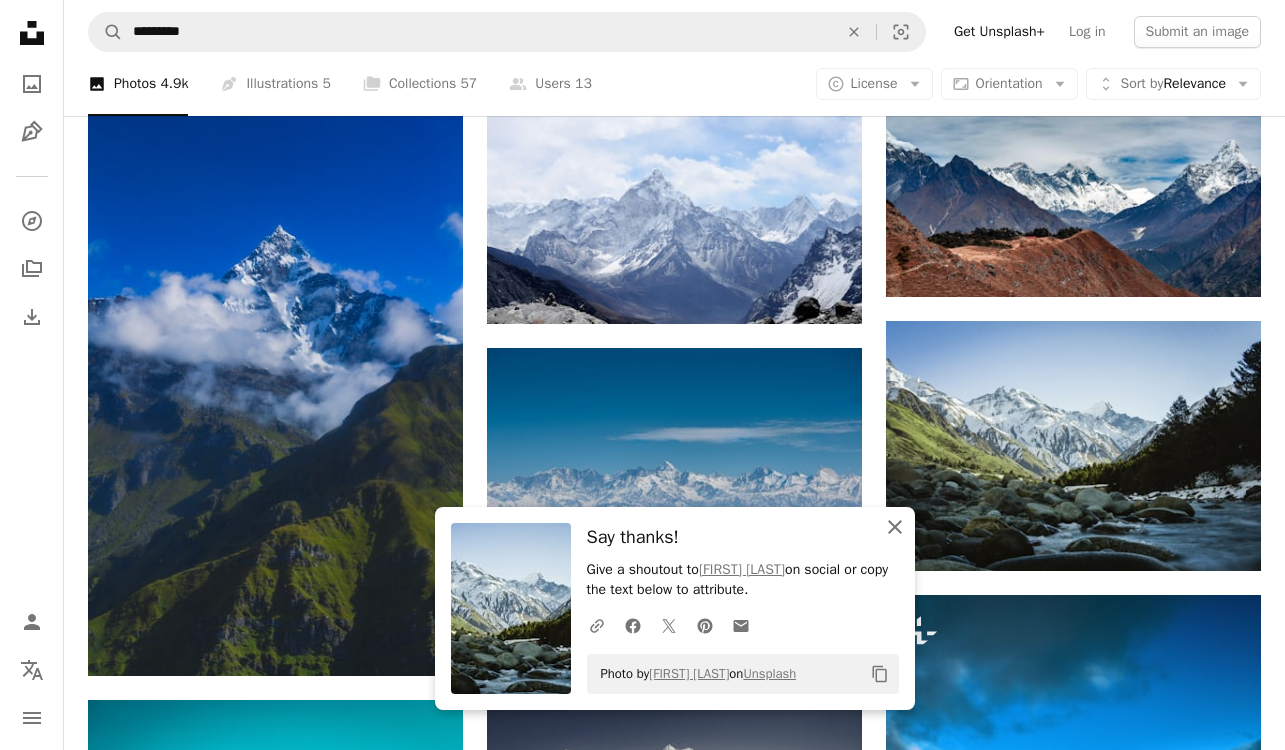 click on "An X shape" 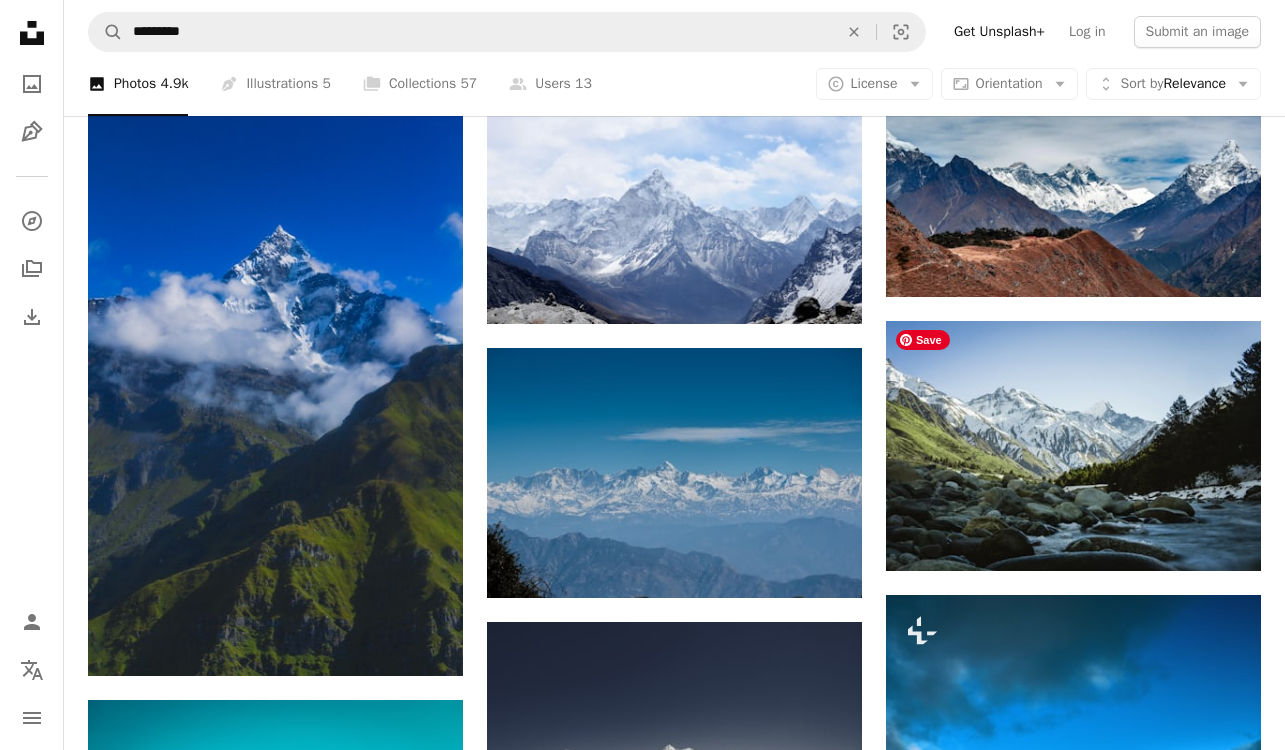 scroll, scrollTop: 1250, scrollLeft: 0, axis: vertical 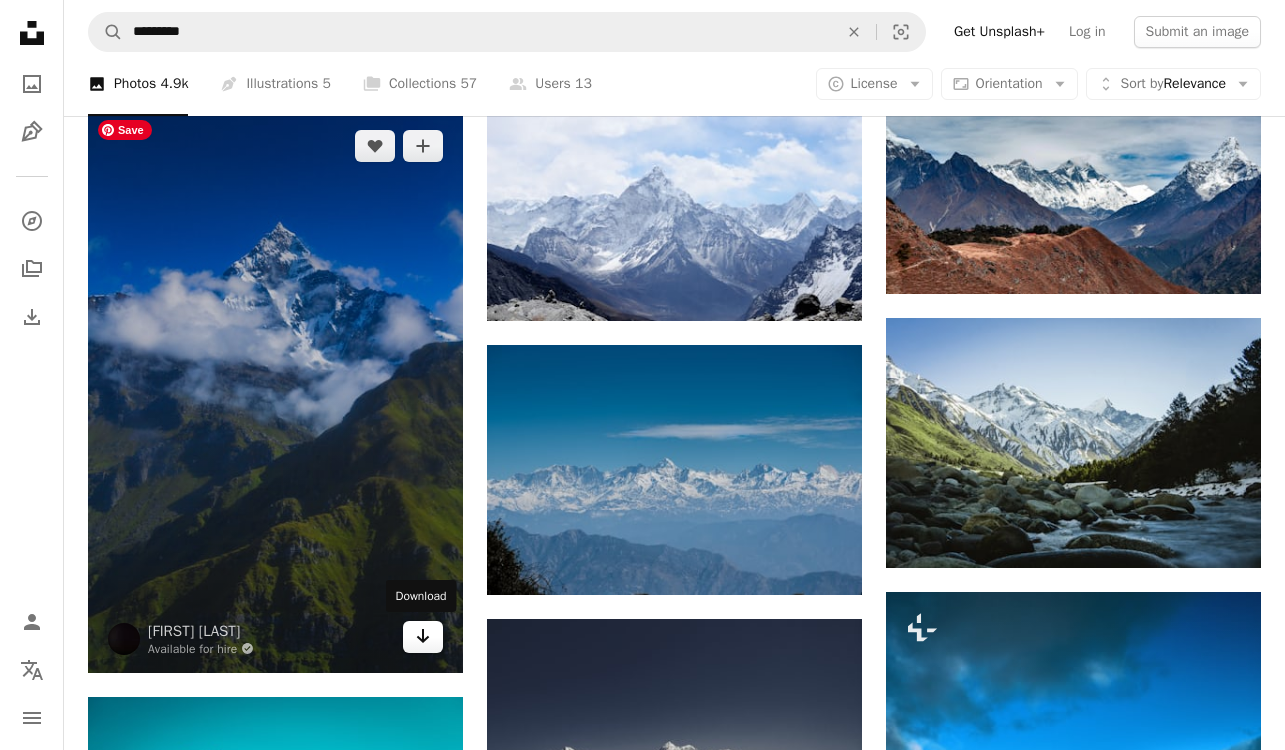 click on "Arrow pointing down" 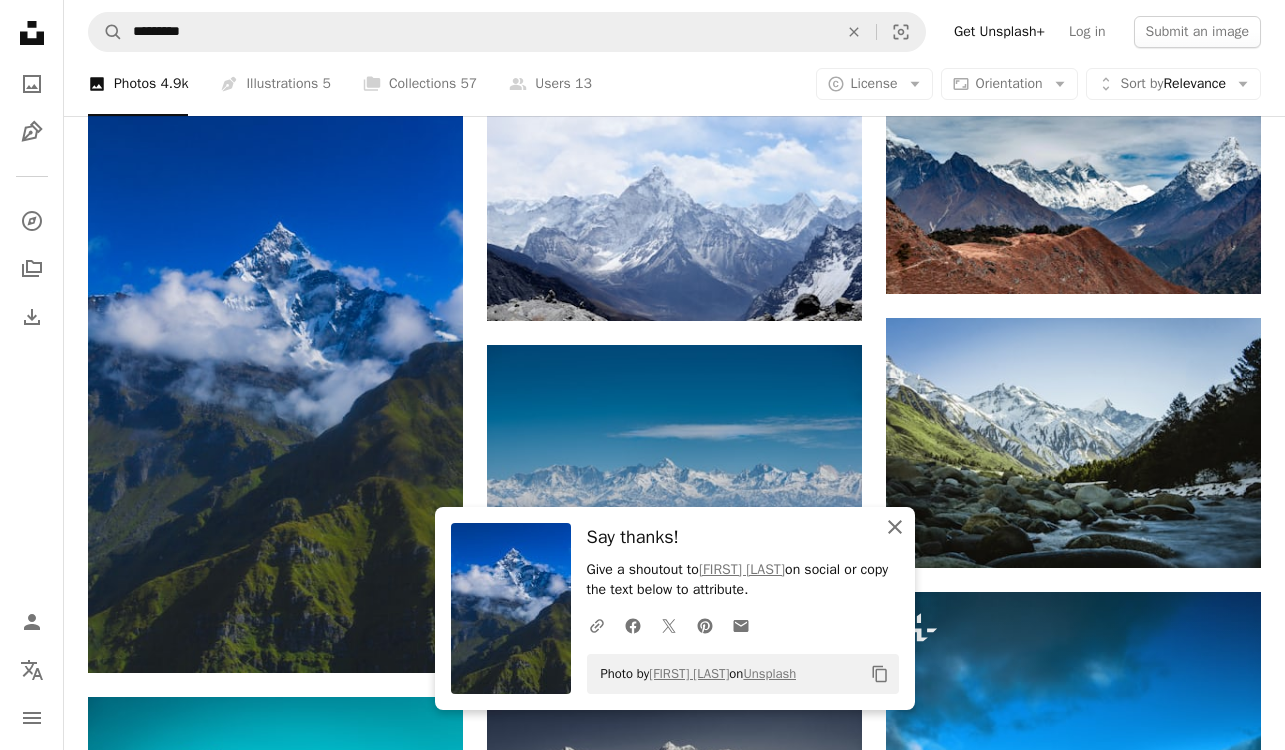 click 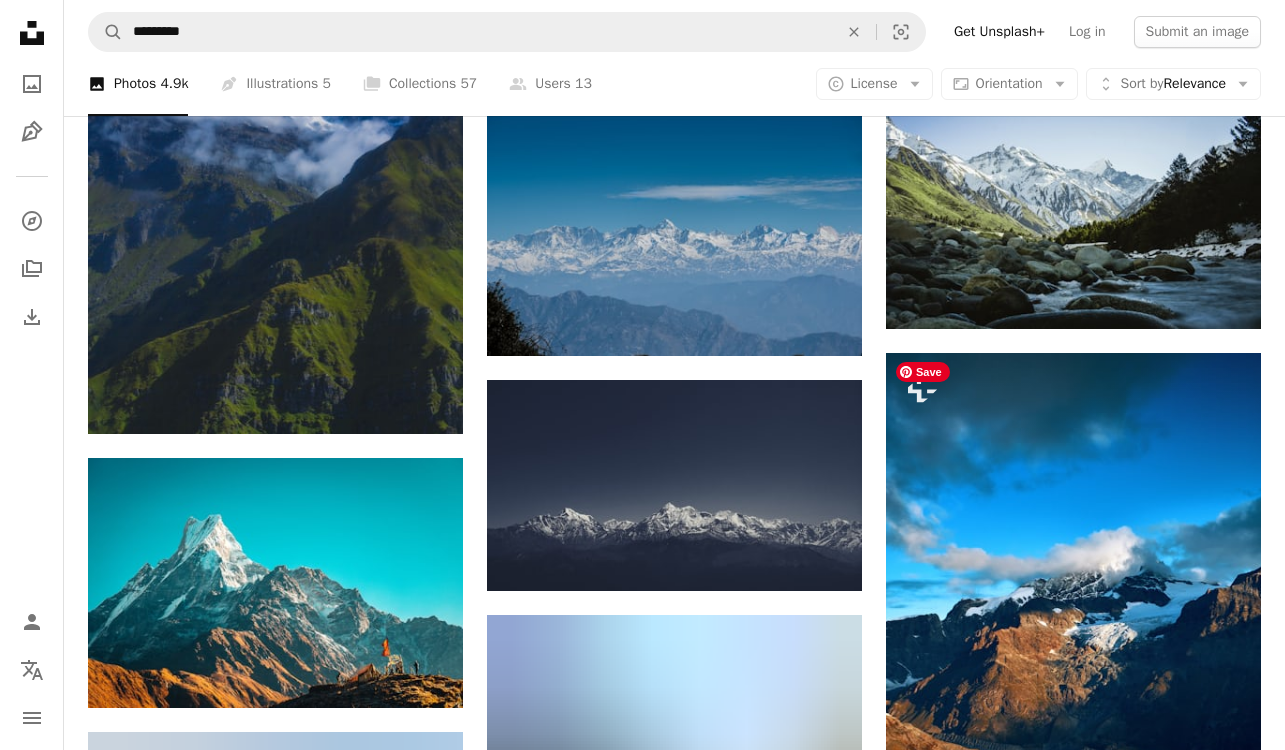 scroll, scrollTop: 1500, scrollLeft: 0, axis: vertical 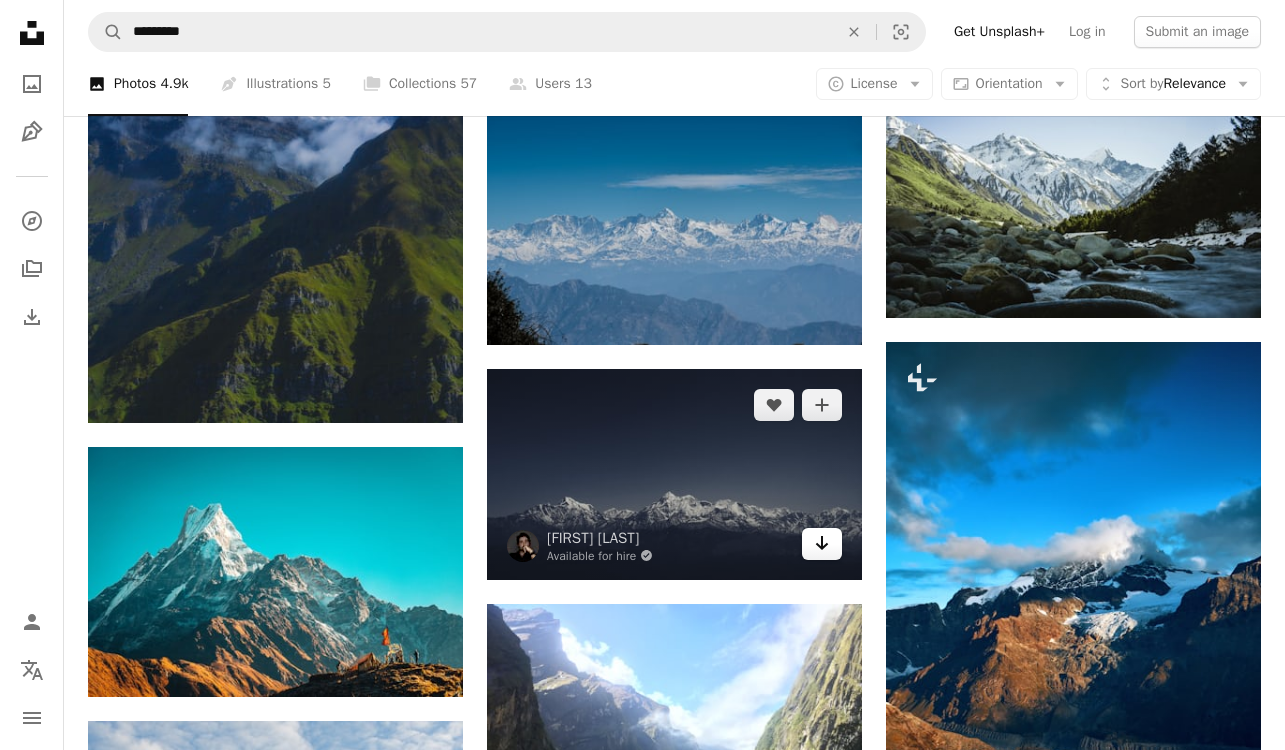 click 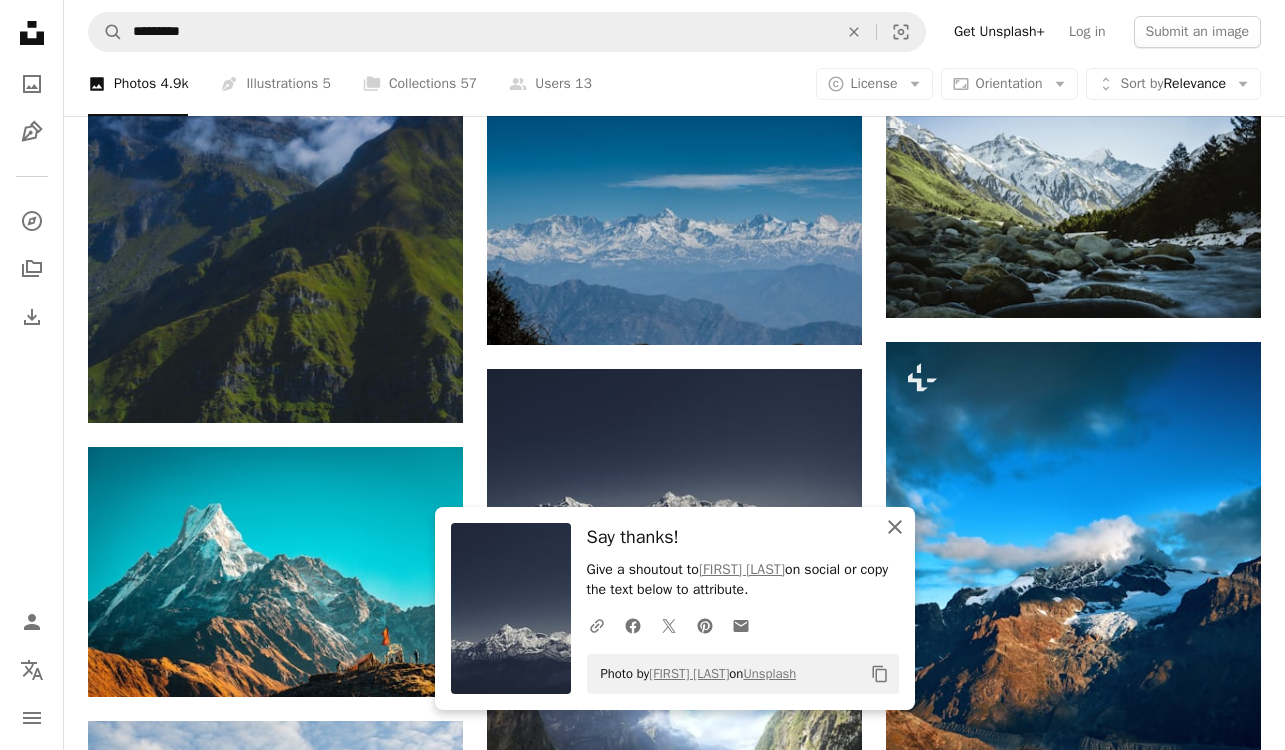 click 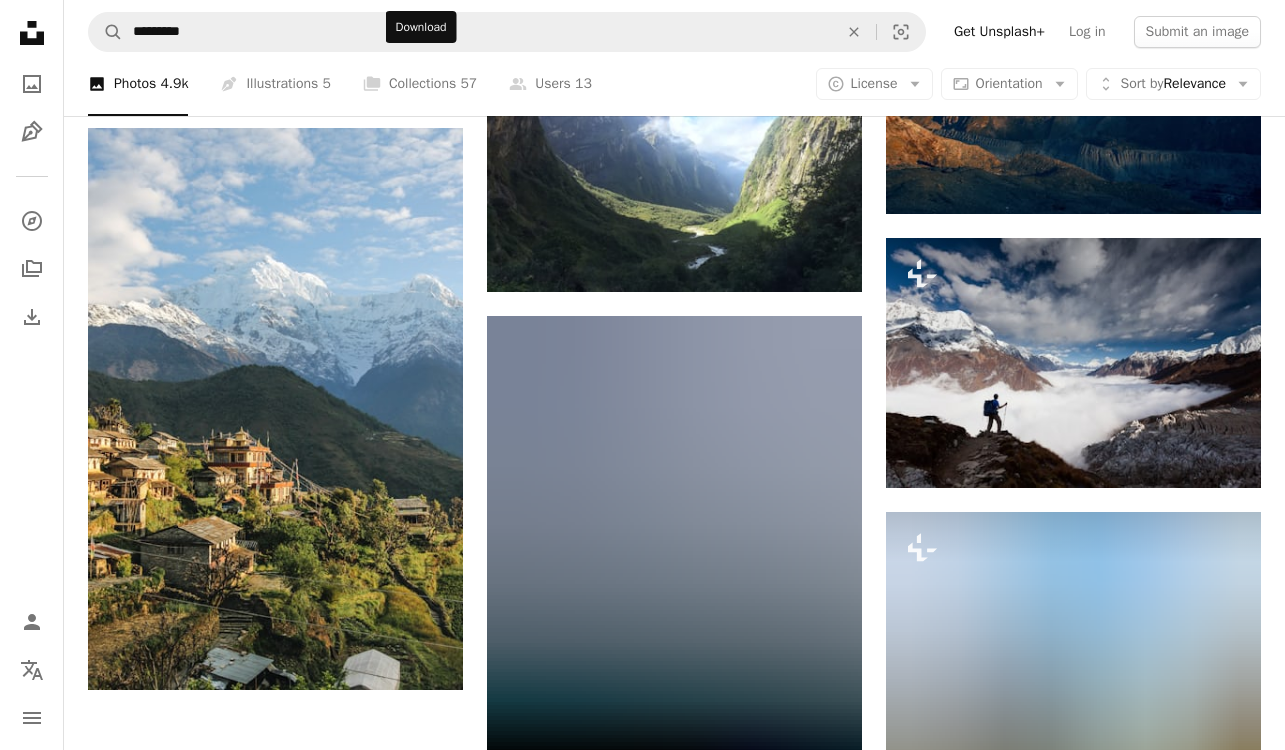 scroll, scrollTop: 2097, scrollLeft: 0, axis: vertical 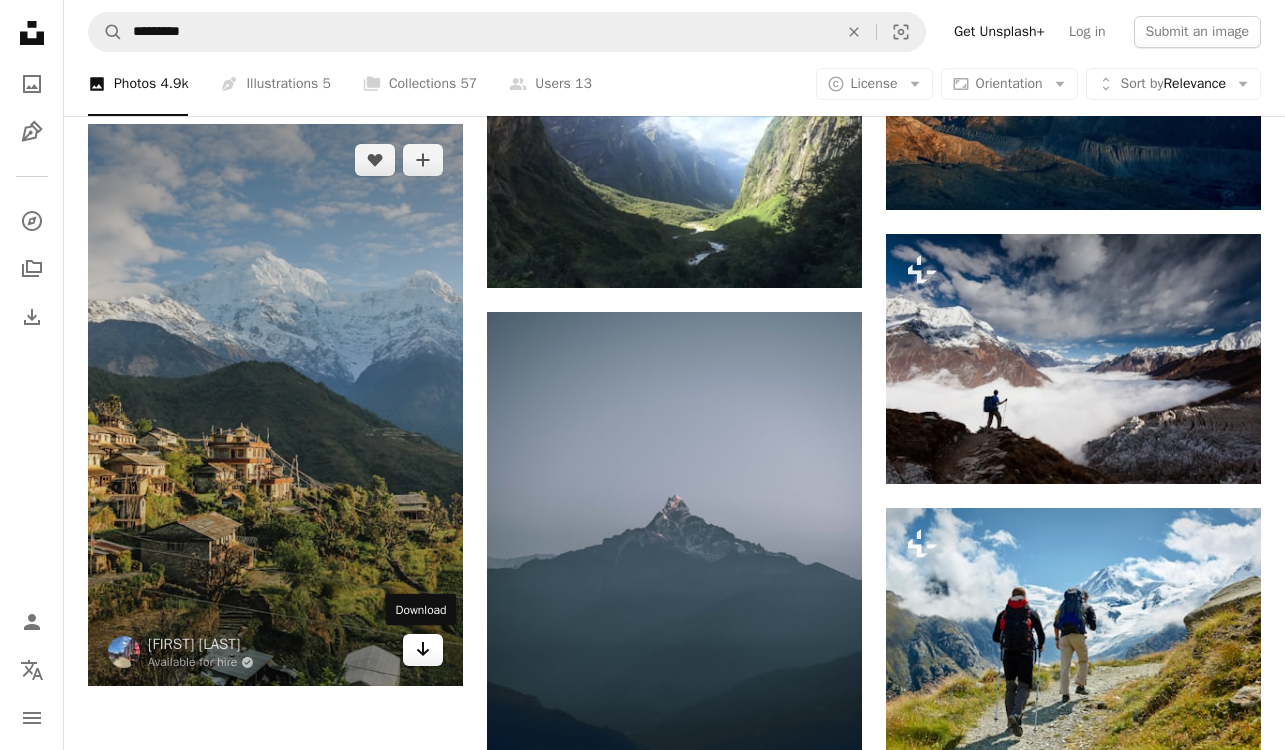 click on "Arrow pointing down" 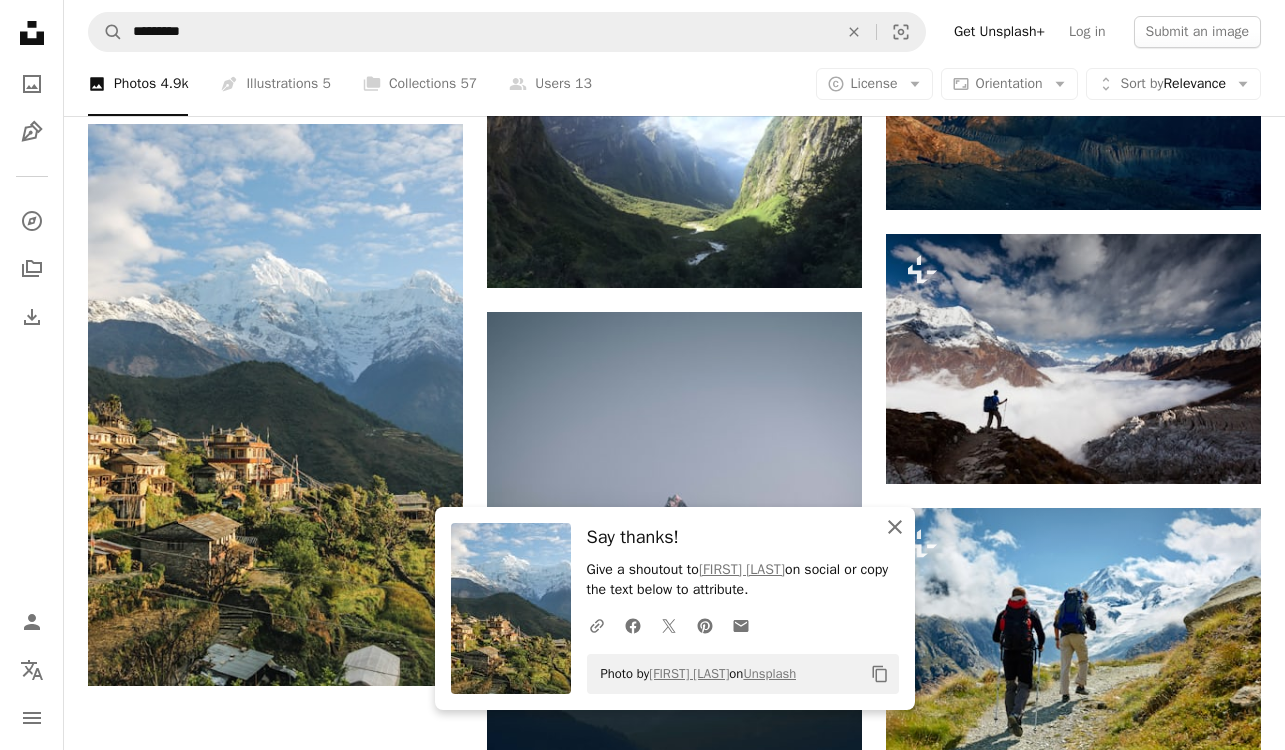 click on "An X shape" 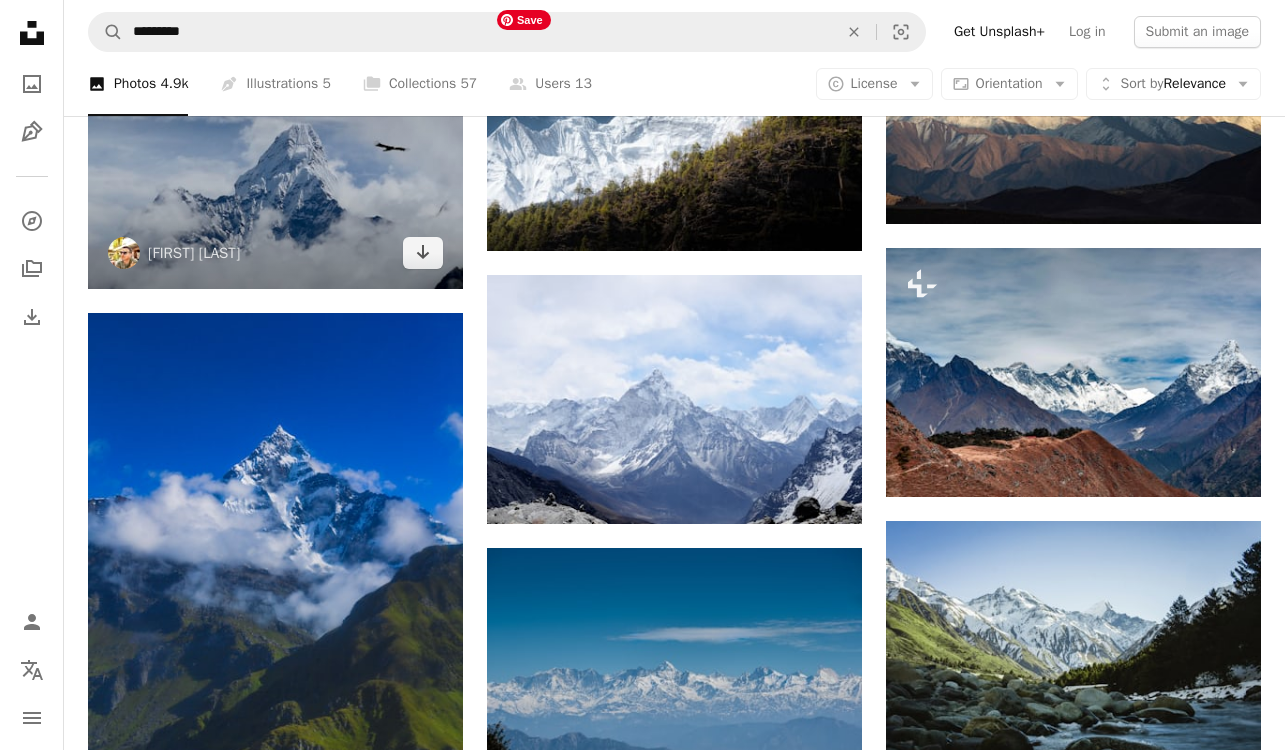 scroll, scrollTop: 867, scrollLeft: 0, axis: vertical 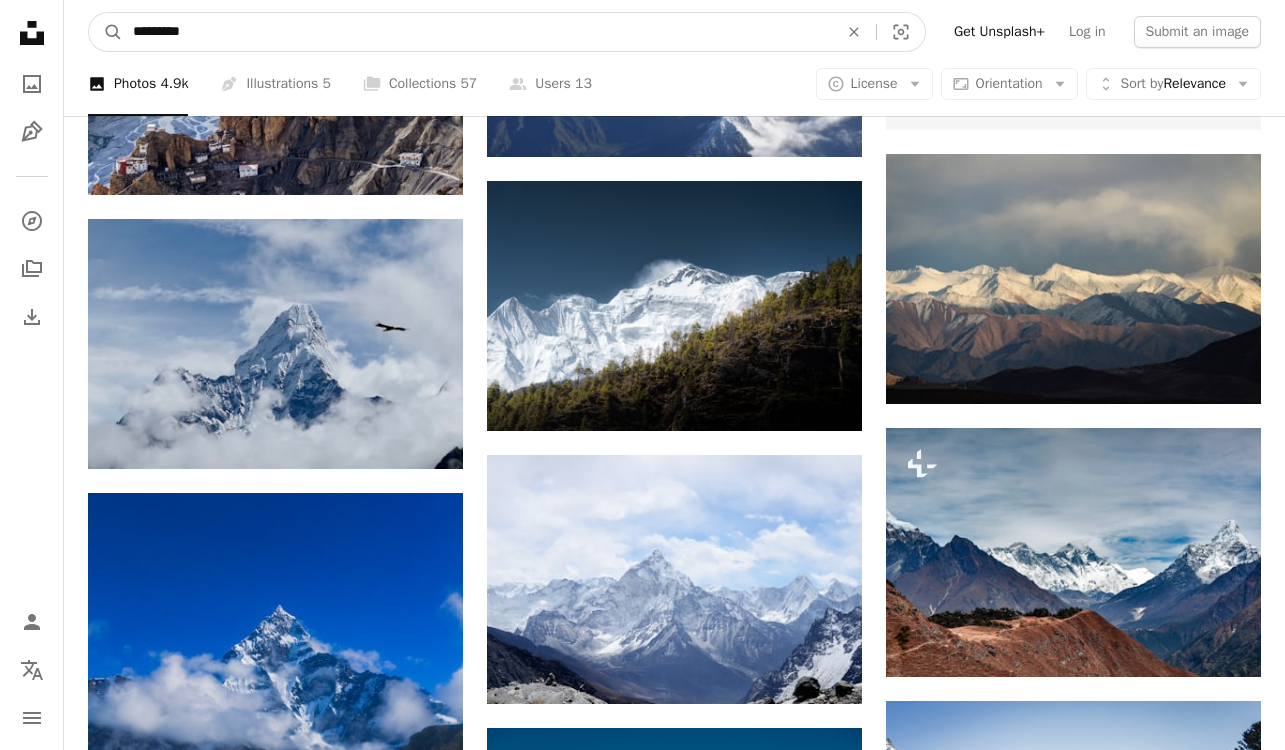 drag, startPoint x: 235, startPoint y: 34, endPoint x: 81, endPoint y: 15, distance: 155.16765 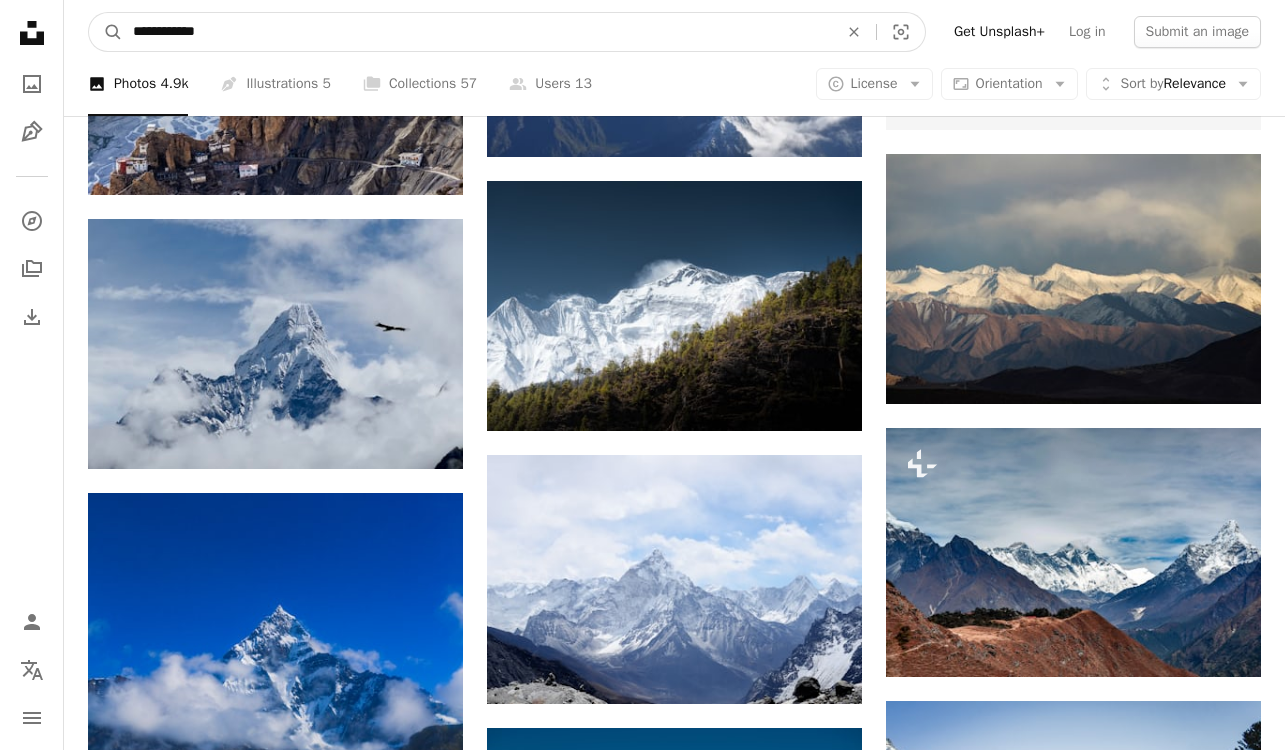 type on "**********" 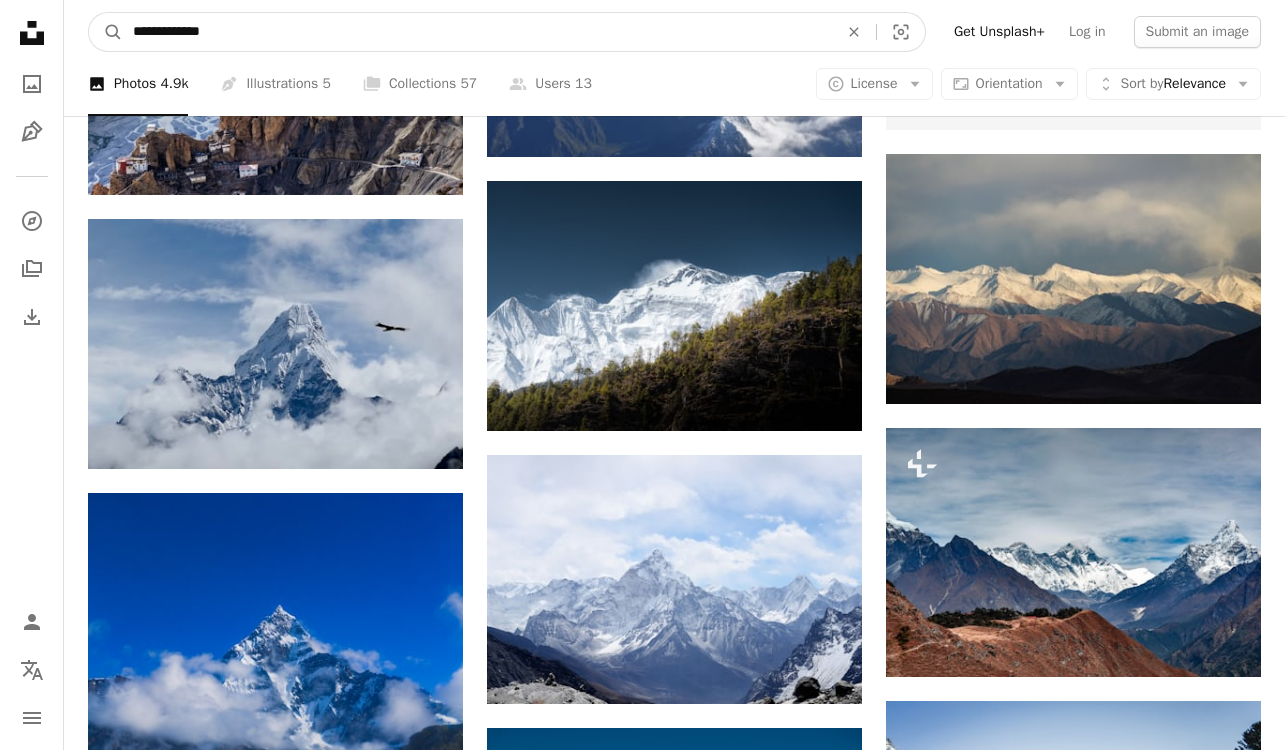 click on "A magnifying glass" at bounding box center (106, 32) 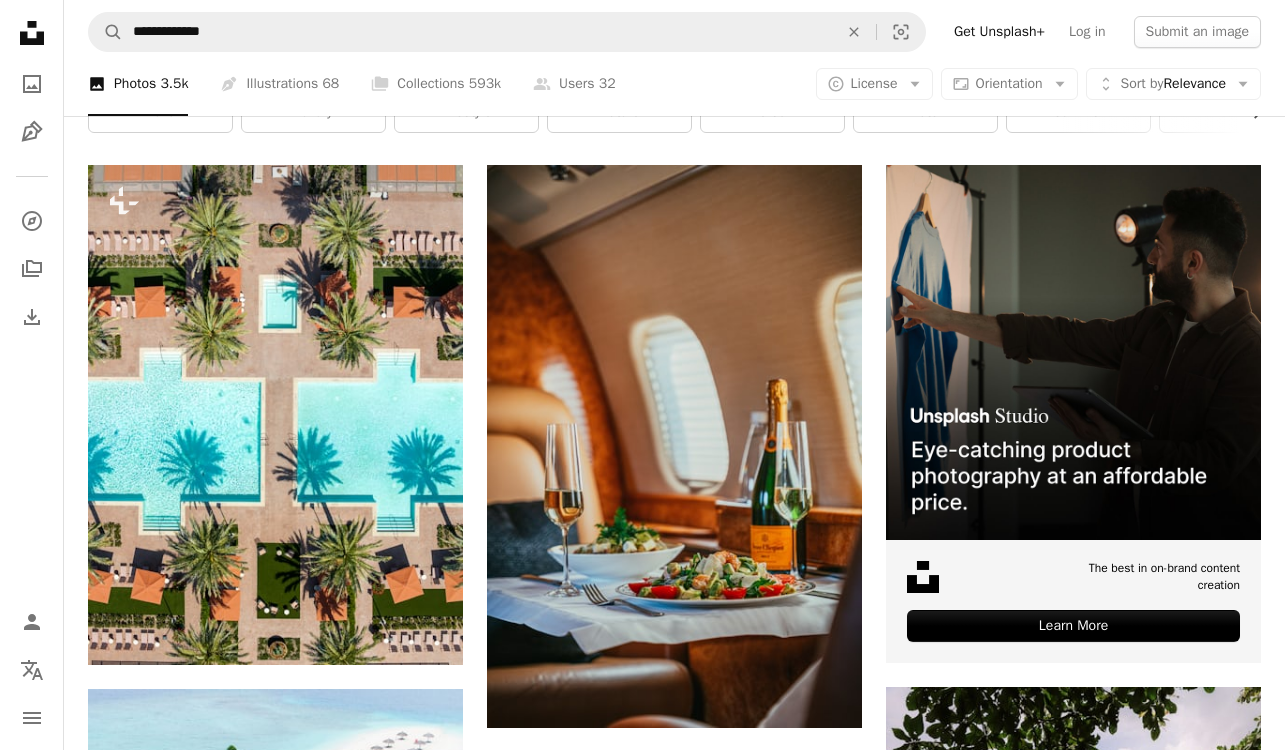 scroll, scrollTop: 355, scrollLeft: 0, axis: vertical 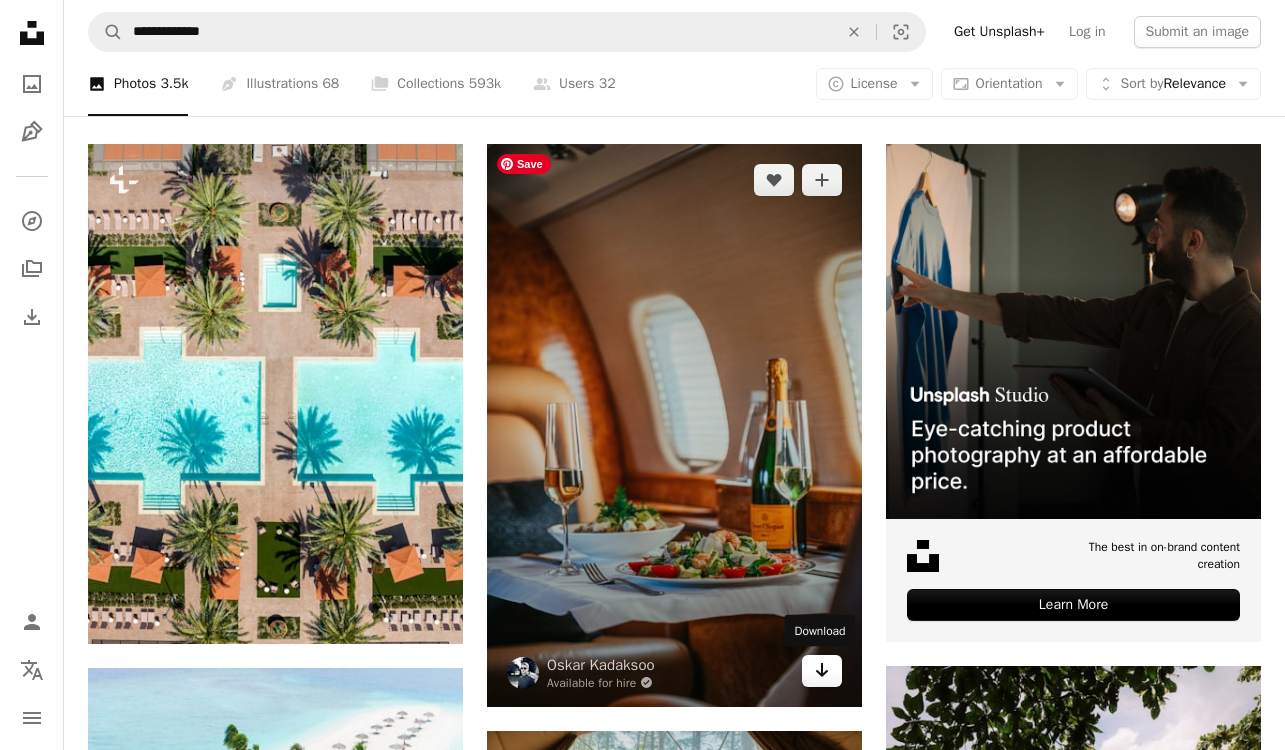 click on "Arrow pointing down" 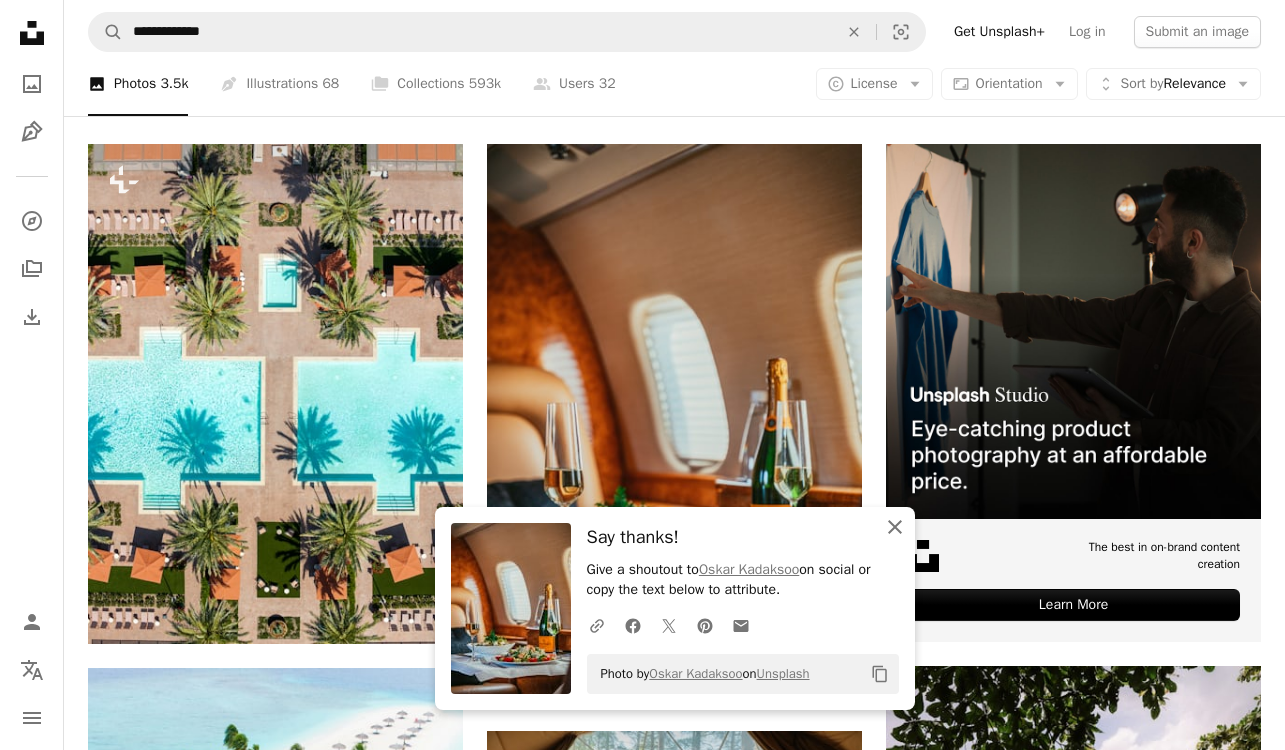 click 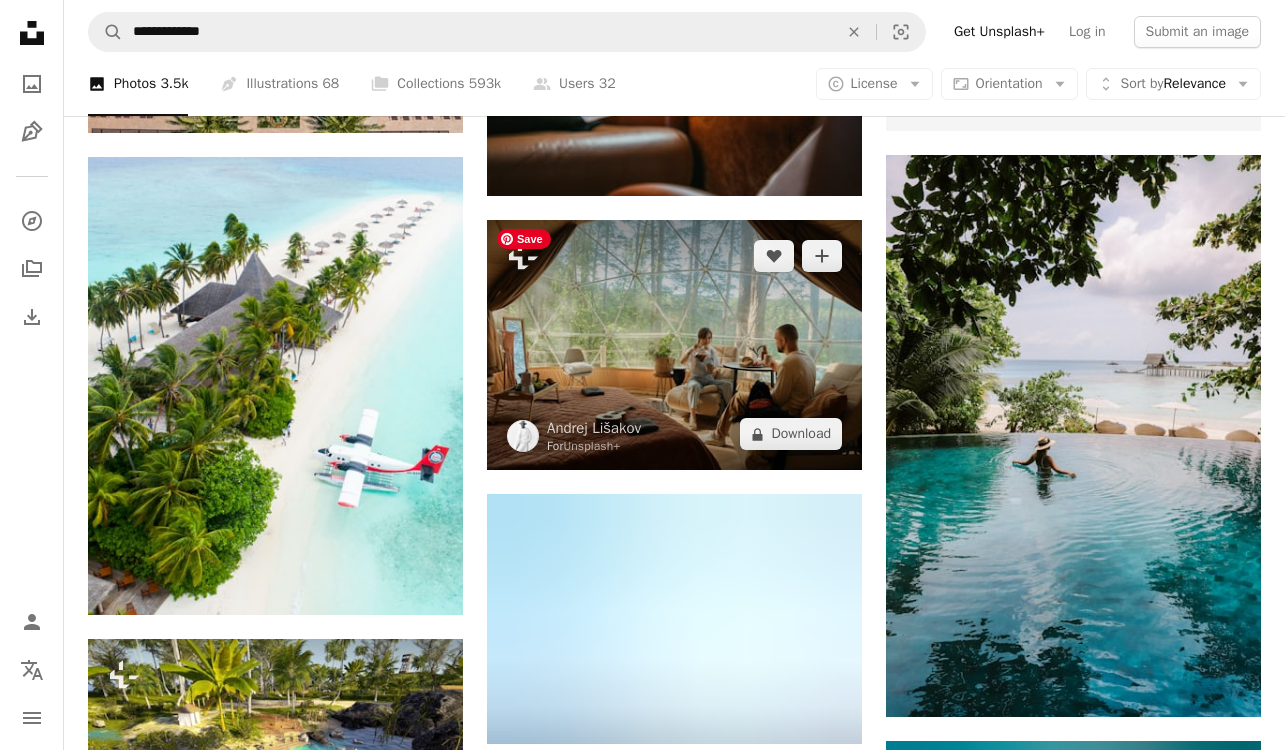 scroll, scrollTop: 884, scrollLeft: 0, axis: vertical 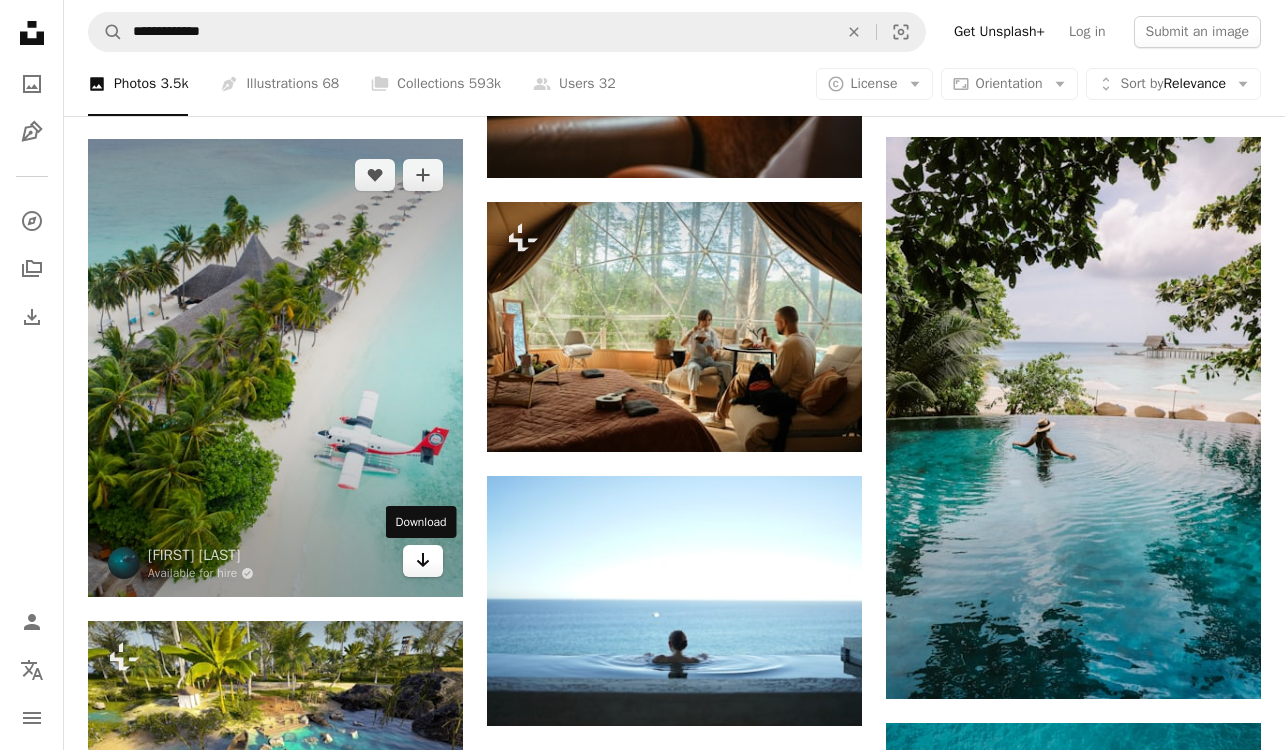 click on "Arrow pointing down" 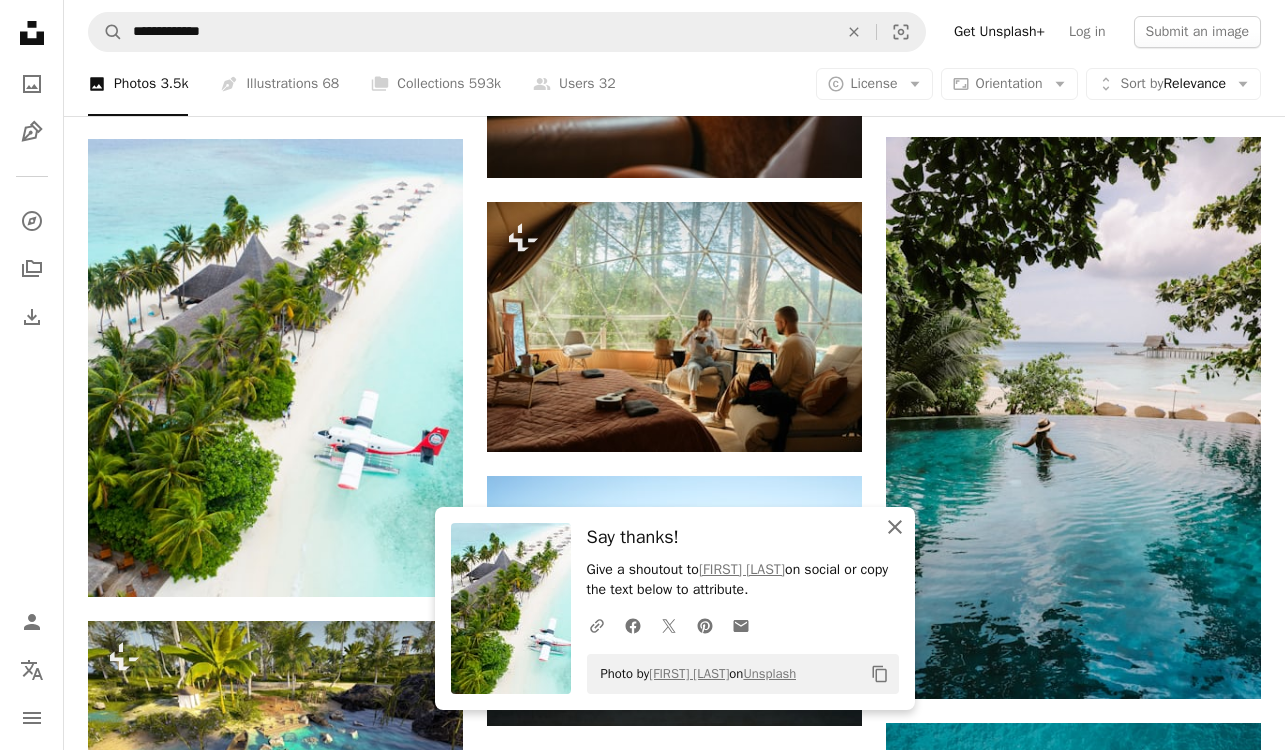 click 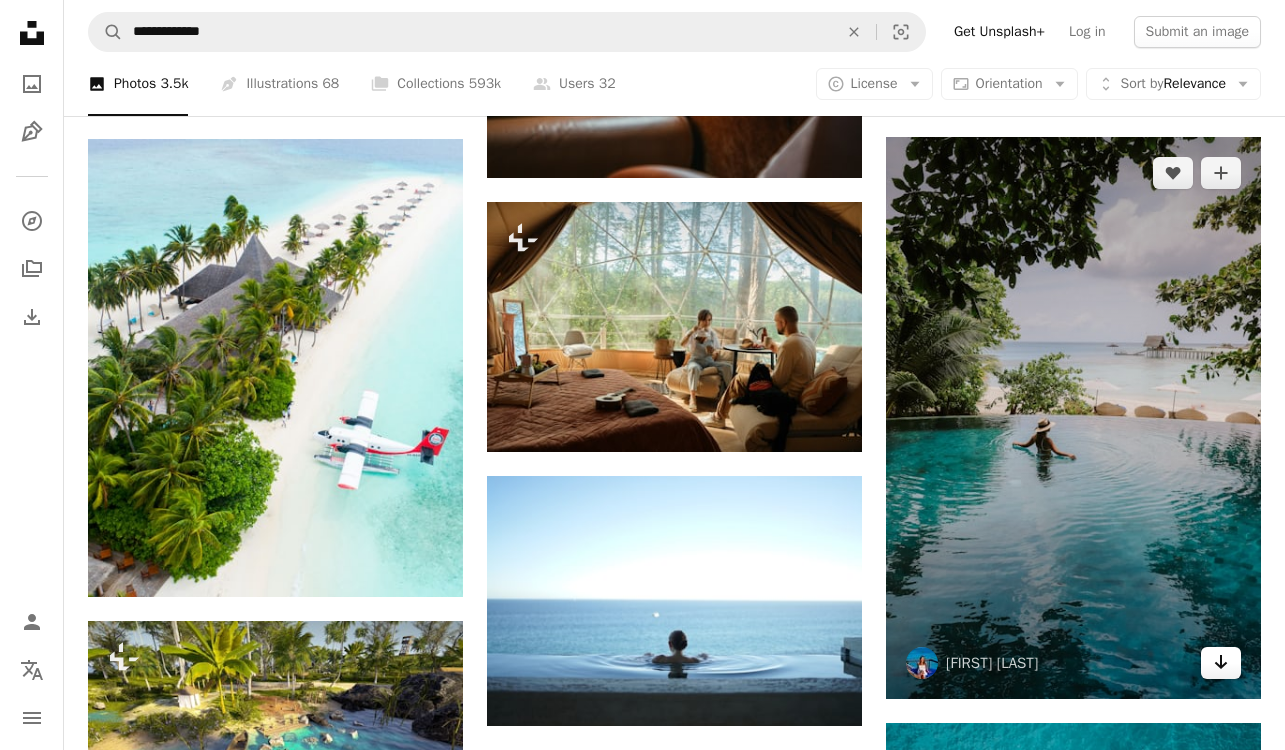 click on "Arrow pointing down" at bounding box center (1221, 663) 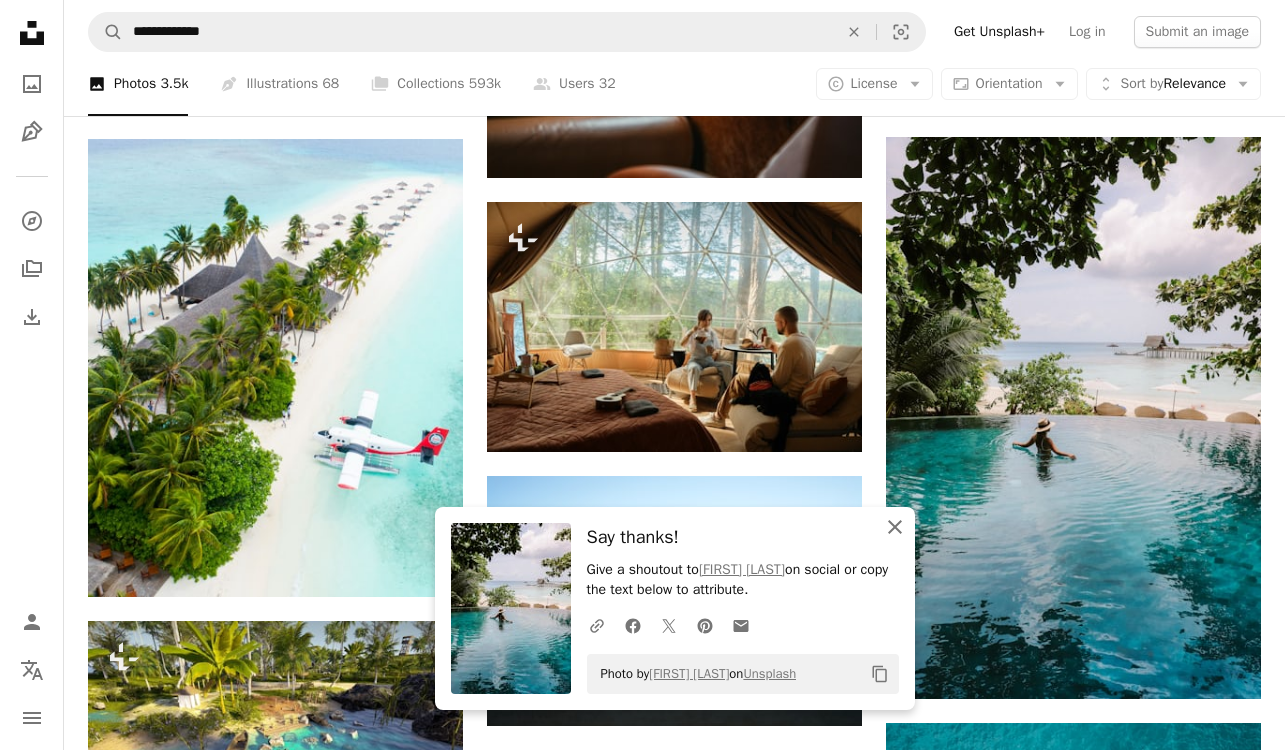 click on "An X shape" 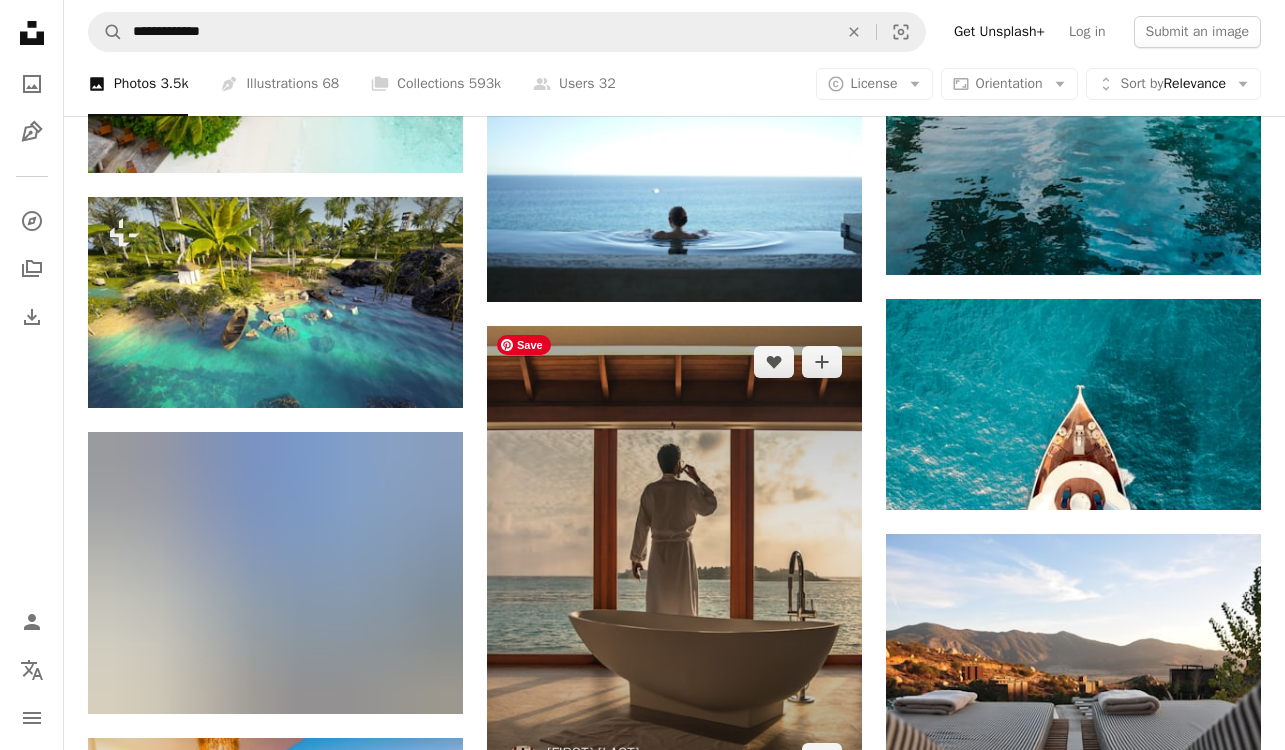scroll, scrollTop: 1312, scrollLeft: 0, axis: vertical 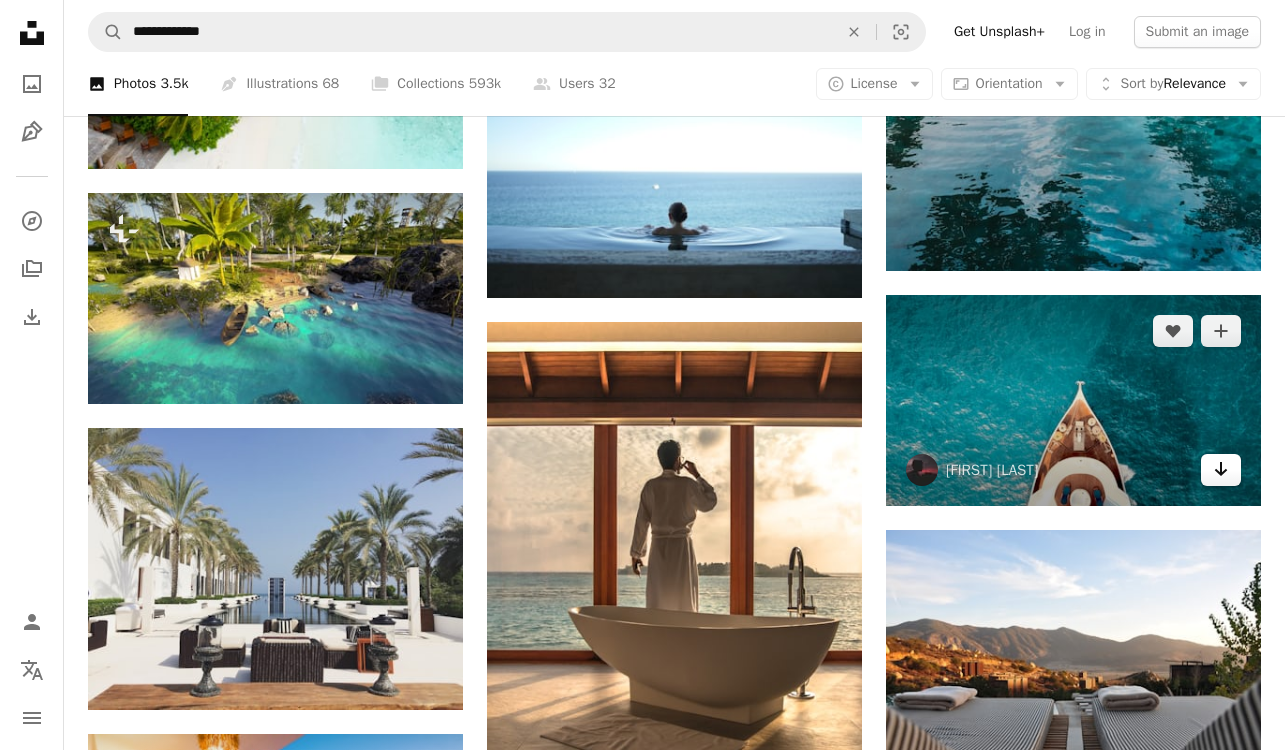 click on "Arrow pointing down" 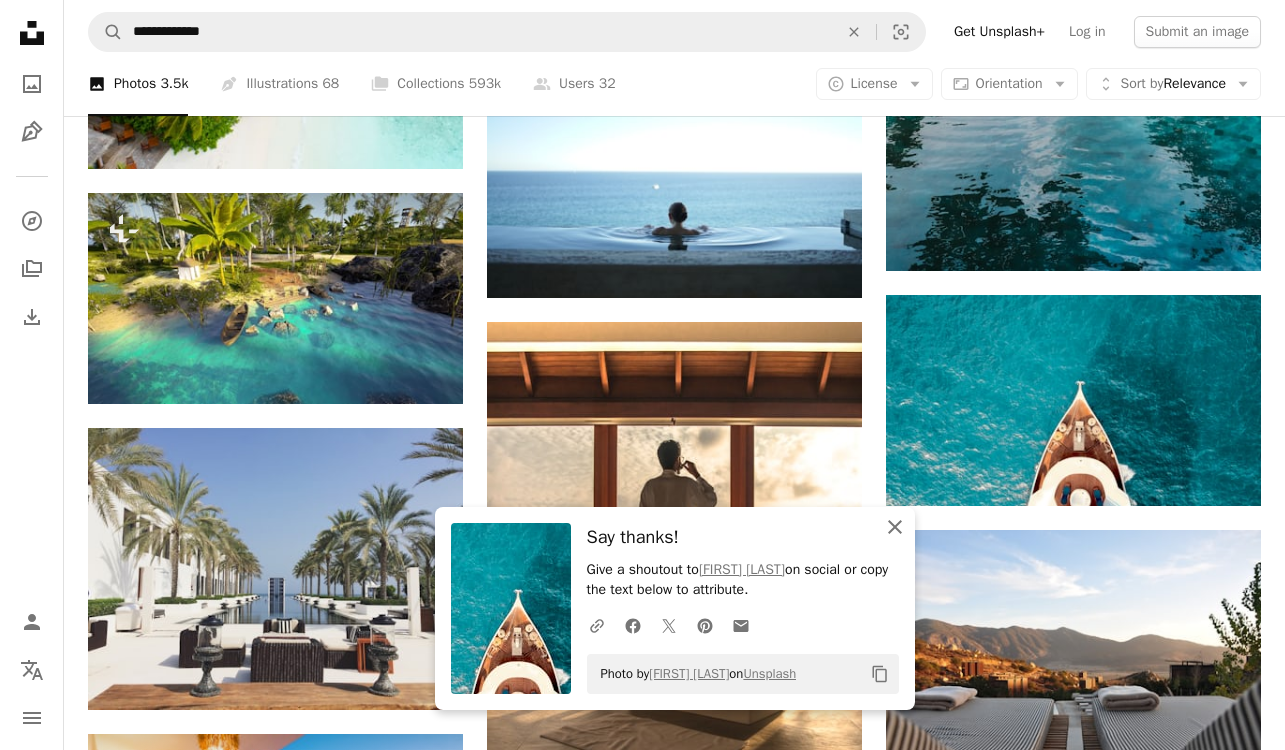 click 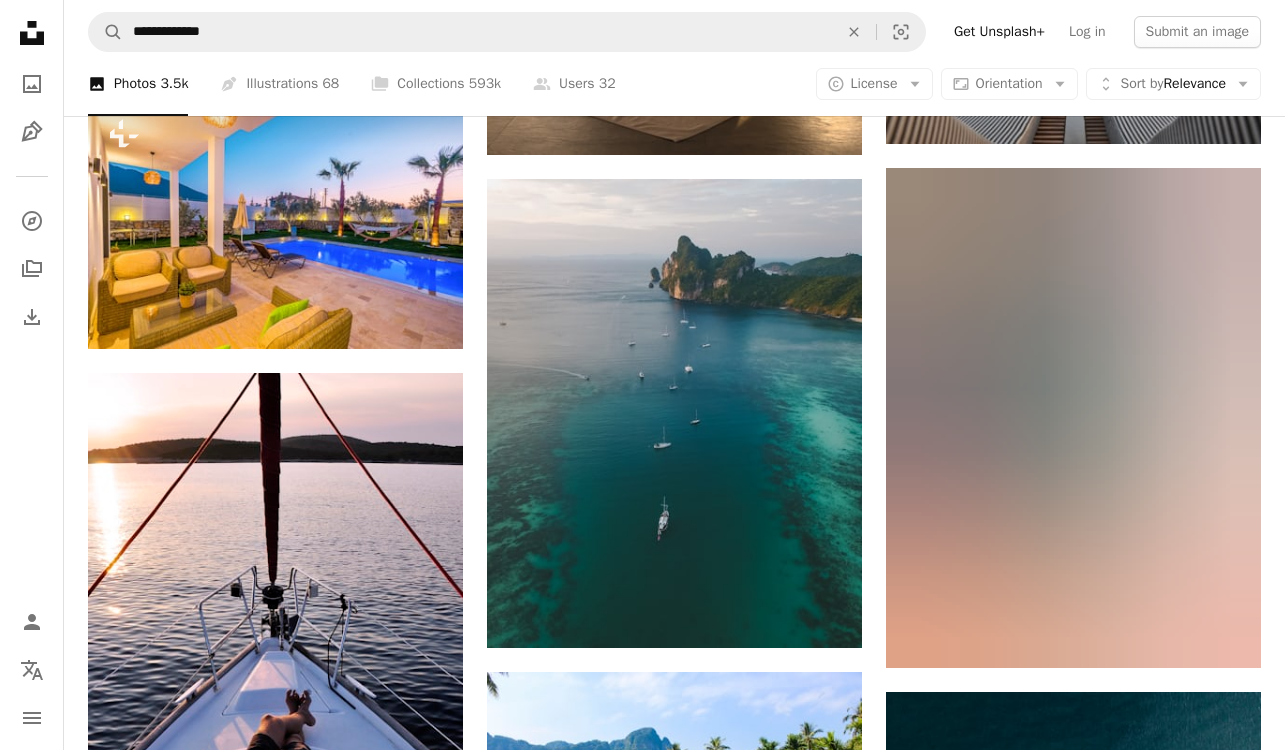 scroll, scrollTop: 1949, scrollLeft: 0, axis: vertical 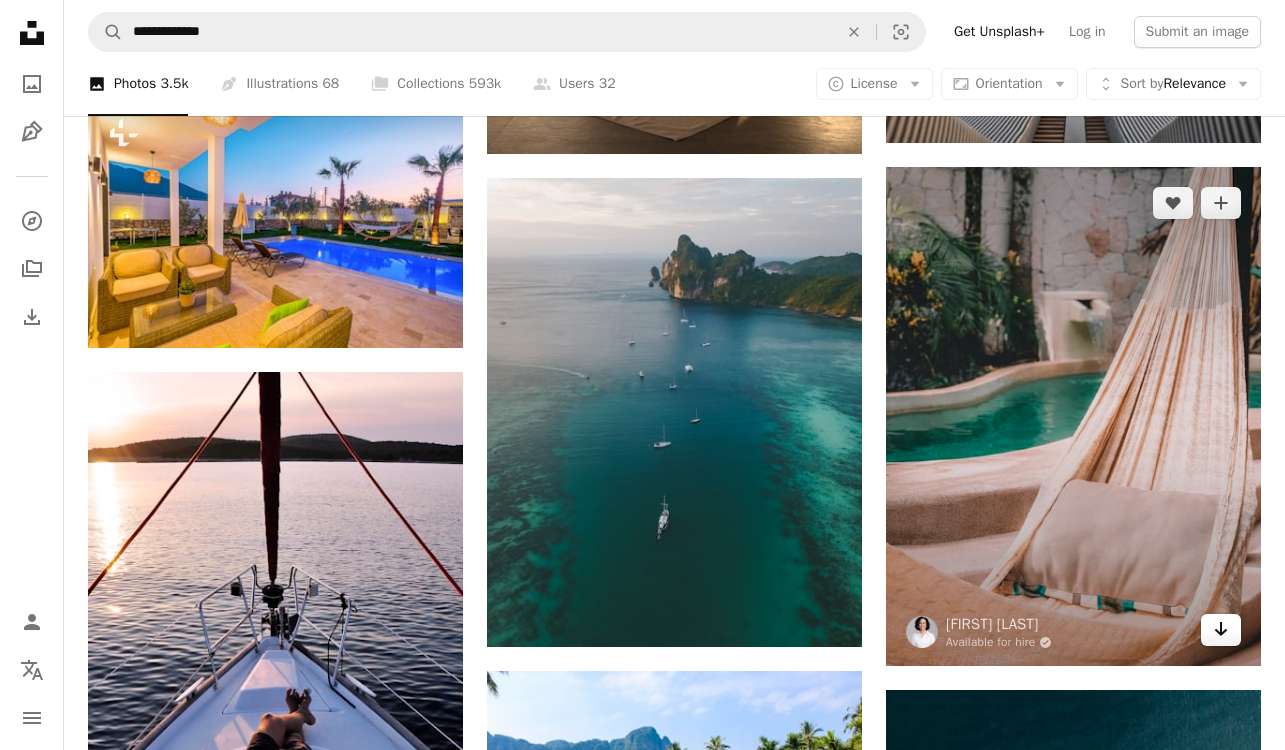 click on "Arrow pointing down" at bounding box center [1221, 630] 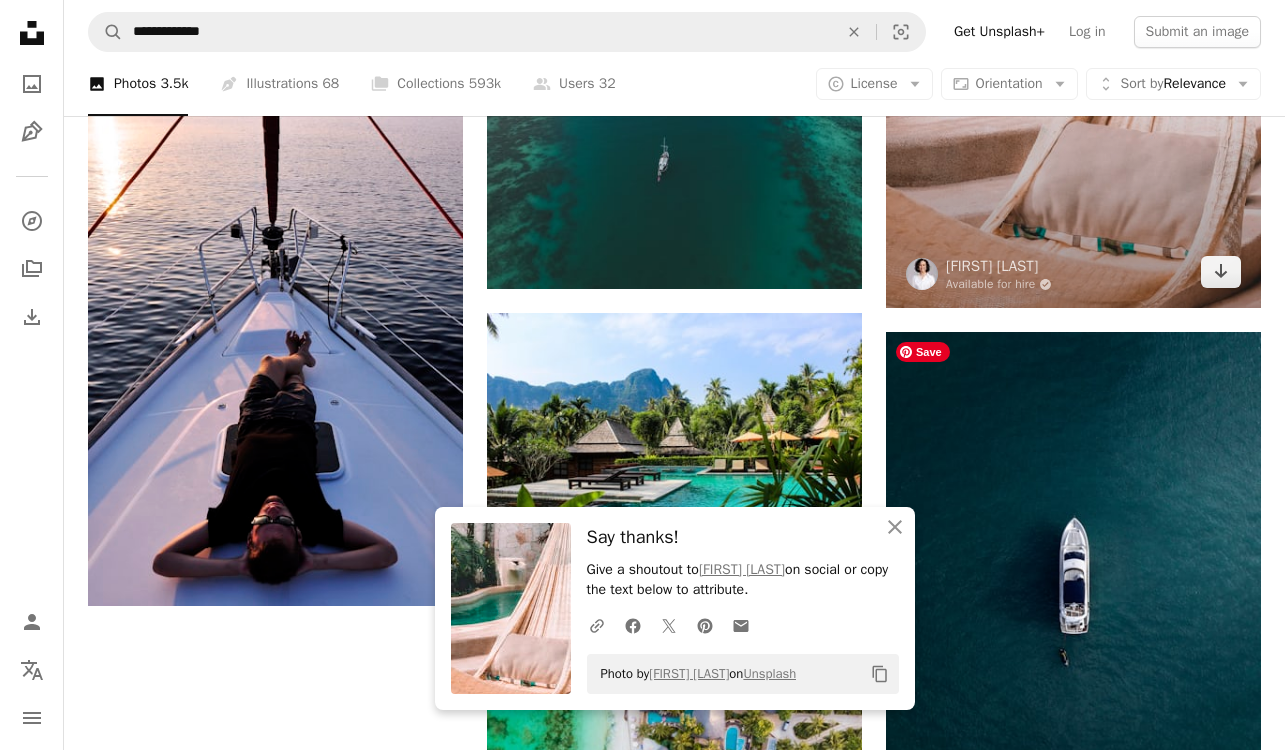 scroll, scrollTop: 2471, scrollLeft: 0, axis: vertical 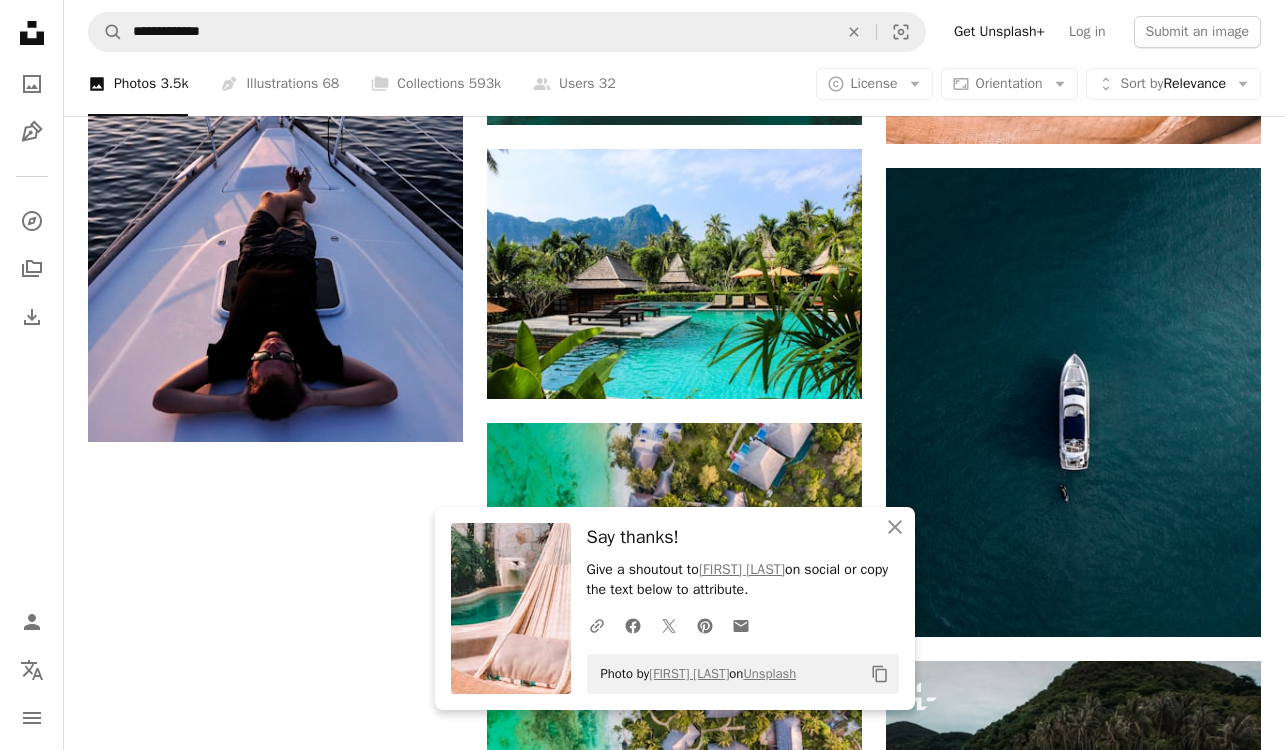 click on "Plus sign for Unsplash+ A heart A plus sign Getty Images For Unsplash+ A lock Download A heart A plus sign [FIRST] [LAST] Available for hire A checkmark inside of a circle Arrow pointing down Plus sign for Unsplash+ A heart A plus sign Alexander Mils For Unsplash+ A lock Download A heart A plus sign [FIRST] [LAST] Available for hire A checkmark inside of a circle Arrow pointing down Plus sign for Unsplash+ A heart A plus sign Faruk Tokluoğlu For Unsplash+ A lock Download A heart A plus sign [FIRST] [LAST] Arrow pointing down A heart A plus sign [FIRST] [LAST] Available for hire A checkmark inside of a circle Arrow pointing down Plus sign for Unsplash+ A heart A plus sign [FIRST] [LAST] For Unsplash+ A lock Download A heart A plus sign [FIRST] [LAST] Available for hire A checkmark inside of a circle Arrow pointing down A heart A plus sign [FIRST] [LAST] Available for hire A checkmark inside of a circle Arrow pointing down A heart A plus sign [FIRST] [LAST] Arrow pointing down A heart A plus sign" at bounding box center (674, -186) 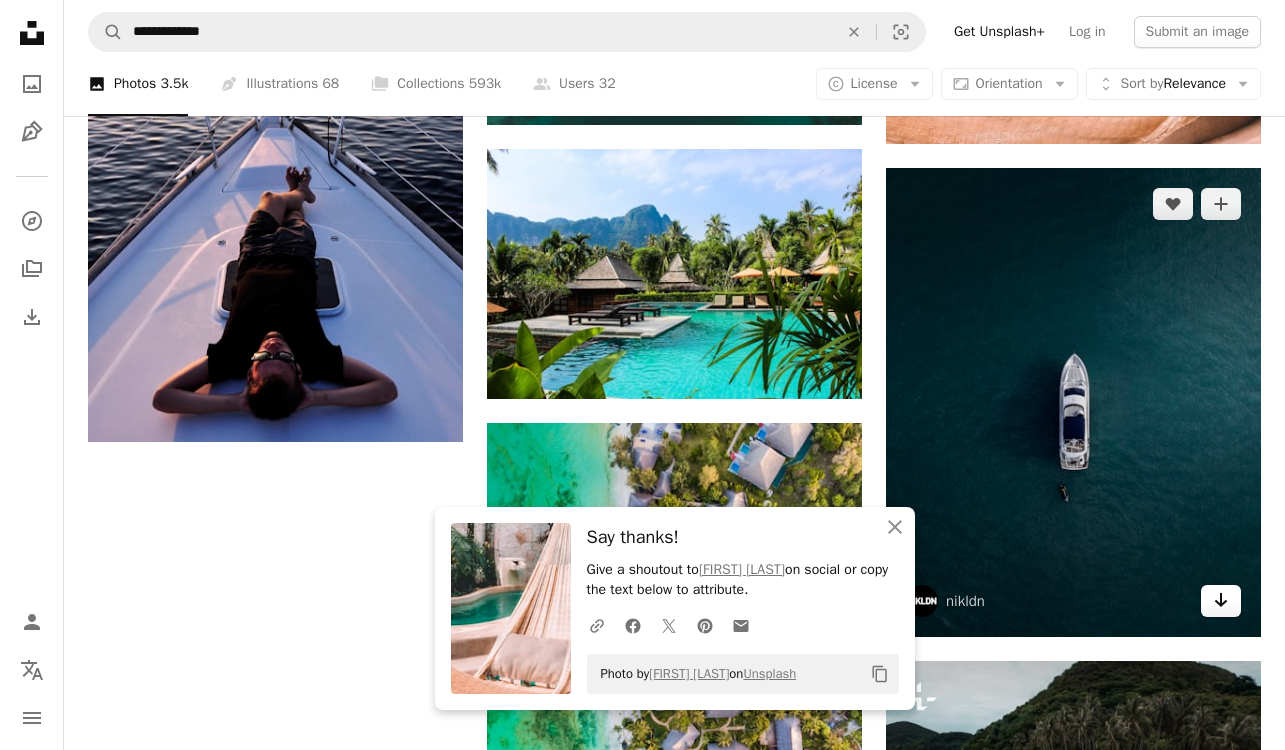 click on "Arrow pointing down" 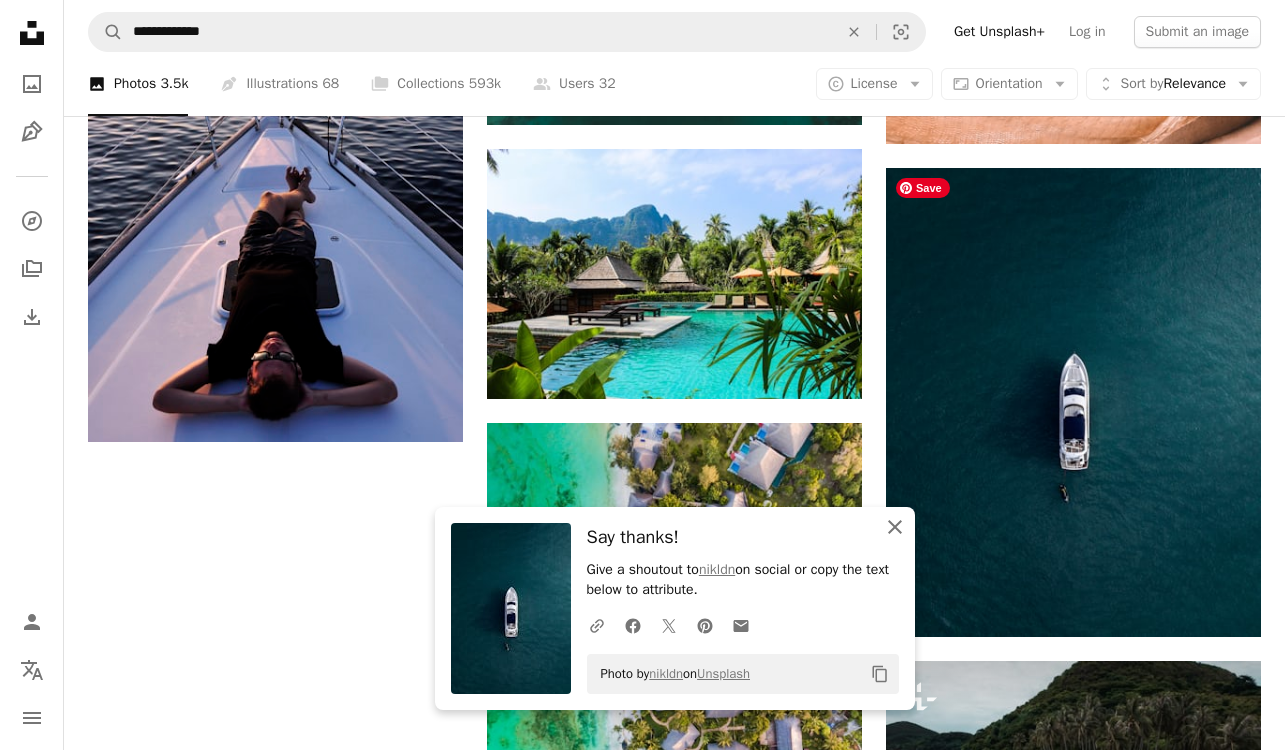 click 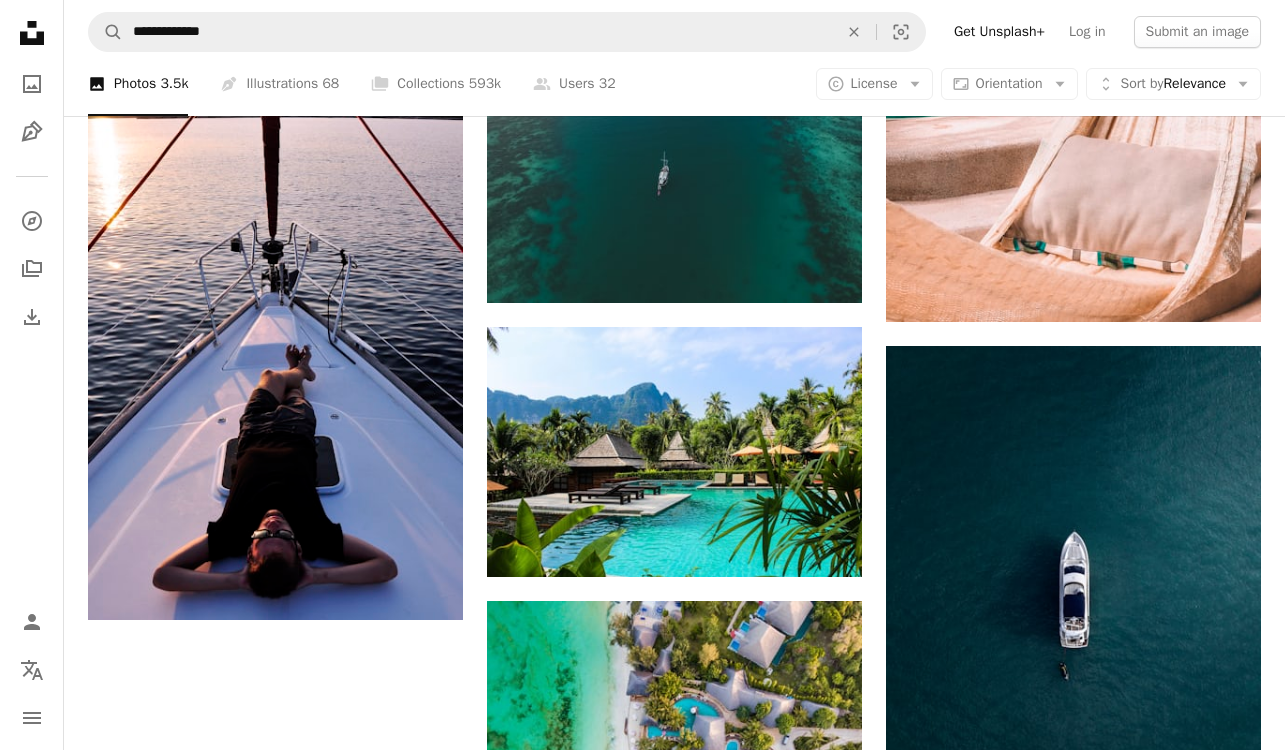 scroll, scrollTop: 2295, scrollLeft: 0, axis: vertical 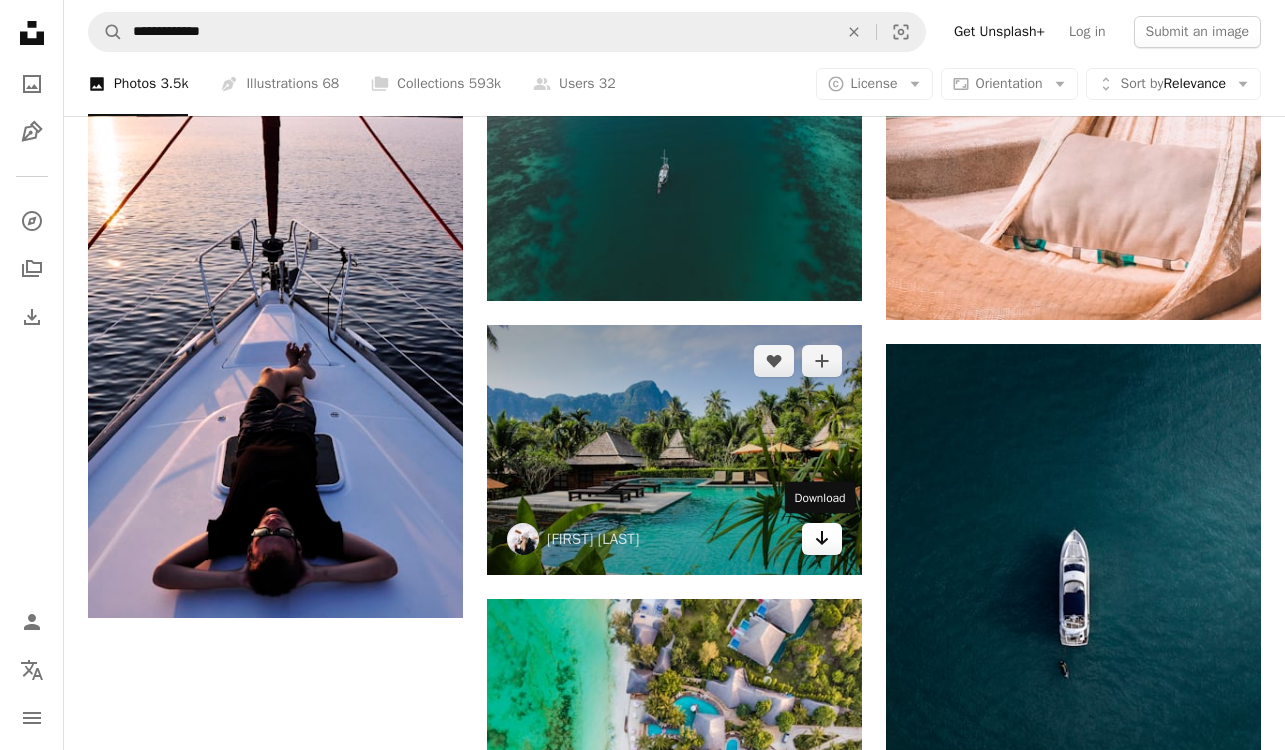 click on "Arrow pointing down" 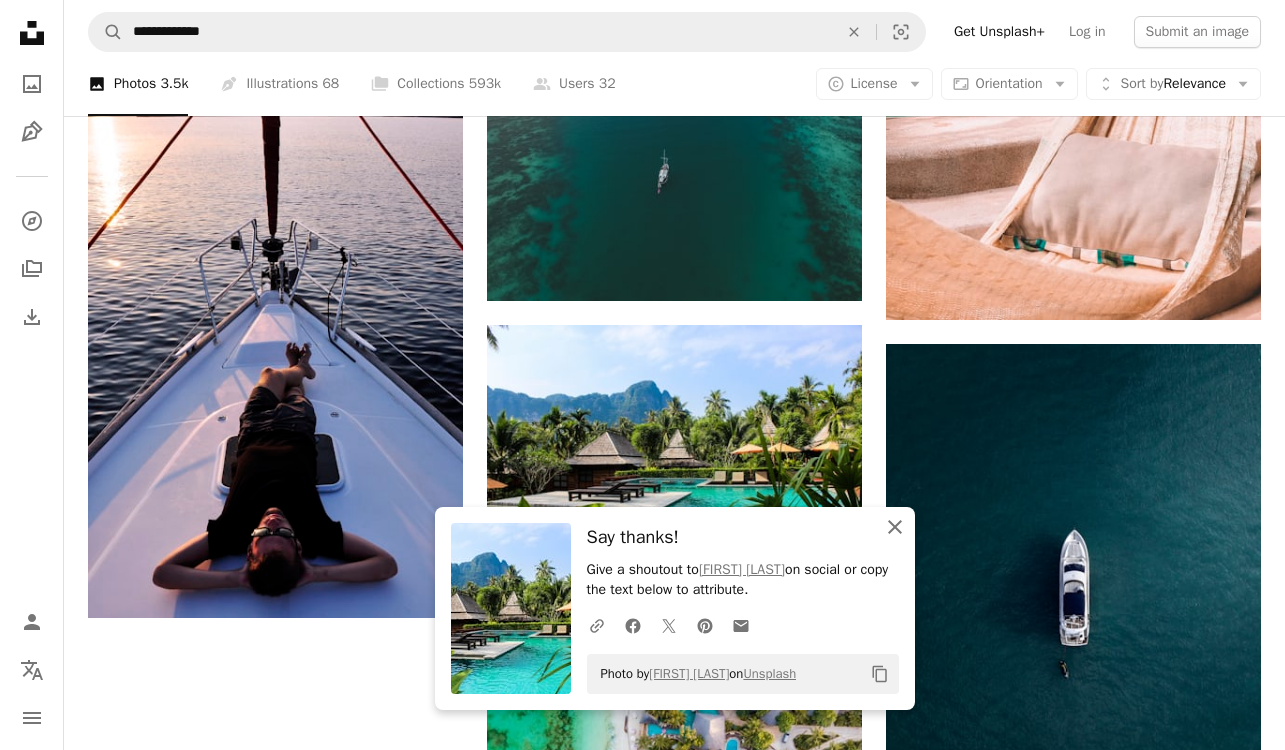 click on "An X shape" 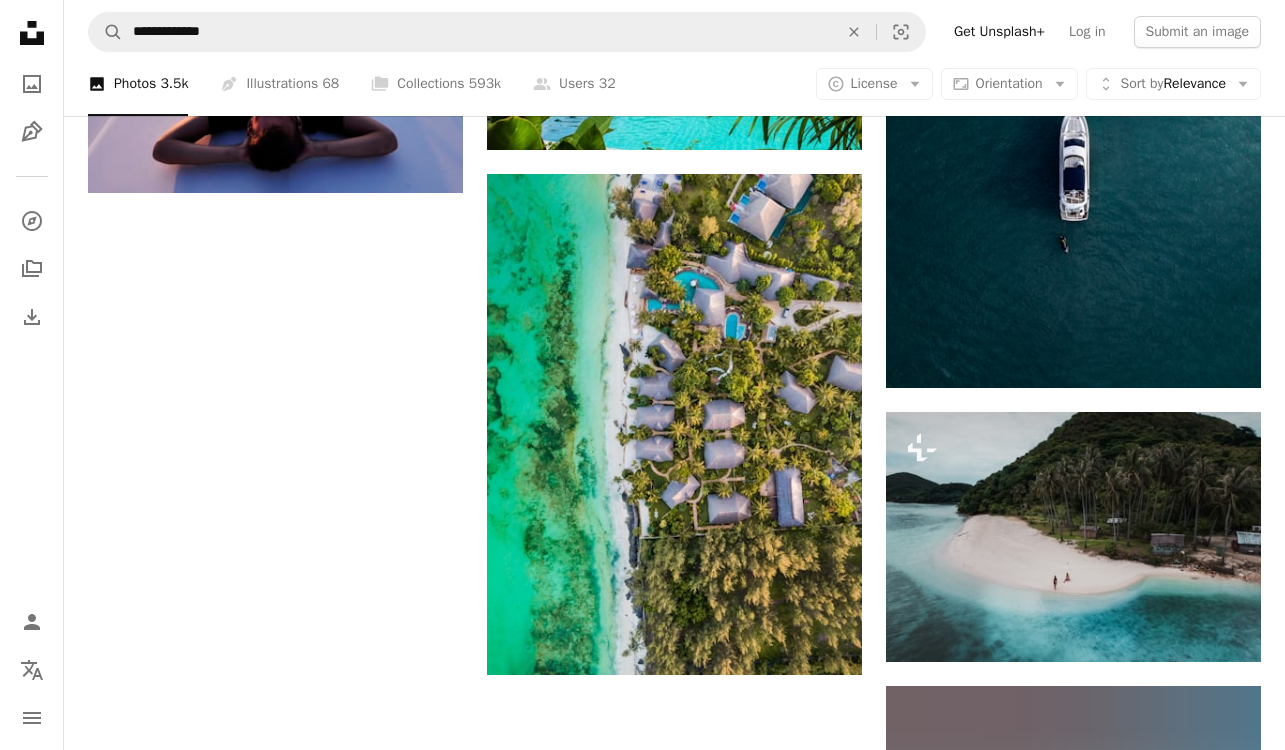 scroll, scrollTop: 2721, scrollLeft: 0, axis: vertical 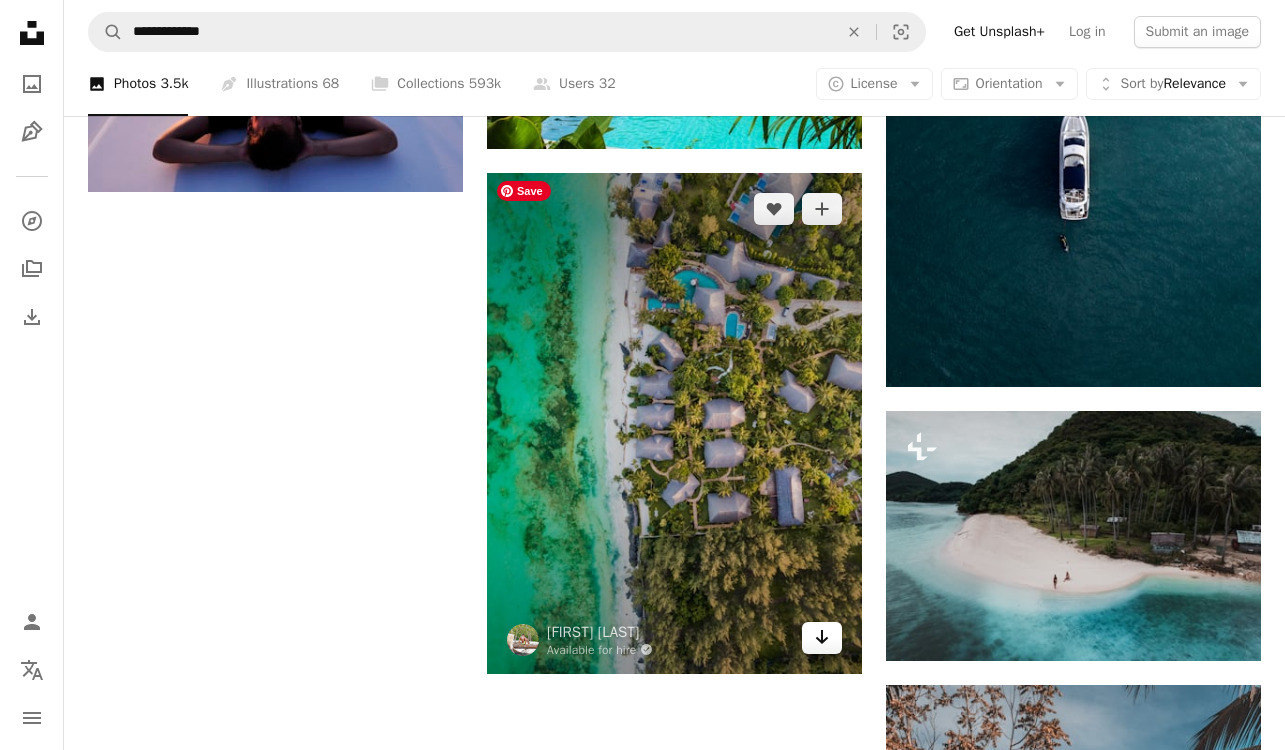 click on "Arrow pointing down" 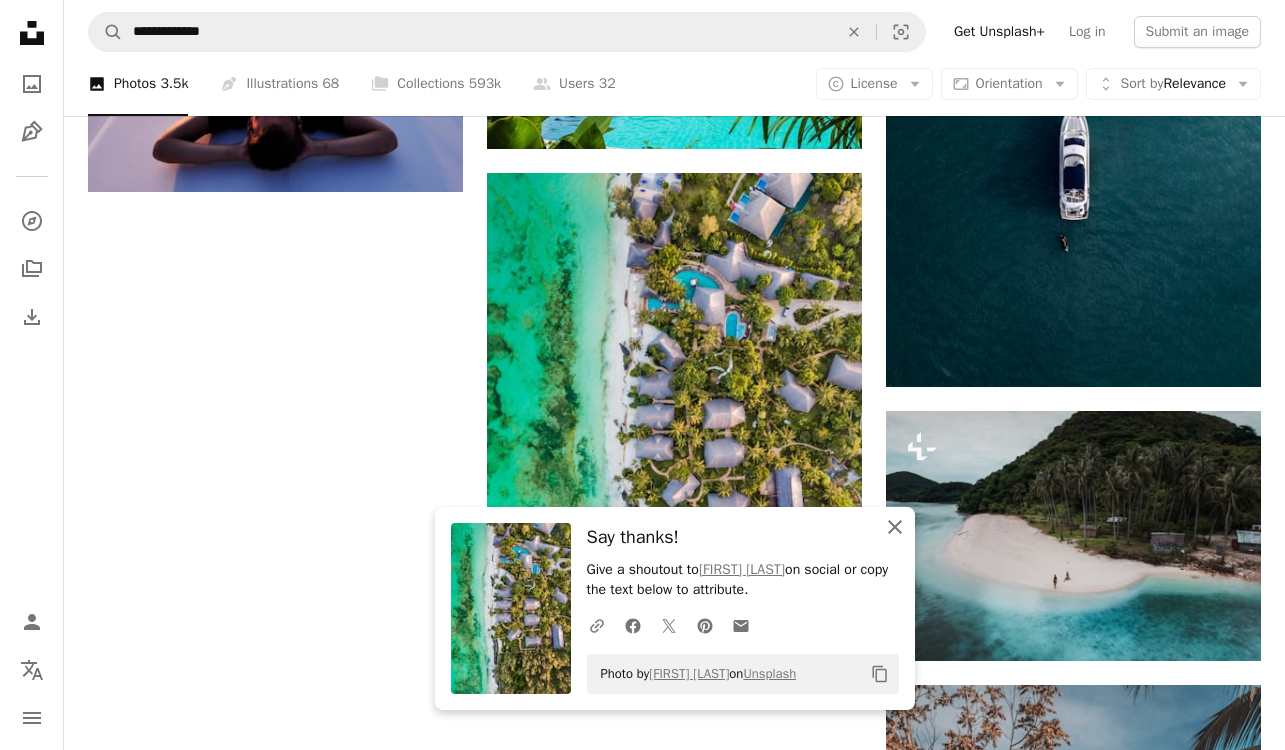 click on "An X shape Close" at bounding box center (895, 527) 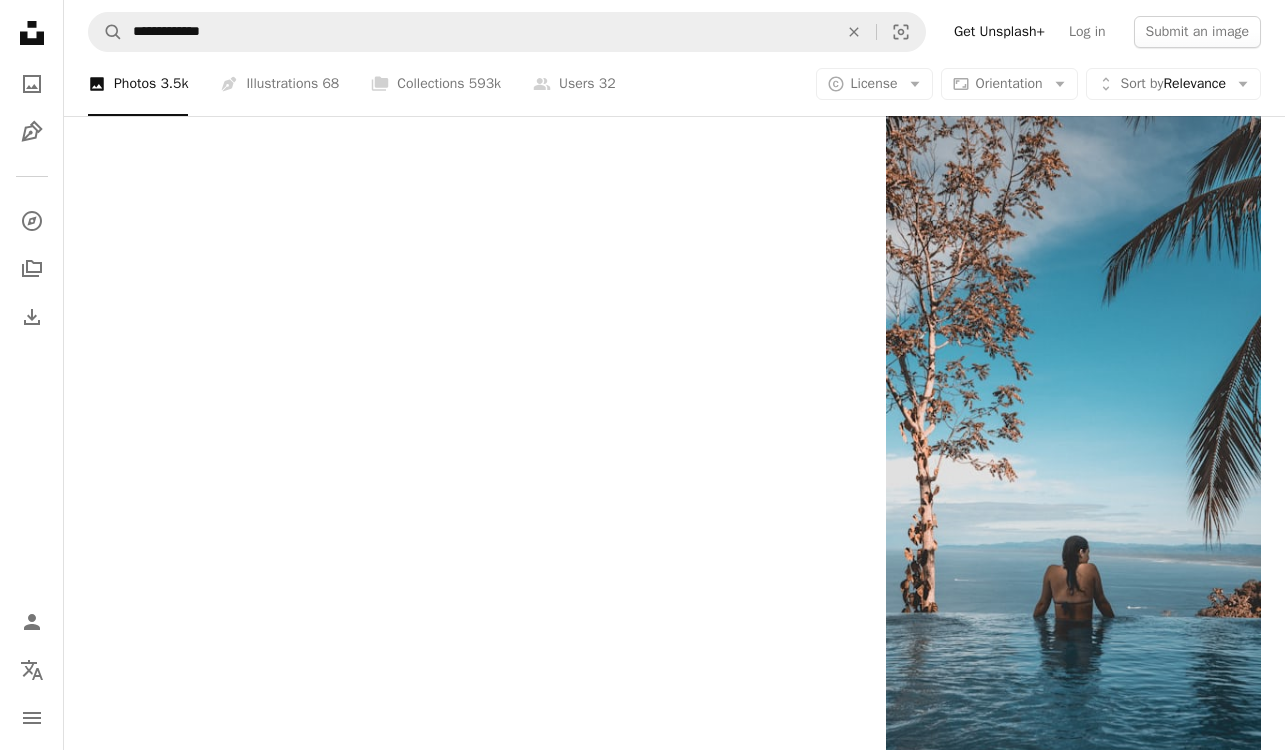scroll, scrollTop: 3333, scrollLeft: 0, axis: vertical 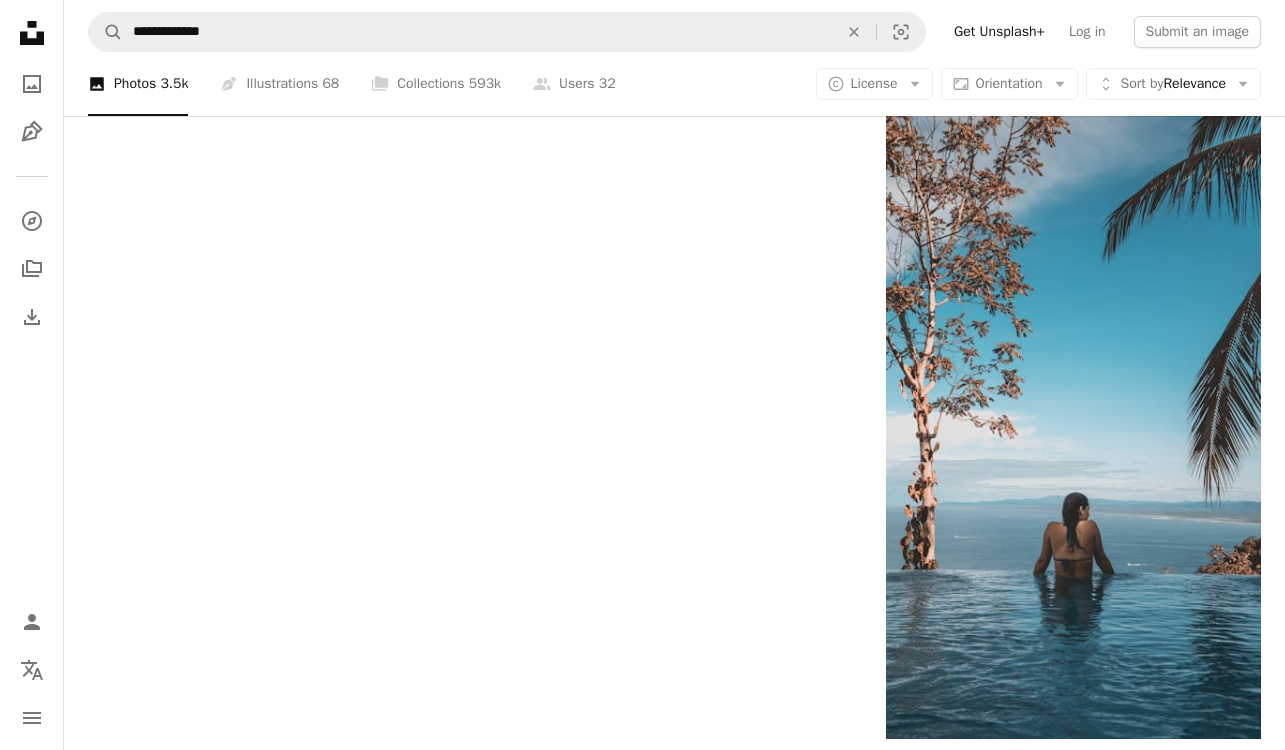 click on "Plus sign for Unsplash+ A heart A plus sign Getty Images For Unsplash+ A lock Download A heart A plus sign [FIRST] [LAST] Available for hire A checkmark inside of a circle Arrow pointing down Plus sign for Unsplash+ A heart A plus sign Alexander Mils For Unsplash+ A lock Download A heart A plus sign [FIRST] [LAST] Available for hire A checkmark inside of a circle Arrow pointing down Plus sign for Unsplash+ A heart A plus sign Faruk Tokluoğlu For Unsplash+ A lock Download A heart A plus sign [FIRST] [LAST] Arrow pointing down A heart A plus sign [FIRST] [LAST] Available for hire A checkmark inside of a circle Arrow pointing down Plus sign for Unsplash+ A heart A plus sign [FIRST] [LAST] For Unsplash+ A lock Download A heart A plus sign [FIRST] [LAST] Available for hire A checkmark inside of a circle Arrow pointing down A heart A plus sign [FIRST] [LAST] Available for hire A checkmark inside of a circle Arrow pointing down A heart A plus sign [FIRST] [LAST] Arrow pointing down A heart A plus sign" at bounding box center (674, -1048) 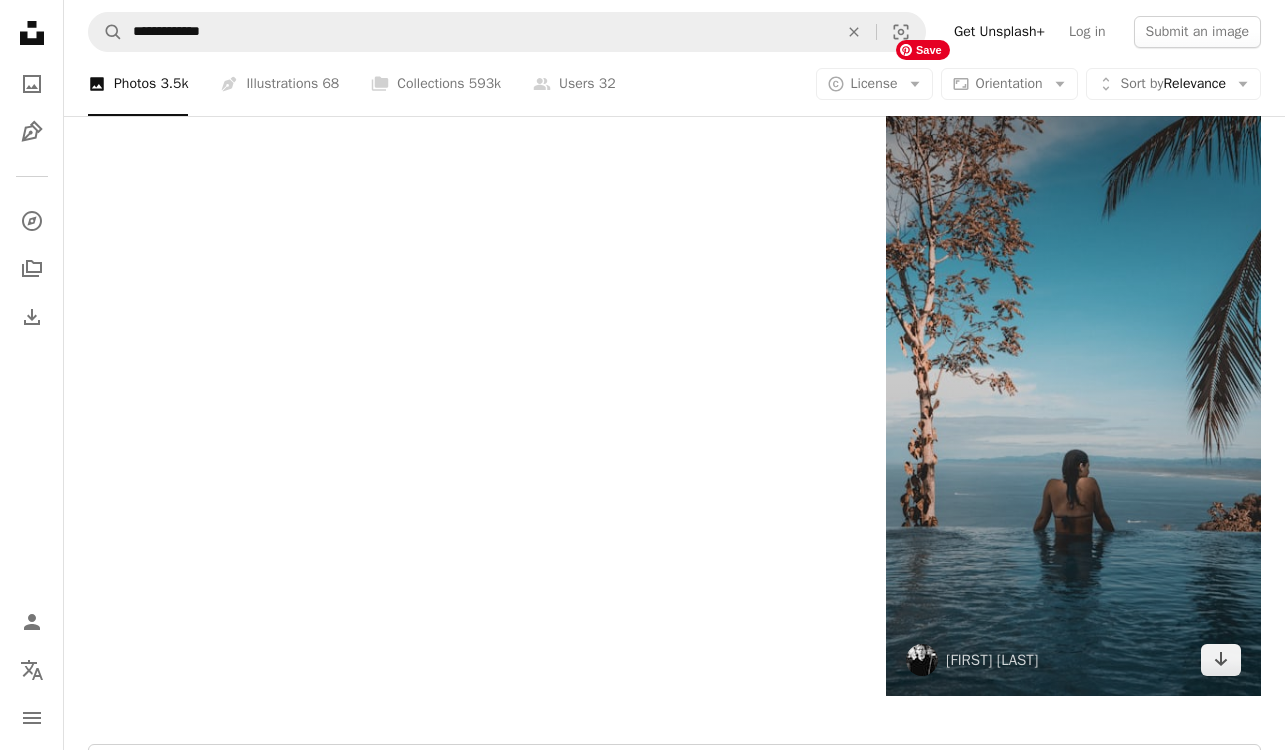 scroll, scrollTop: 3389, scrollLeft: 0, axis: vertical 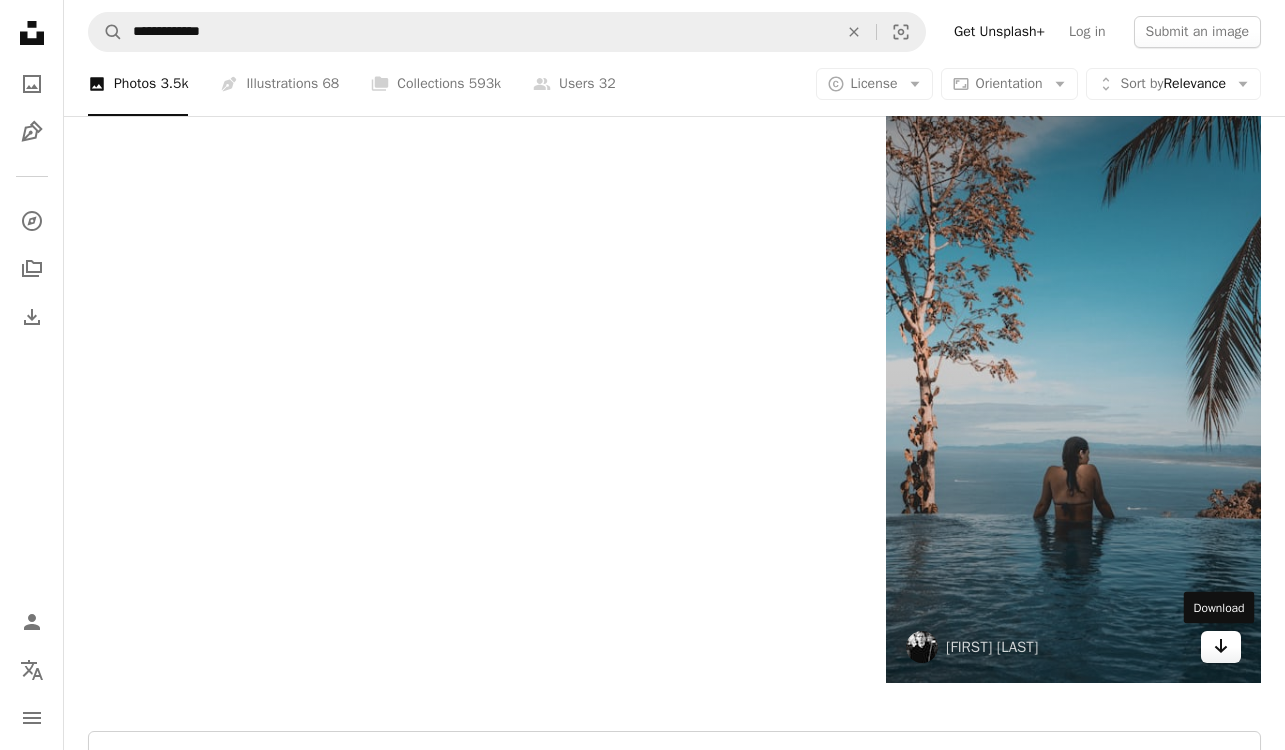 click on "Arrow pointing down" 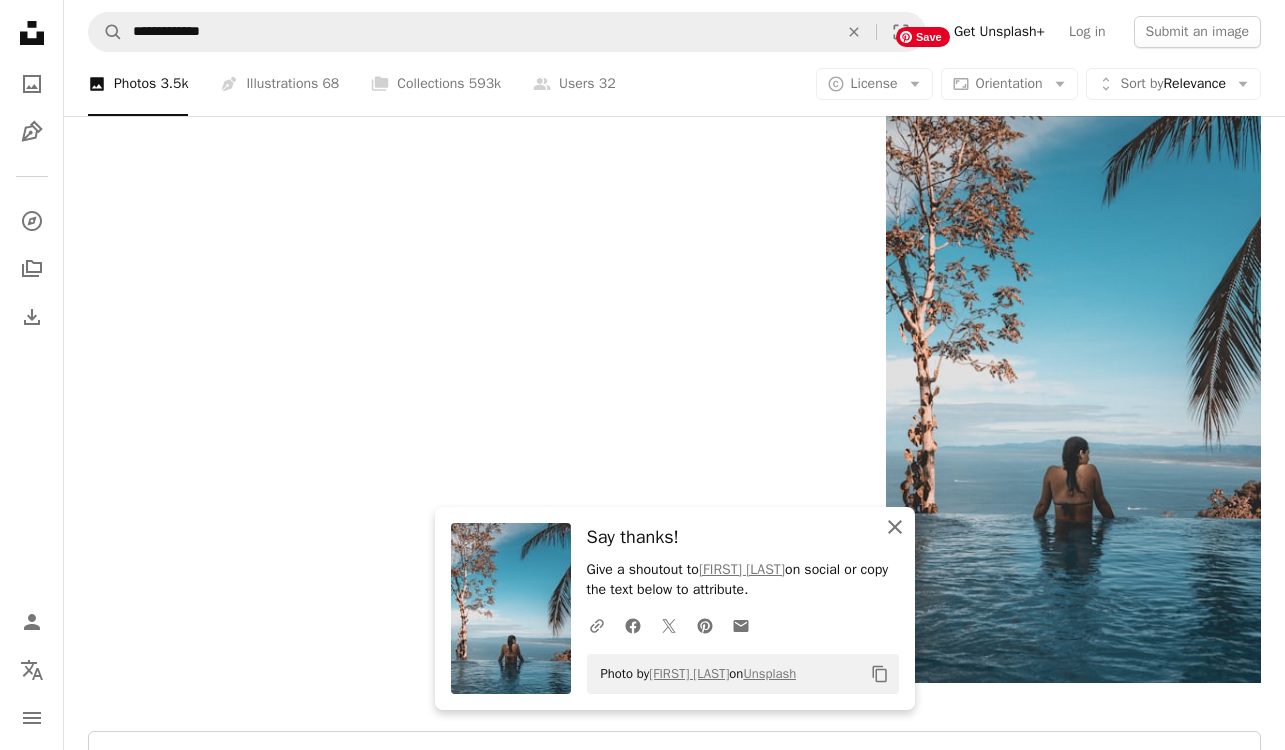click 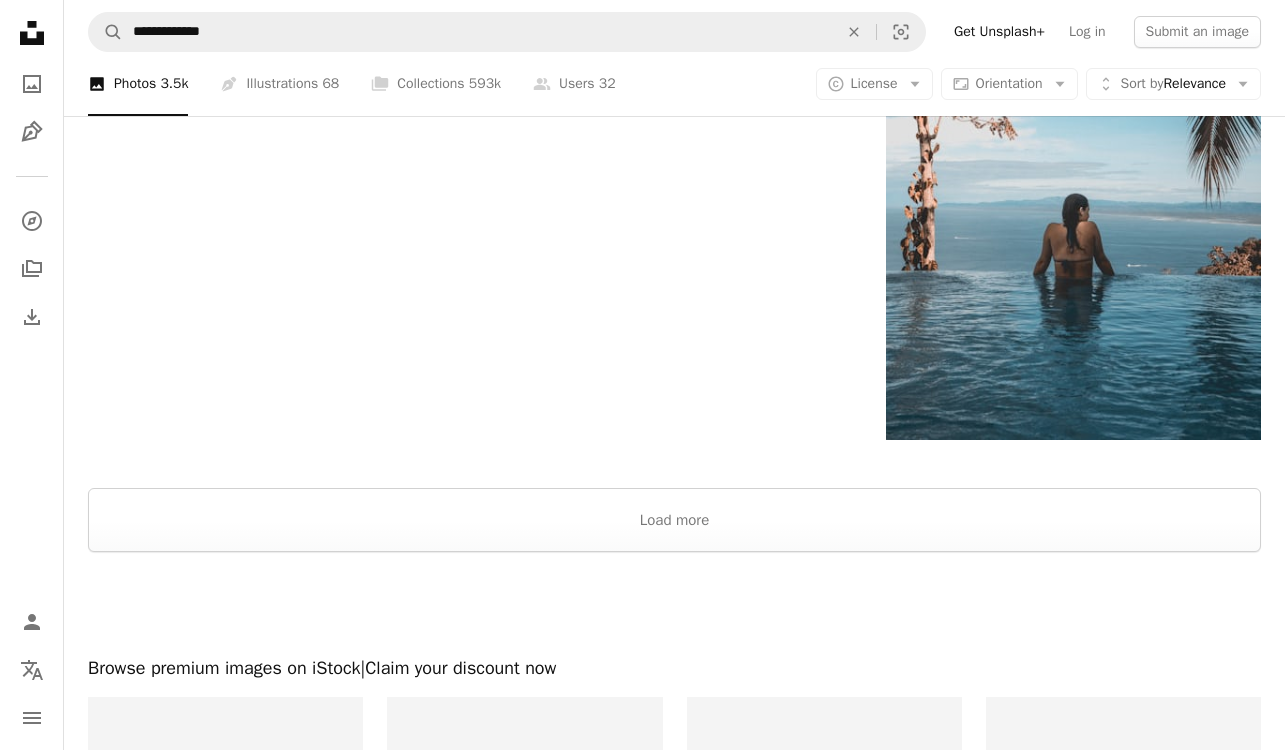 scroll, scrollTop: 3824, scrollLeft: 0, axis: vertical 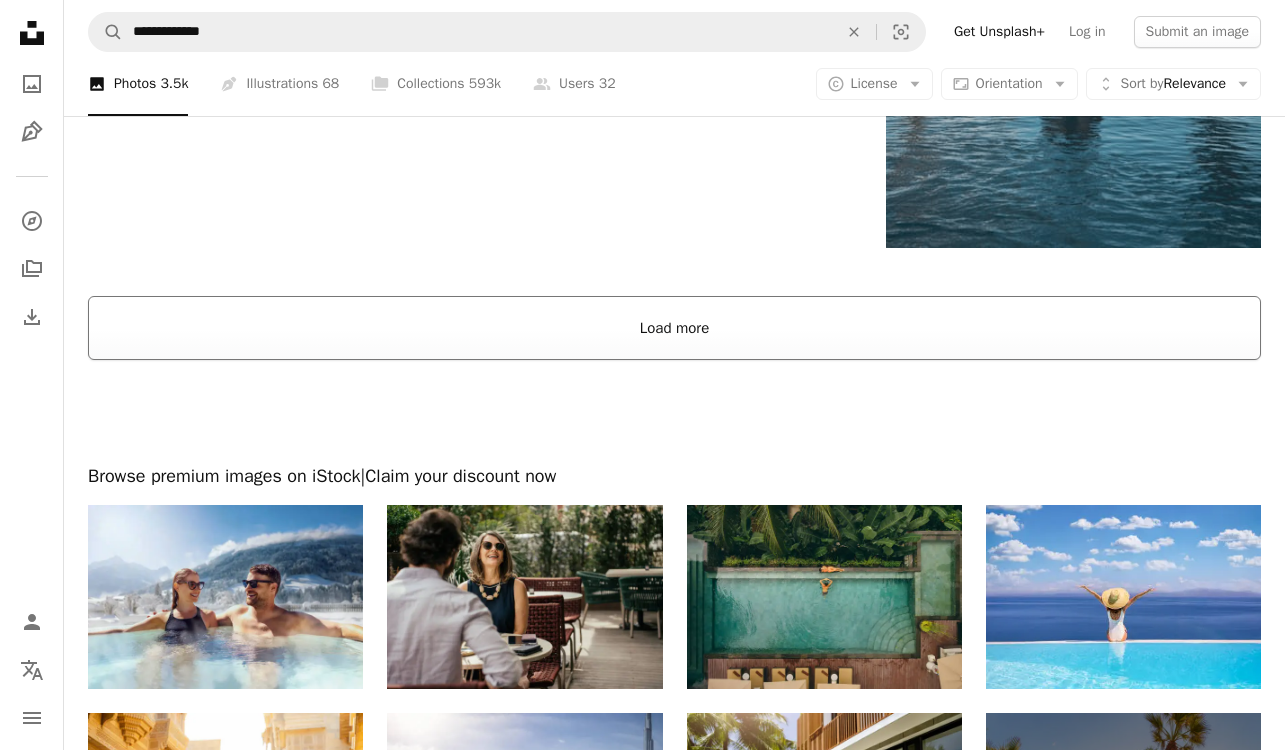 click on "Load more" at bounding box center (674, 328) 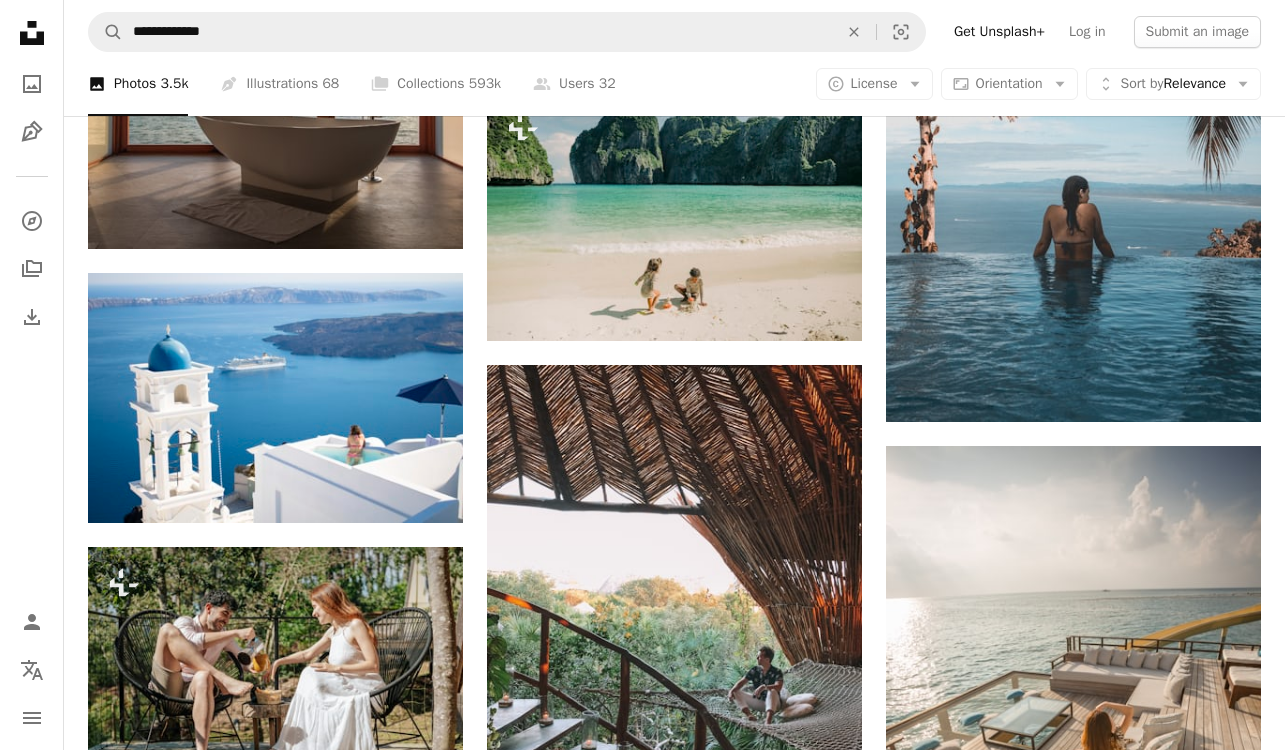scroll, scrollTop: 3648, scrollLeft: 0, axis: vertical 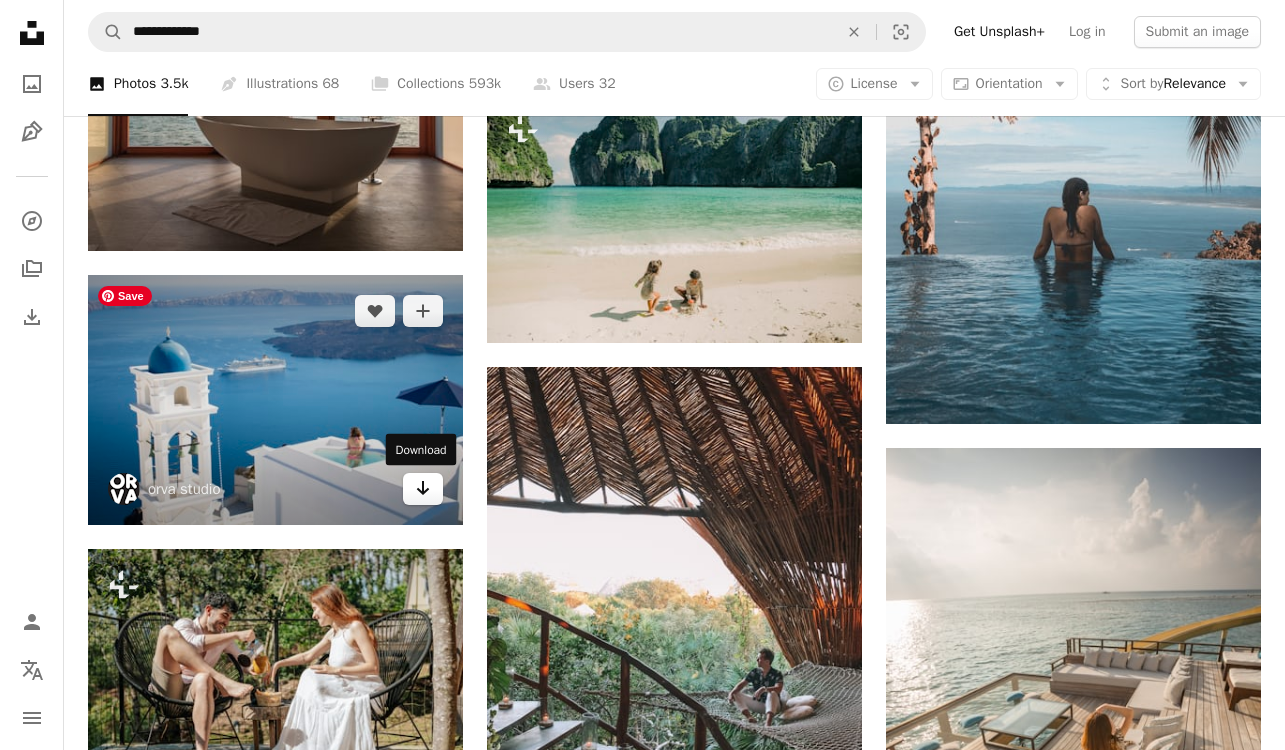 click on "Arrow pointing down" 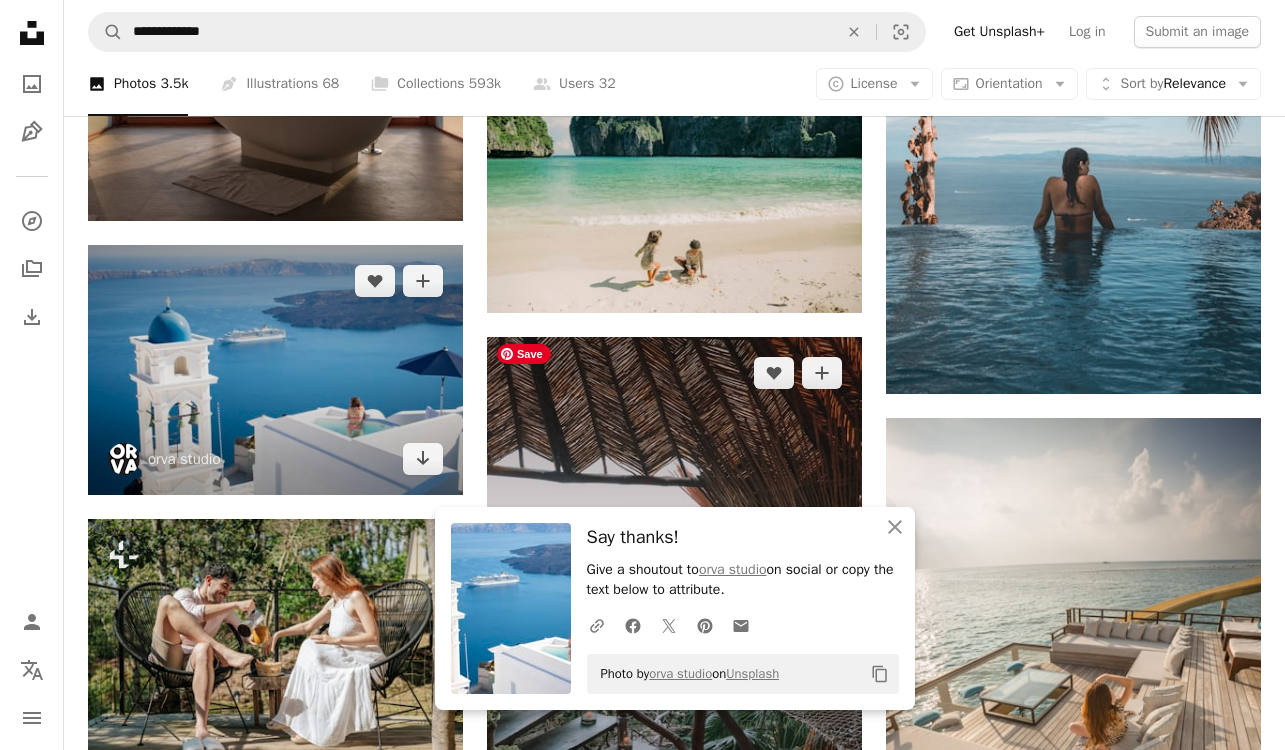 scroll, scrollTop: 3842, scrollLeft: 0, axis: vertical 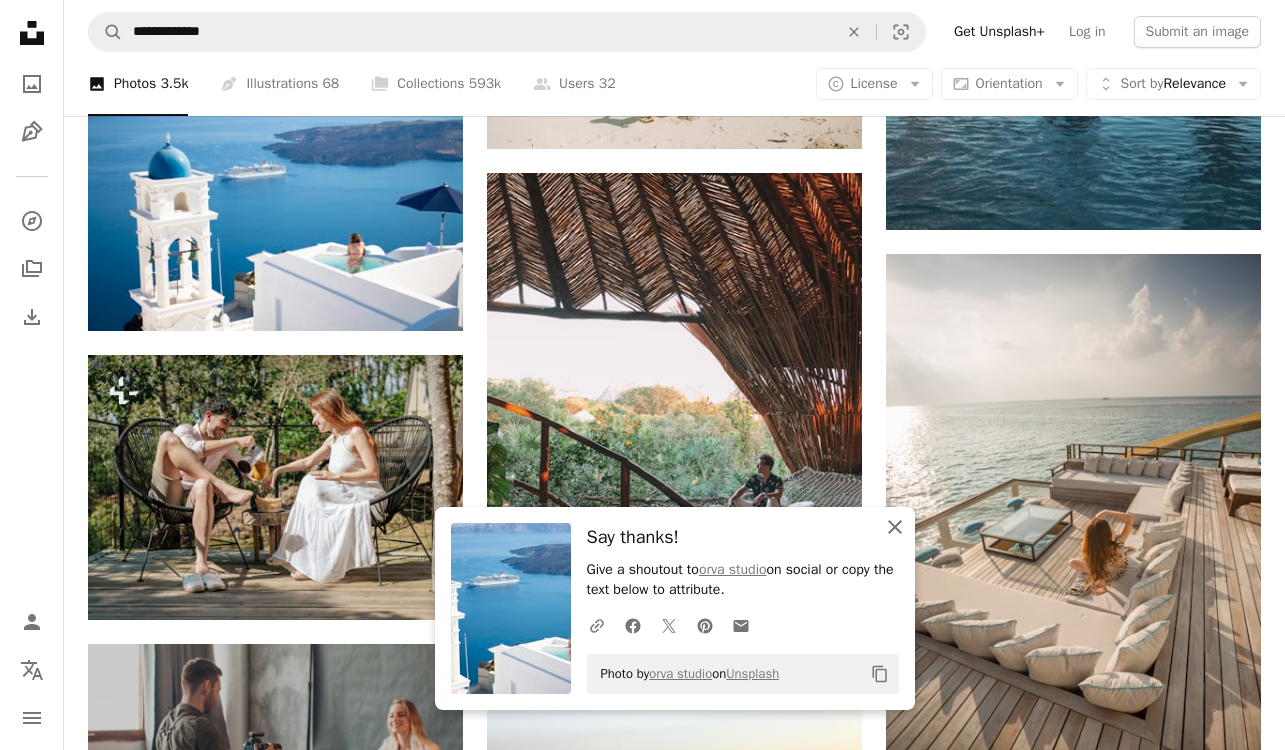 click on "An X shape" 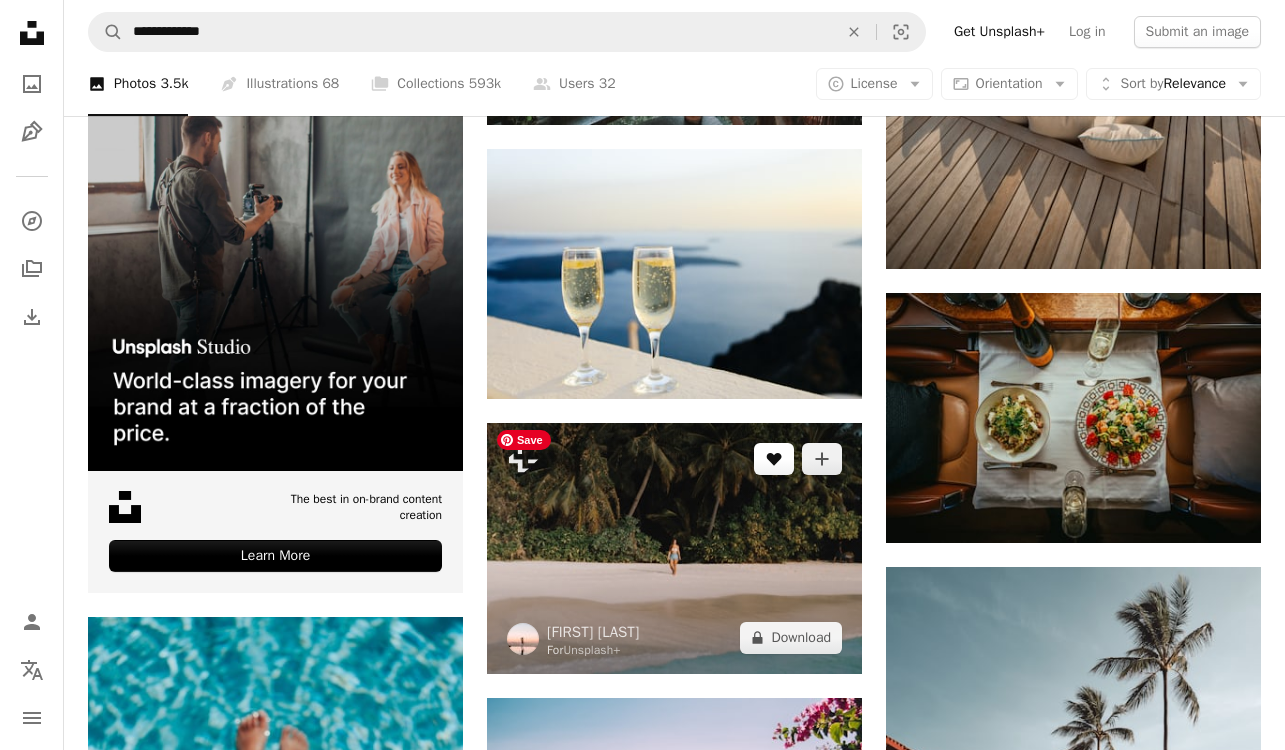 scroll, scrollTop: 4395, scrollLeft: 0, axis: vertical 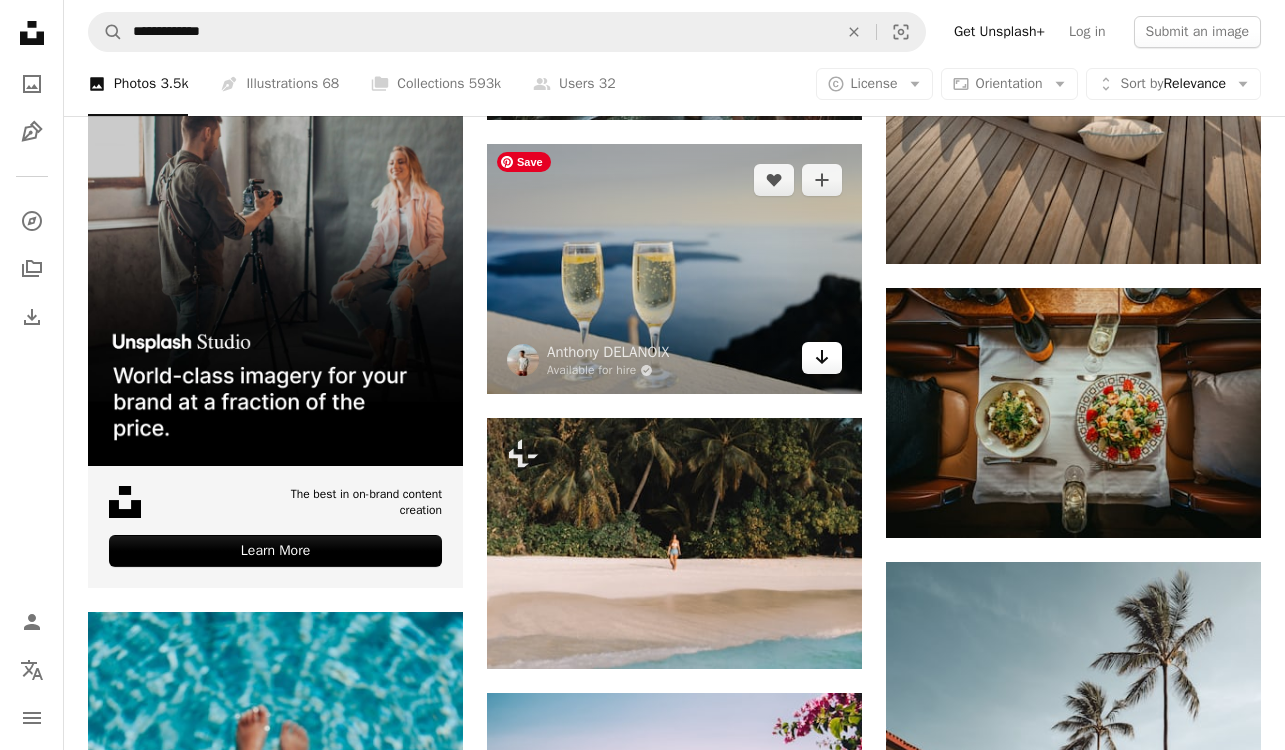 click on "Arrow pointing down" 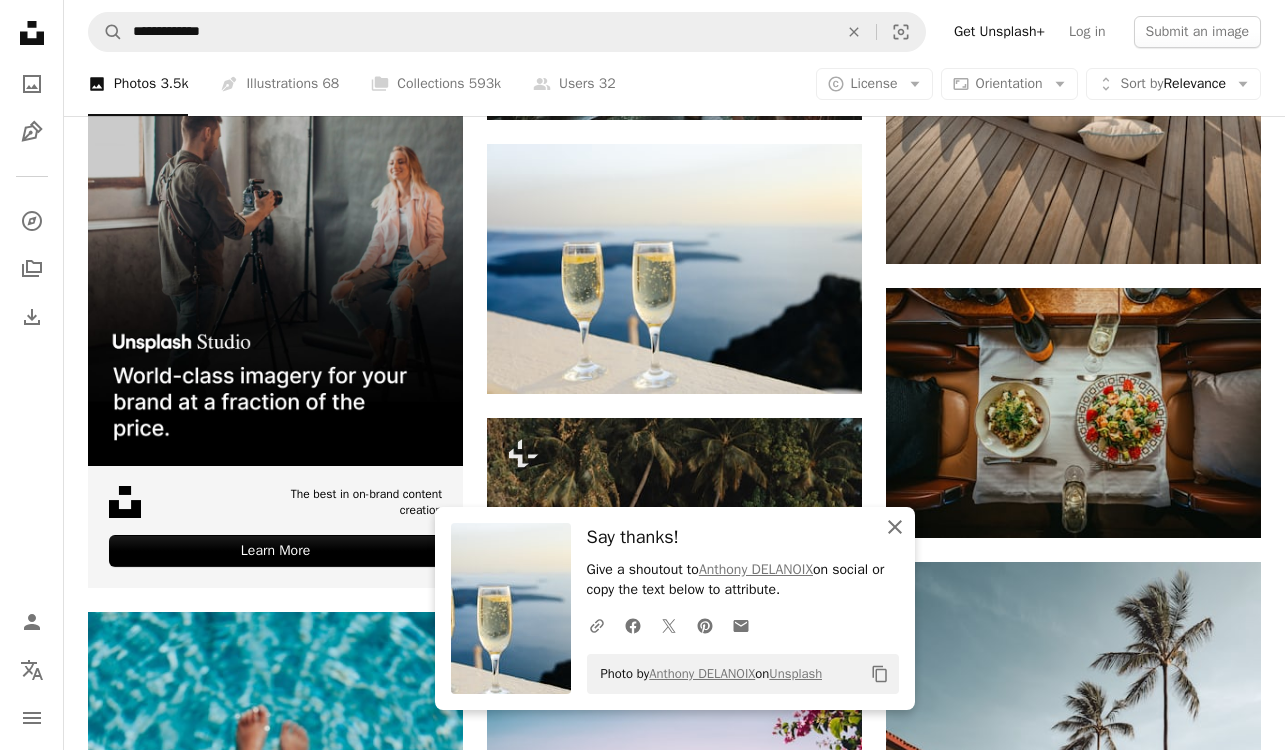 click on "An X shape" 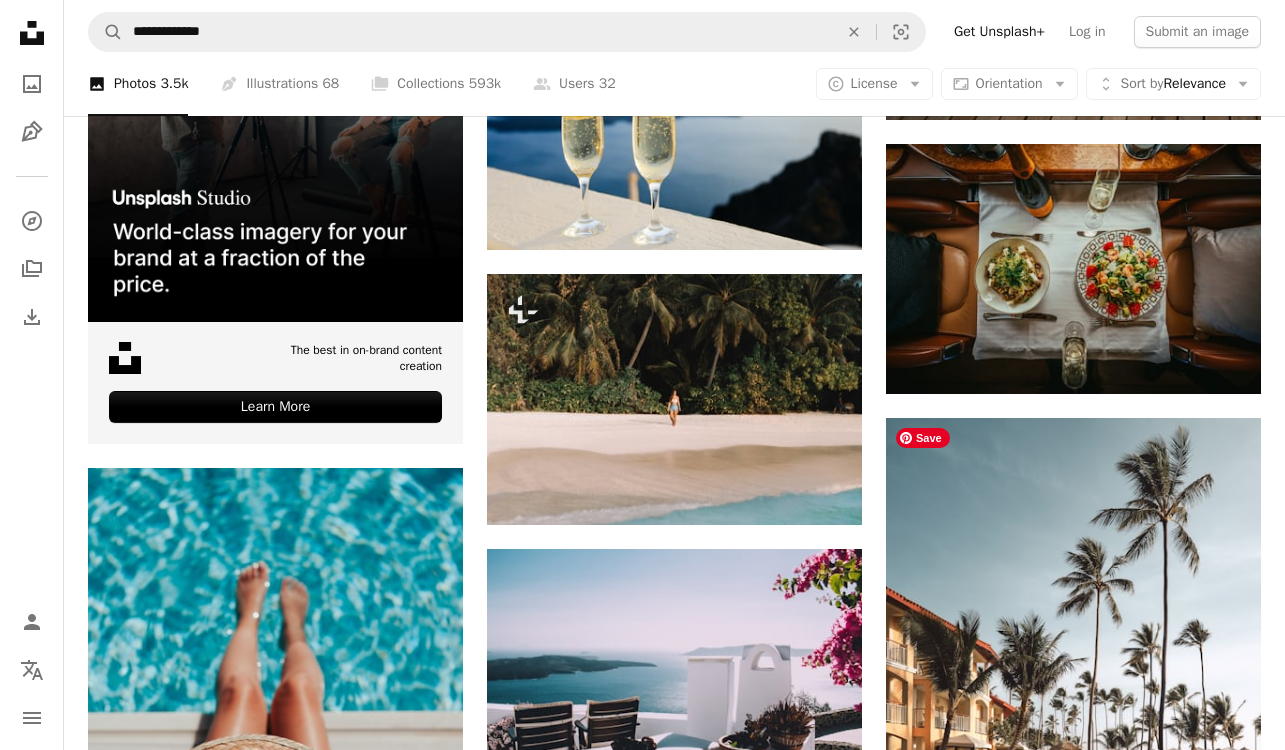 scroll, scrollTop: 4541, scrollLeft: 0, axis: vertical 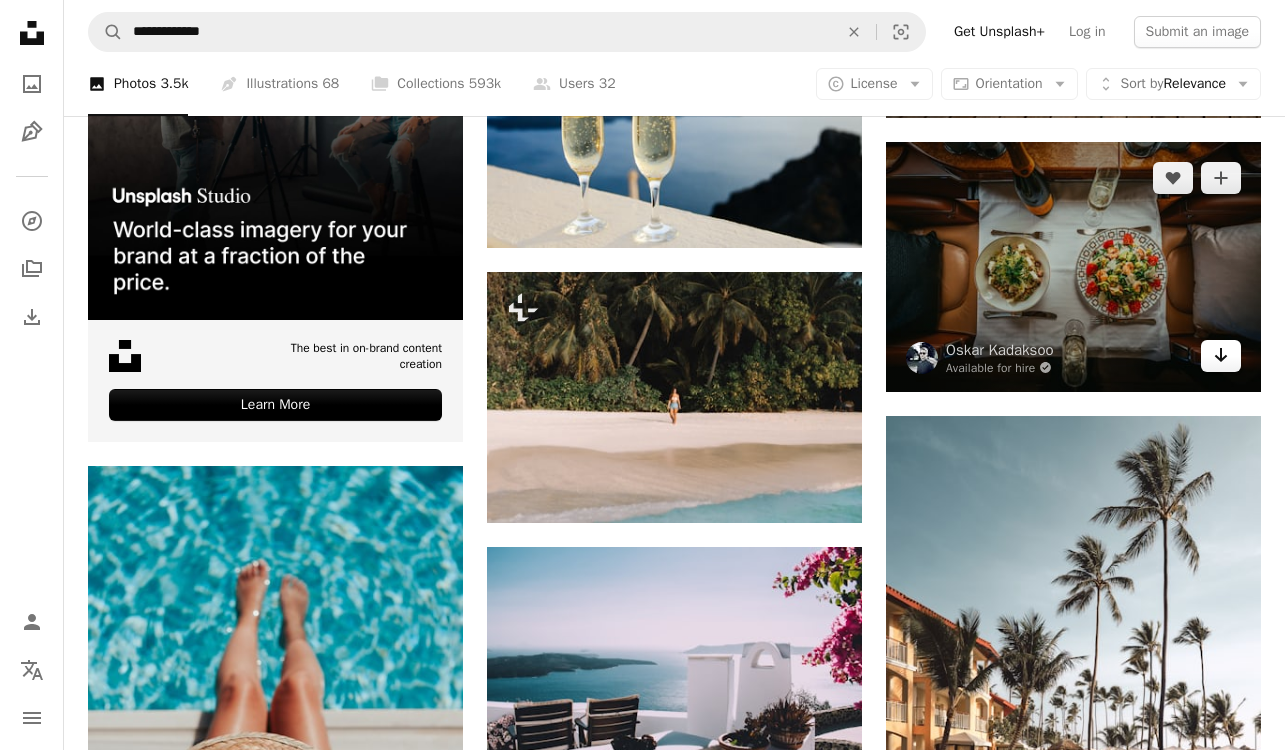 click on "Arrow pointing down" 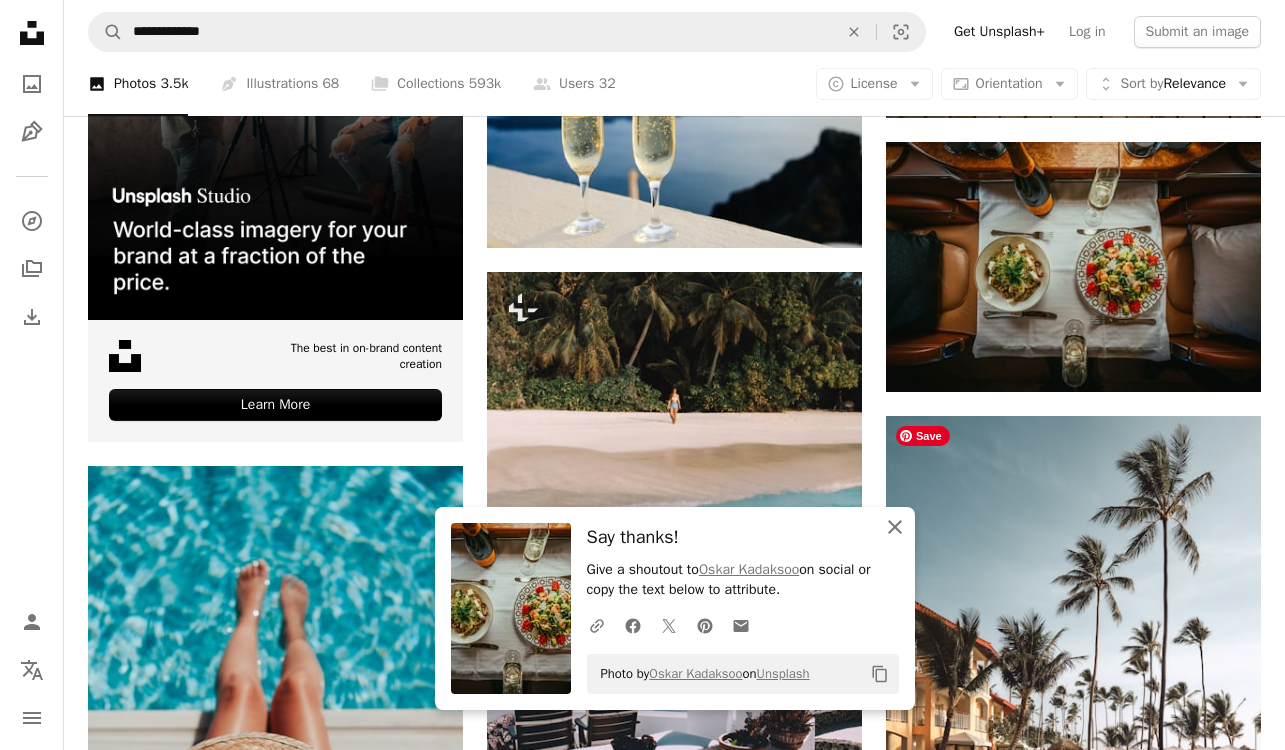 click 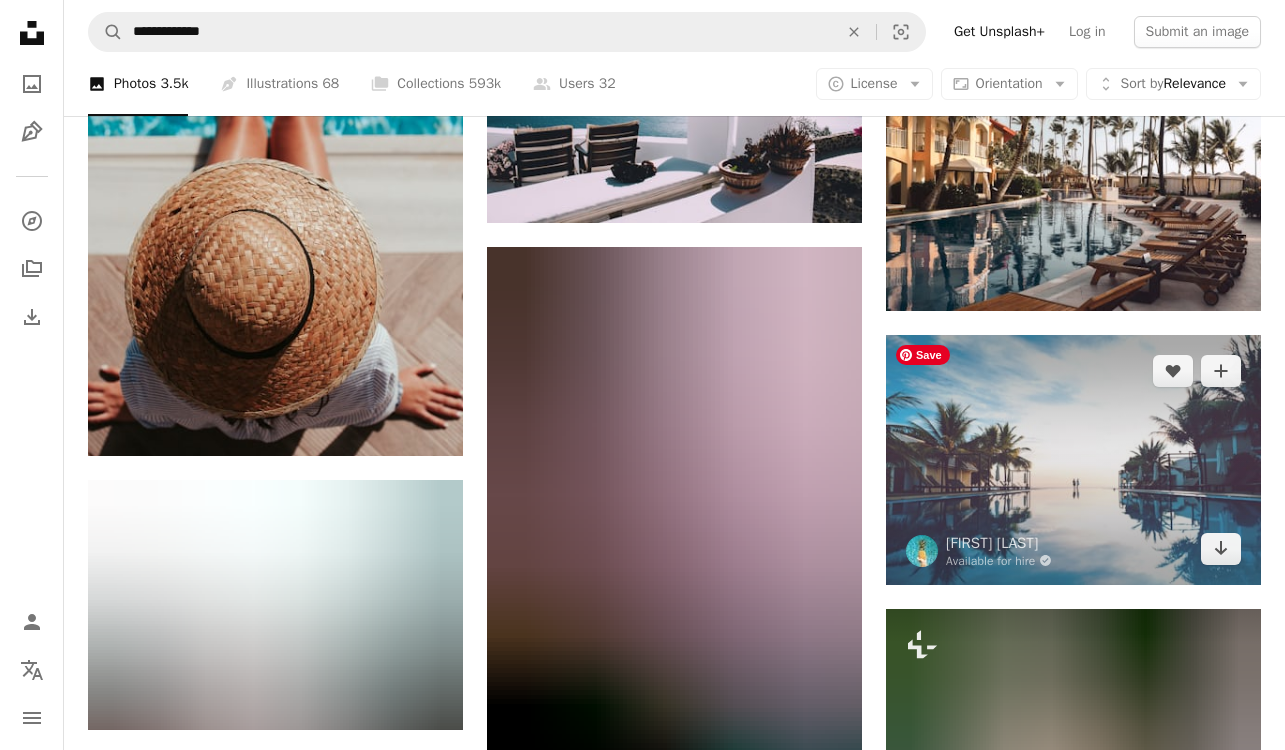 scroll, scrollTop: 5118, scrollLeft: 0, axis: vertical 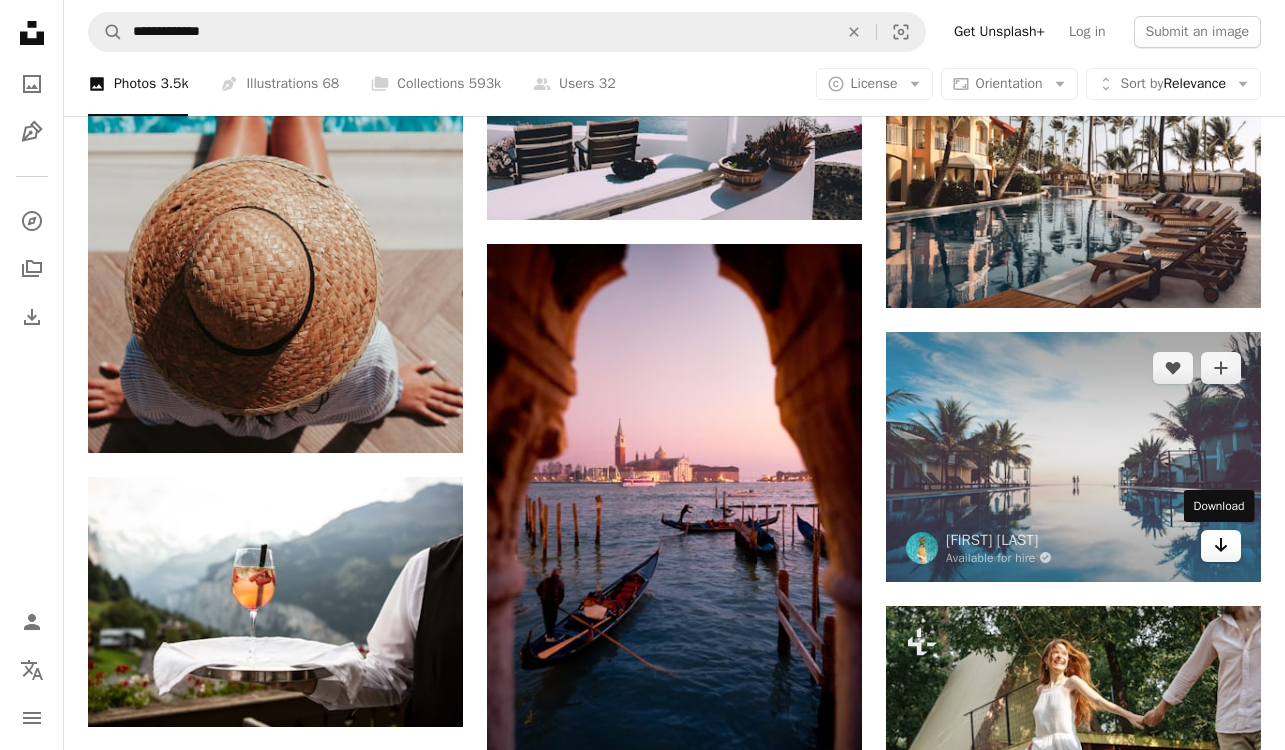 click 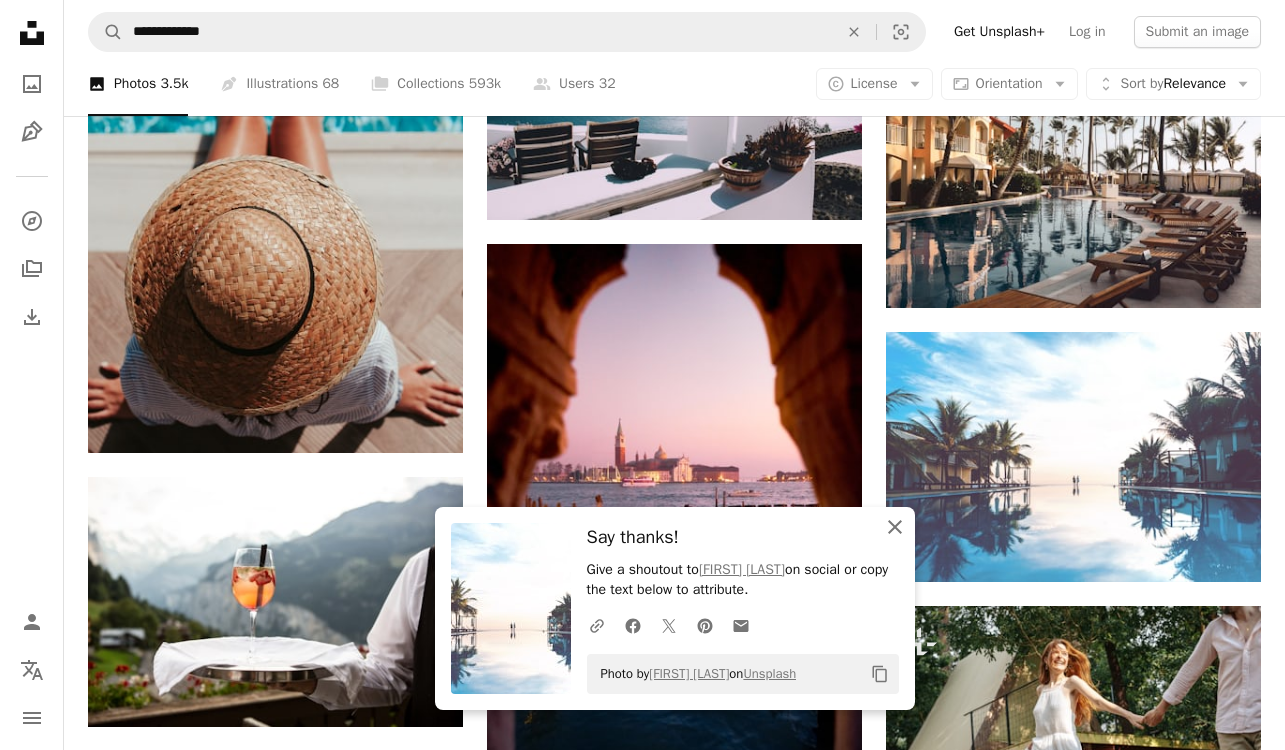 click 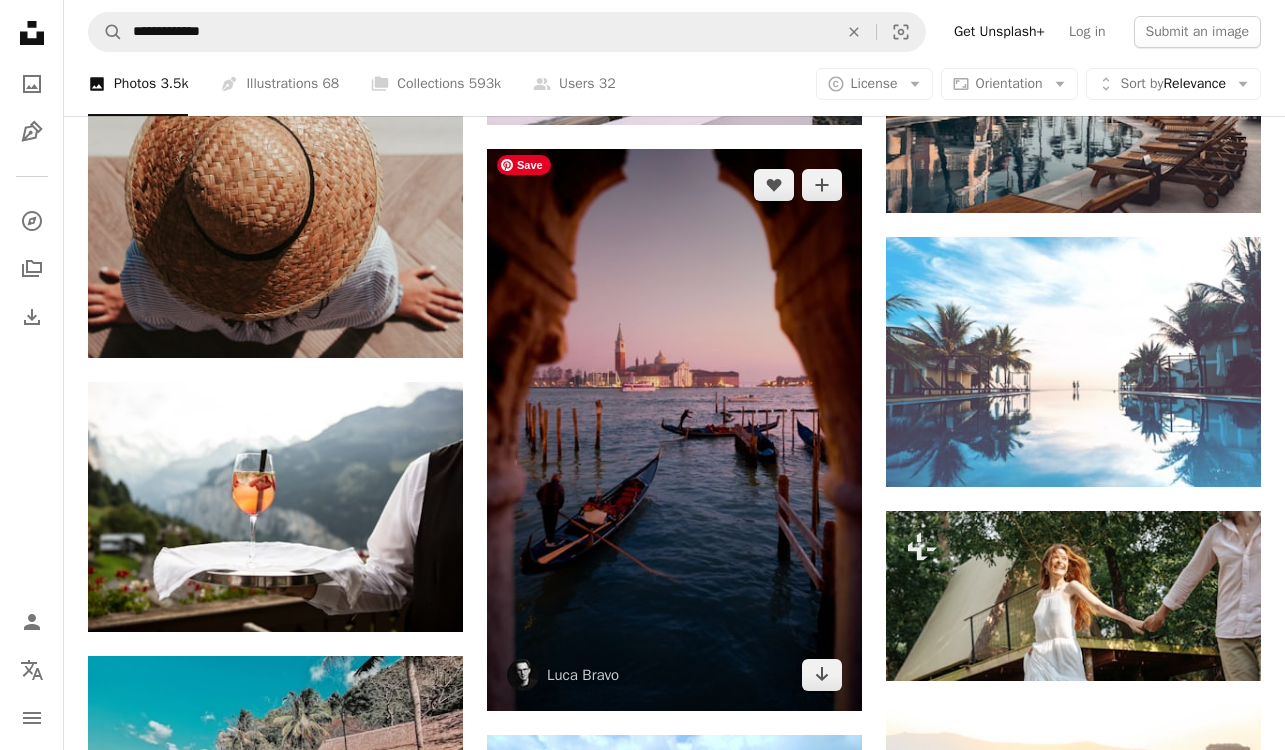 scroll, scrollTop: 5214, scrollLeft: 0, axis: vertical 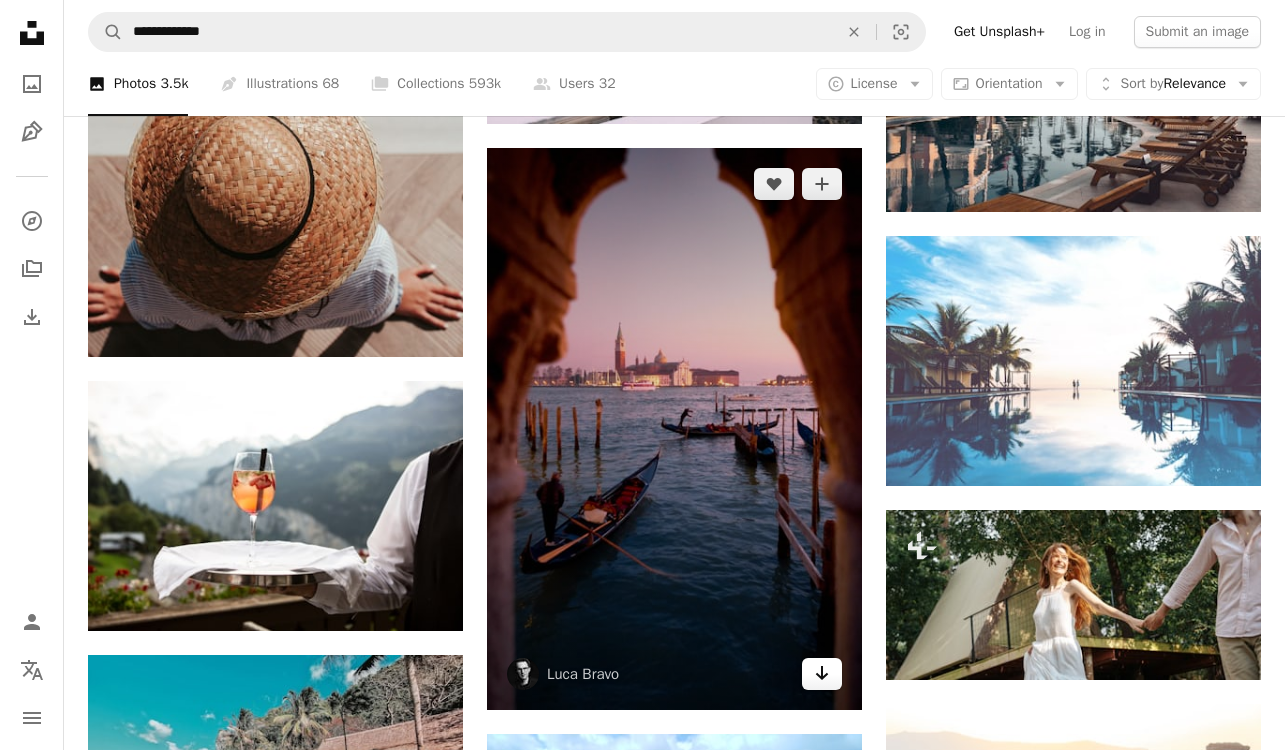 click on "Arrow pointing down" 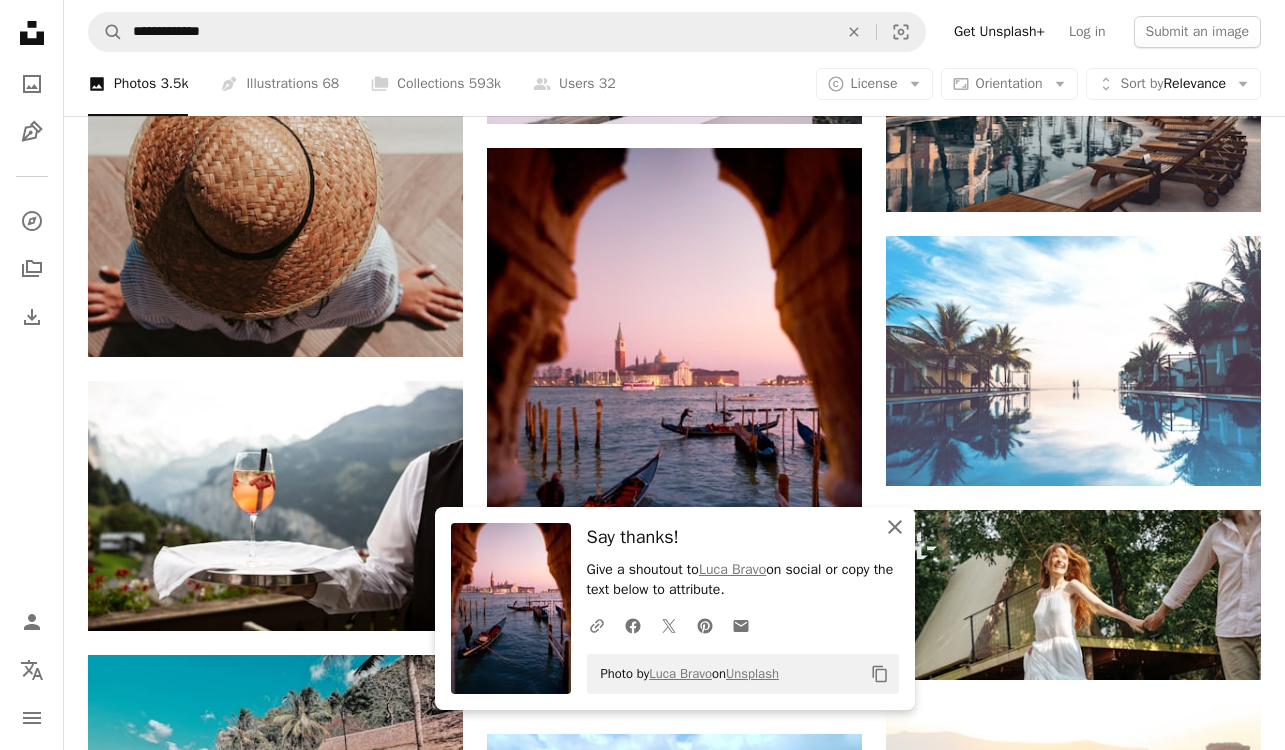click on "An X shape" 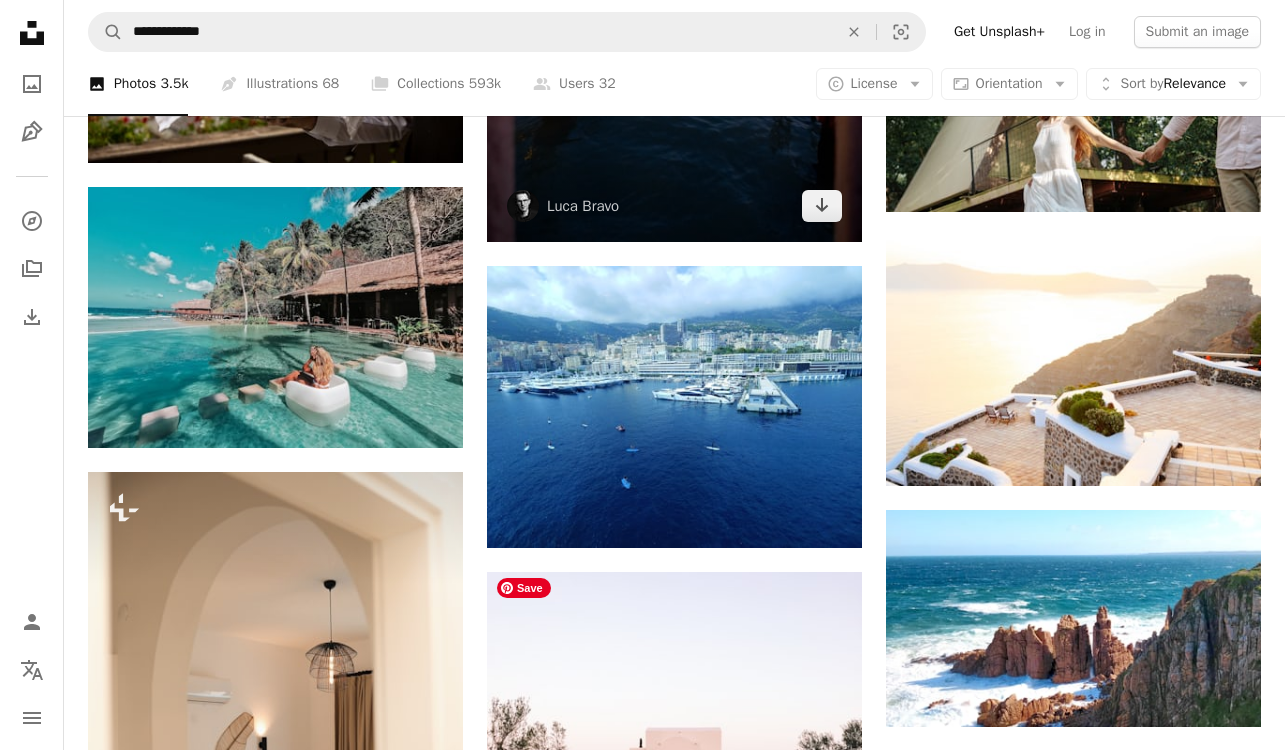 scroll, scrollTop: 5680, scrollLeft: 0, axis: vertical 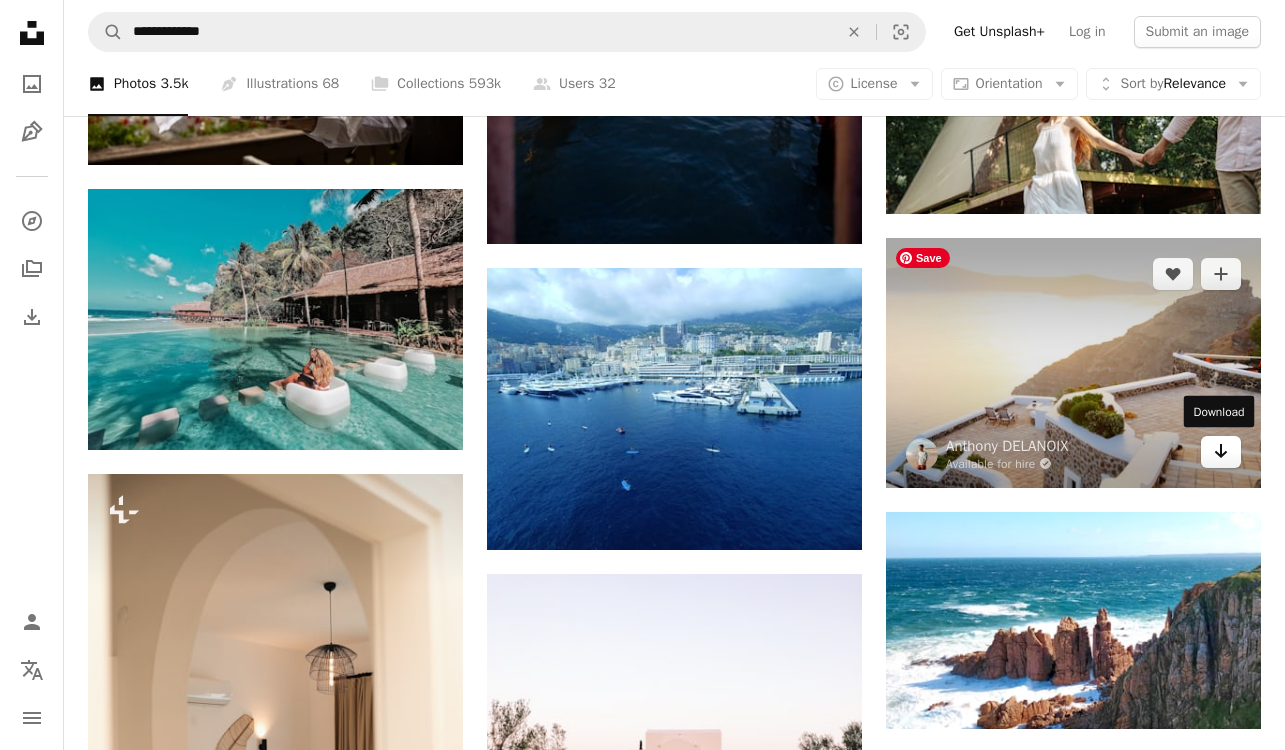 click on "Arrow pointing down" 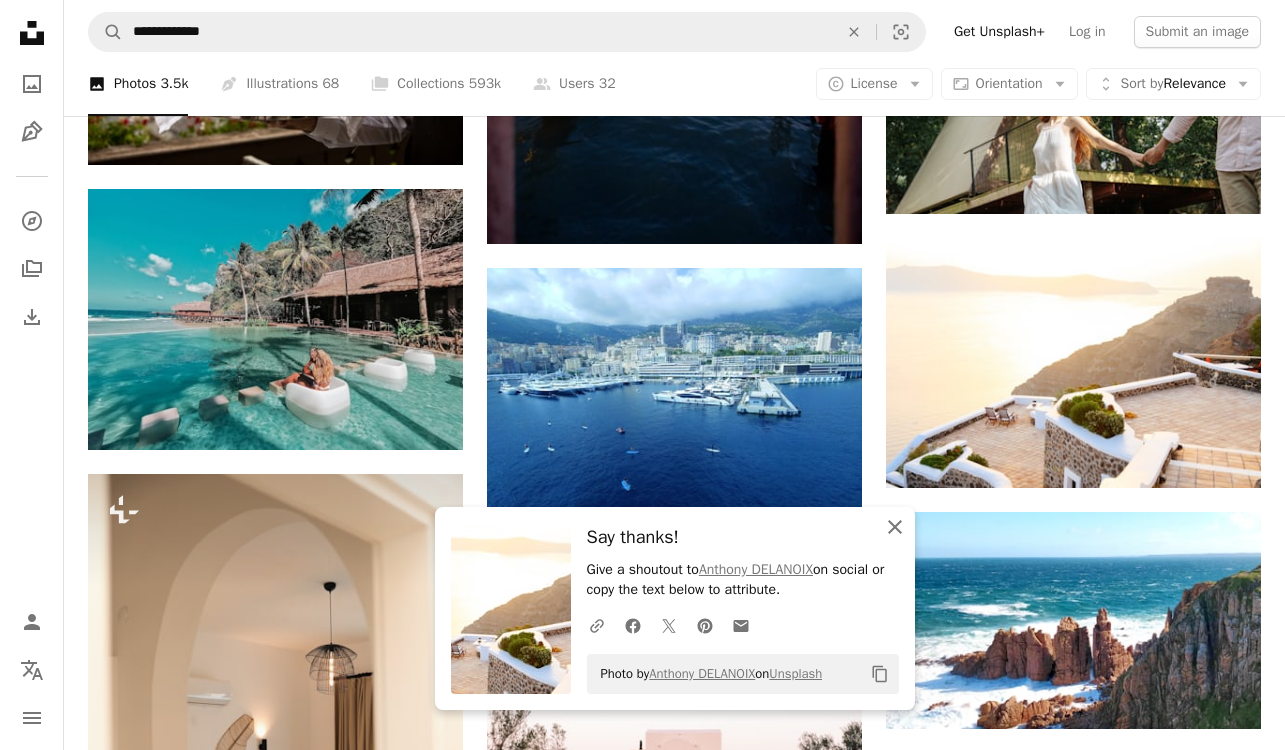 click on "An X shape" 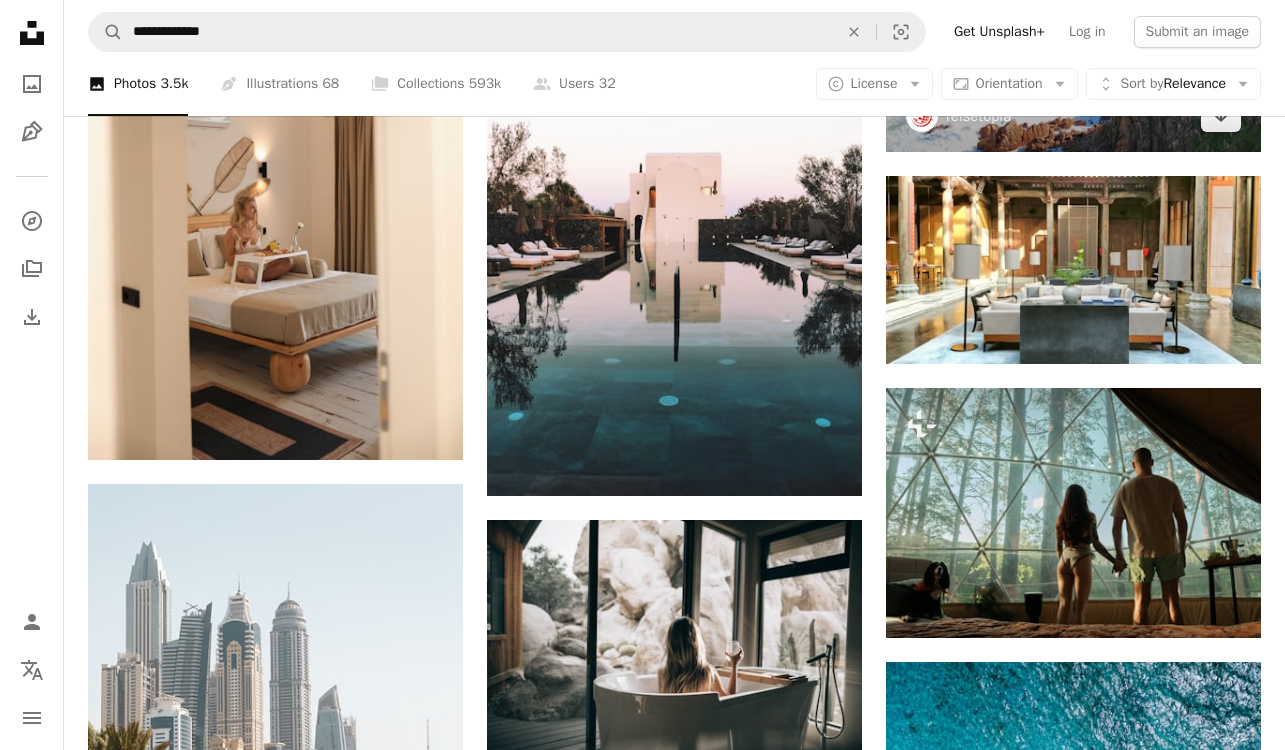 scroll, scrollTop: 6260, scrollLeft: 0, axis: vertical 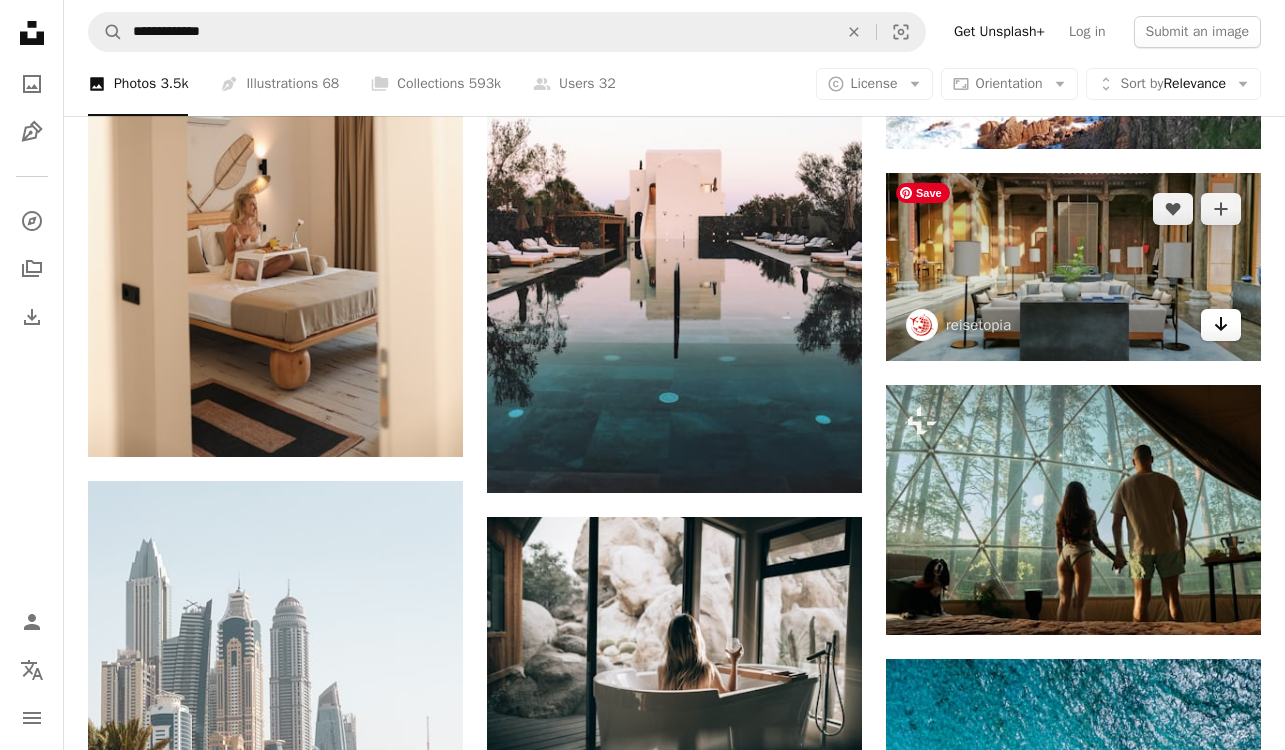 click on "Arrow pointing down" 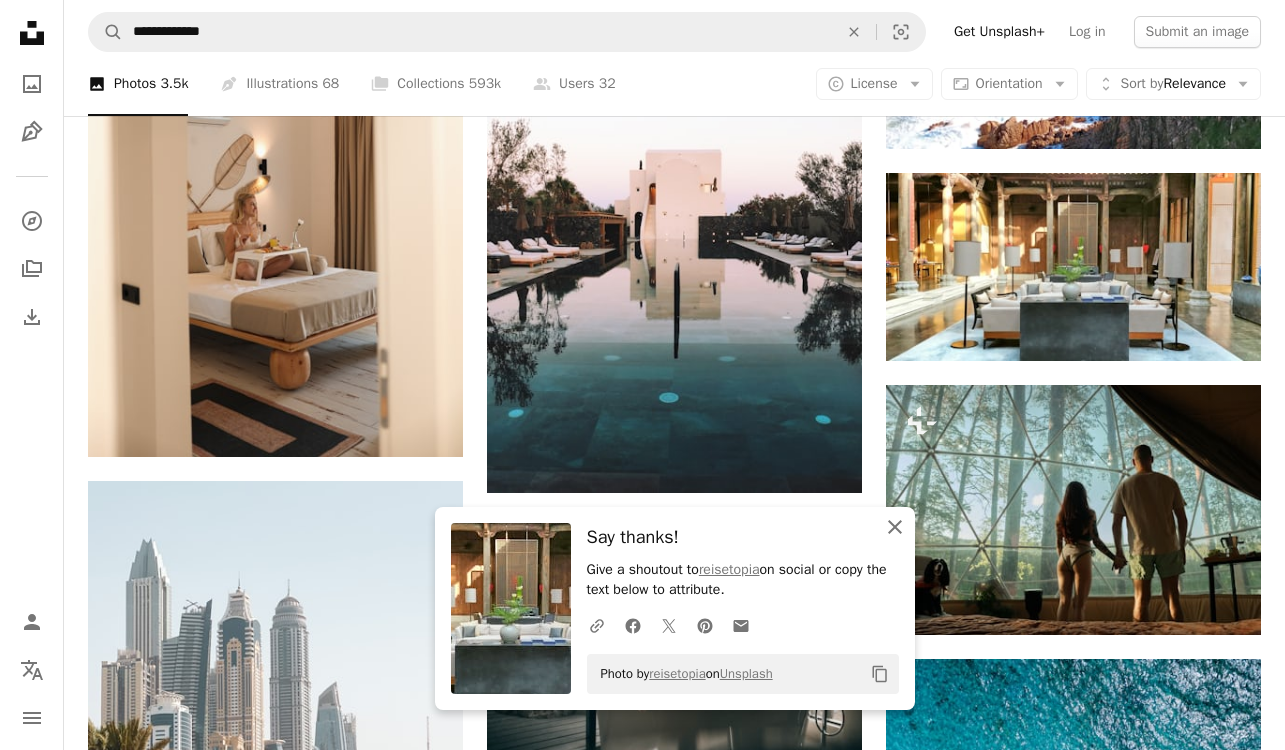 click 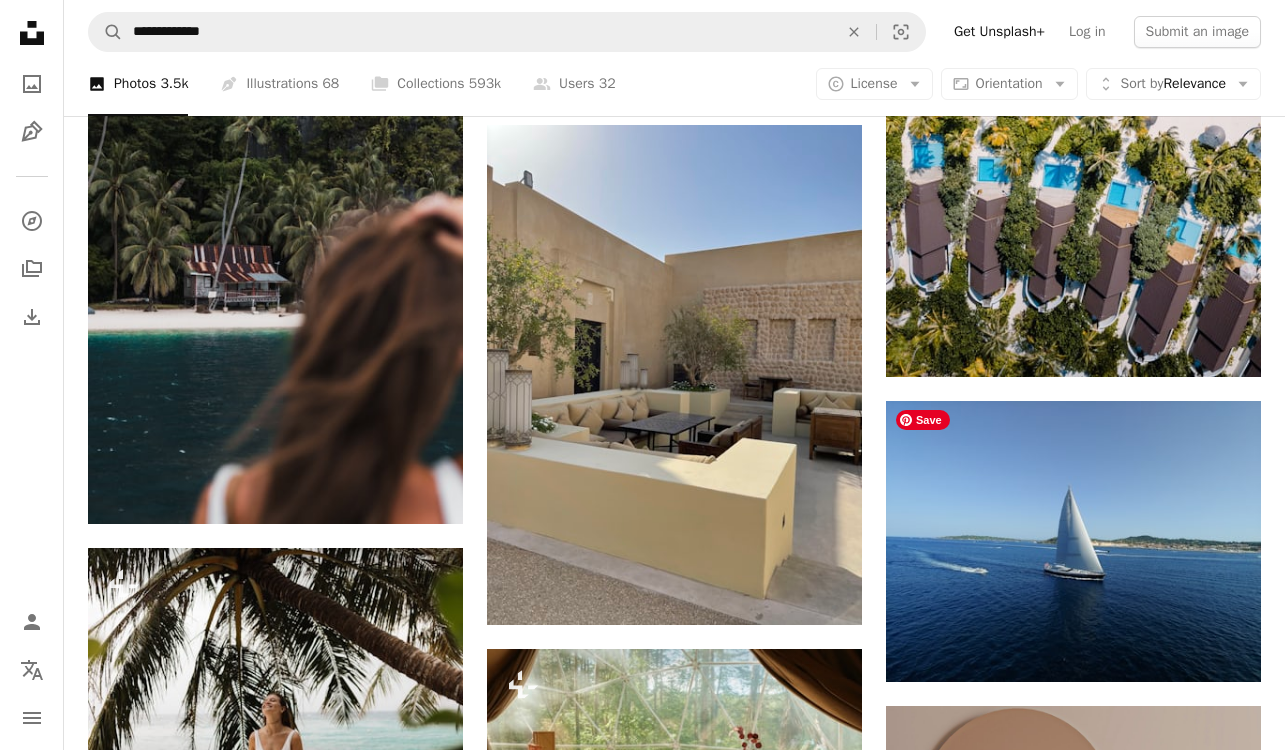 scroll, scrollTop: 7212, scrollLeft: 0, axis: vertical 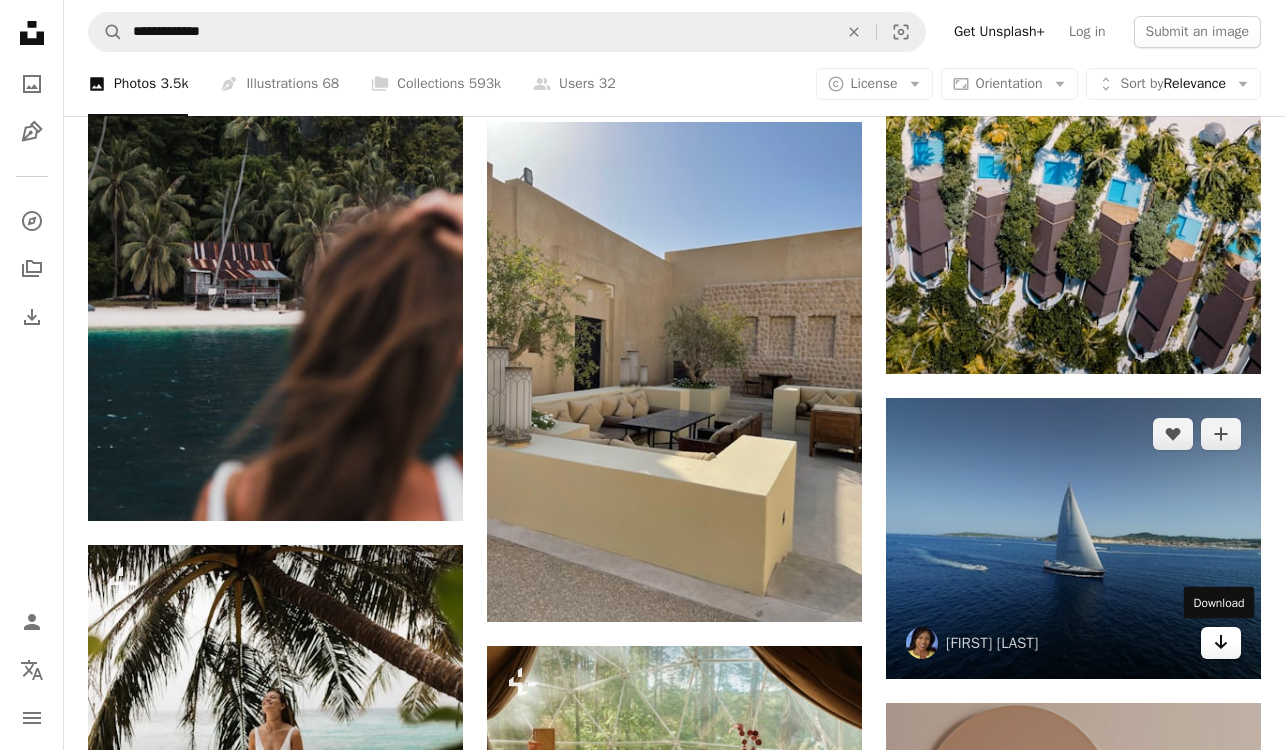 click on "Arrow pointing down" 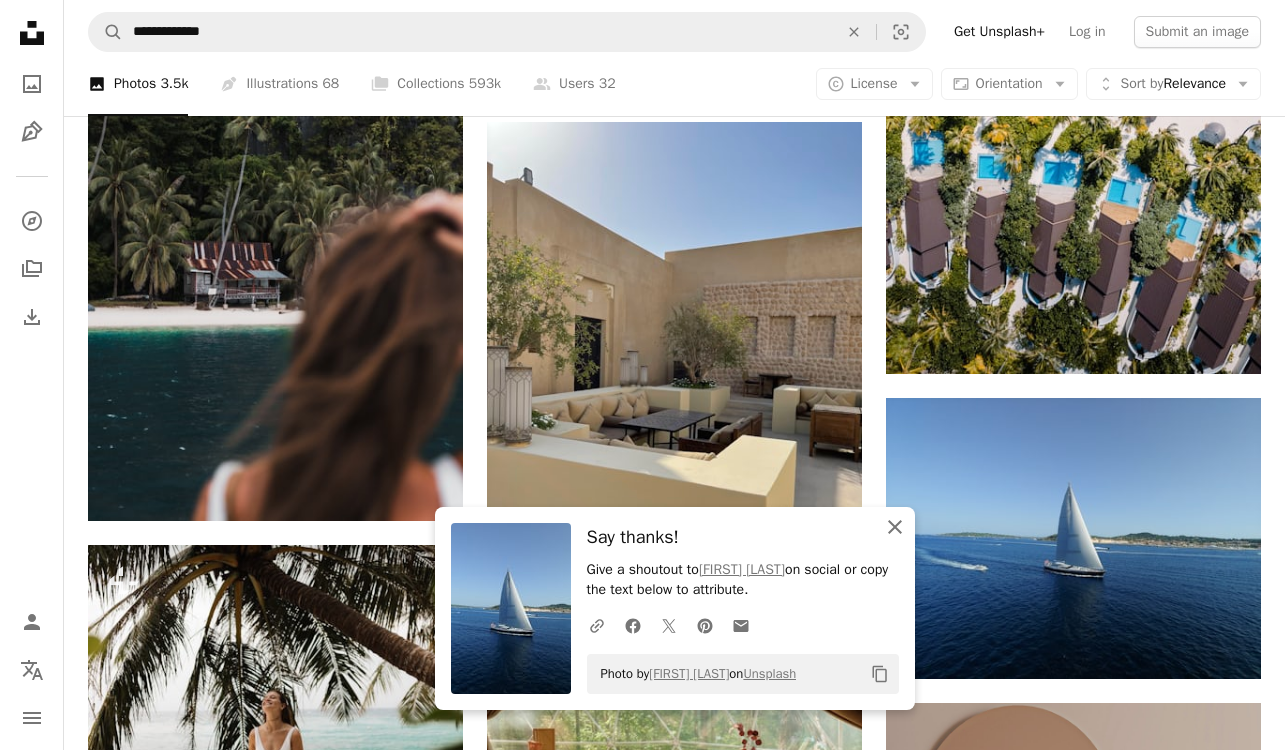 click 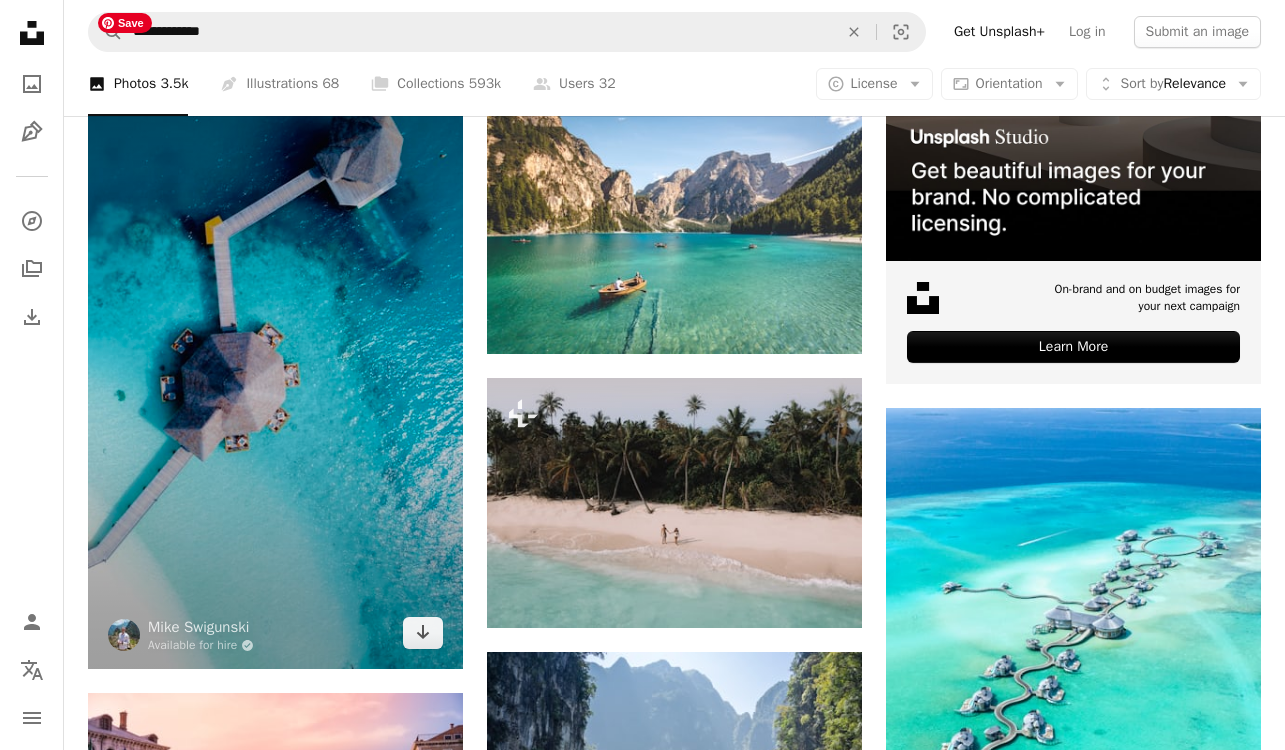 scroll, scrollTop: 8133, scrollLeft: 0, axis: vertical 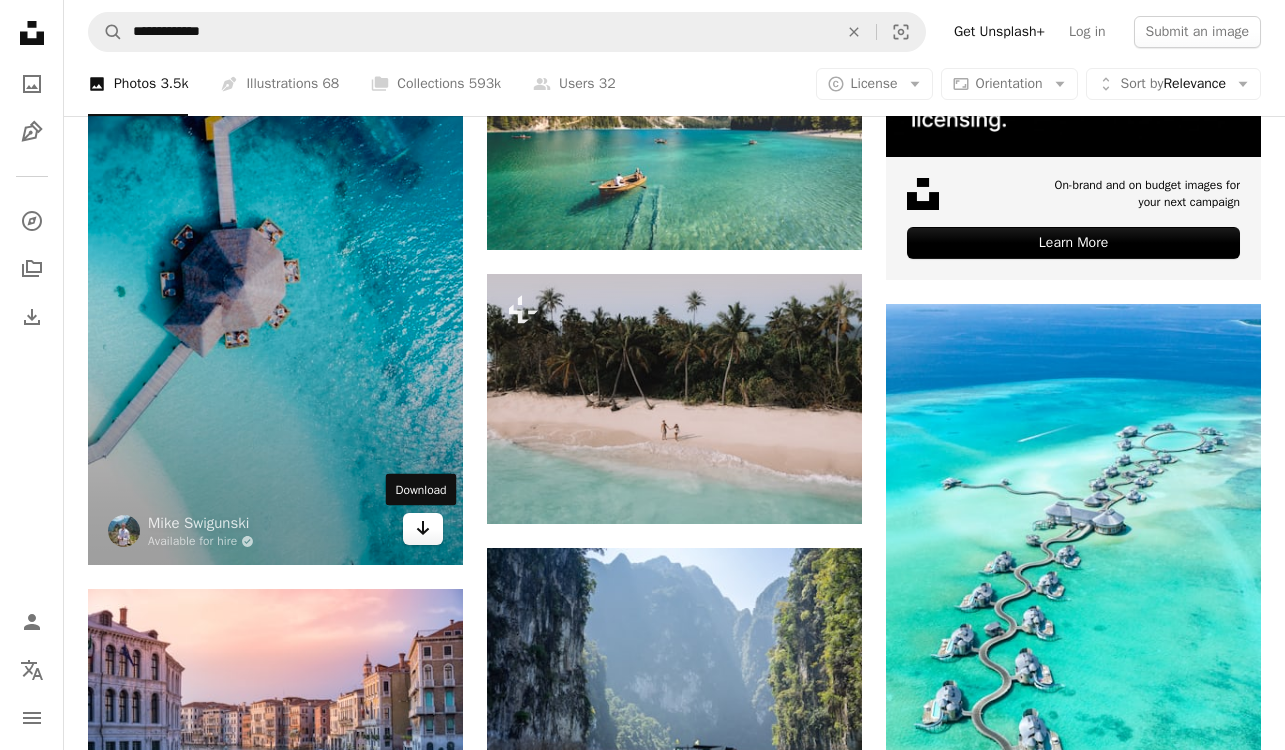 click on "Arrow pointing down" at bounding box center (423, 529) 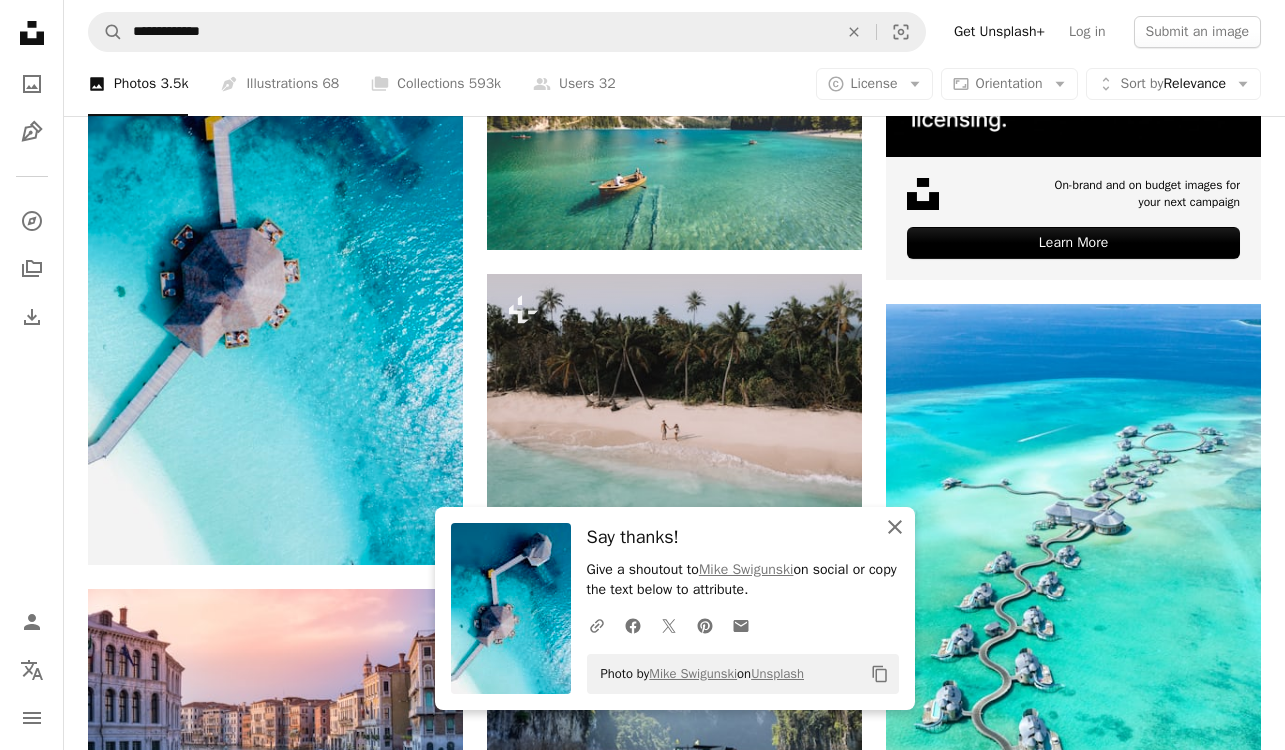 click on "An X shape" 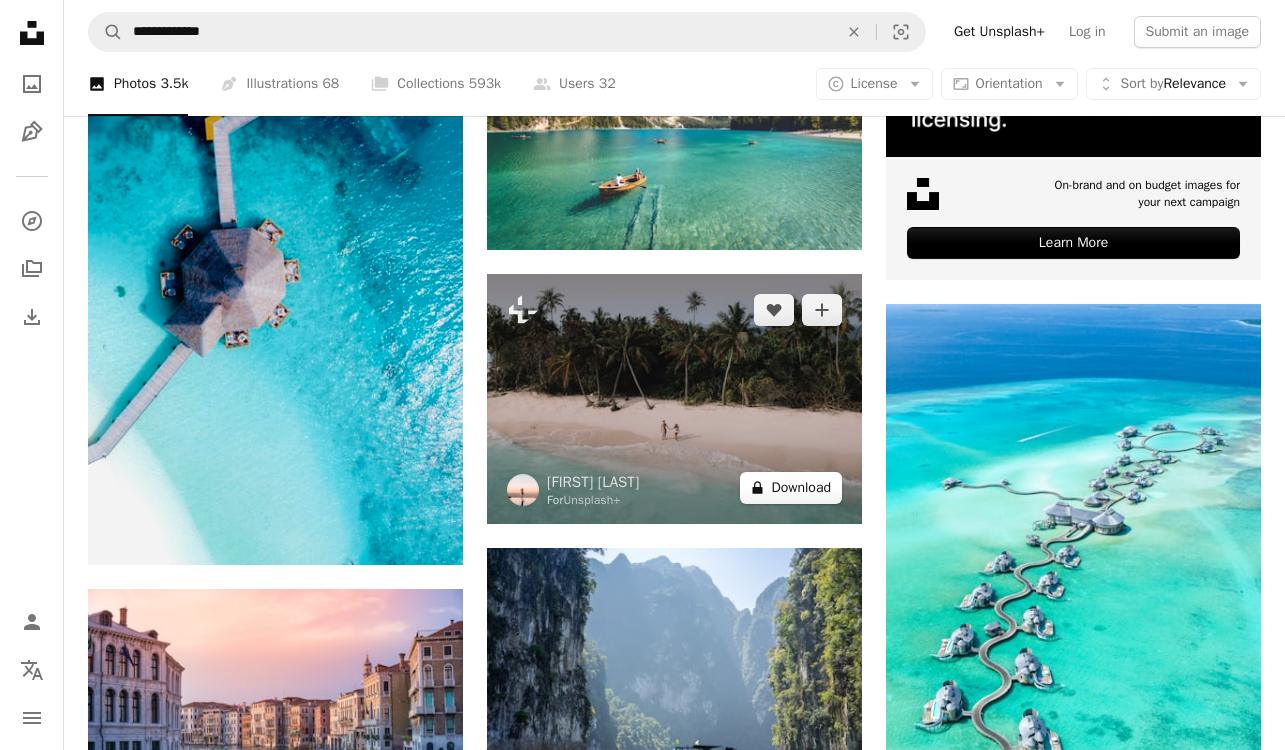 click on "A lock Download" at bounding box center (791, 488) 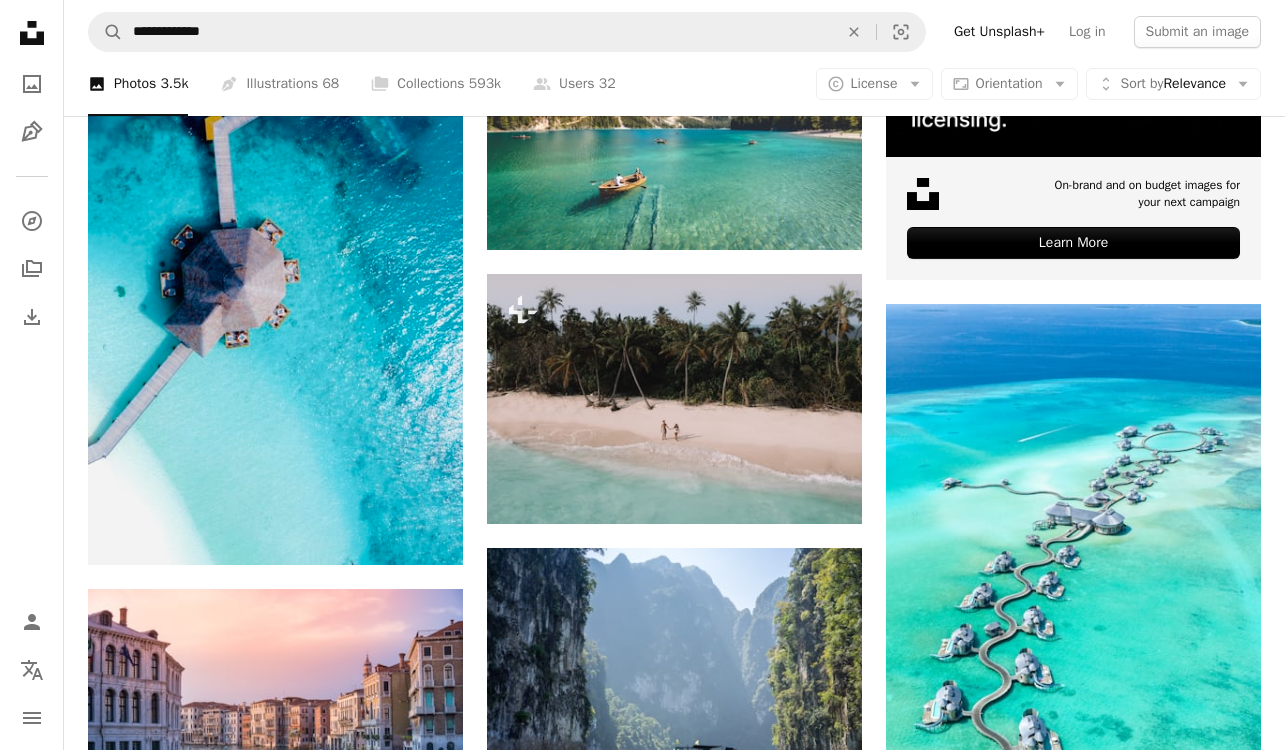 click on "An X shape Premium, ready to use images. Get unlimited access. A plus sign Members-only content added monthly A plus sign Unlimited royalty-free downloads A plus sign Illustrations  New A plus sign Enhanced legal protections yearly 66%  off monthly $12   $4 USD per month * Get  Unsplash+ * When paid annually, billed upfront  $48 Taxes where applicable. Renews automatically. Cancel anytime." at bounding box center (642, 4154) 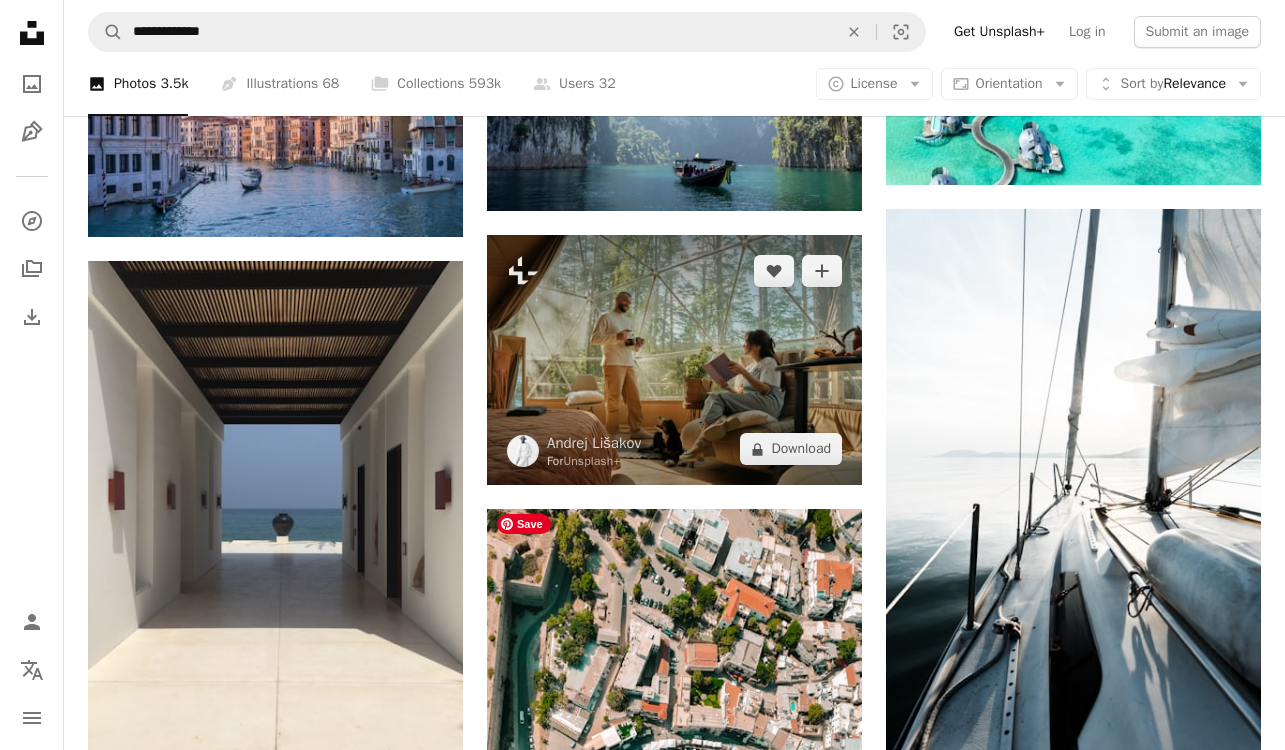 scroll, scrollTop: 8794, scrollLeft: 0, axis: vertical 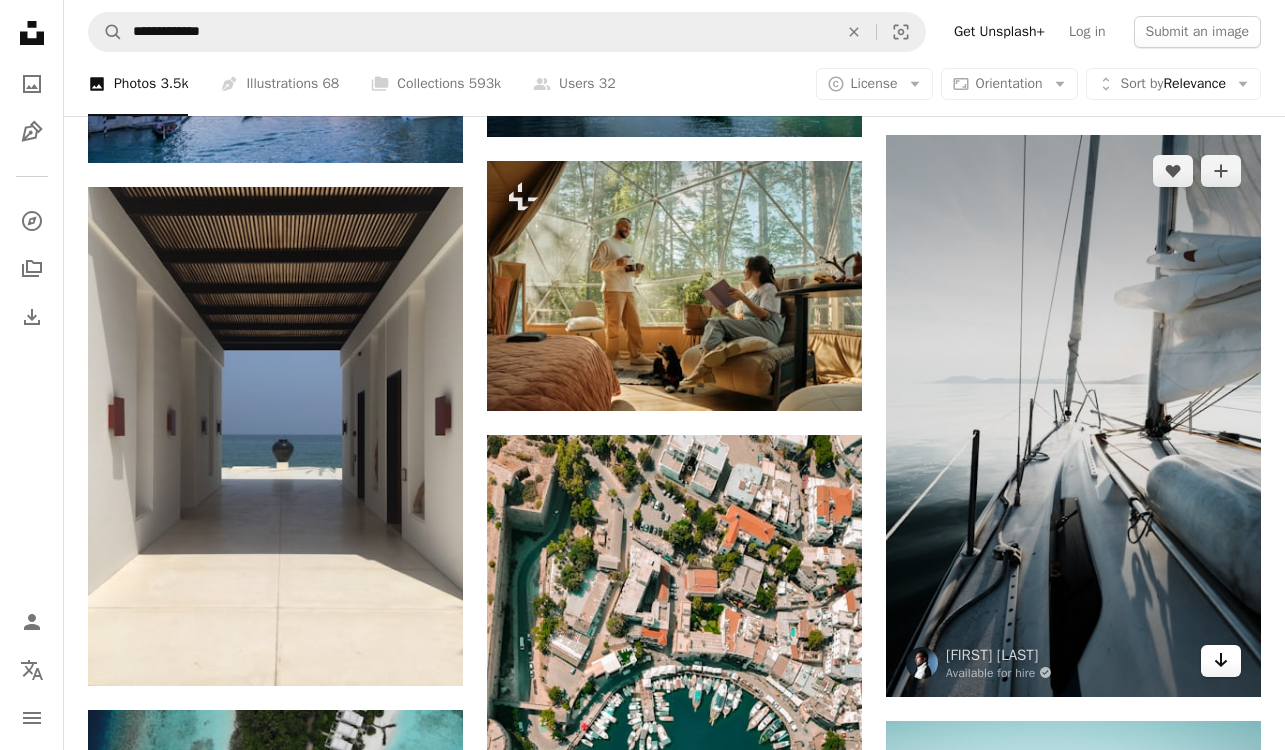 click on "Arrow pointing down" at bounding box center [1221, 661] 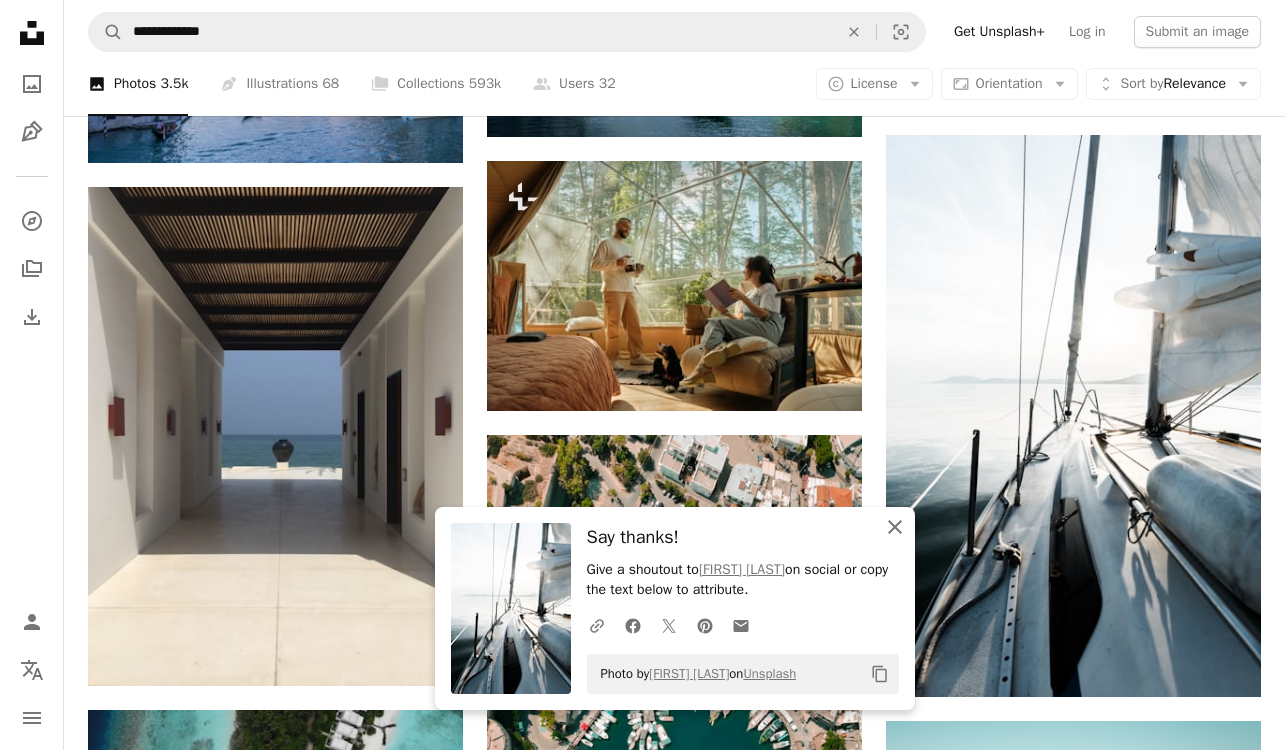click on "An X shape" 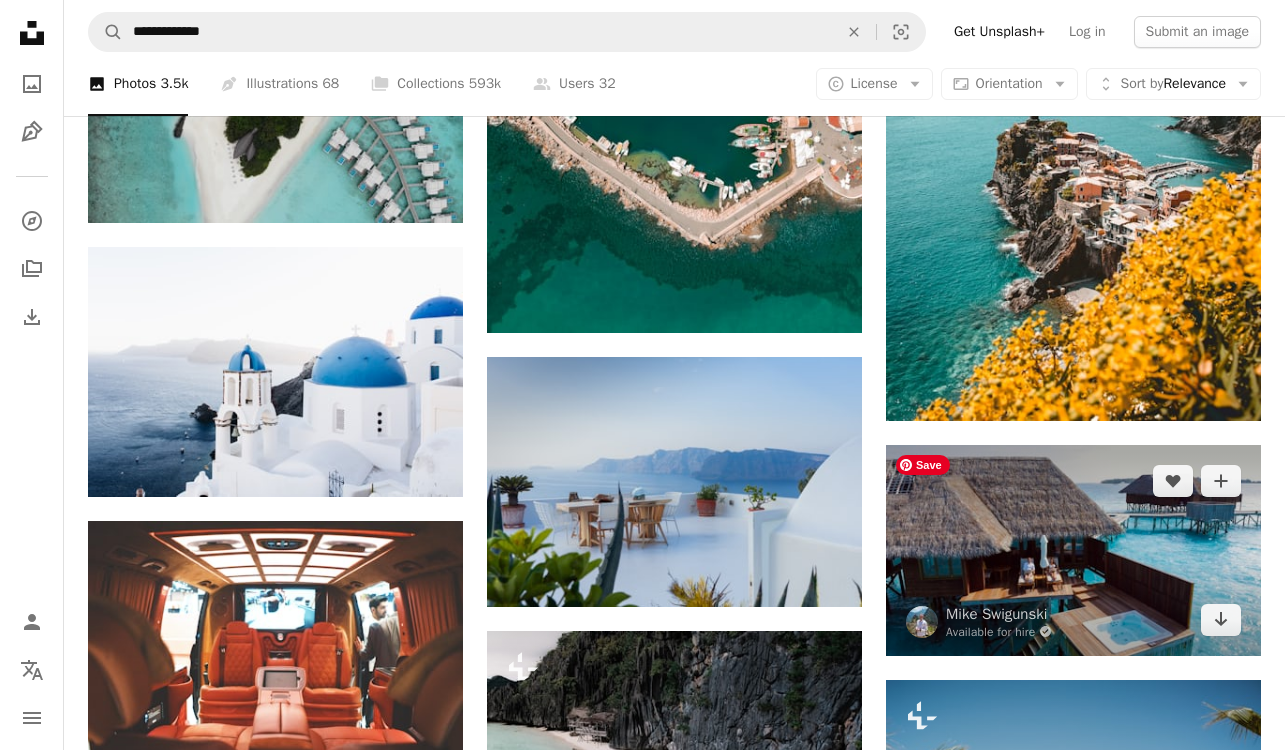 scroll, scrollTop: 9567, scrollLeft: 0, axis: vertical 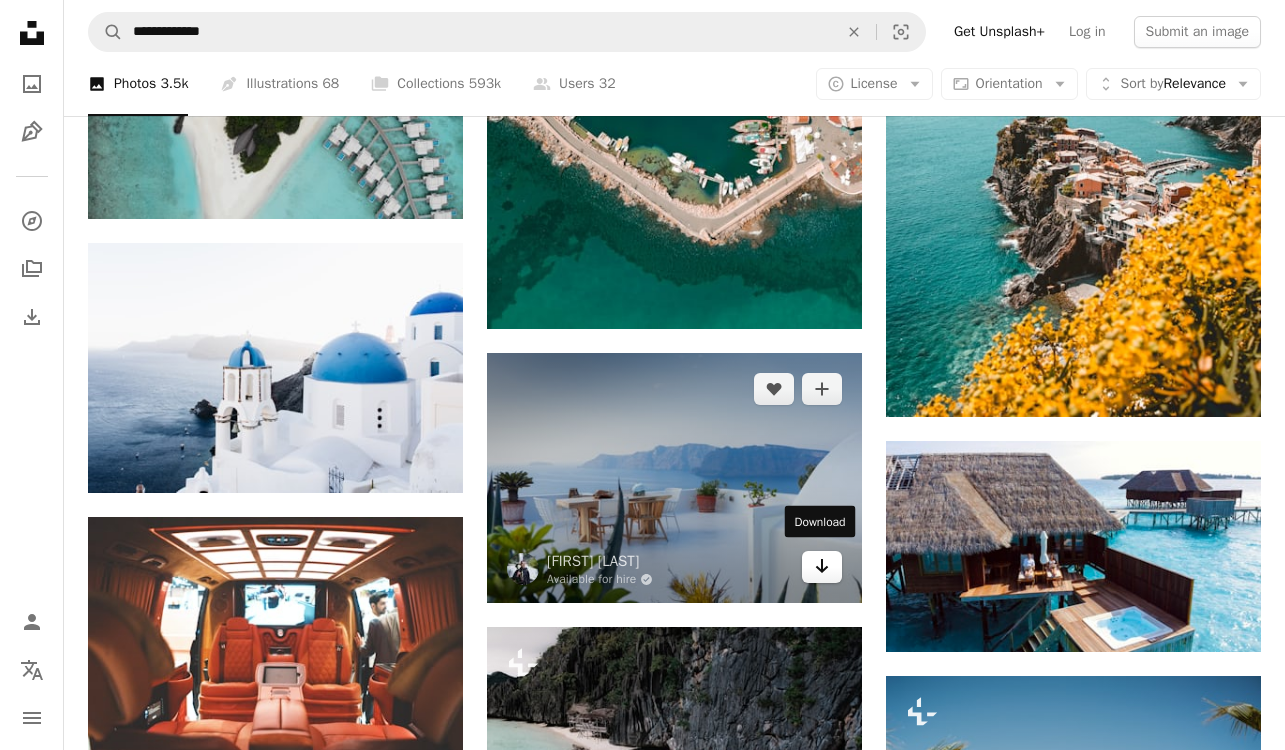 click 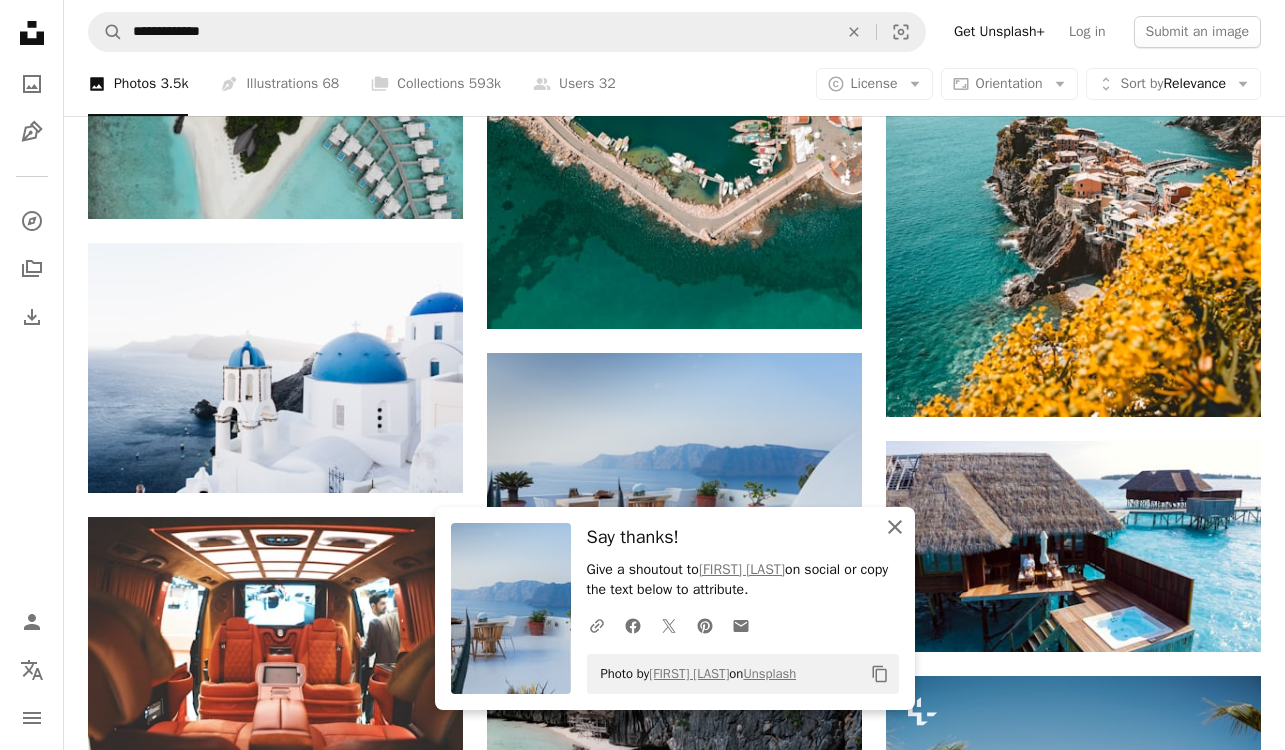 click on "An X shape" 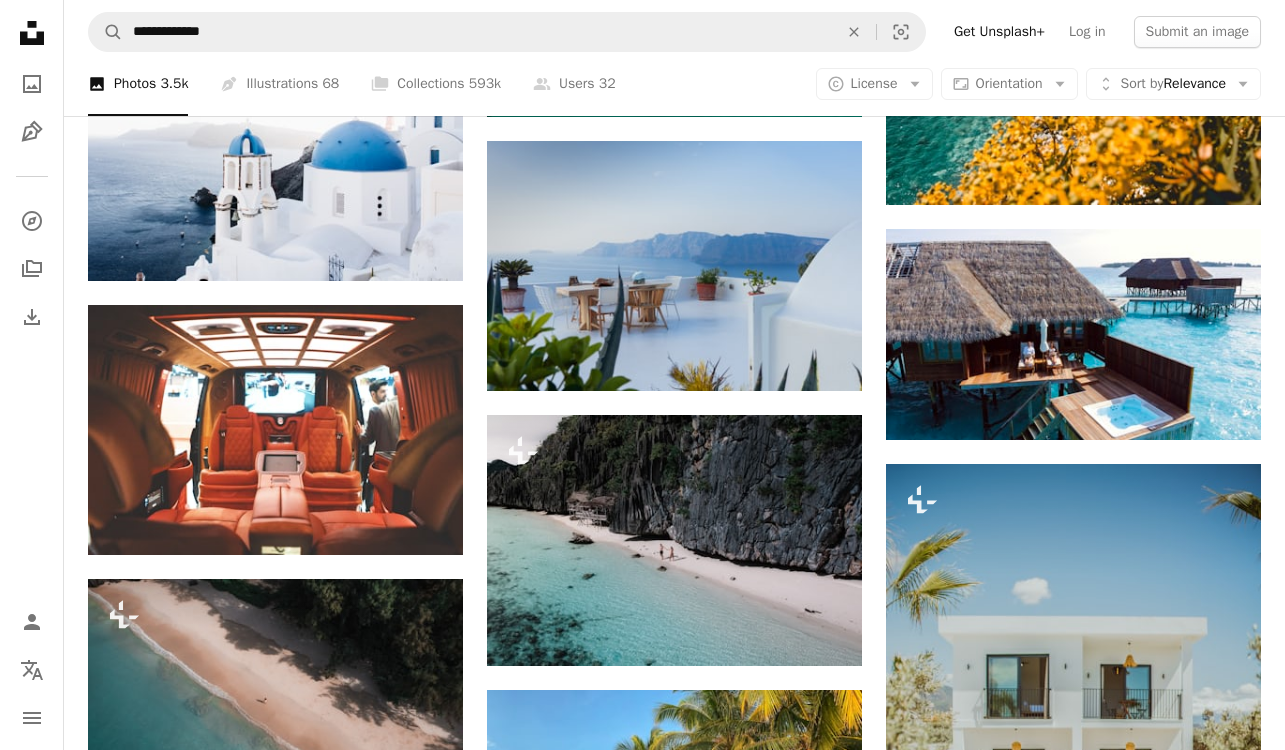 scroll, scrollTop: 9828, scrollLeft: 0, axis: vertical 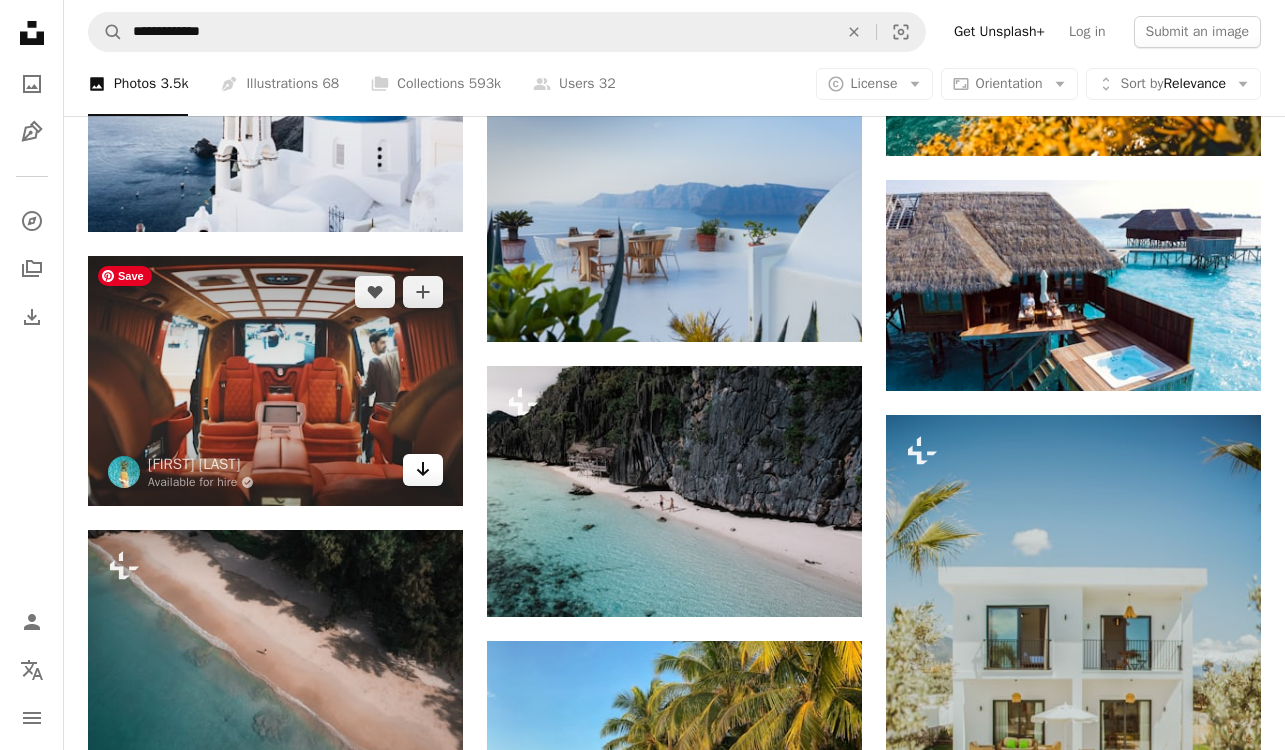 click 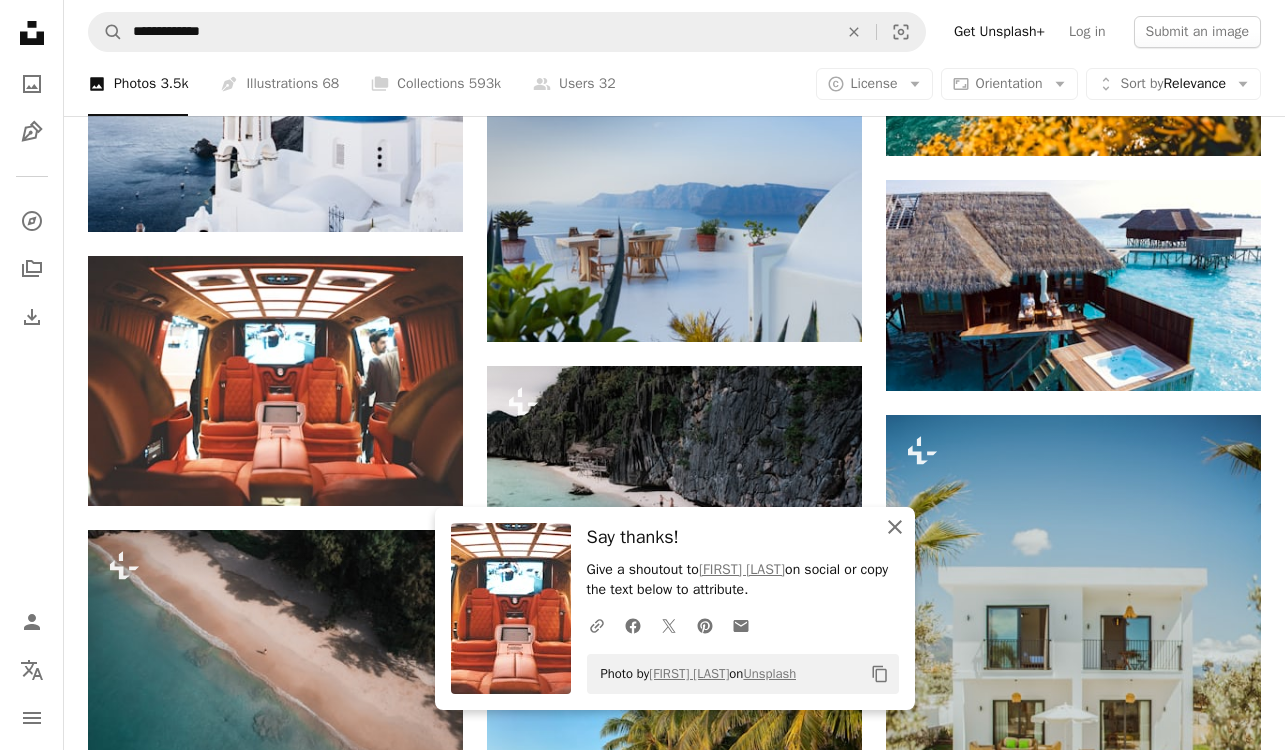 click on "An X shape" 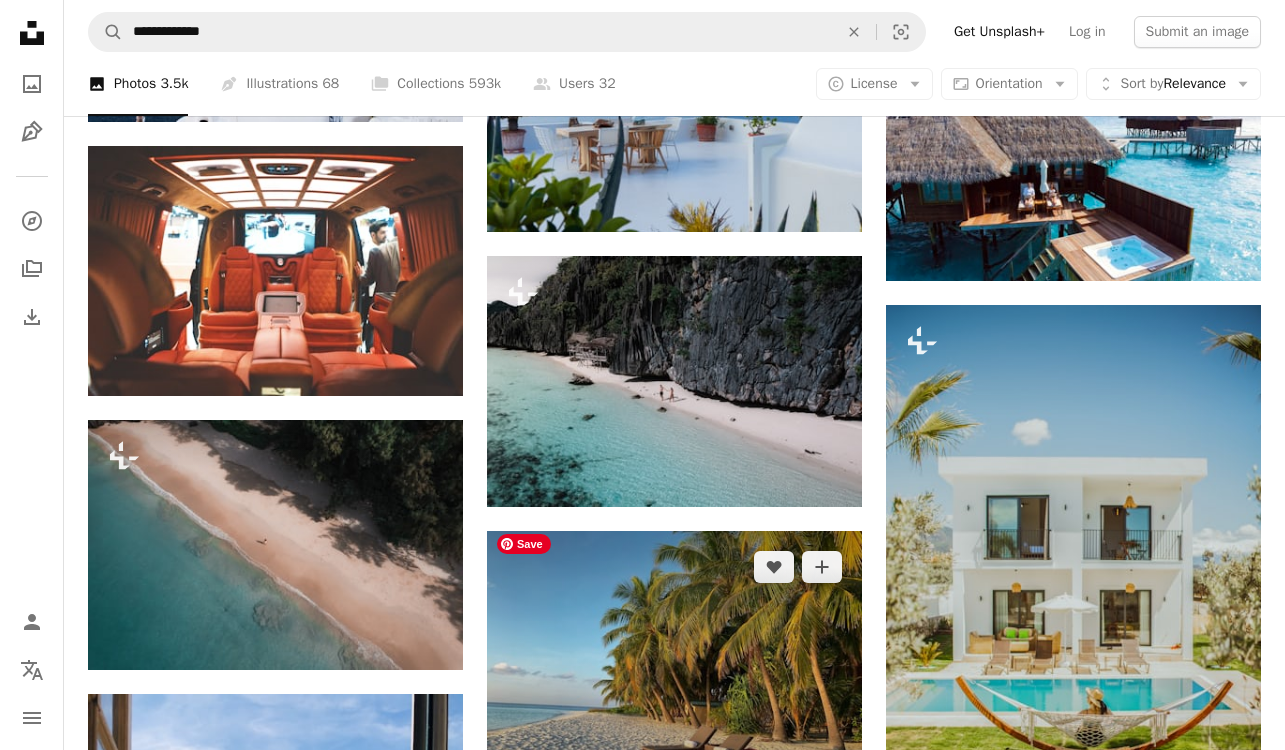 scroll, scrollTop: 9943, scrollLeft: 0, axis: vertical 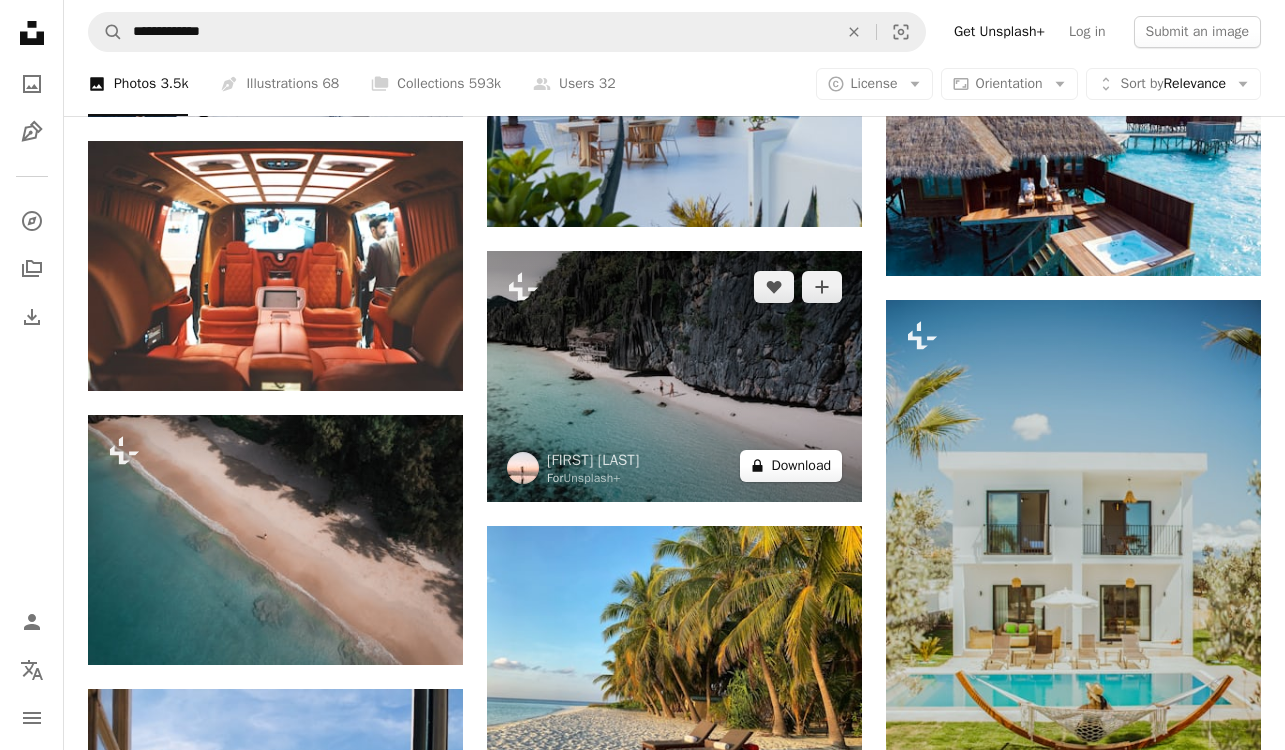 click on "A lock Download" at bounding box center (791, 466) 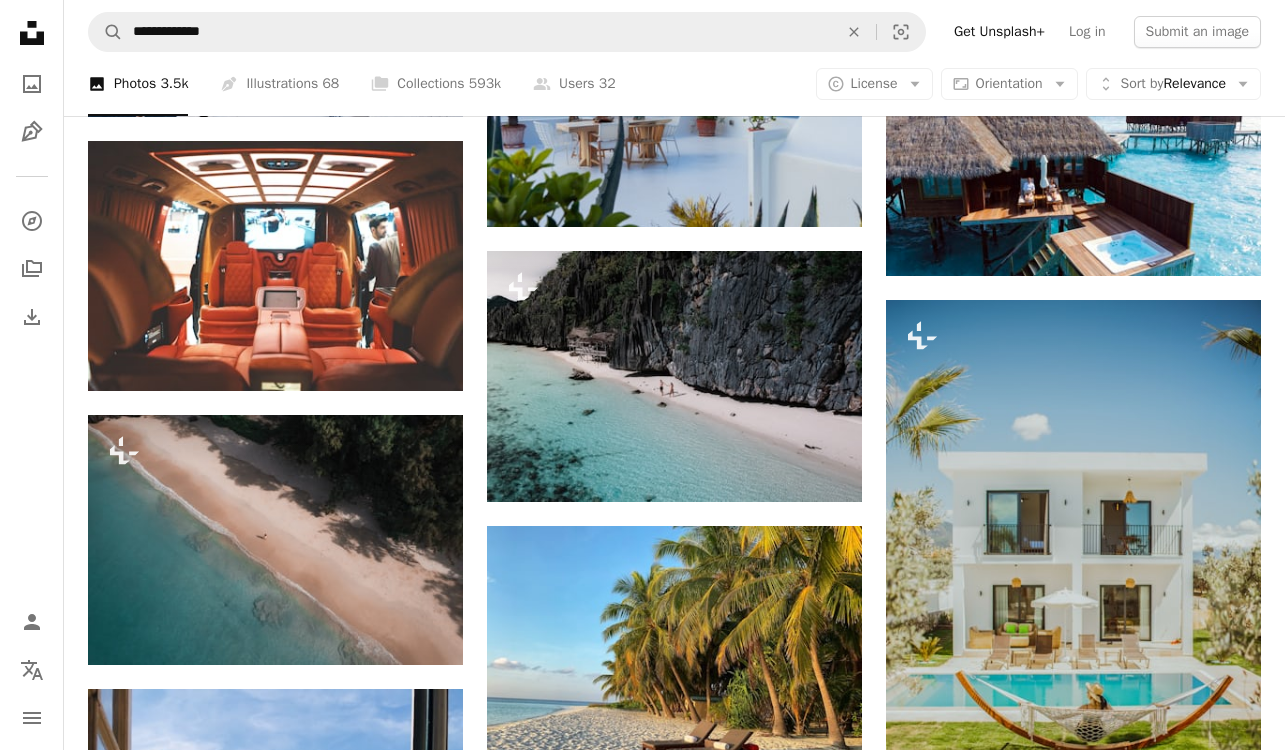 click on "An X shape Premium, ready to use images. Get unlimited access. A plus sign Members-only content added monthly A plus sign Unlimited royalty-free downloads A plus sign Illustrations  New A plus sign Enhanced legal protections yearly 66%  off monthly $12   $4 USD per month * Get  Unsplash+ * When paid annually, billed upfront  $48 Taxes where applicable. Renews automatically. Cancel anytime." at bounding box center (642, 4849) 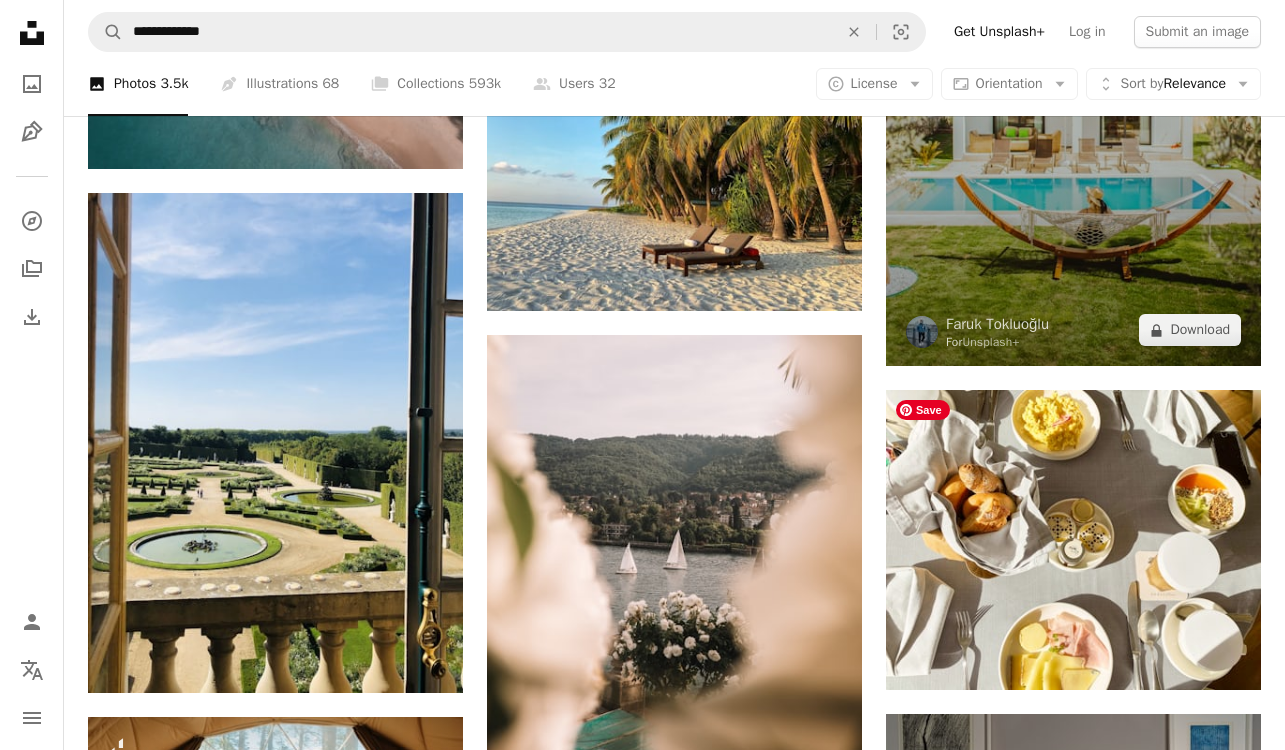 scroll, scrollTop: 10446, scrollLeft: 0, axis: vertical 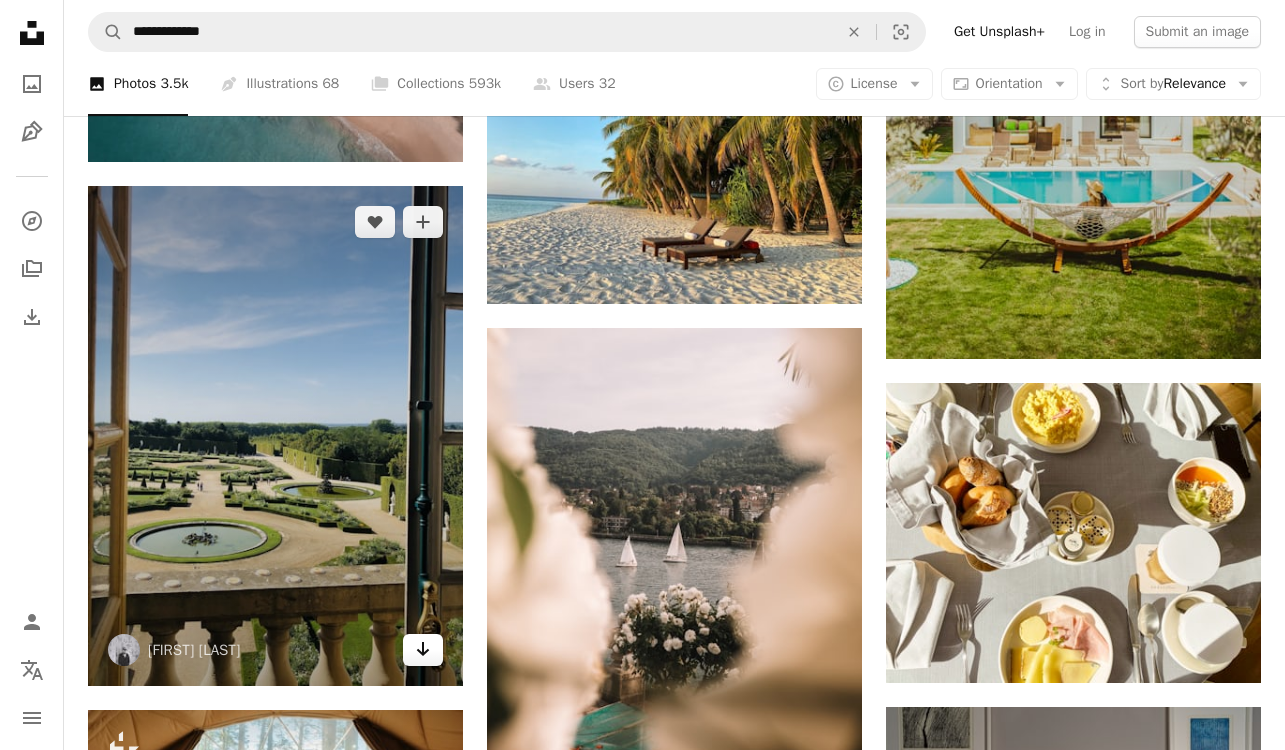 click 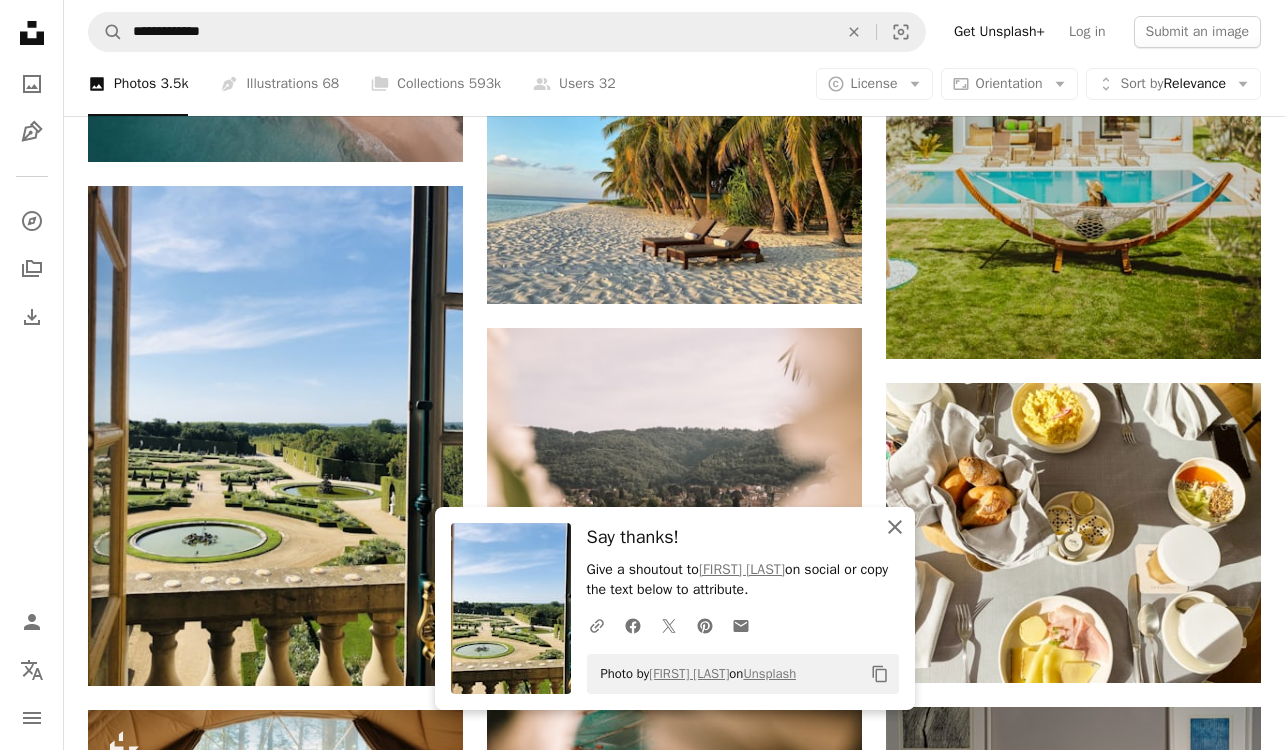 click 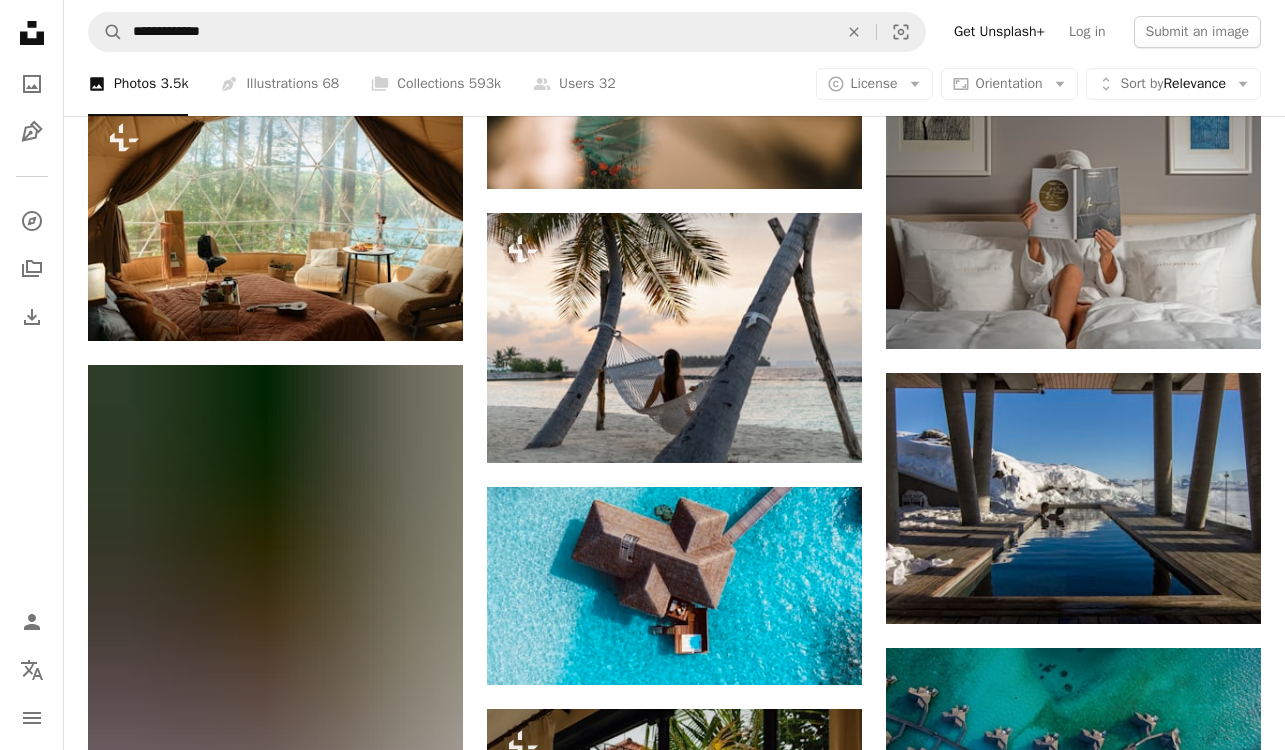 scroll, scrollTop: 11056, scrollLeft: 0, axis: vertical 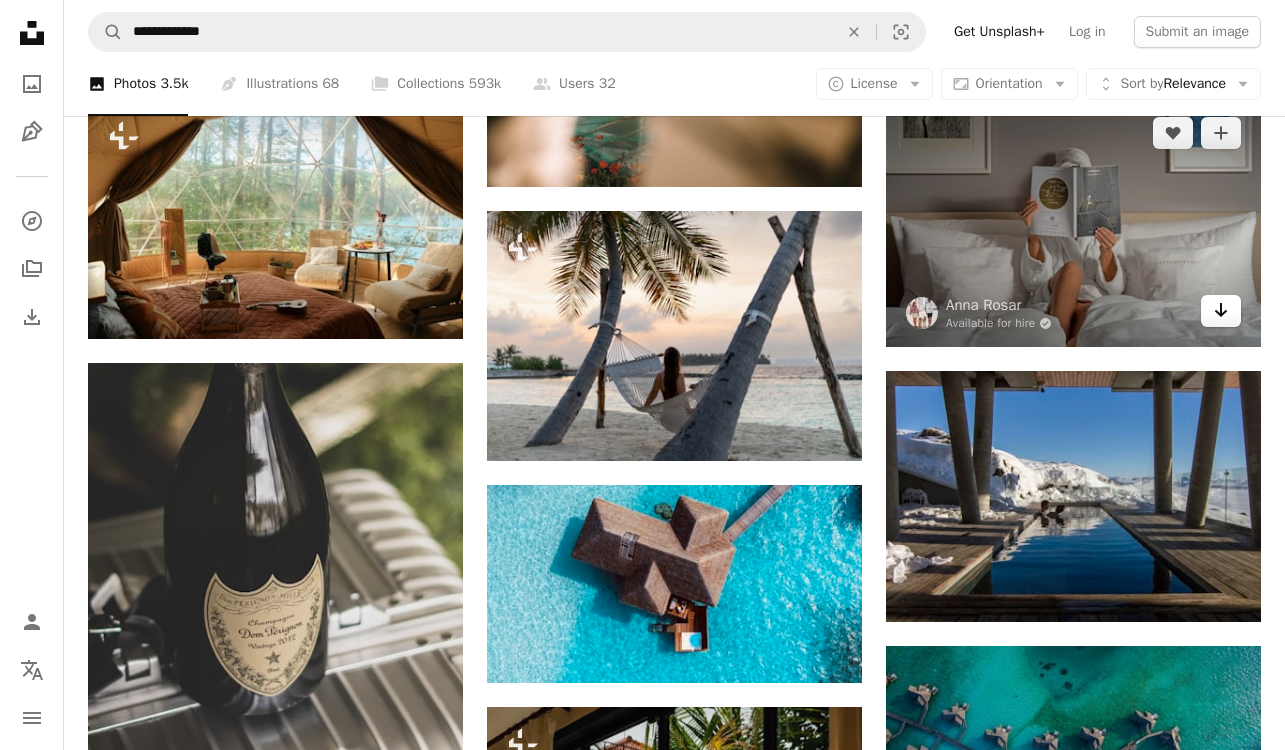 click on "Arrow pointing down" 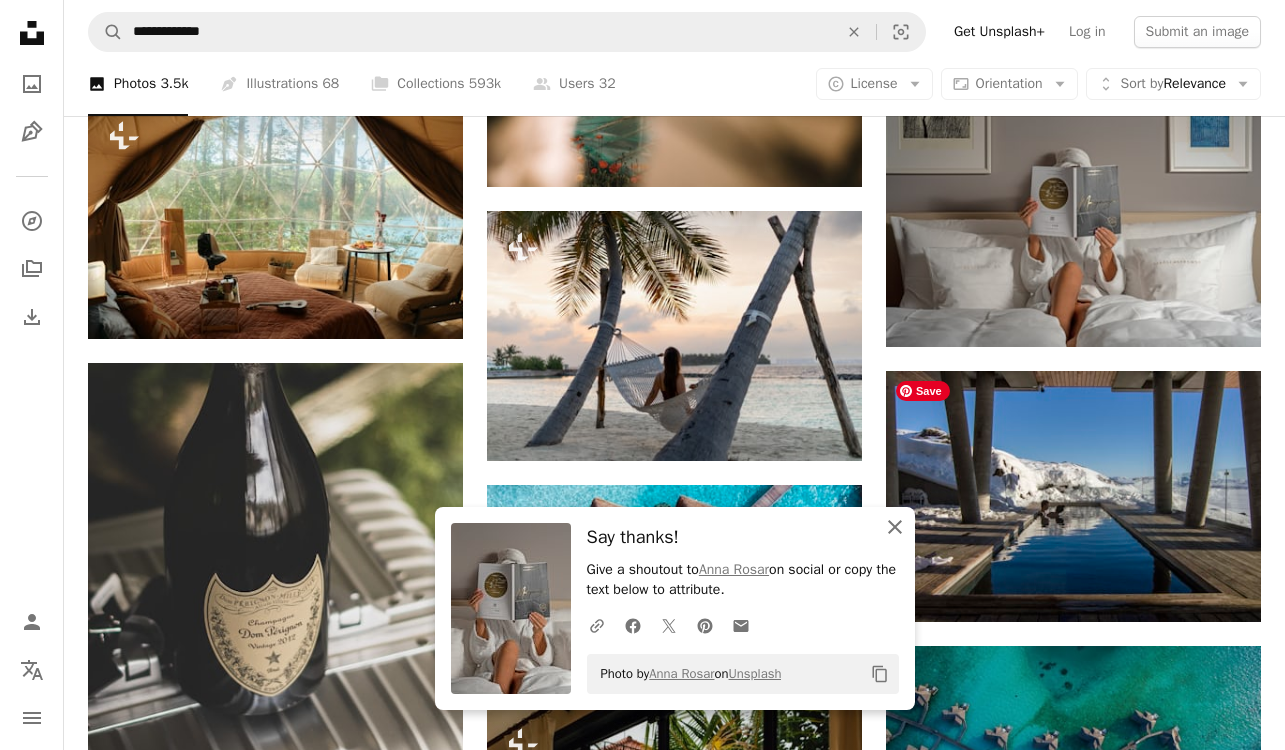 click on "An X shape" 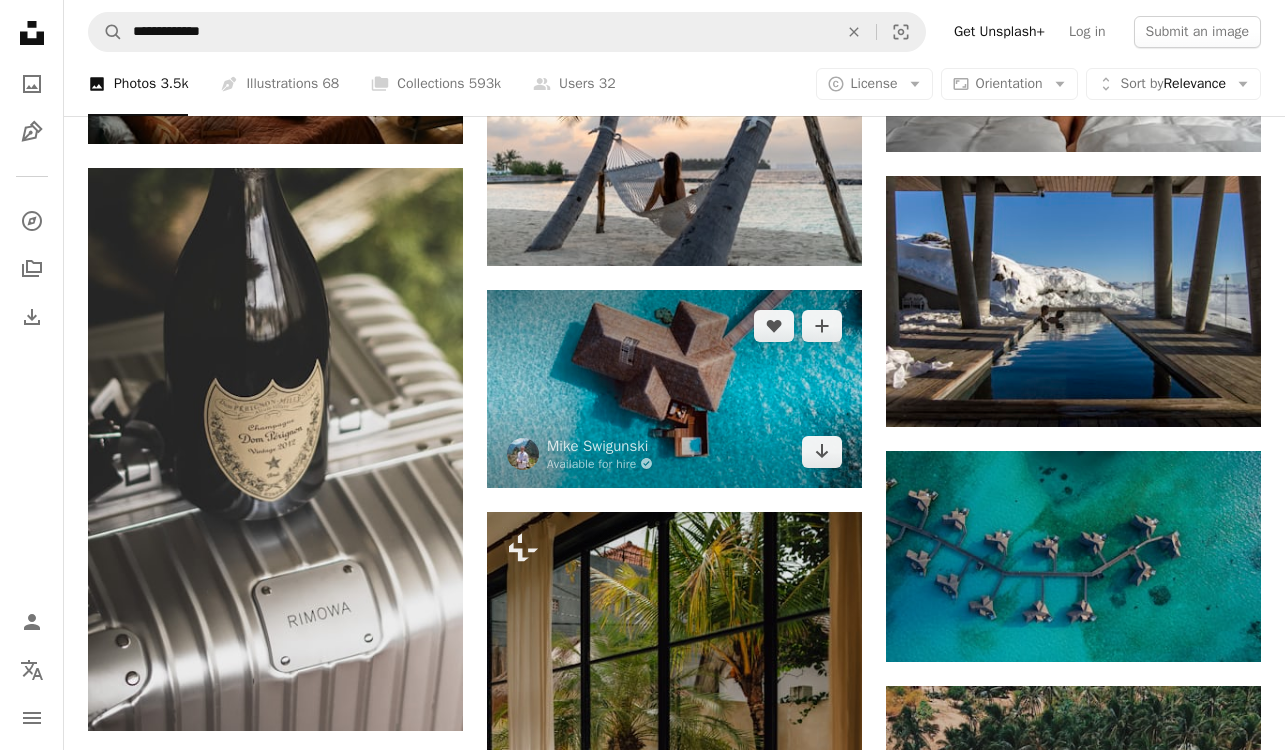 scroll, scrollTop: 11272, scrollLeft: 0, axis: vertical 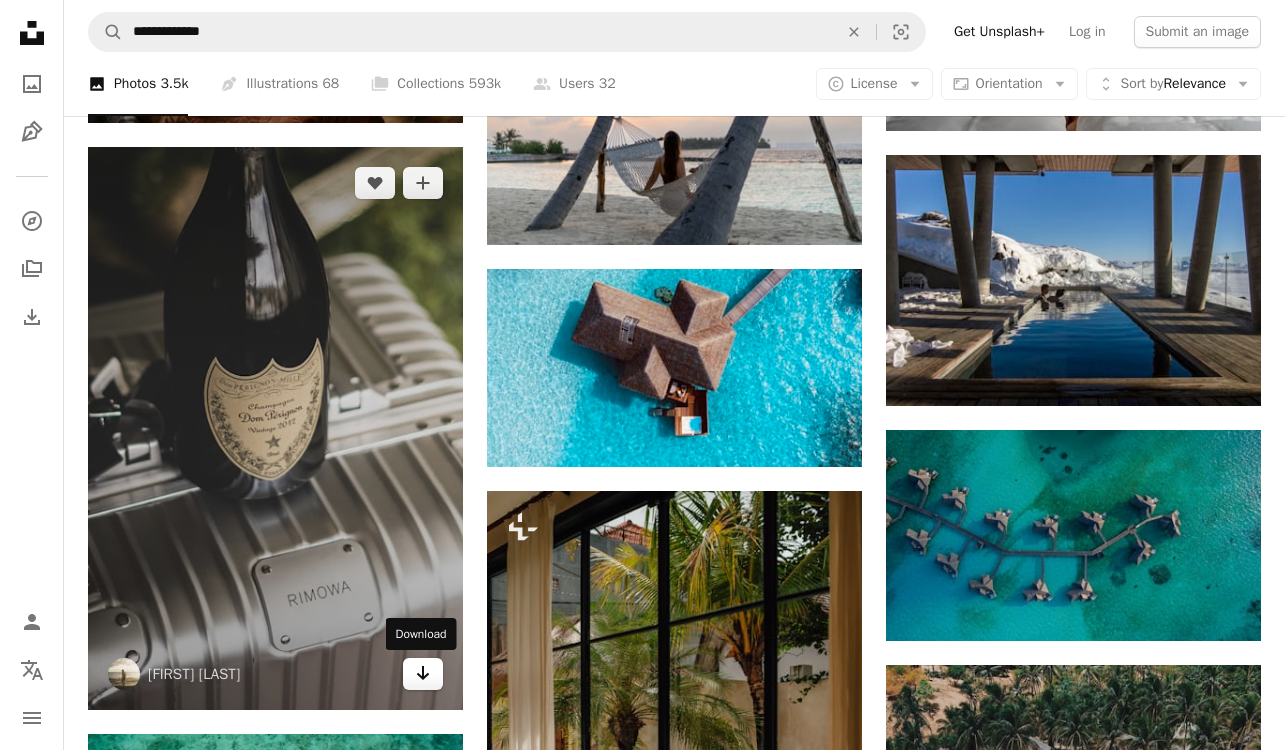 click on "Arrow pointing down" at bounding box center [423, 674] 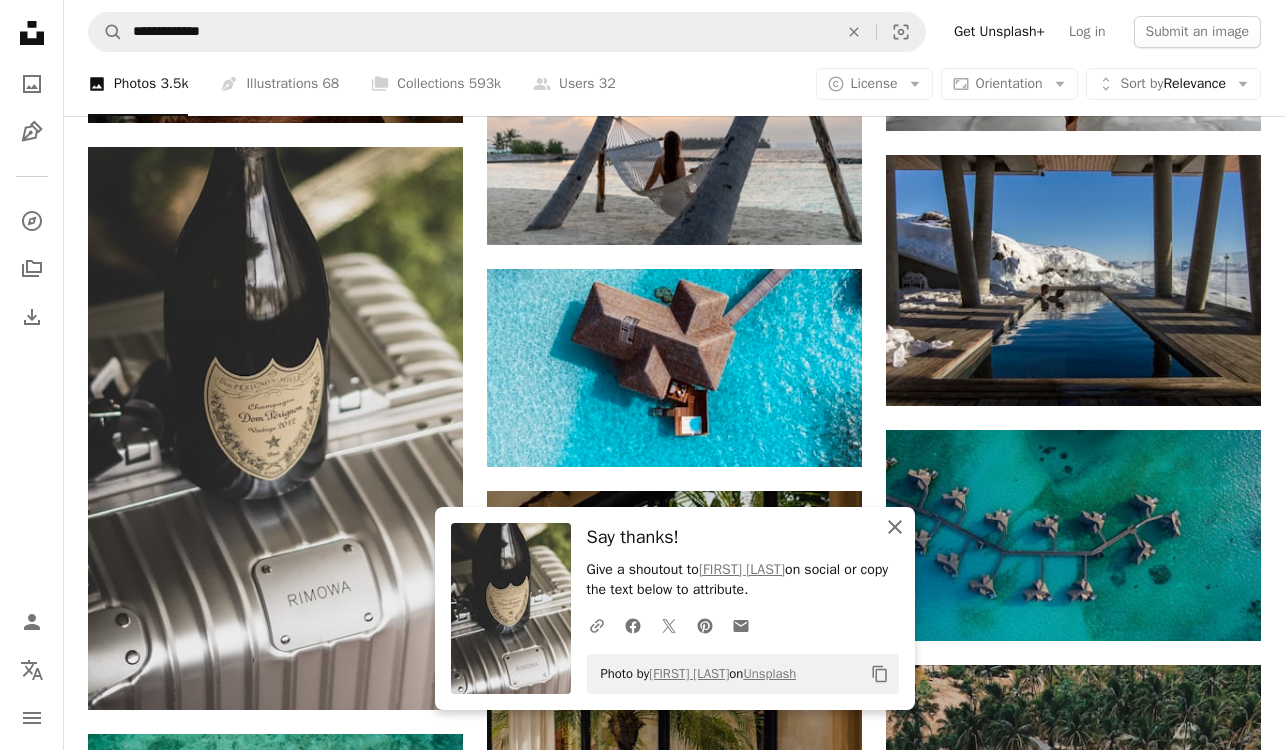 click 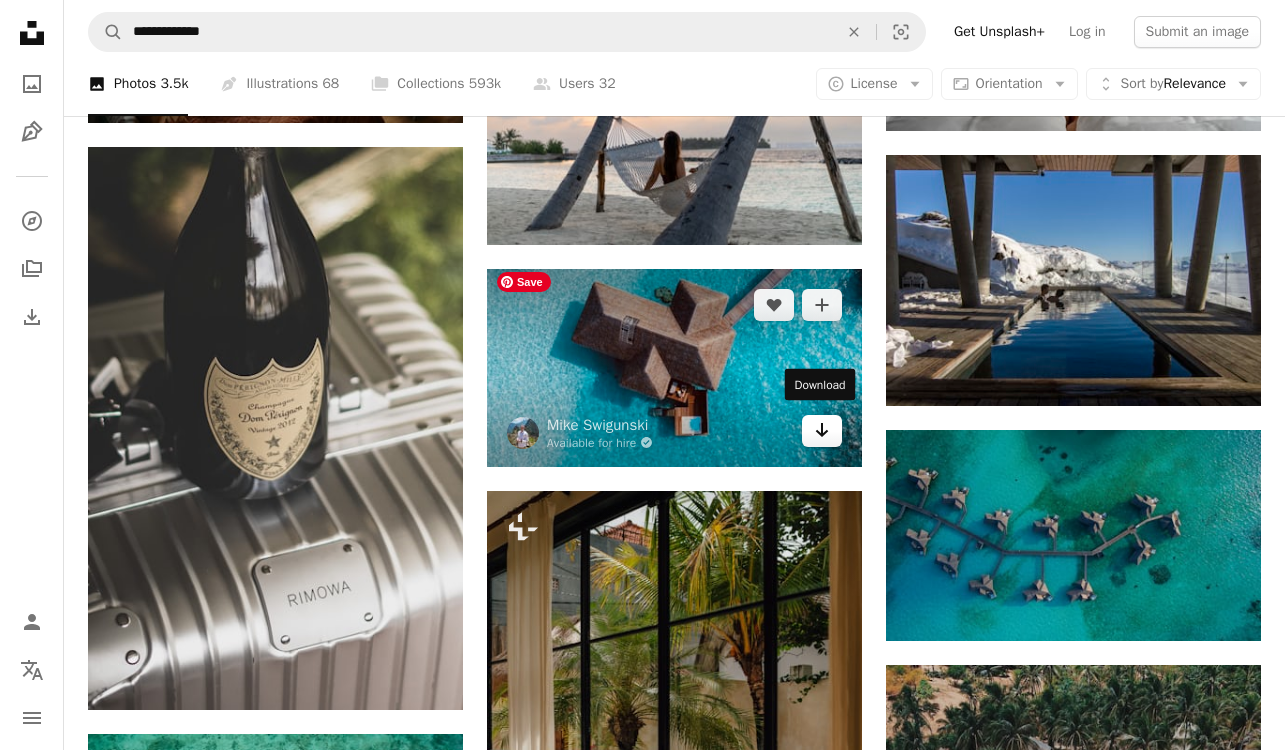 click on "Arrow pointing down" at bounding box center [822, 431] 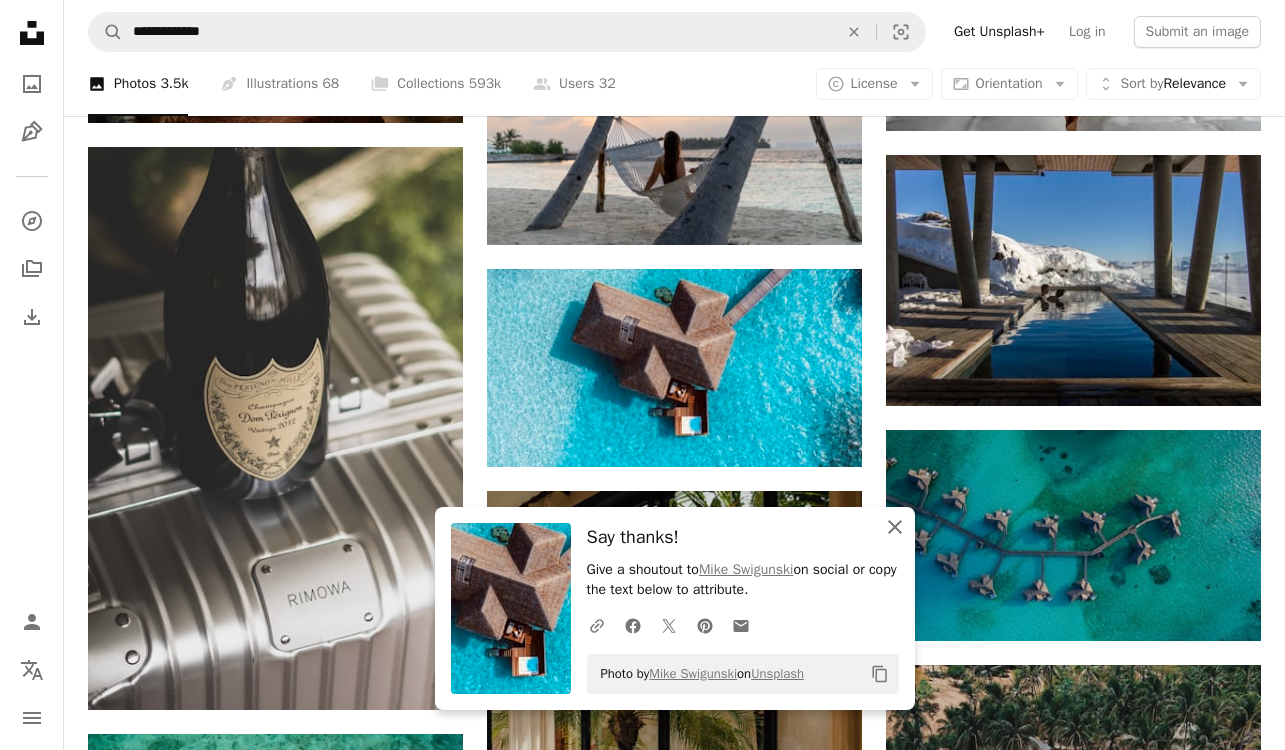 click on "An X shape" 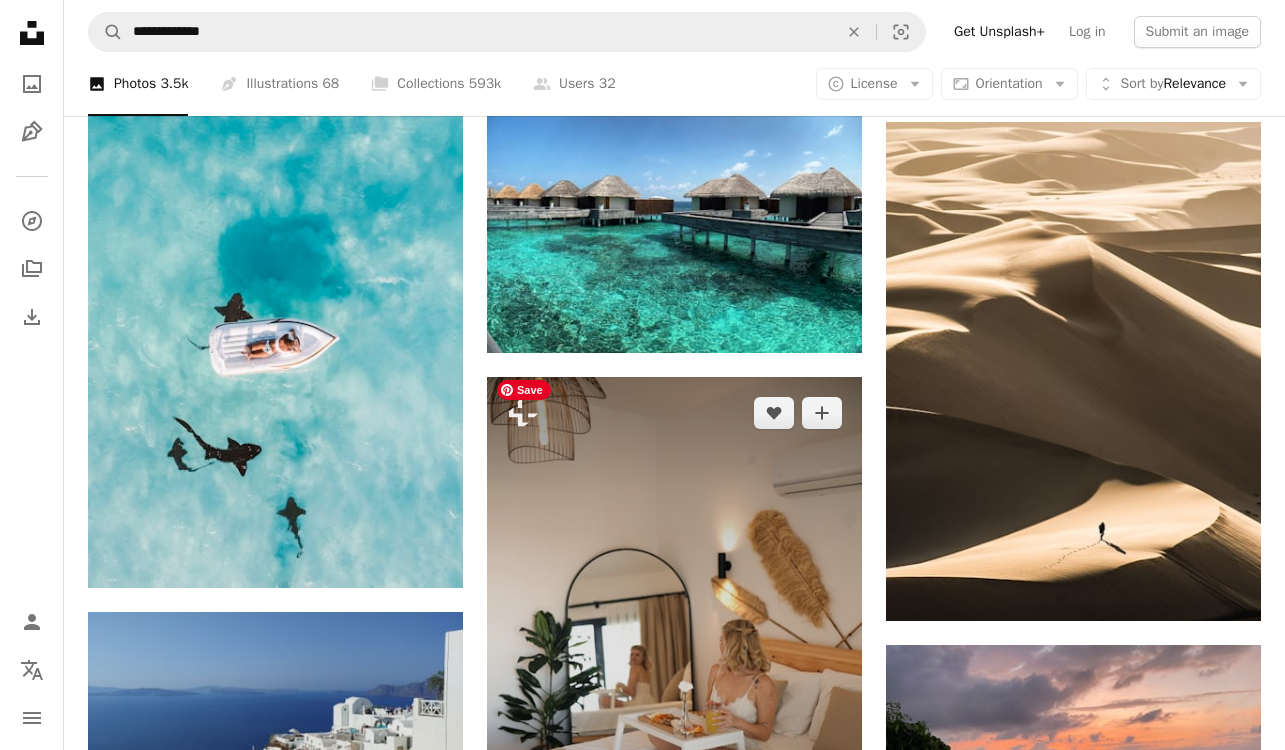 scroll, scrollTop: 13504, scrollLeft: 0, axis: vertical 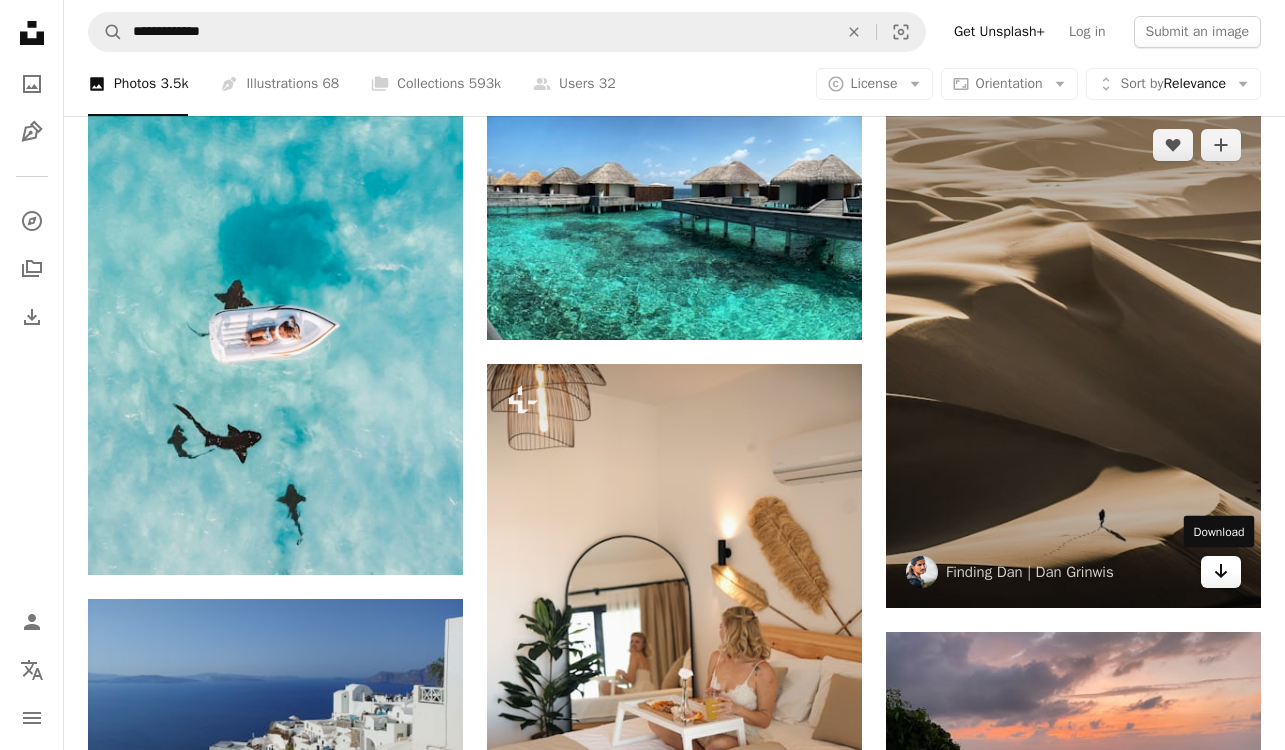 click on "Arrow pointing down" 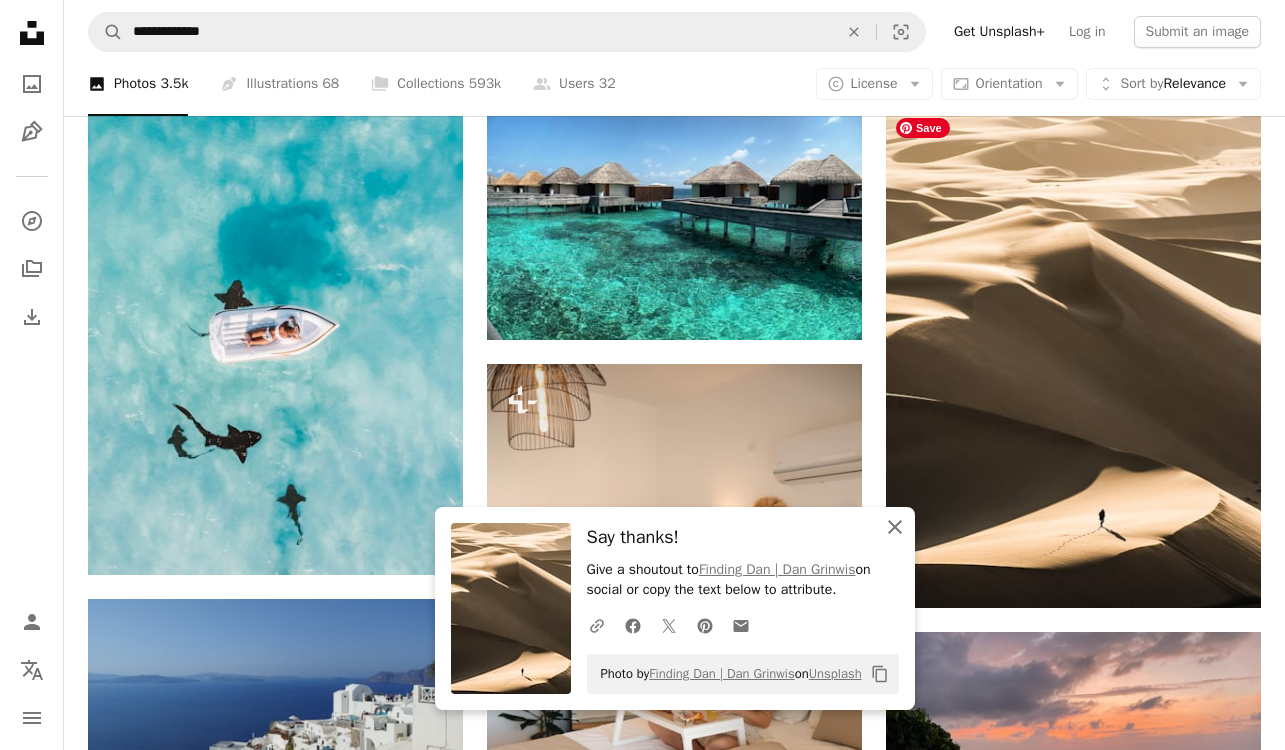 click on "An X shape" 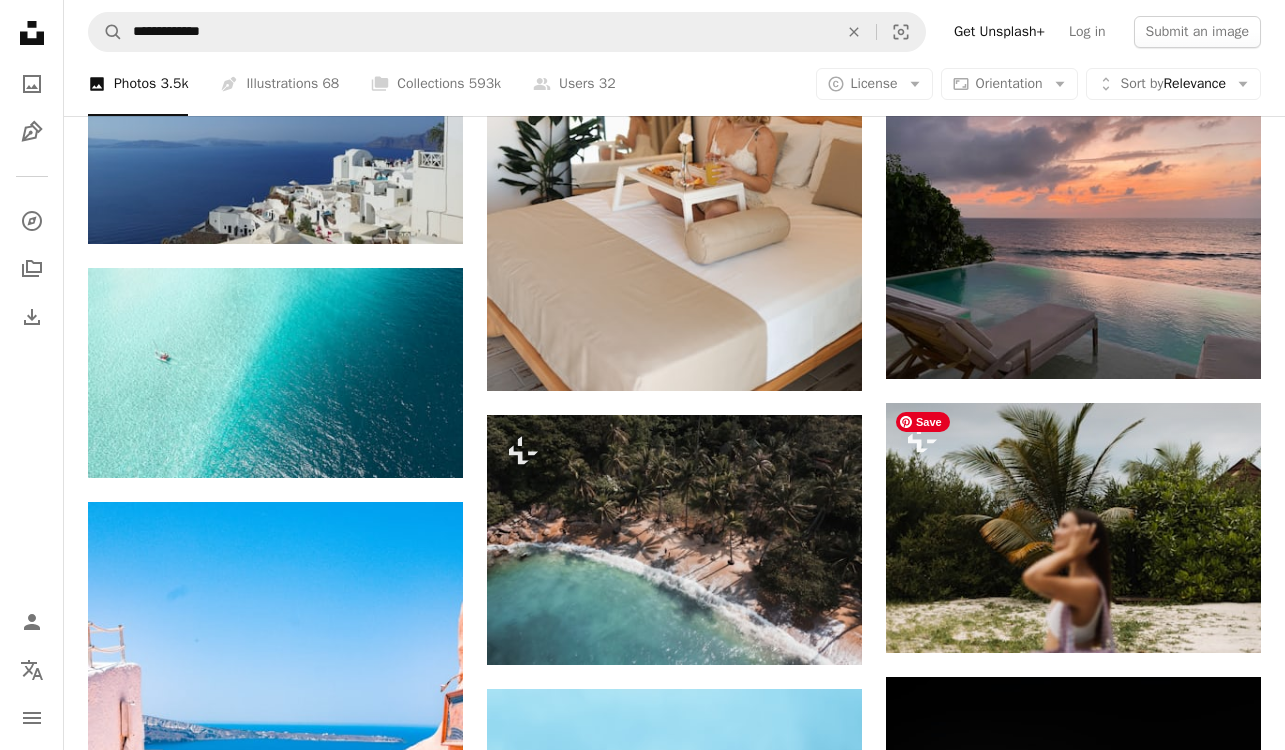 scroll, scrollTop: 14042, scrollLeft: 0, axis: vertical 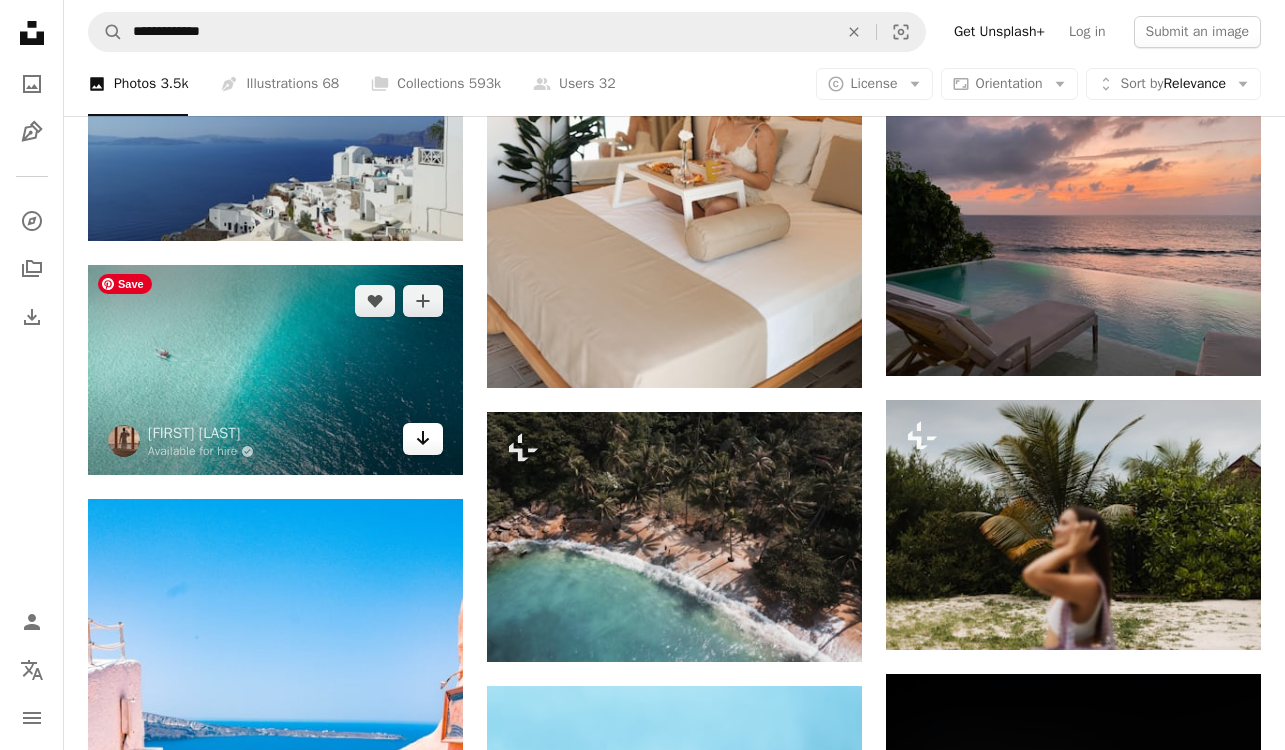 click 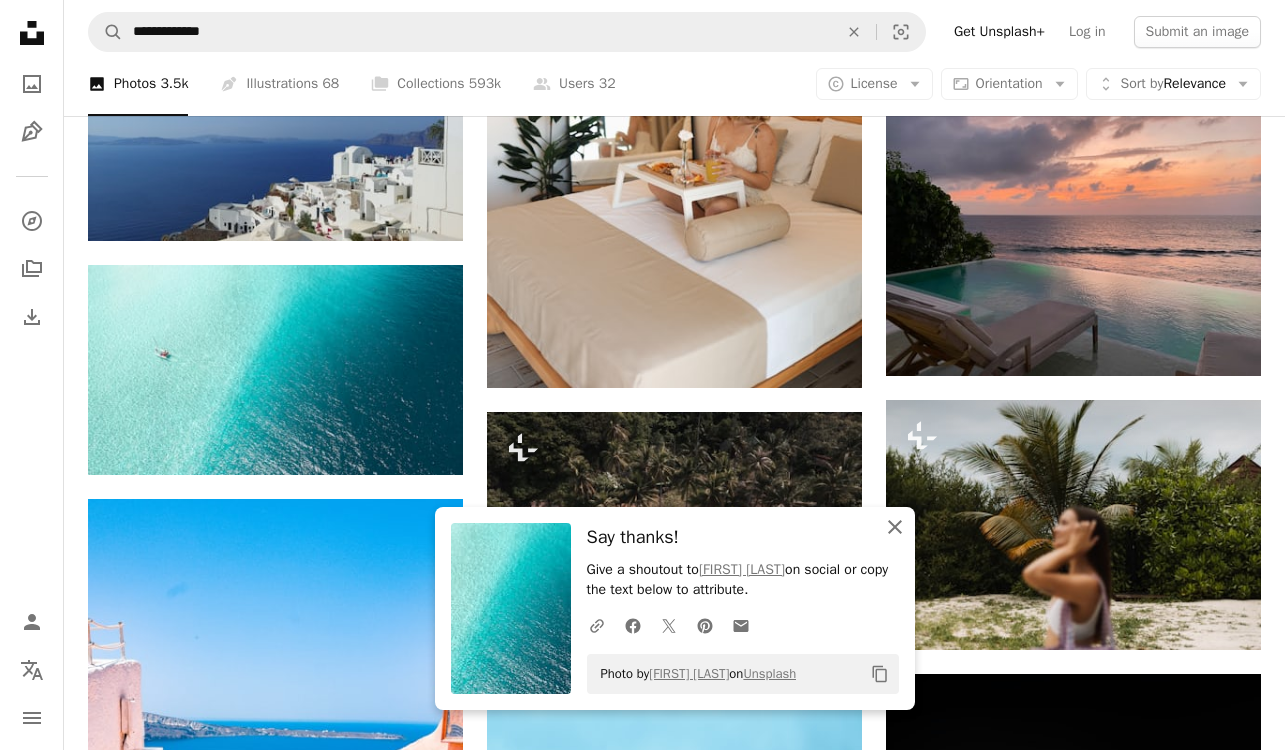 click 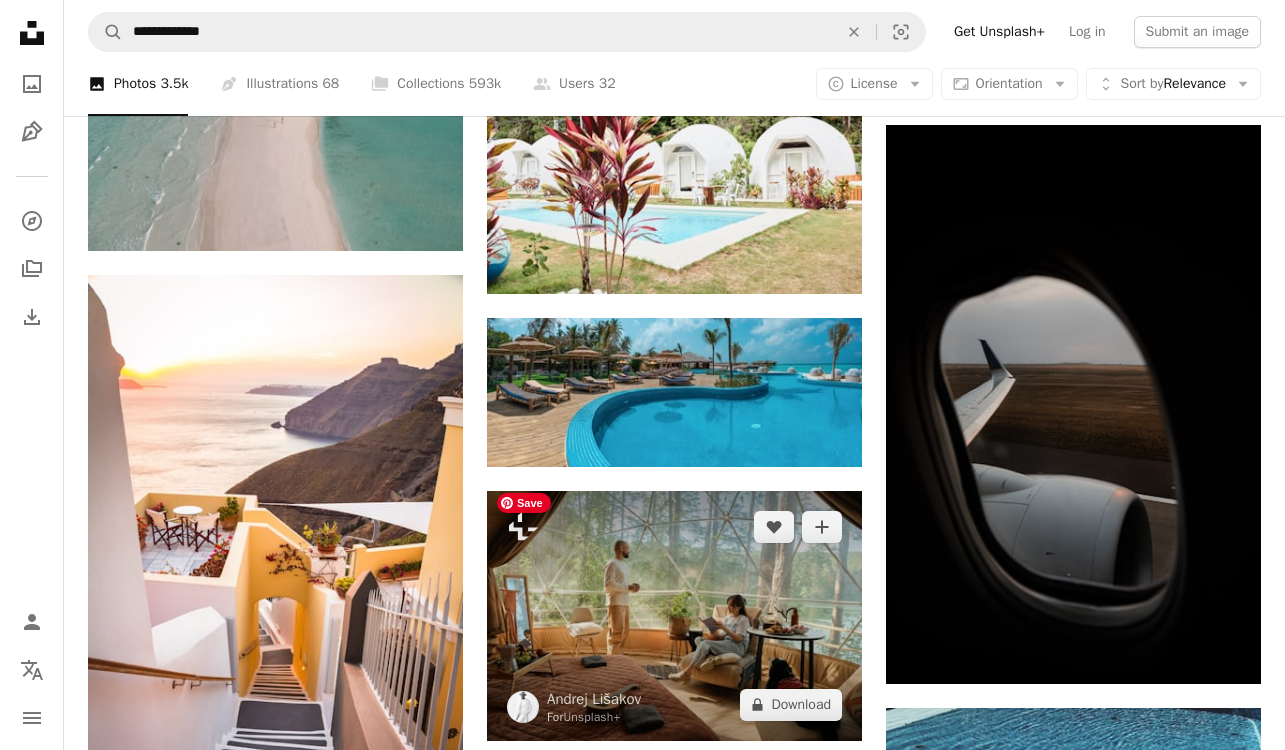 scroll, scrollTop: 15652, scrollLeft: 0, axis: vertical 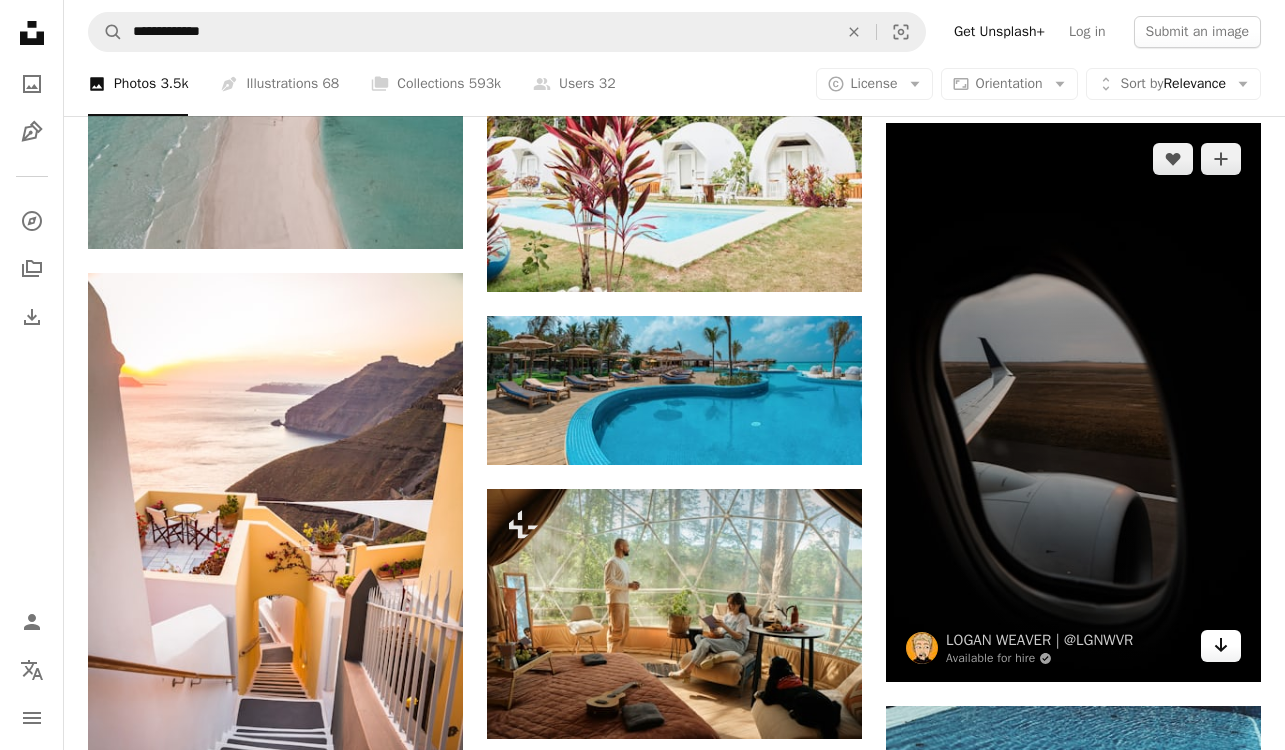 click on "Arrow pointing down" 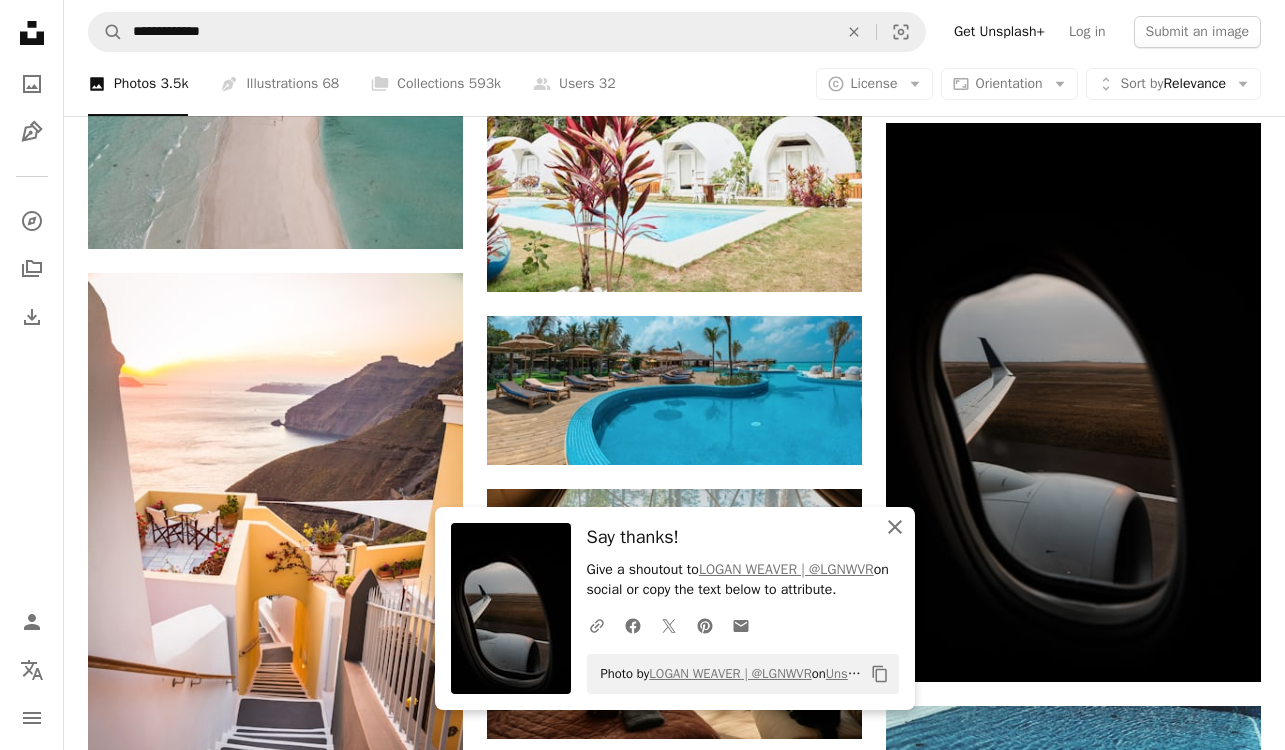 click on "An X shape" 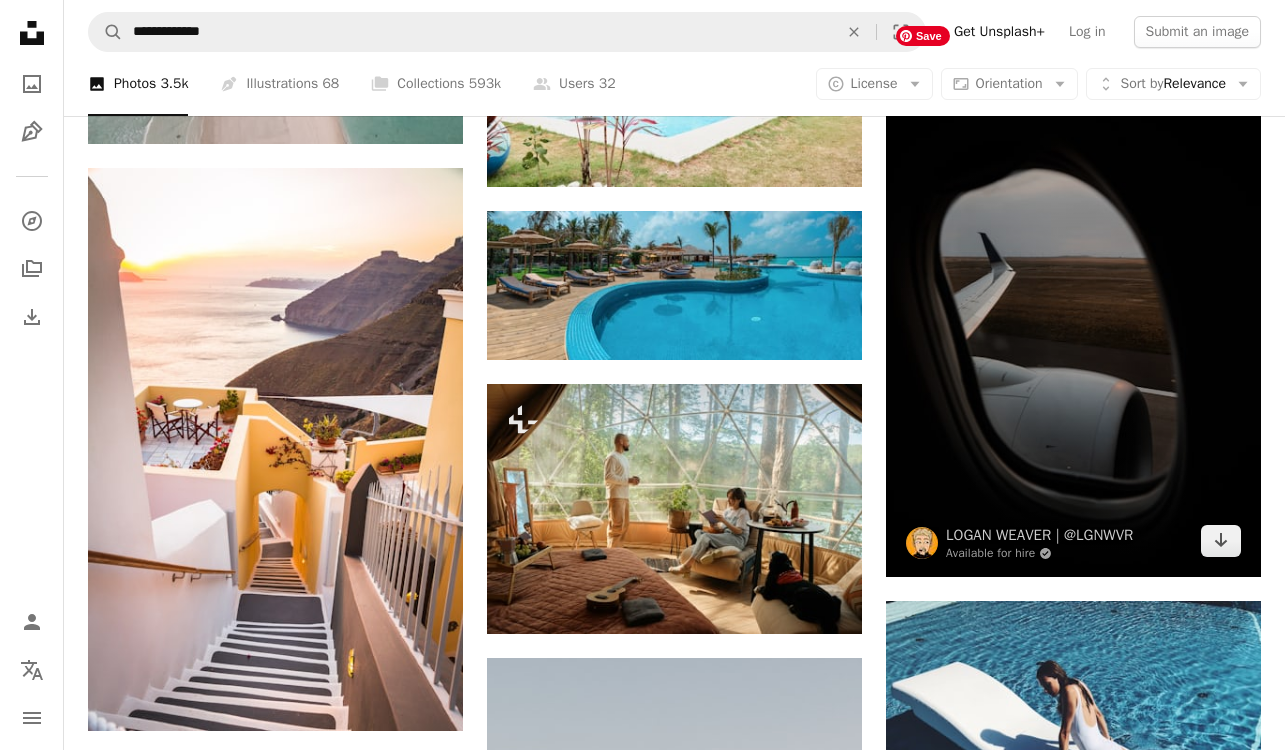 scroll, scrollTop: 15872, scrollLeft: 0, axis: vertical 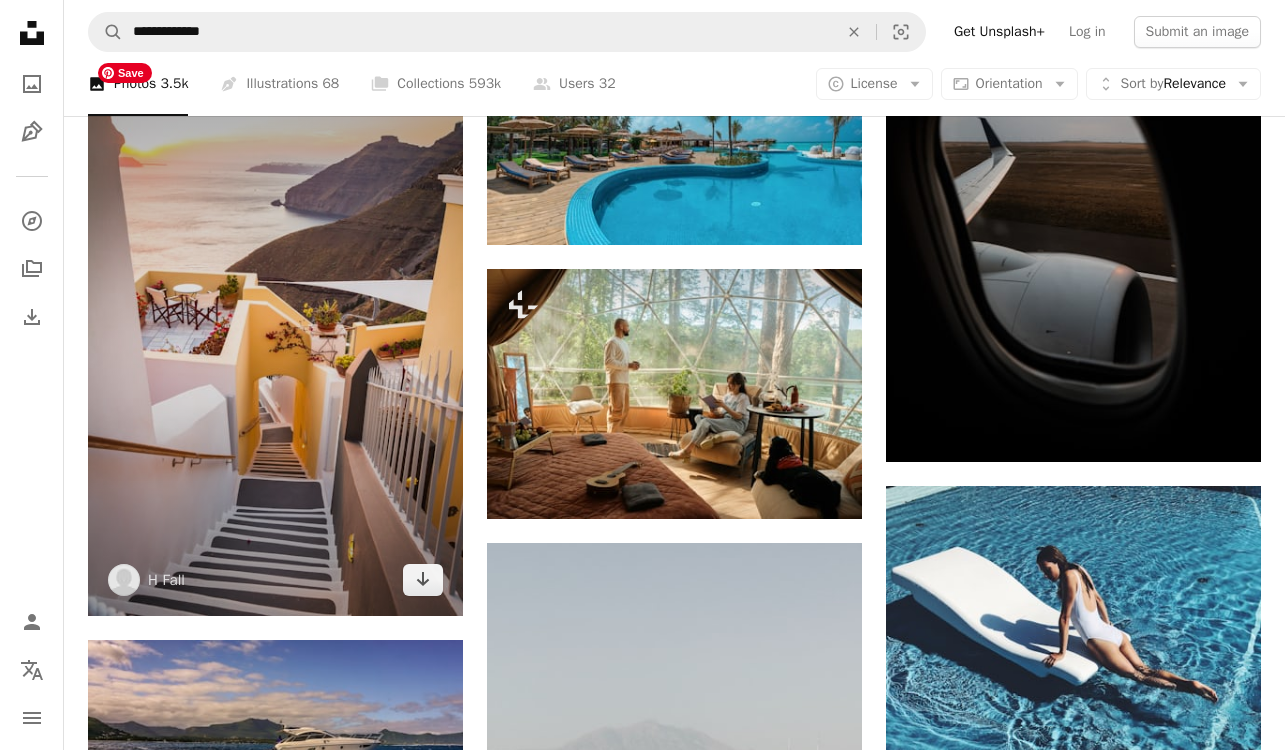 click at bounding box center [275, 334] 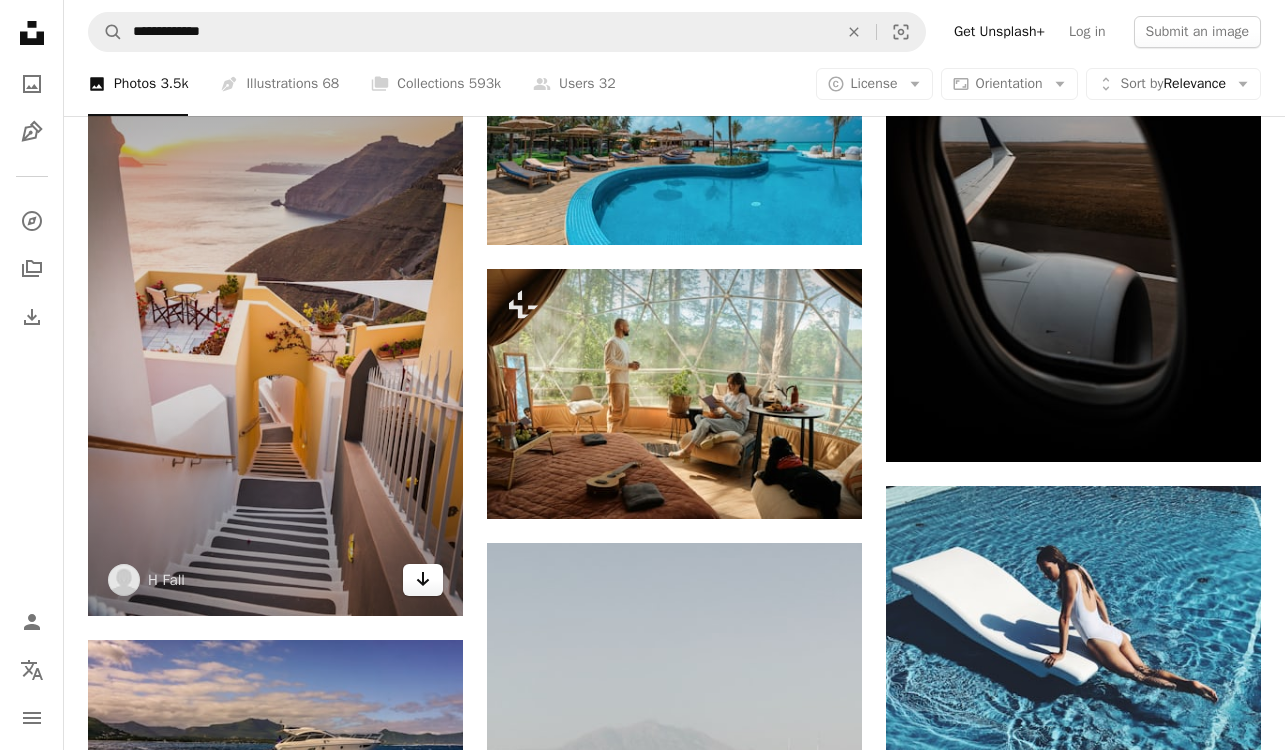 click on "Arrow pointing down" 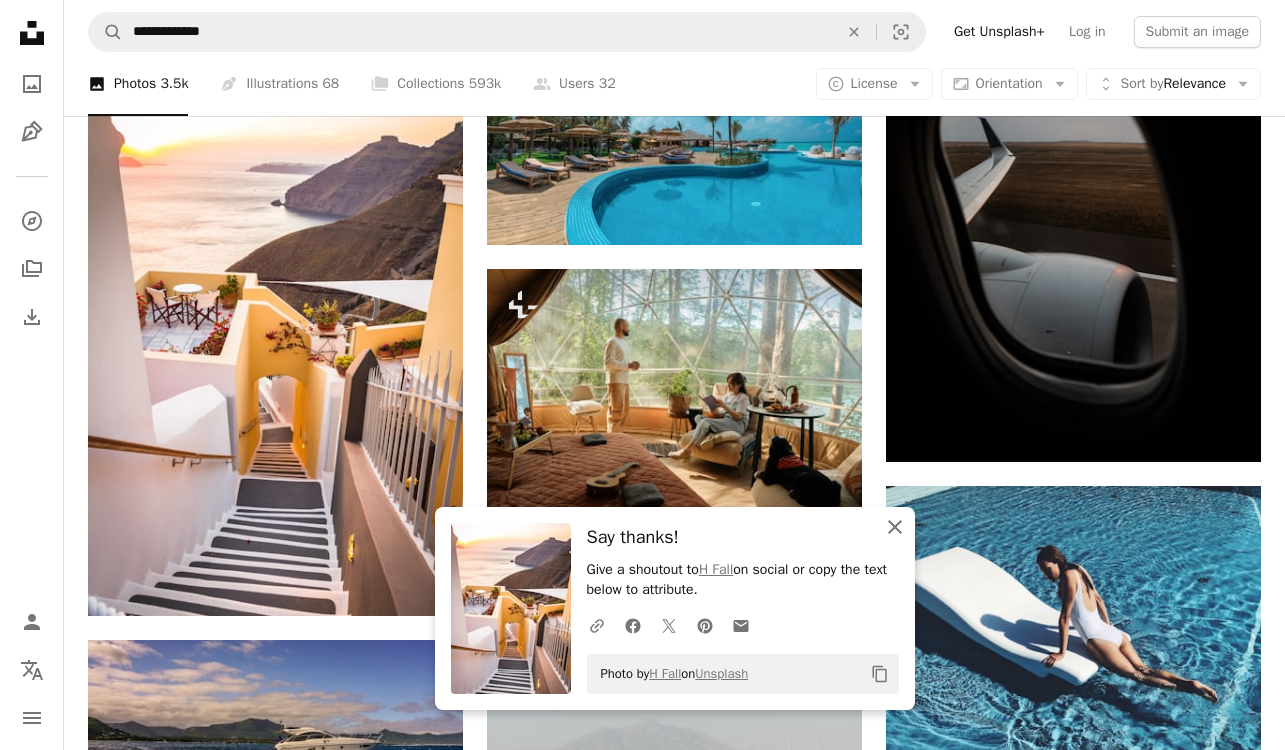 click 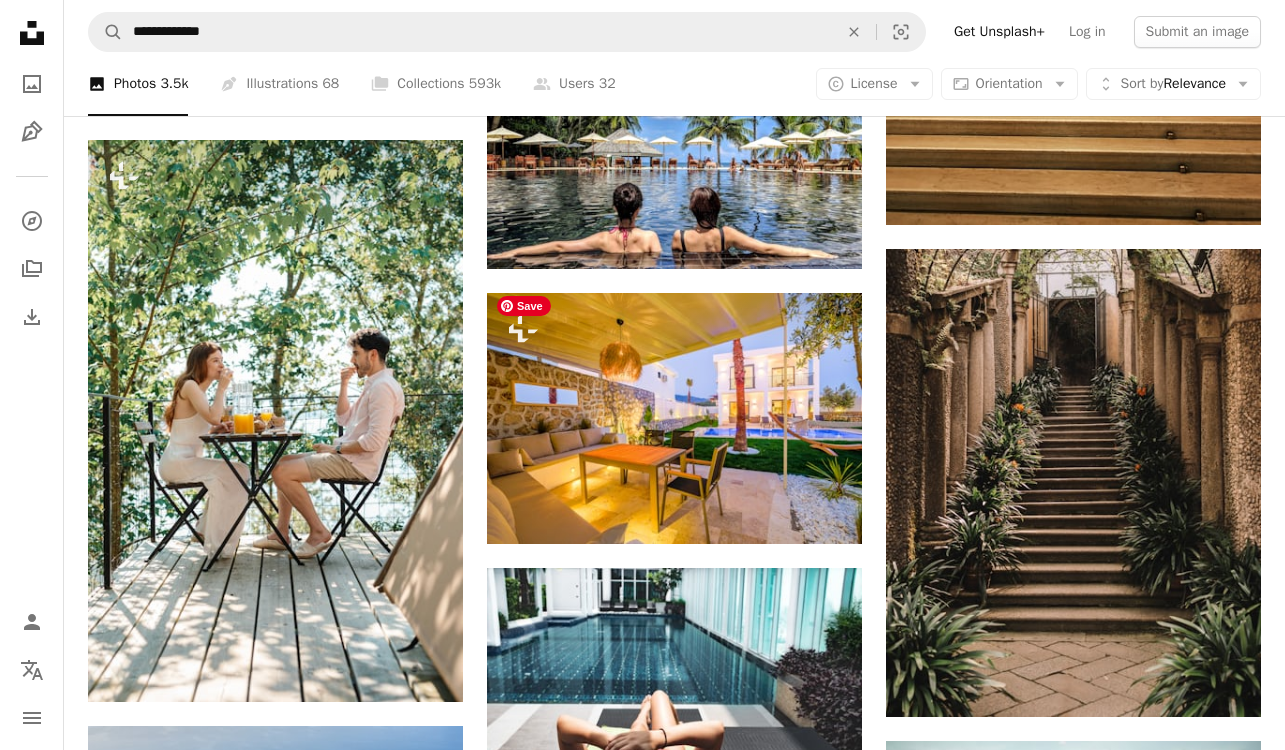 scroll, scrollTop: 17317, scrollLeft: 0, axis: vertical 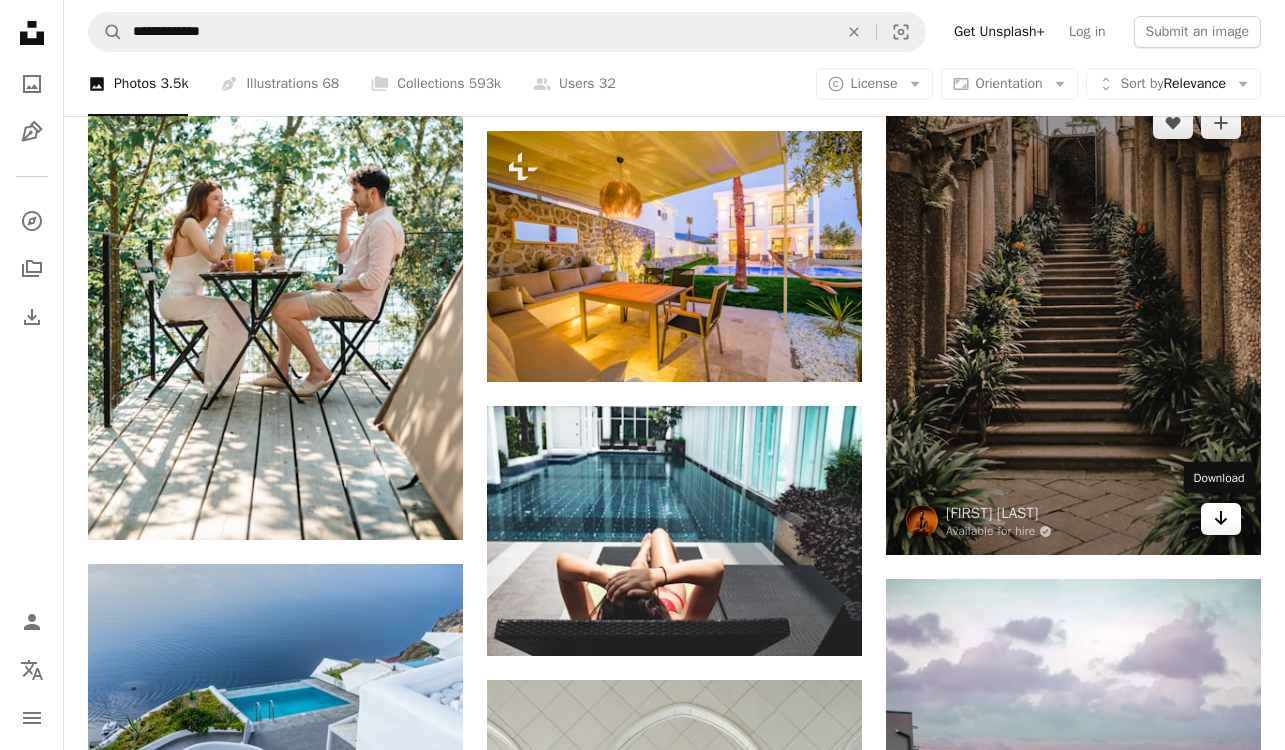 click on "Arrow pointing down" 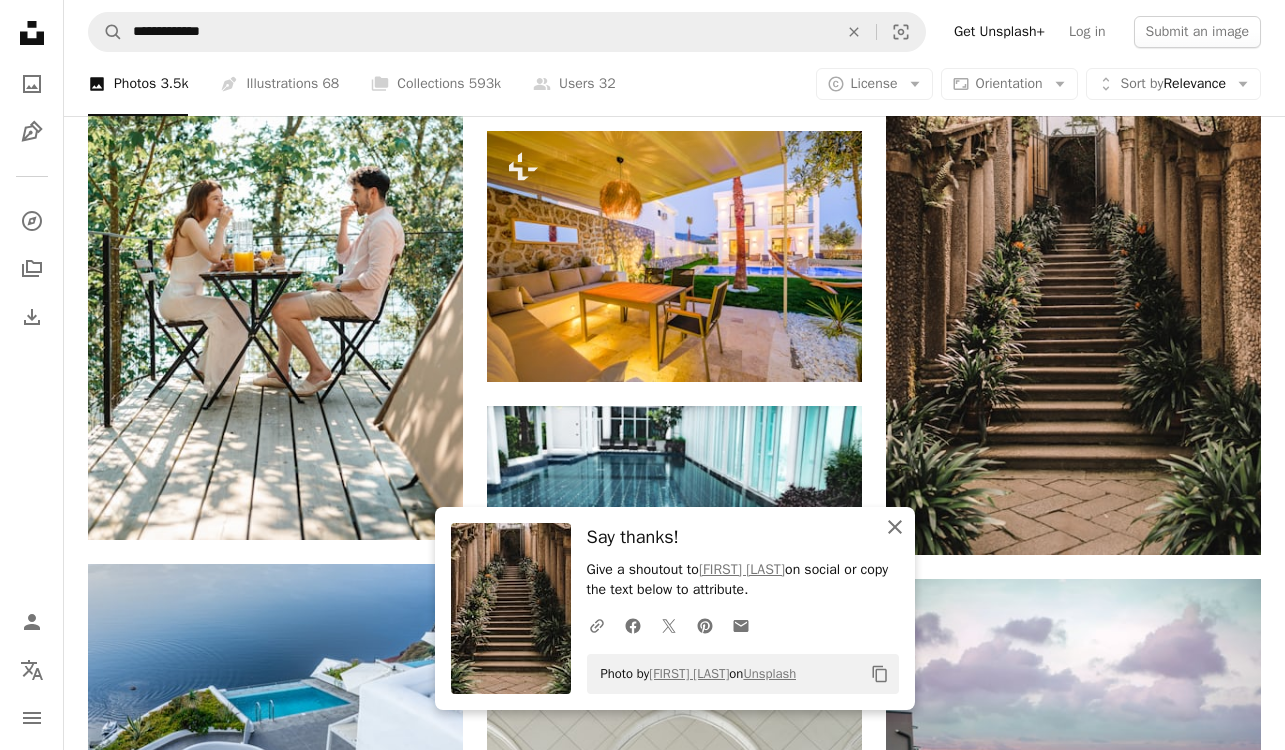 click on "An X shape" 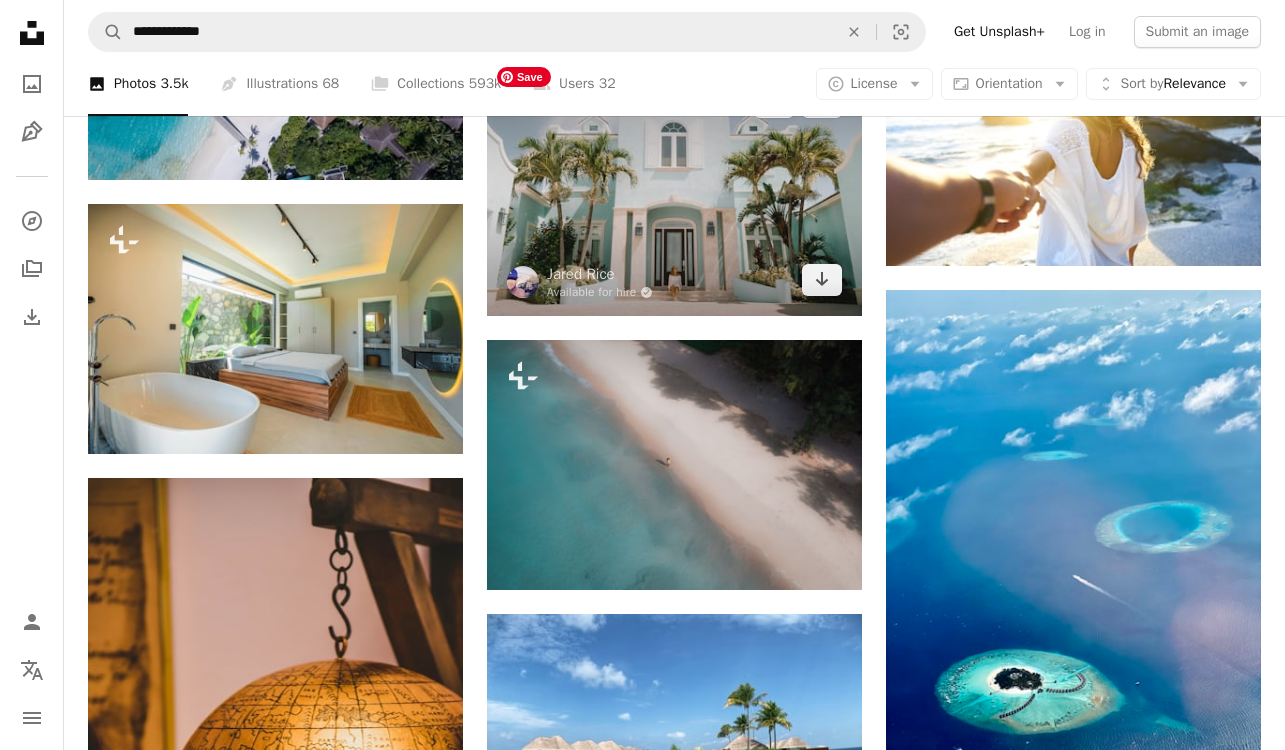 scroll, scrollTop: 18457, scrollLeft: 0, axis: vertical 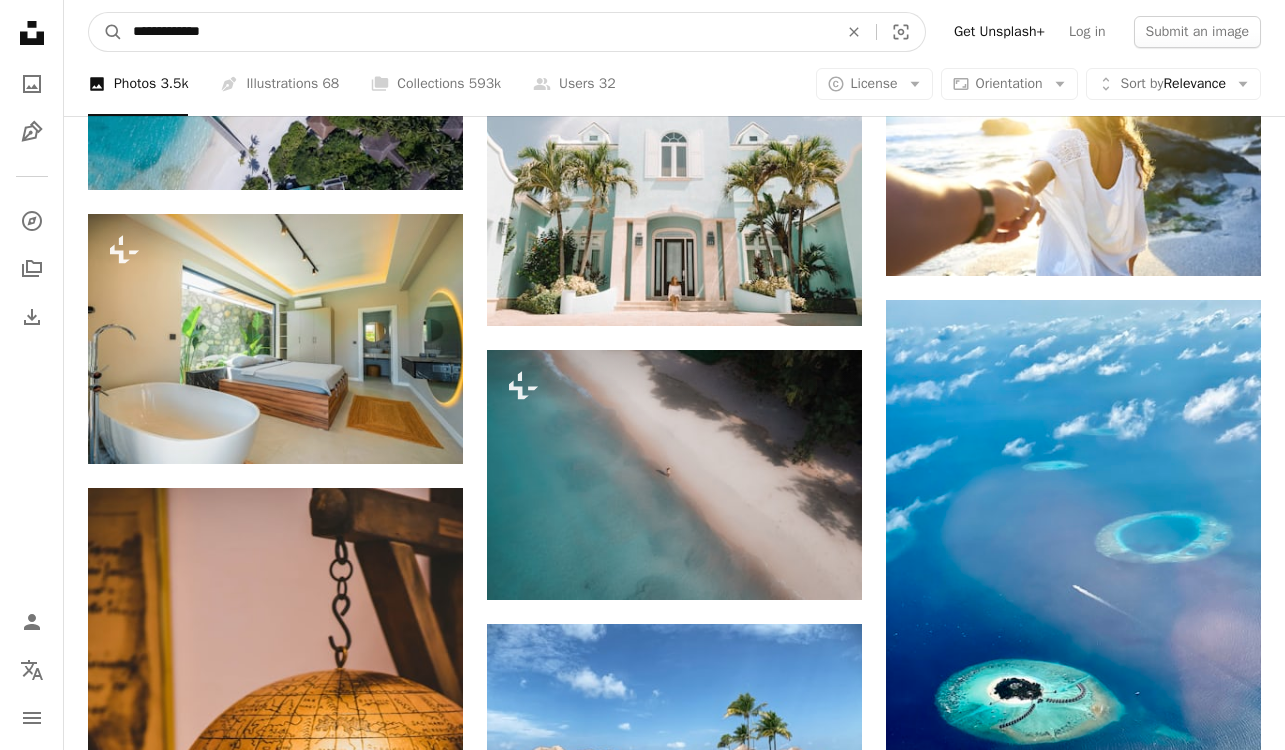 drag, startPoint x: 301, startPoint y: 32, endPoint x: 75, endPoint y: 26, distance: 226.07964 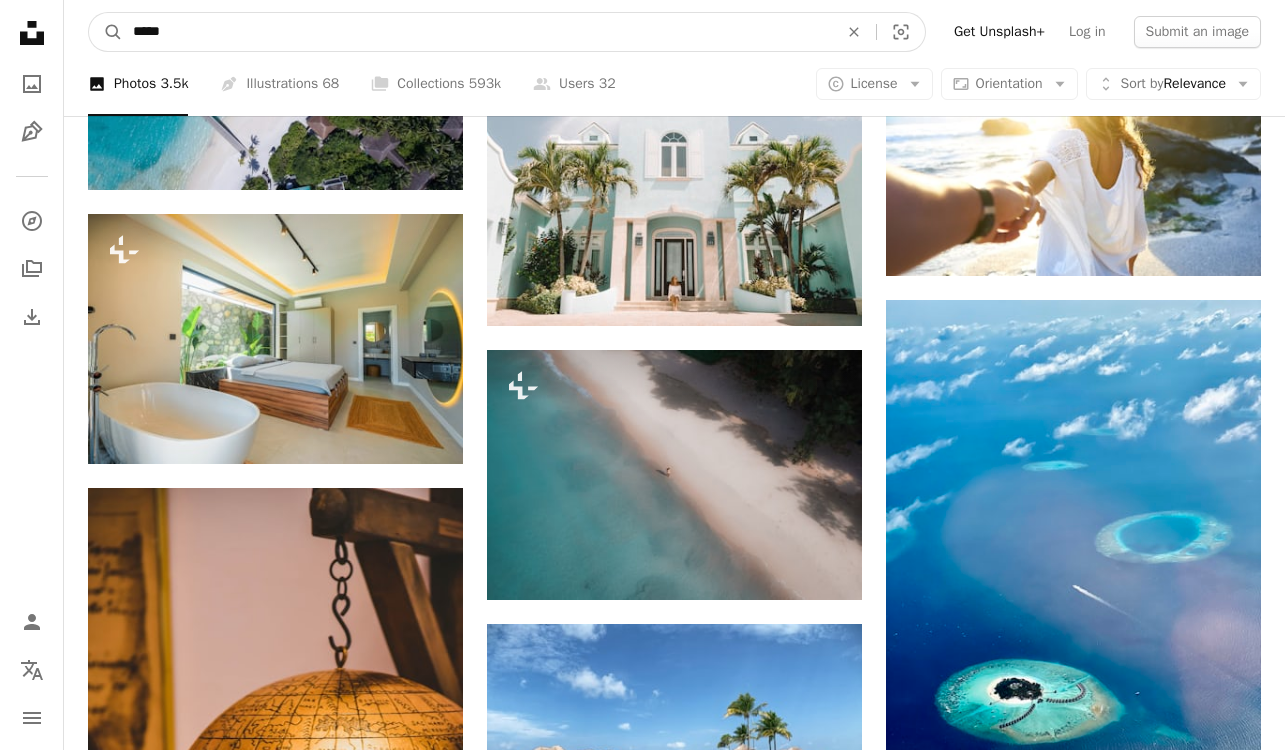 type on "*****" 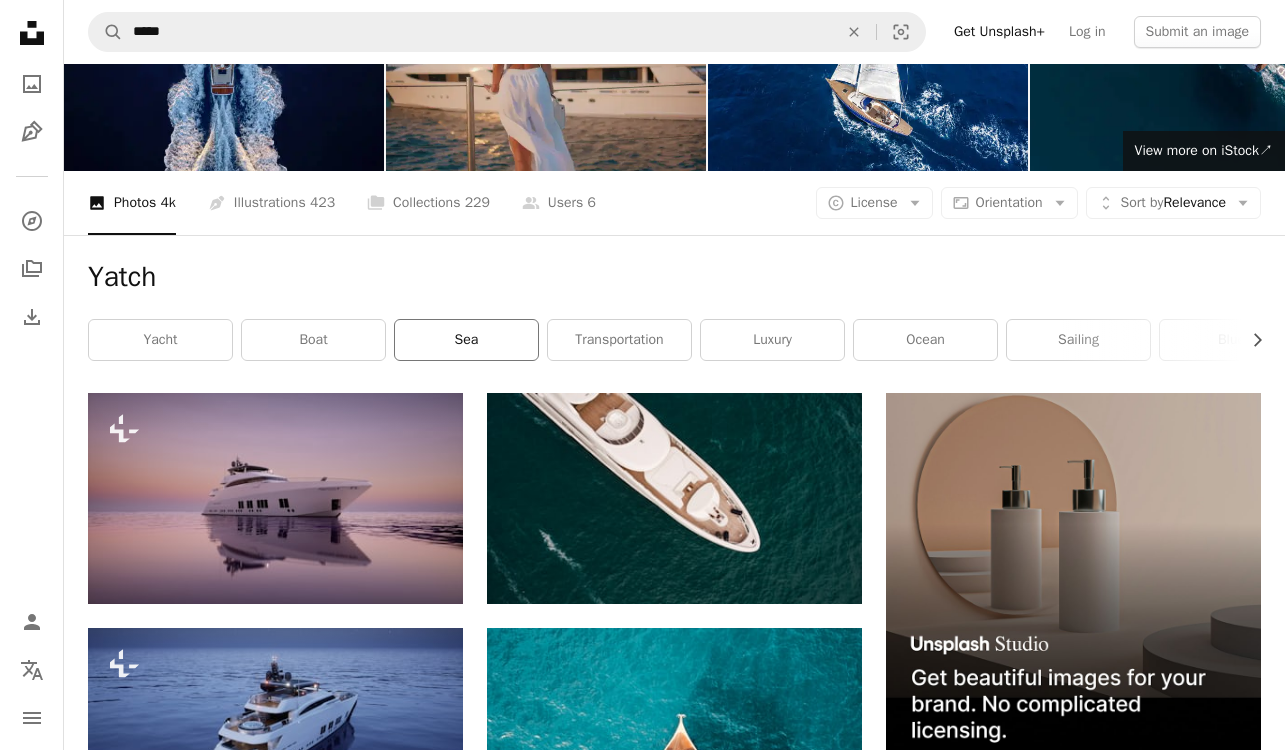 scroll, scrollTop: 112, scrollLeft: 0, axis: vertical 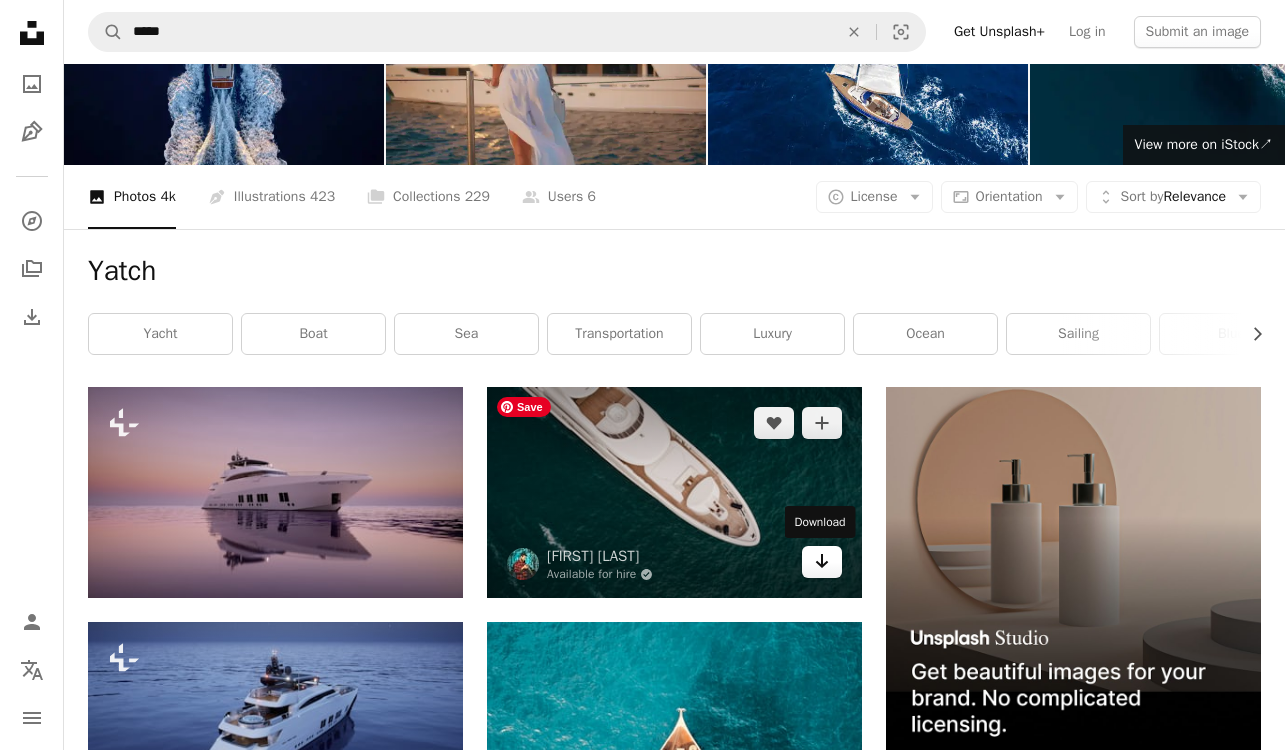 click on "Arrow pointing down" 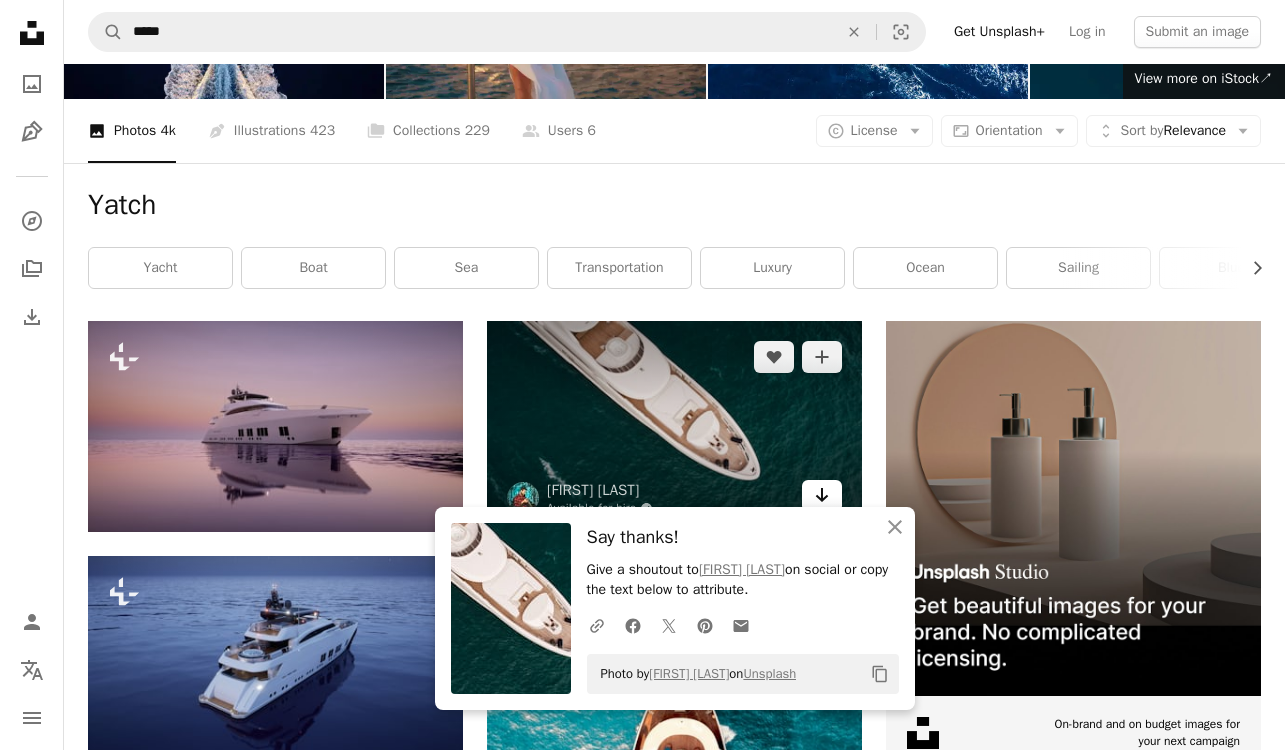 scroll, scrollTop: 179, scrollLeft: 0, axis: vertical 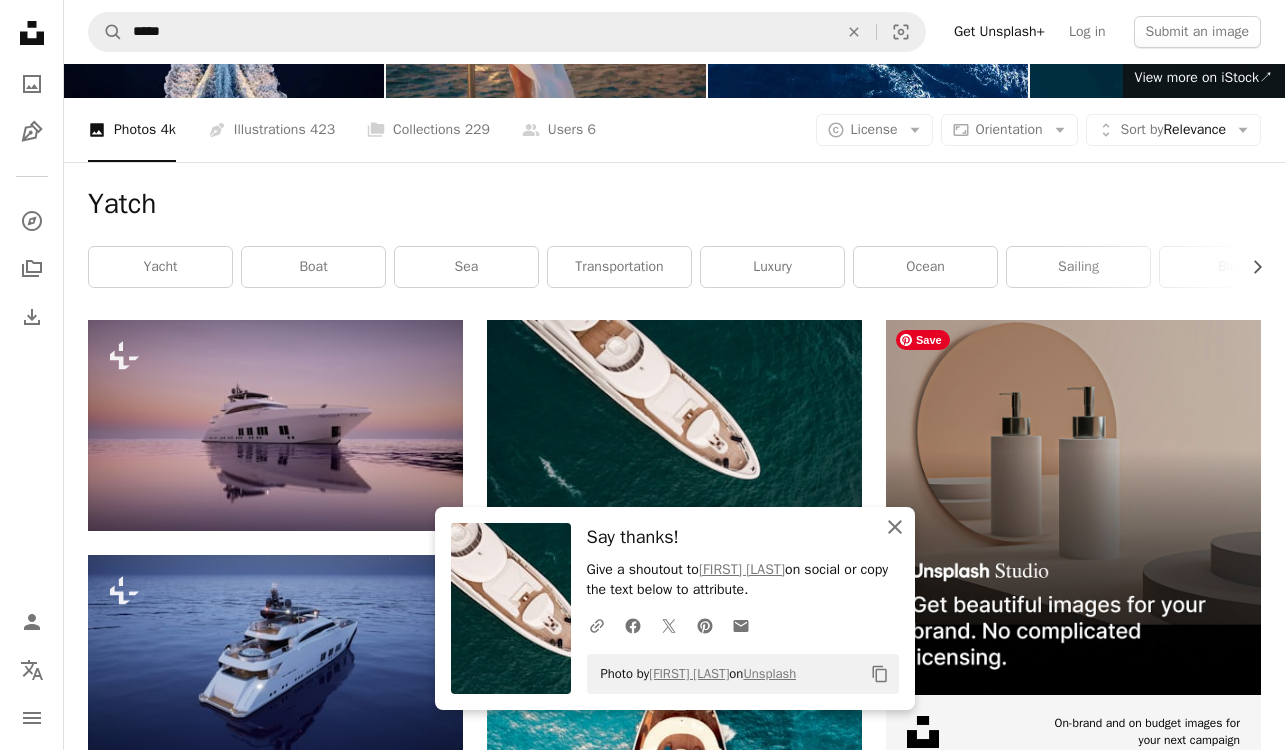 click 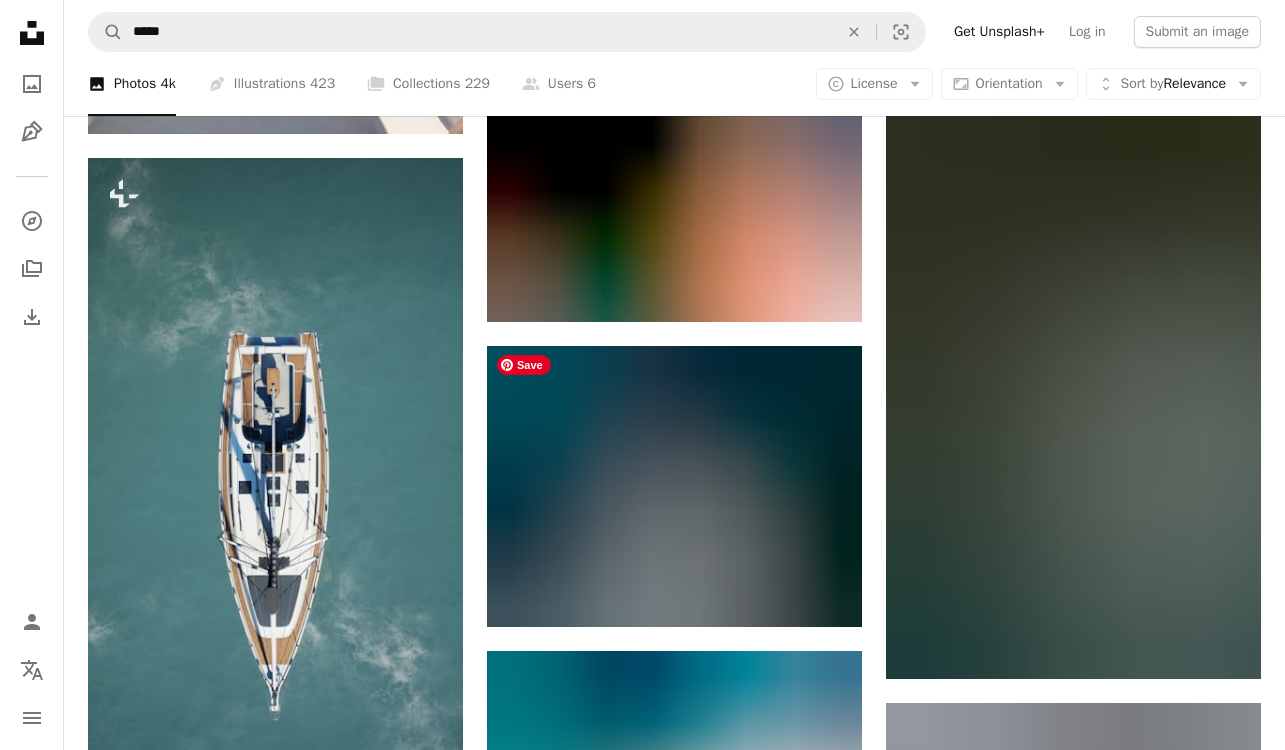 scroll, scrollTop: 1701, scrollLeft: 0, axis: vertical 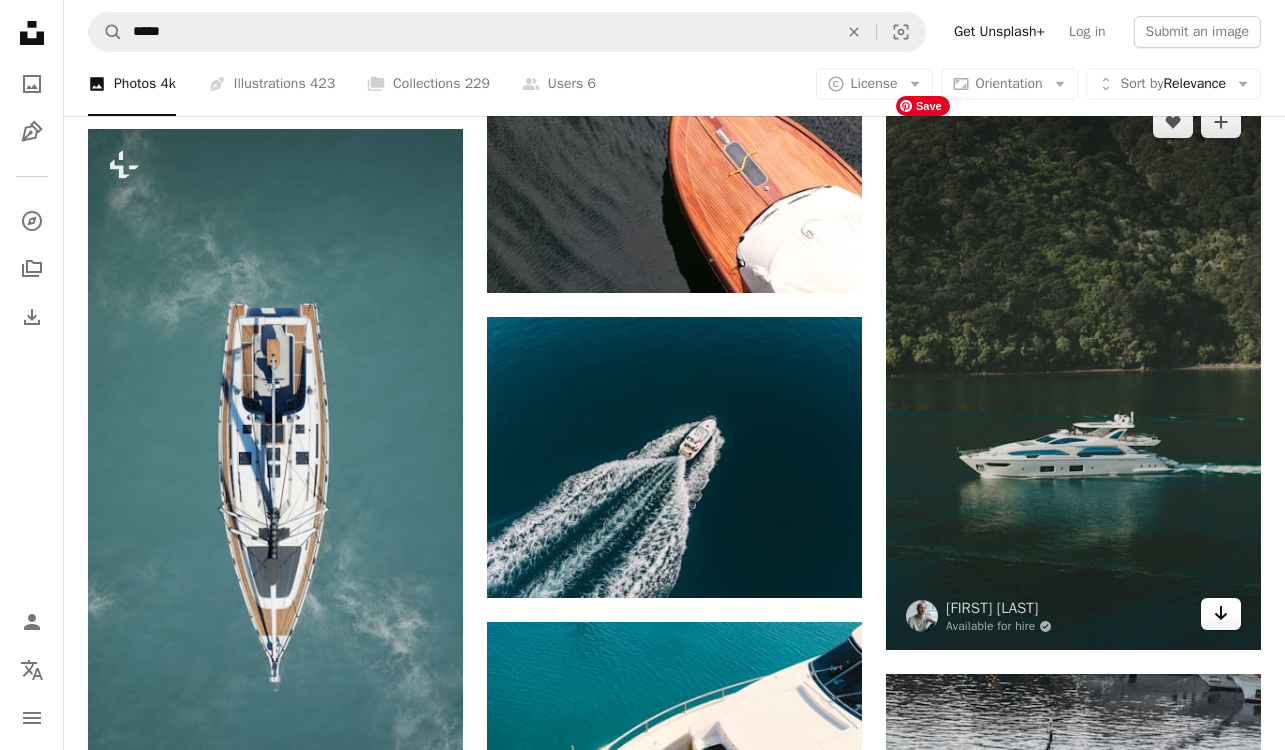 click on "Arrow pointing down" 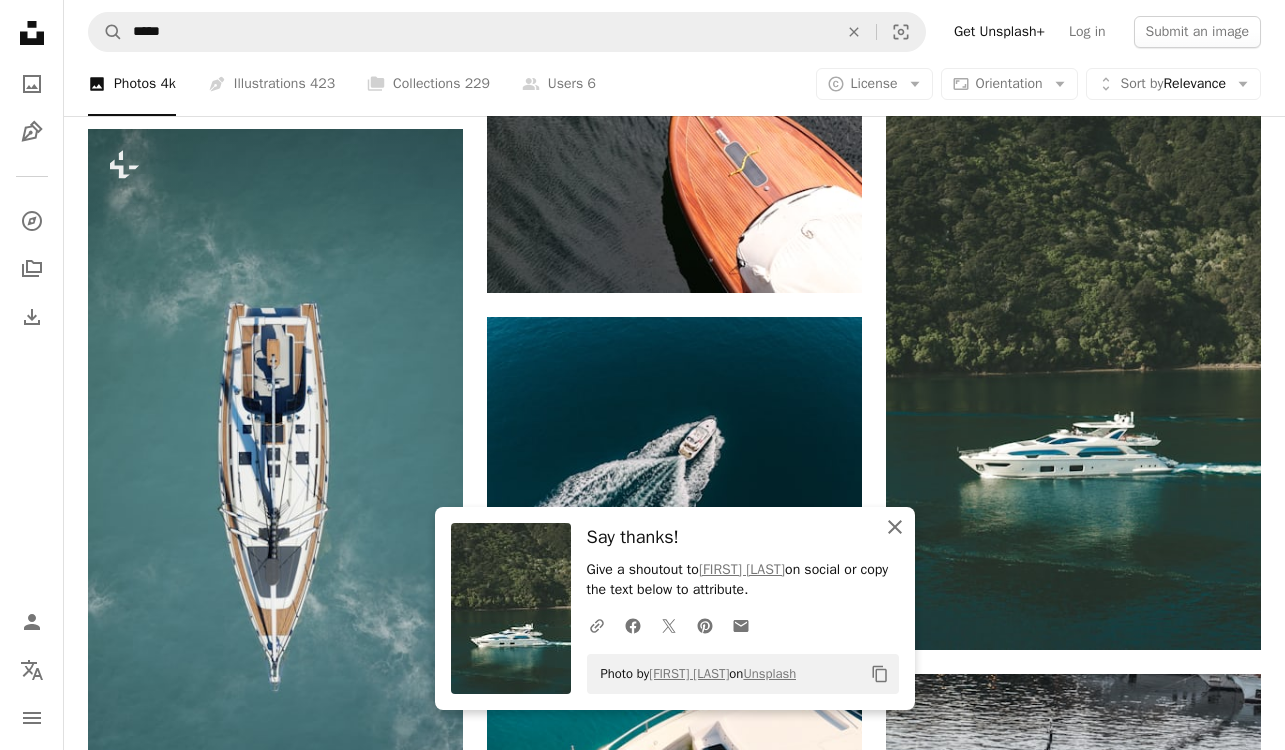 click 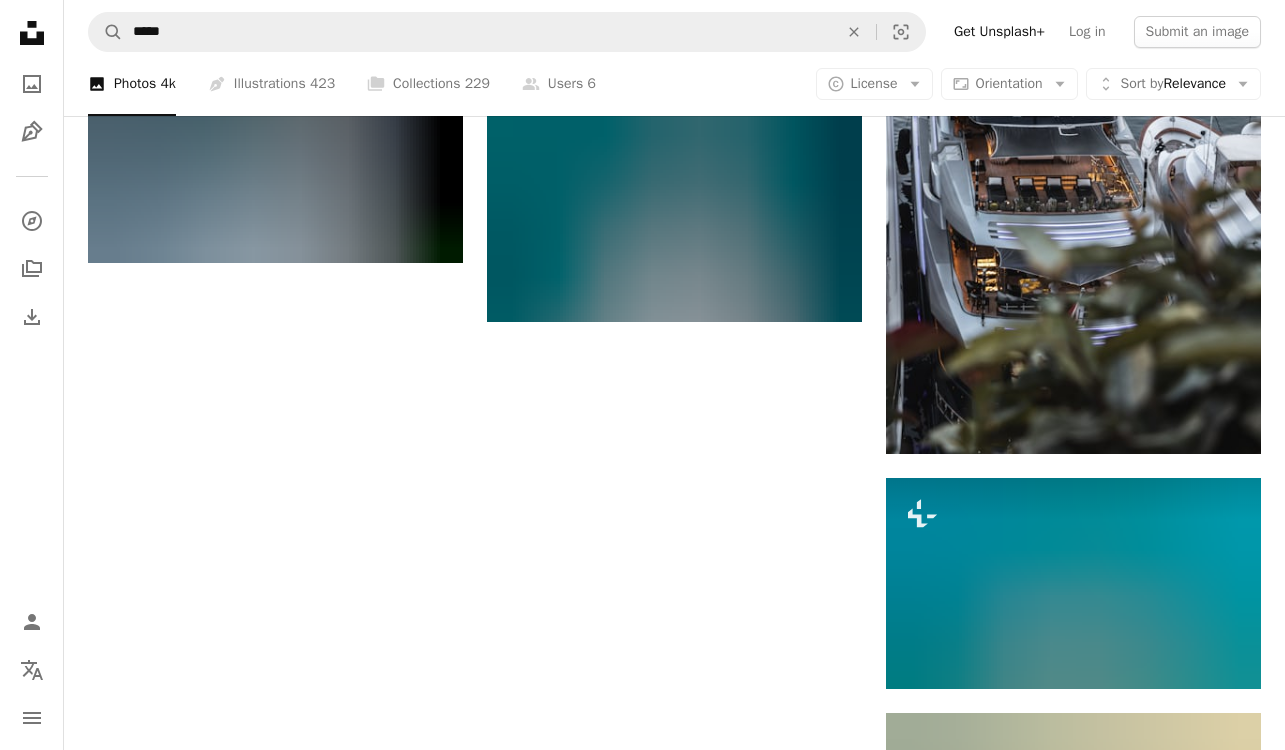 scroll, scrollTop: 2485, scrollLeft: 0, axis: vertical 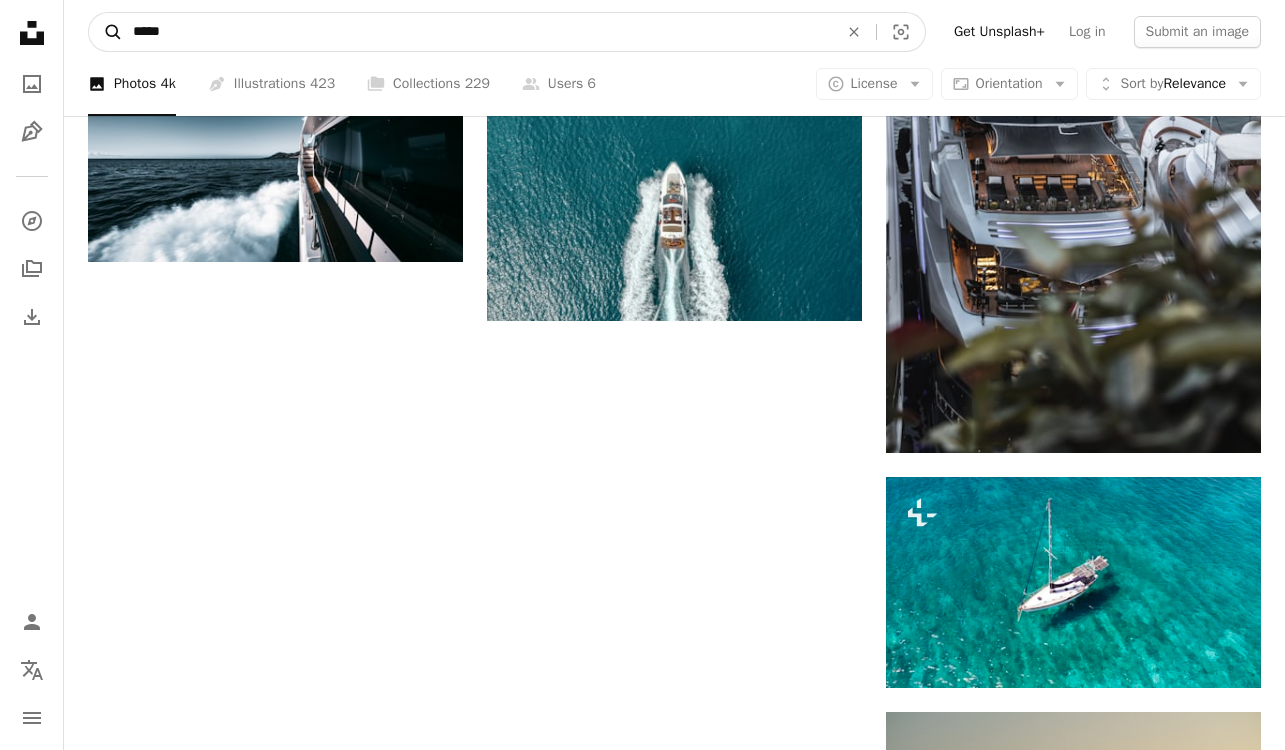 drag, startPoint x: 227, startPoint y: 23, endPoint x: 98, endPoint y: 22, distance: 129.00388 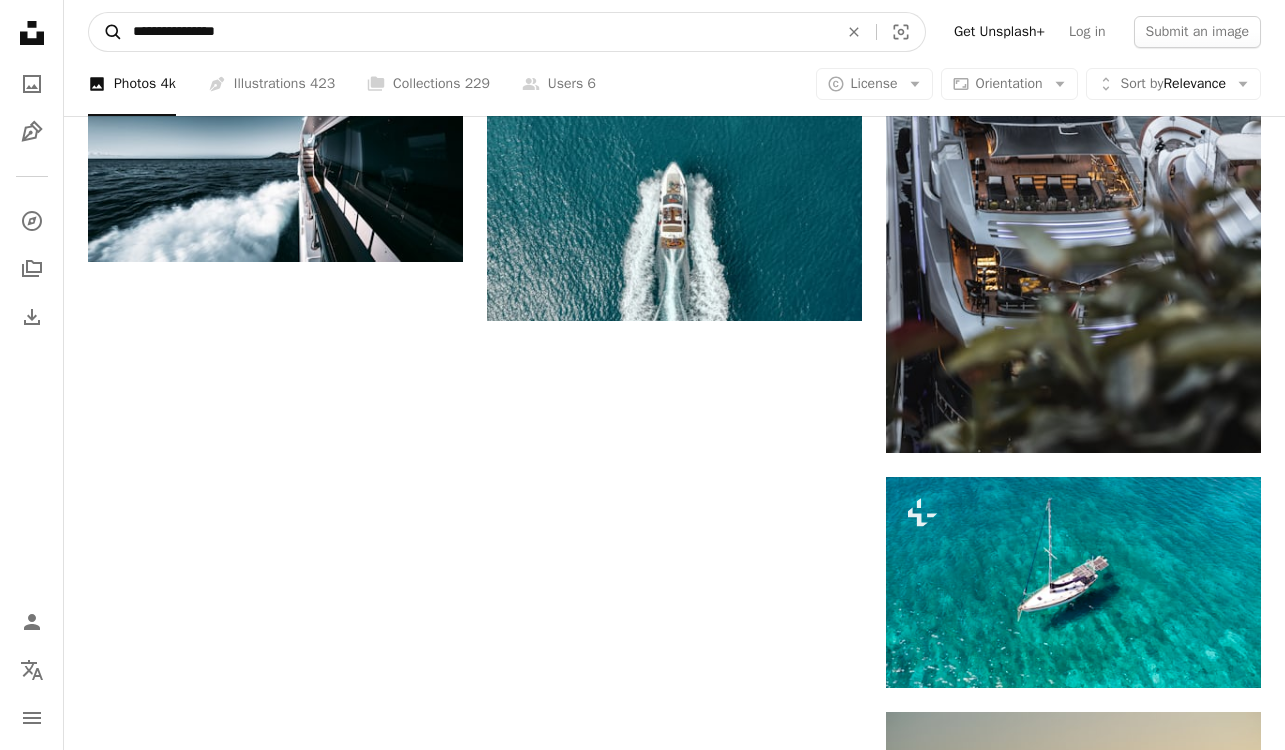 type on "**********" 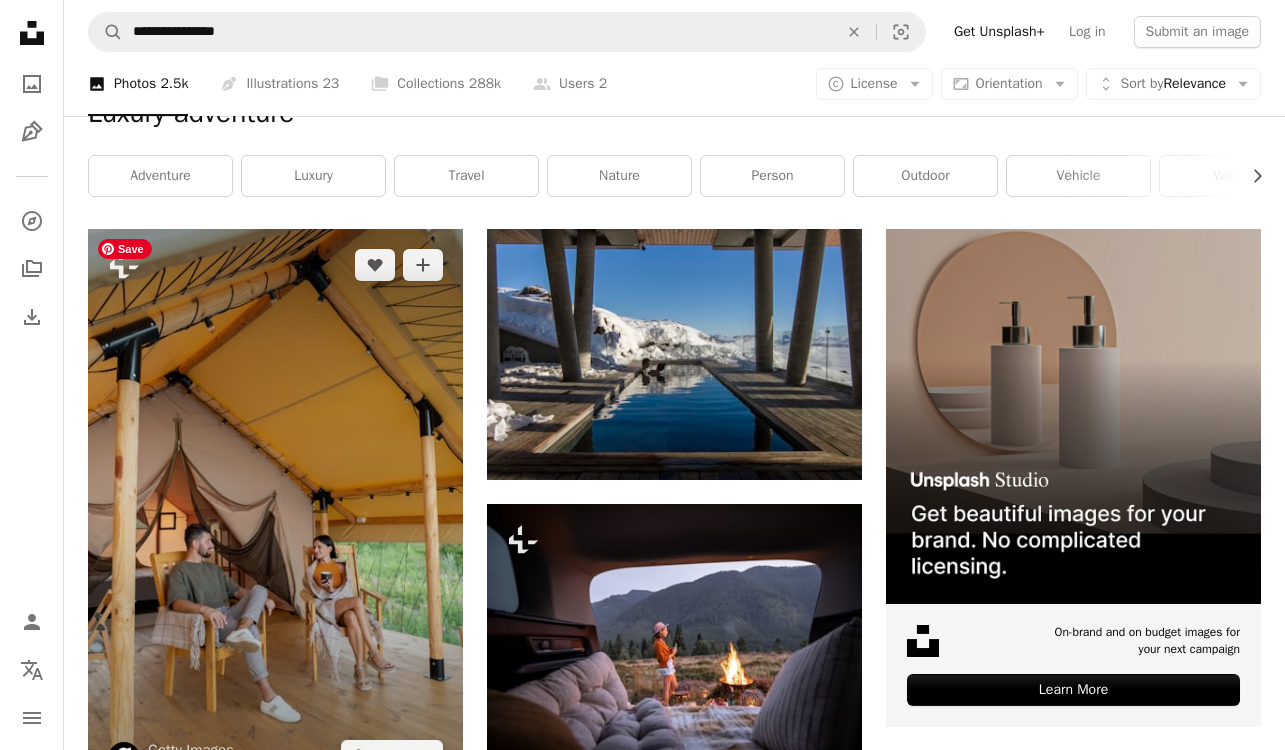 scroll, scrollTop: 271, scrollLeft: 0, axis: vertical 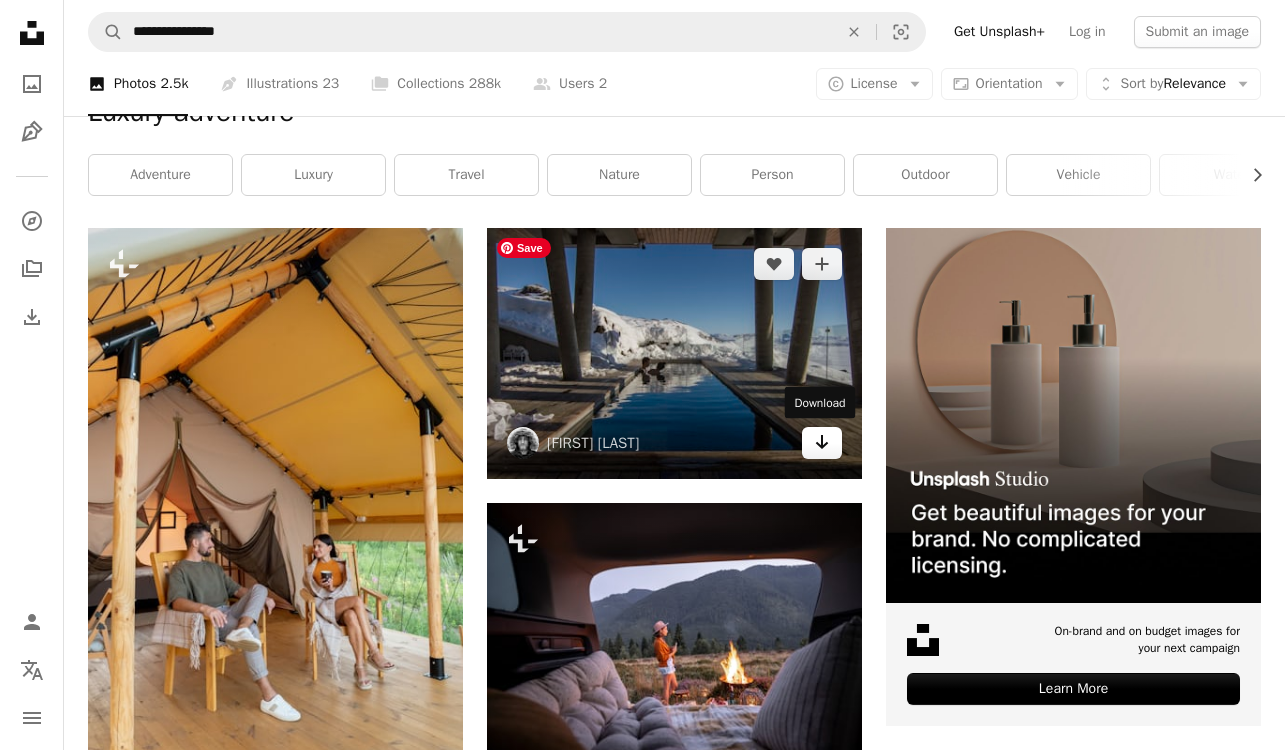 click on "Arrow pointing down" 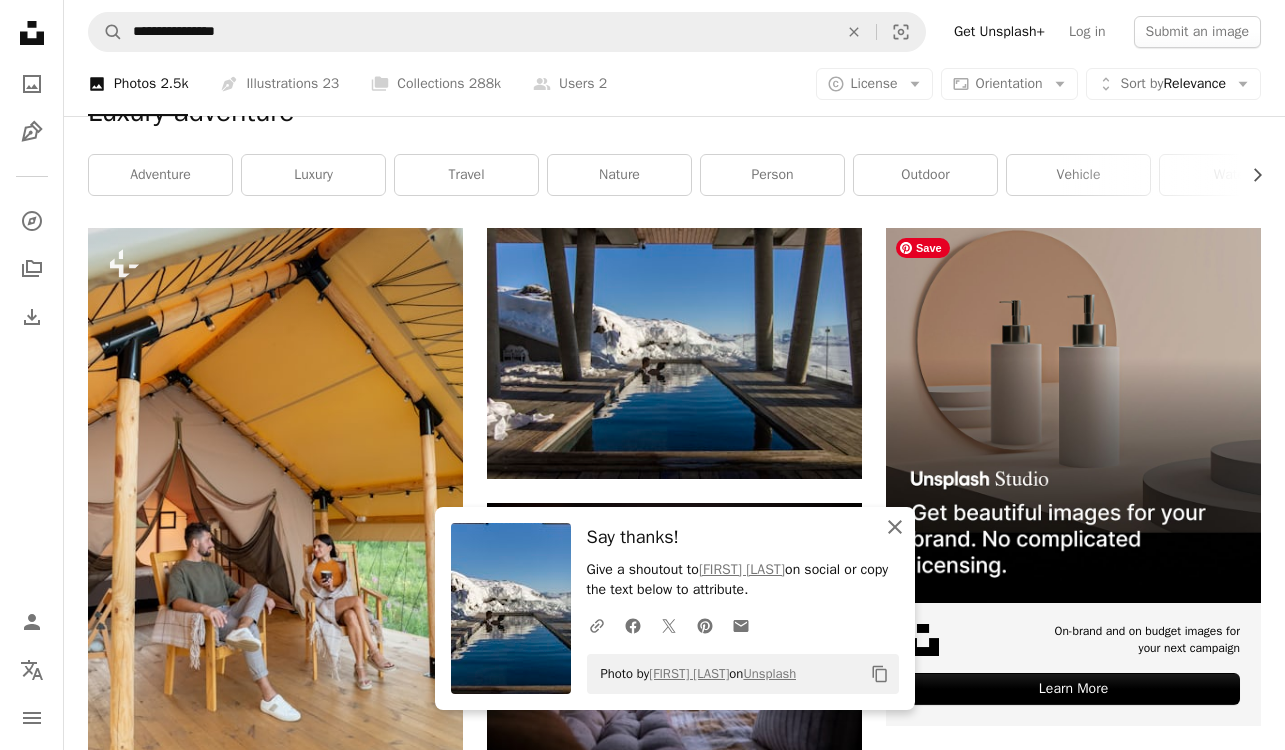 click on "An X shape" 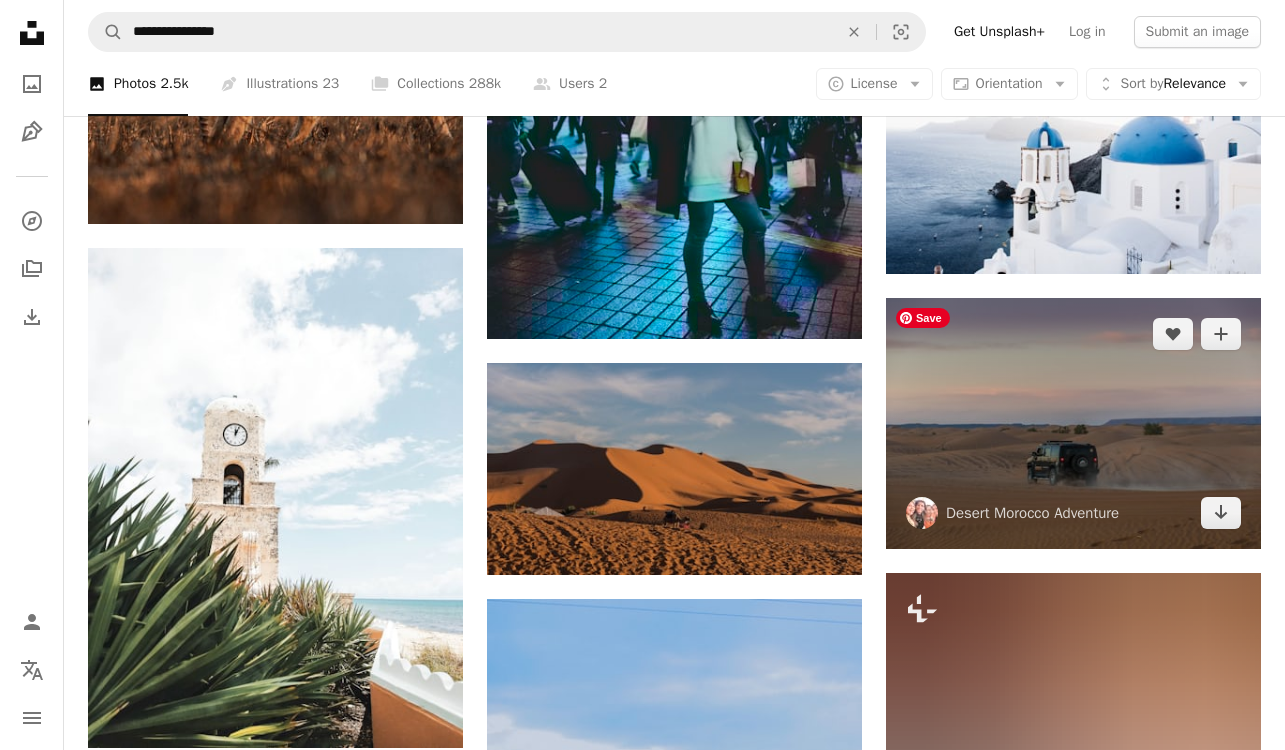 scroll, scrollTop: 1272, scrollLeft: 0, axis: vertical 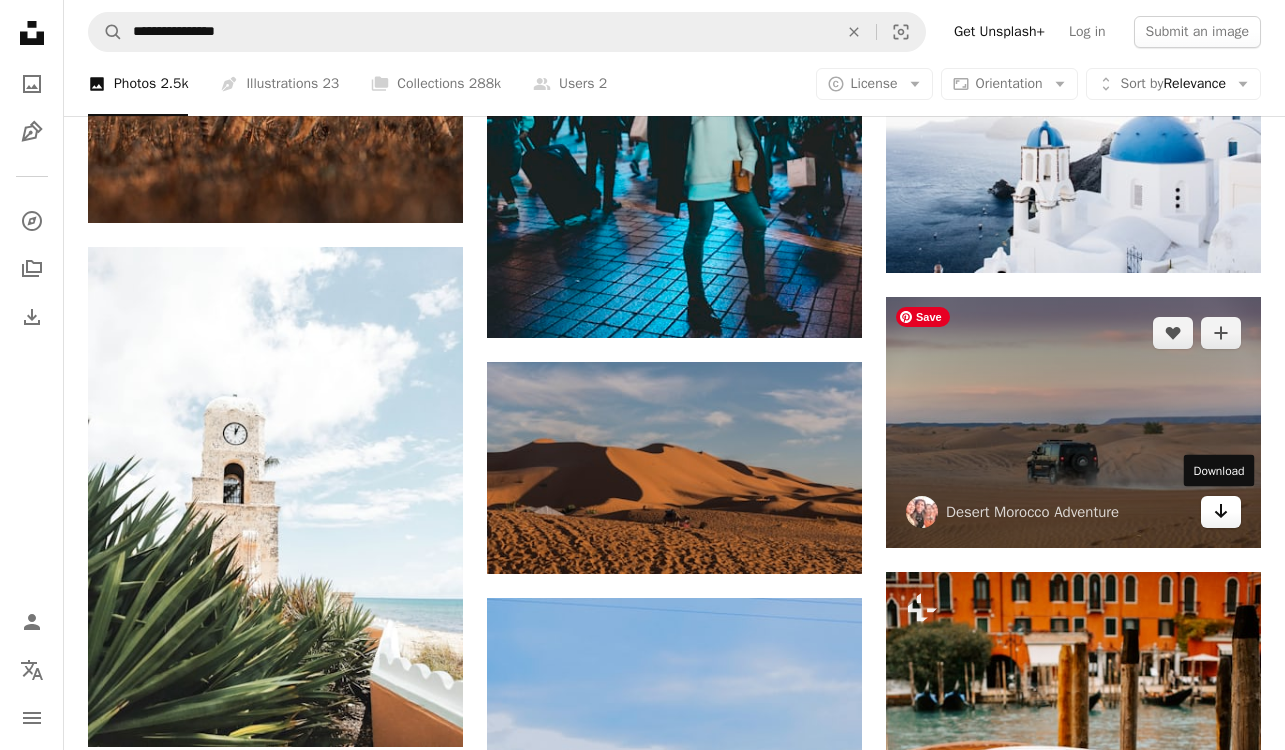 click 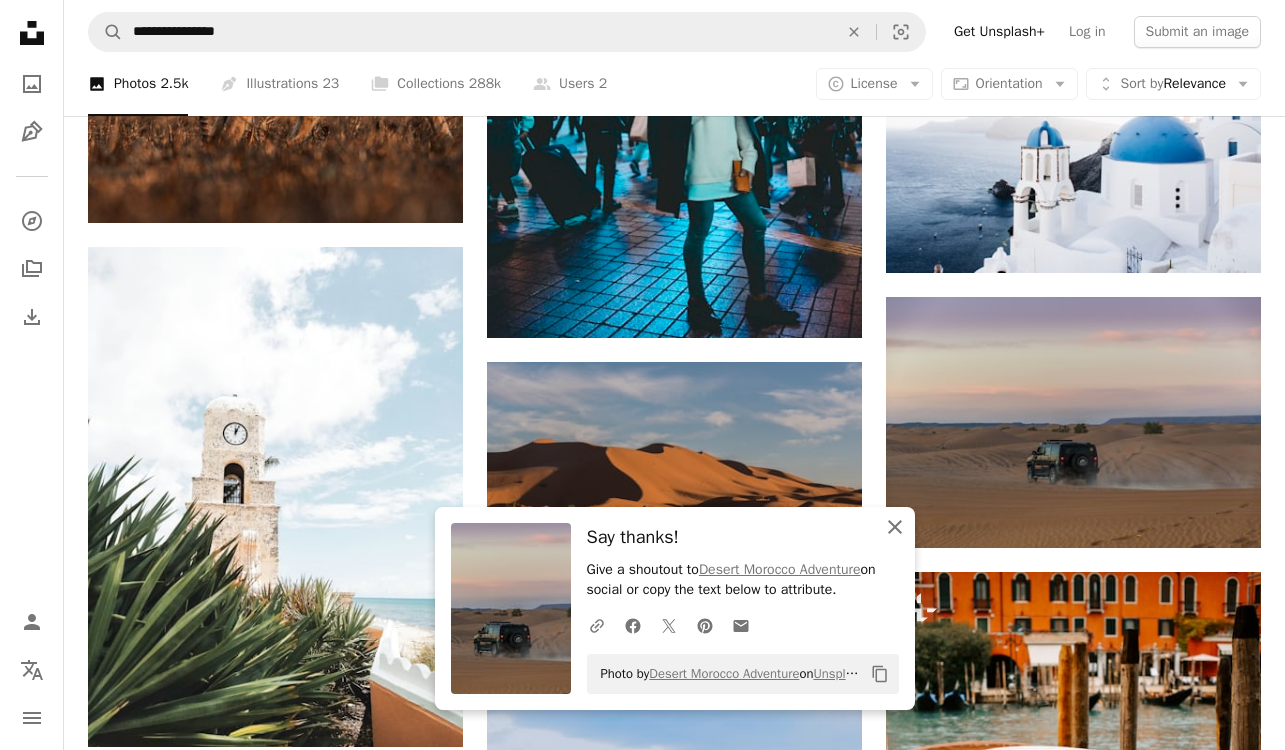 click on "An X shape" 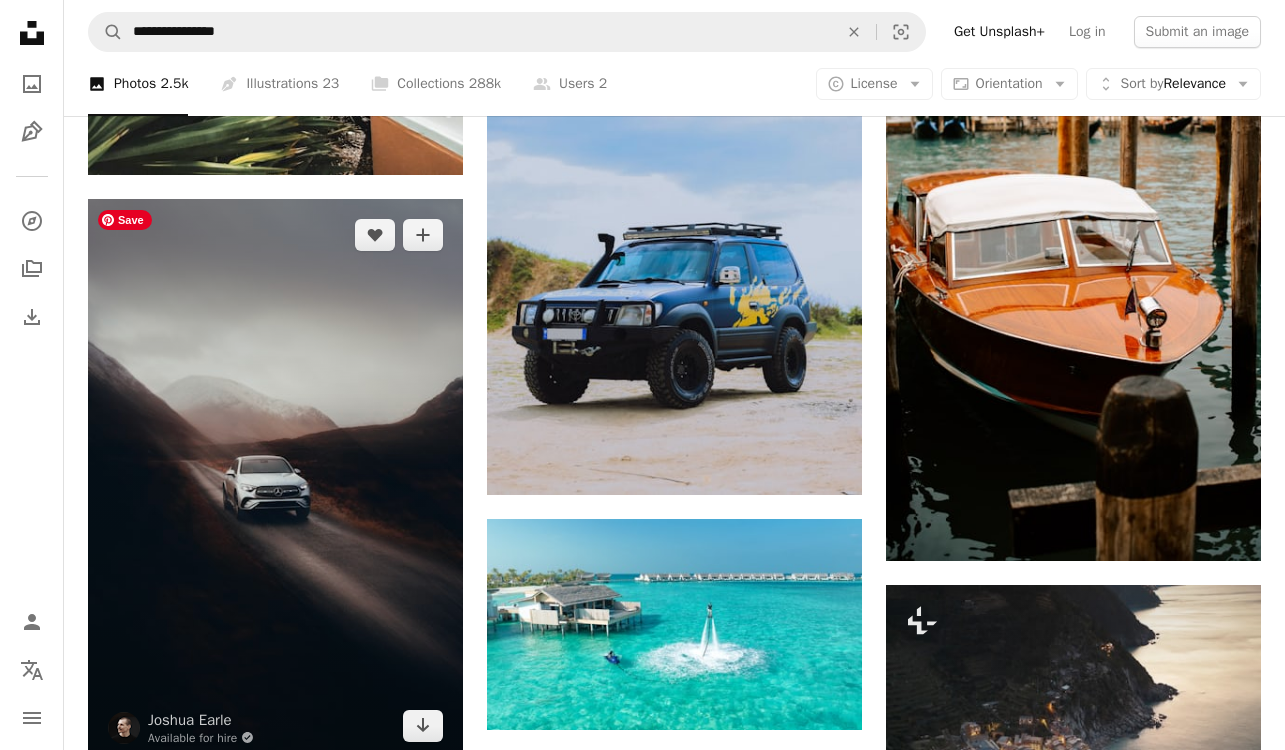 scroll, scrollTop: 1904, scrollLeft: 0, axis: vertical 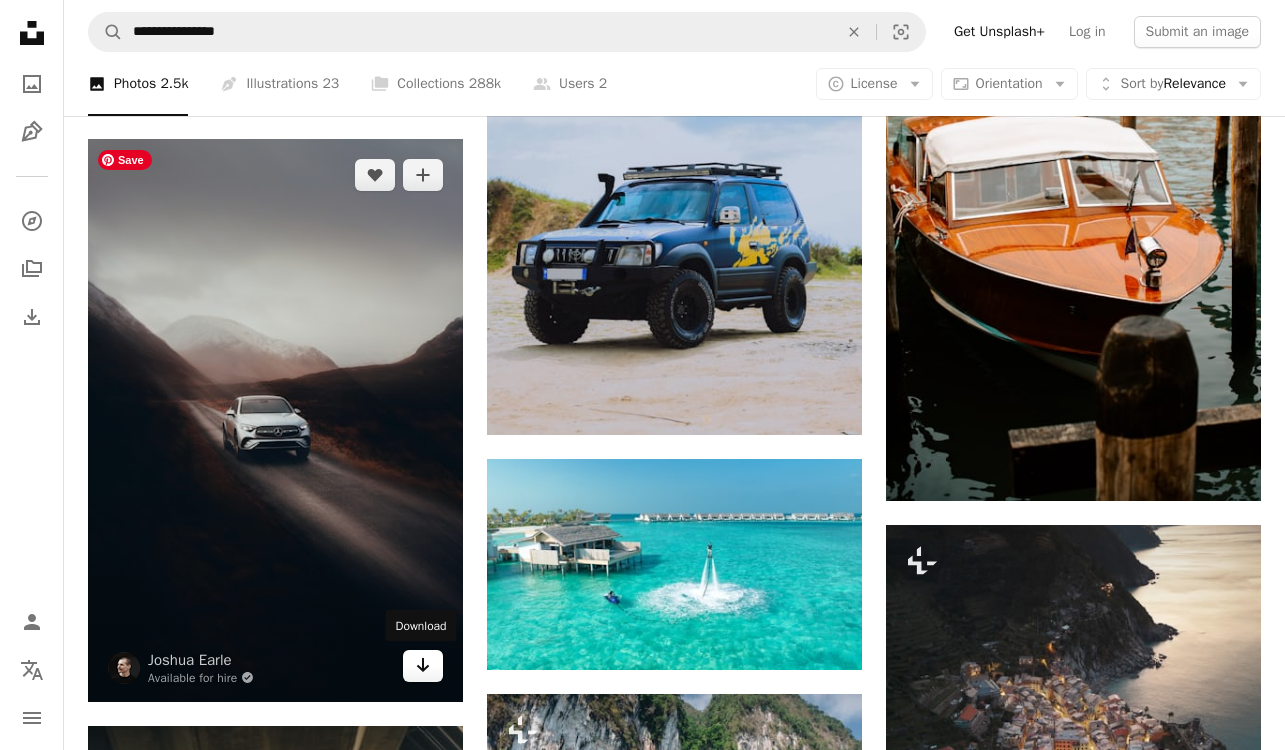 click on "Arrow pointing down" at bounding box center [423, 666] 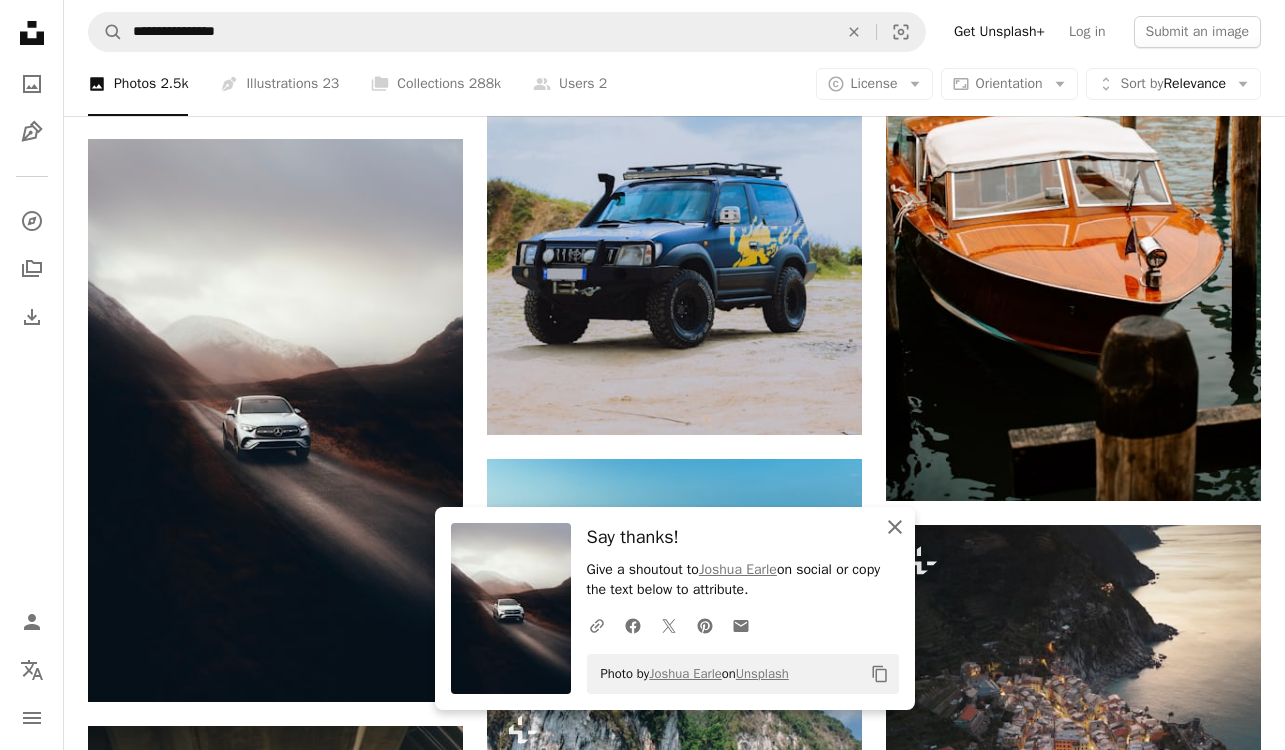 click 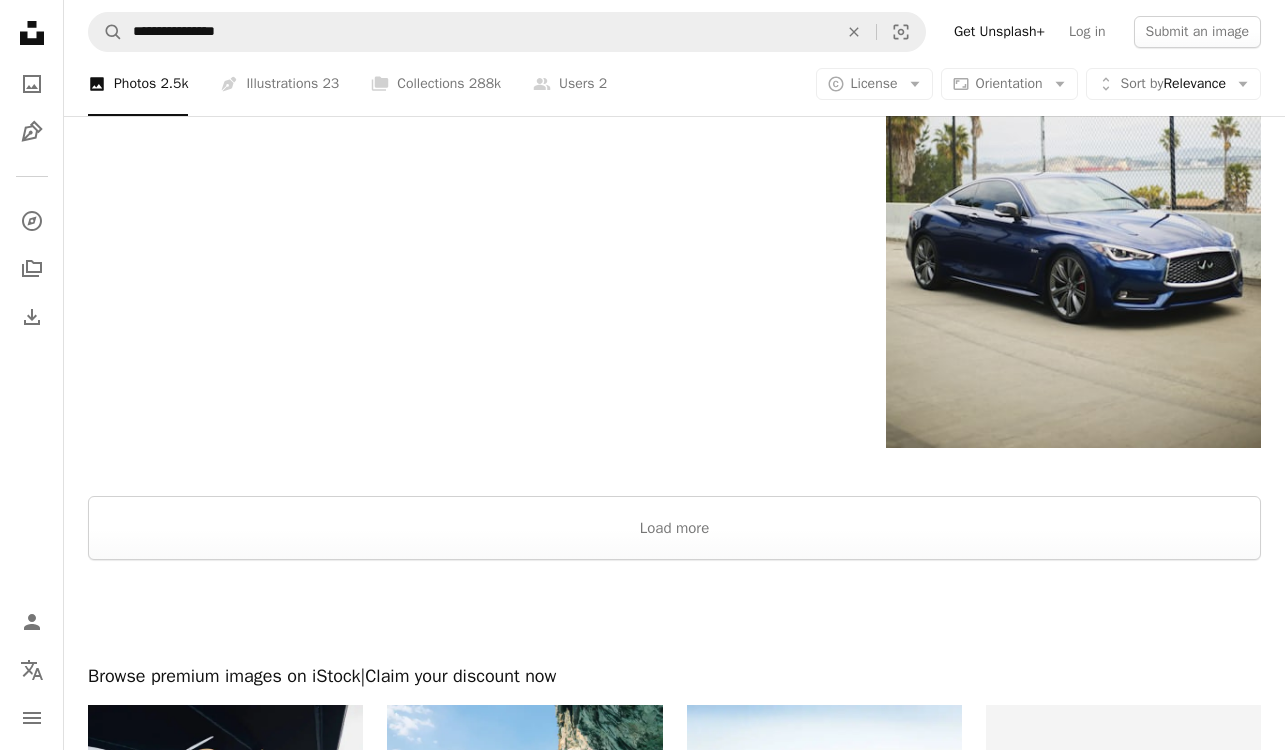 scroll, scrollTop: 3347, scrollLeft: 0, axis: vertical 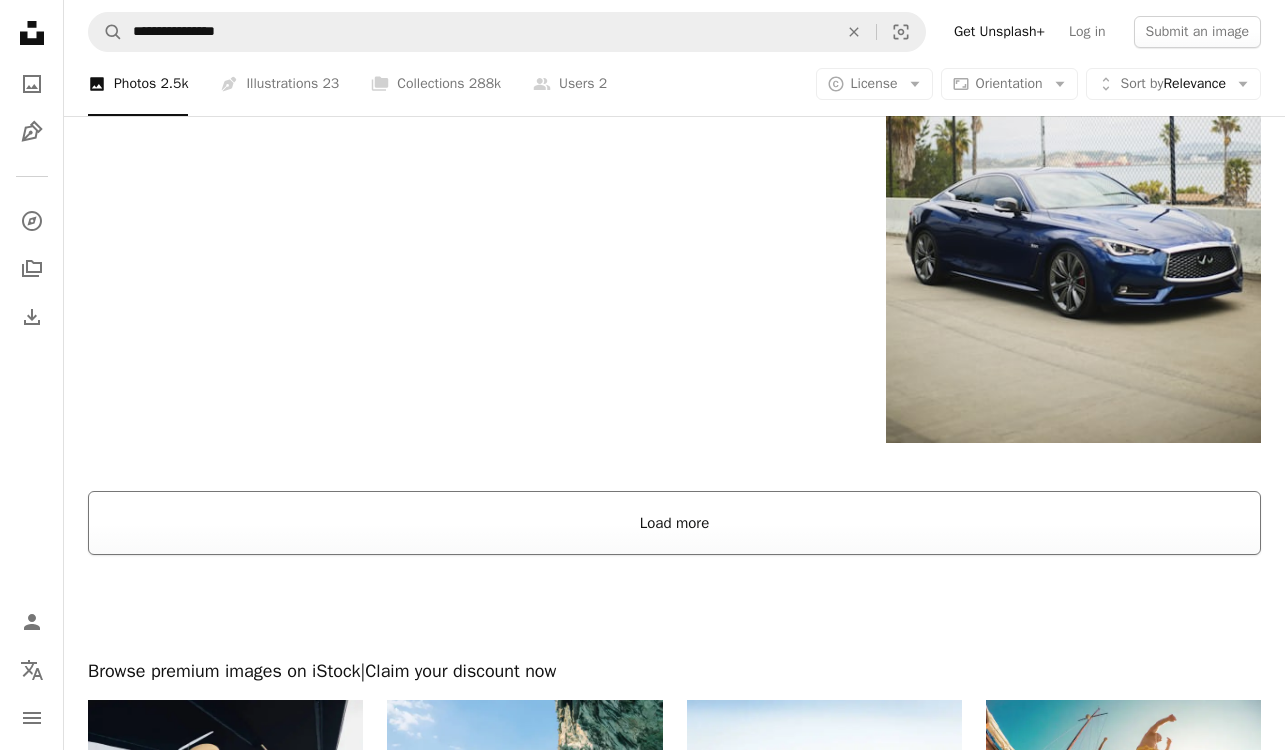 click on "Load more" at bounding box center (674, 523) 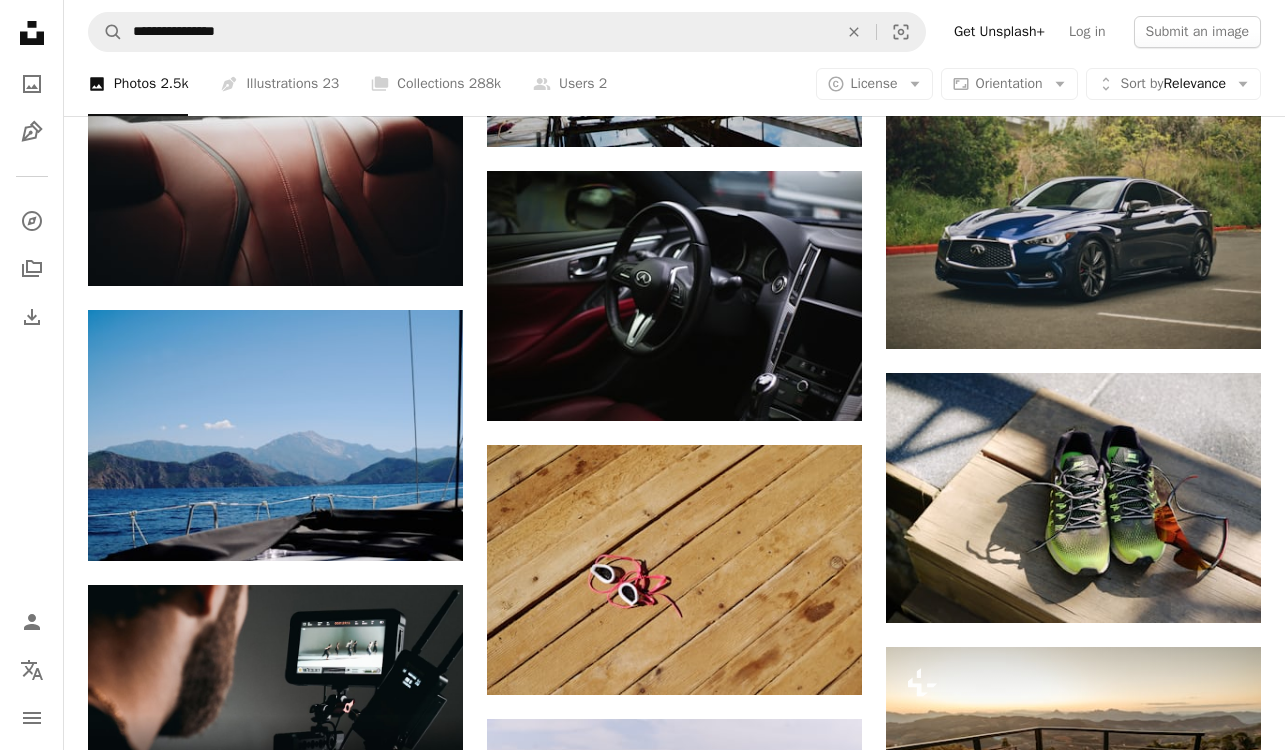 scroll, scrollTop: 4641, scrollLeft: 0, axis: vertical 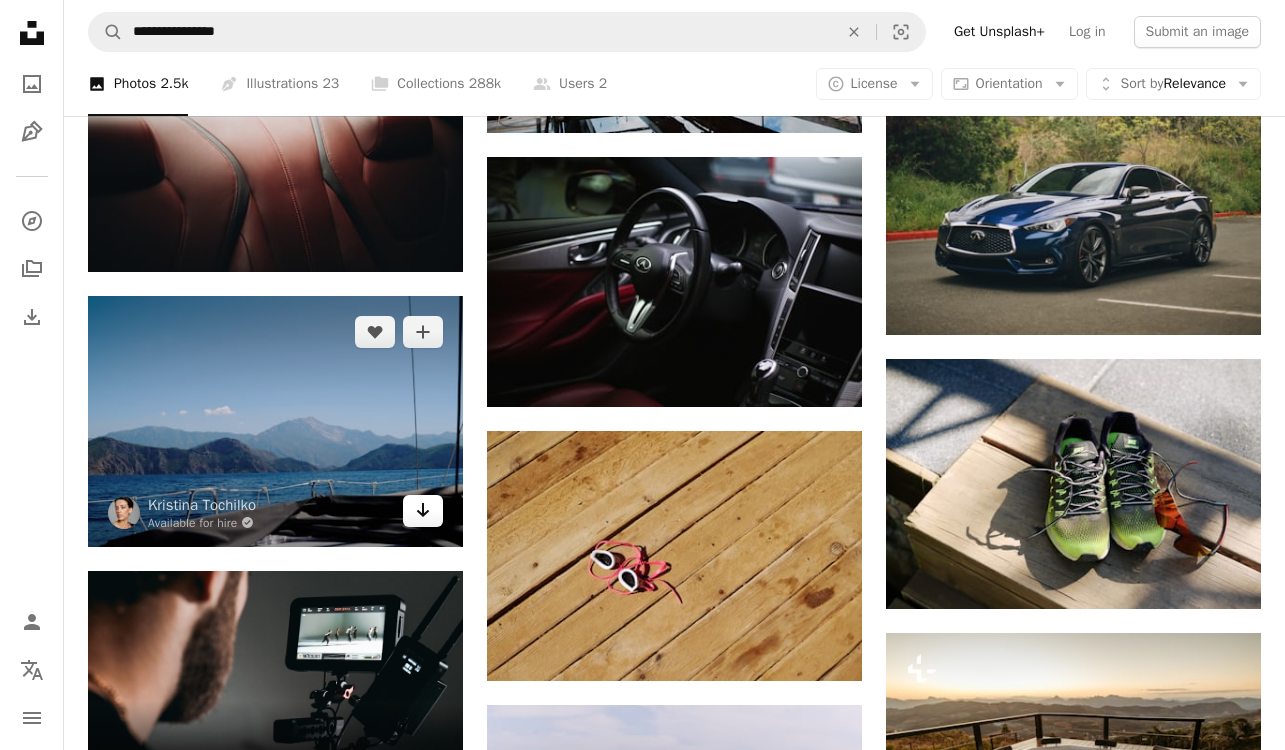click 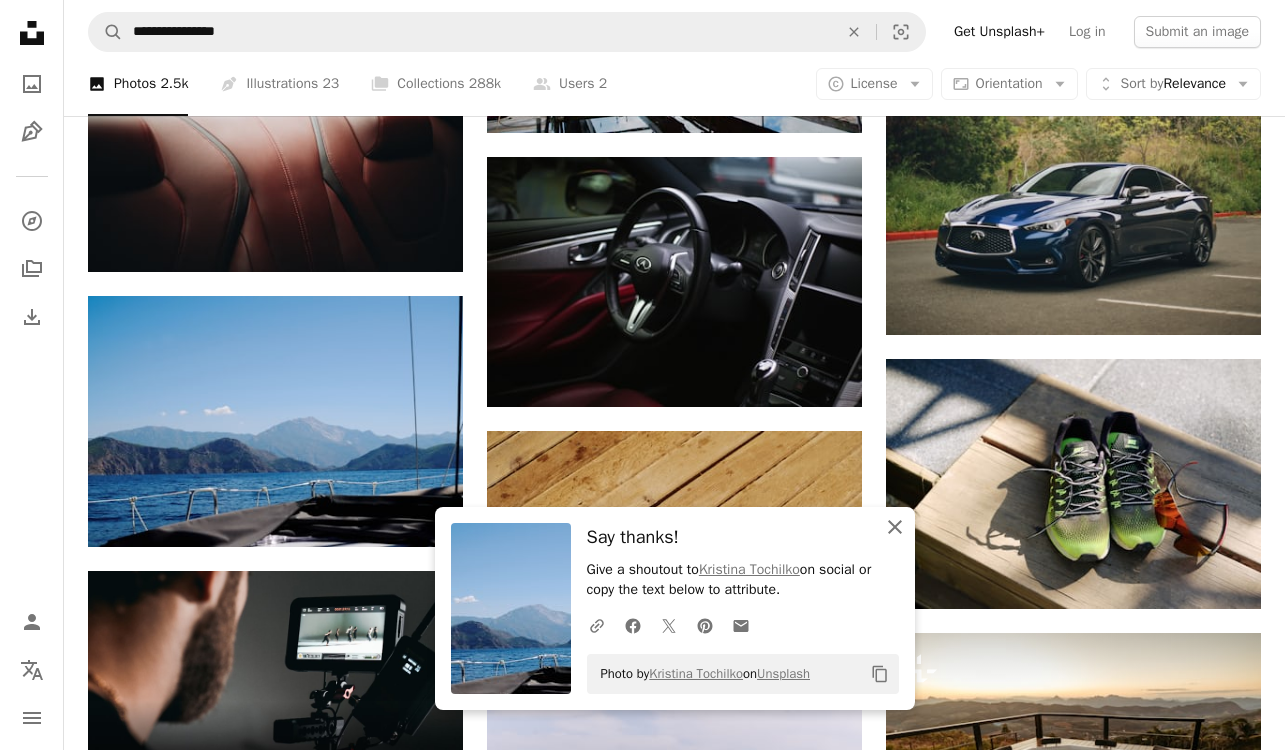 click on "An X shape" 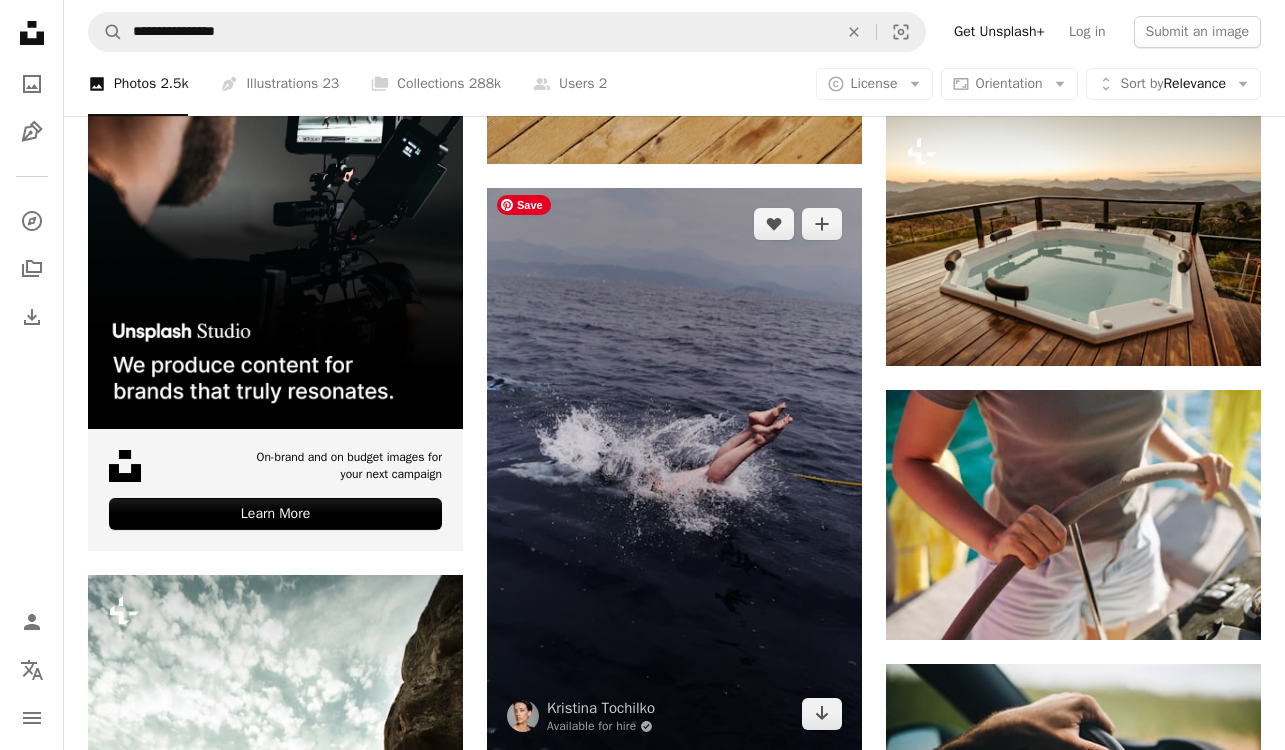 scroll, scrollTop: 5172, scrollLeft: 0, axis: vertical 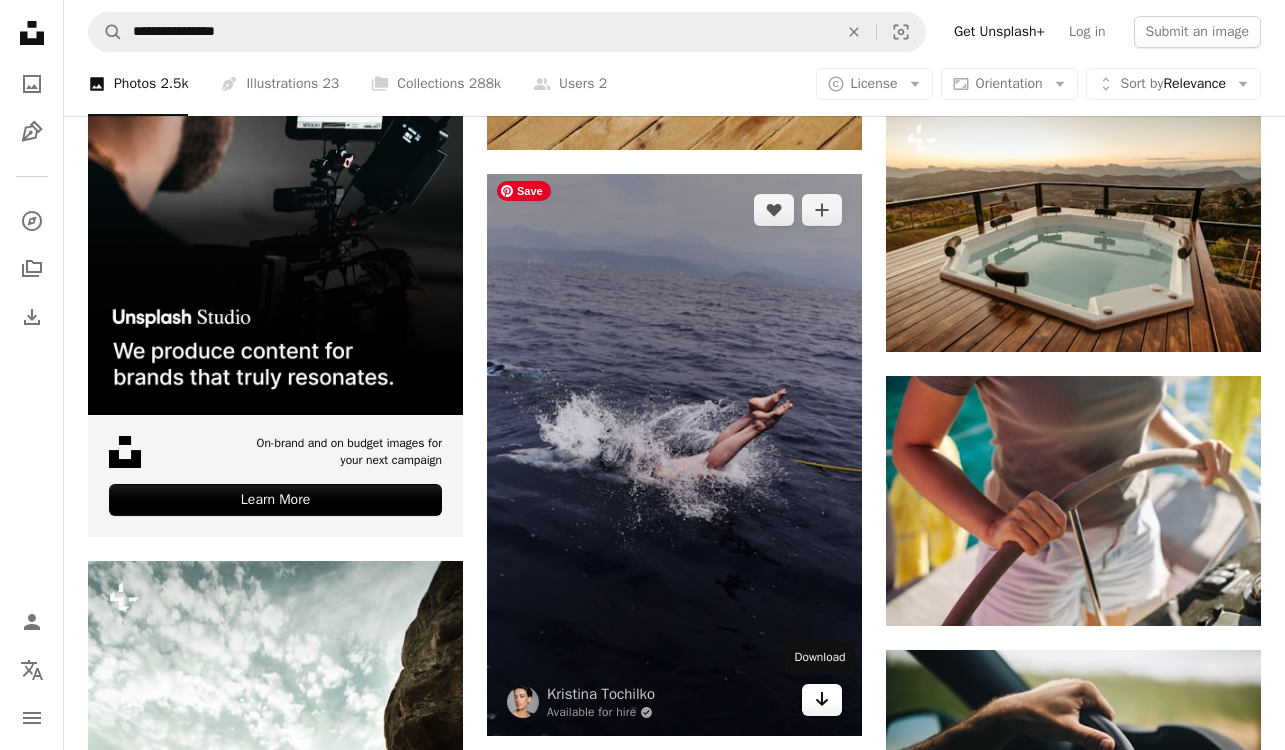 click on "Arrow pointing down" at bounding box center (822, 700) 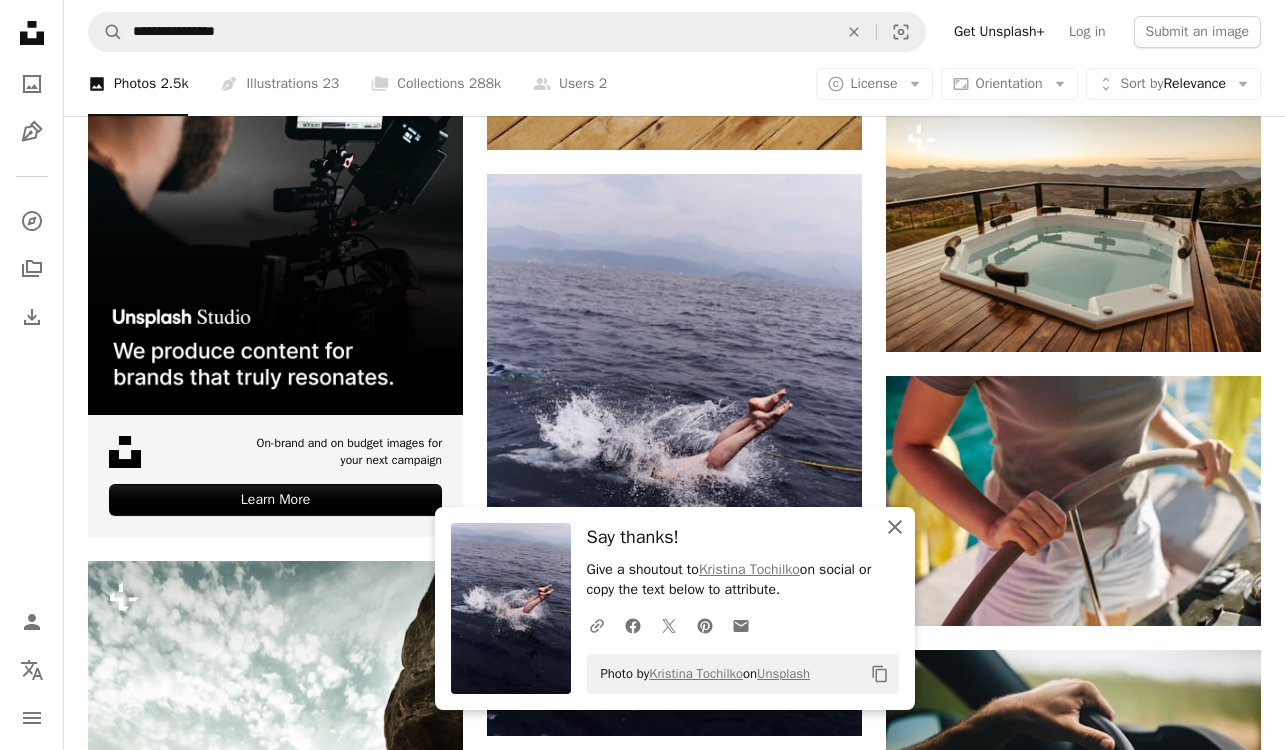 click 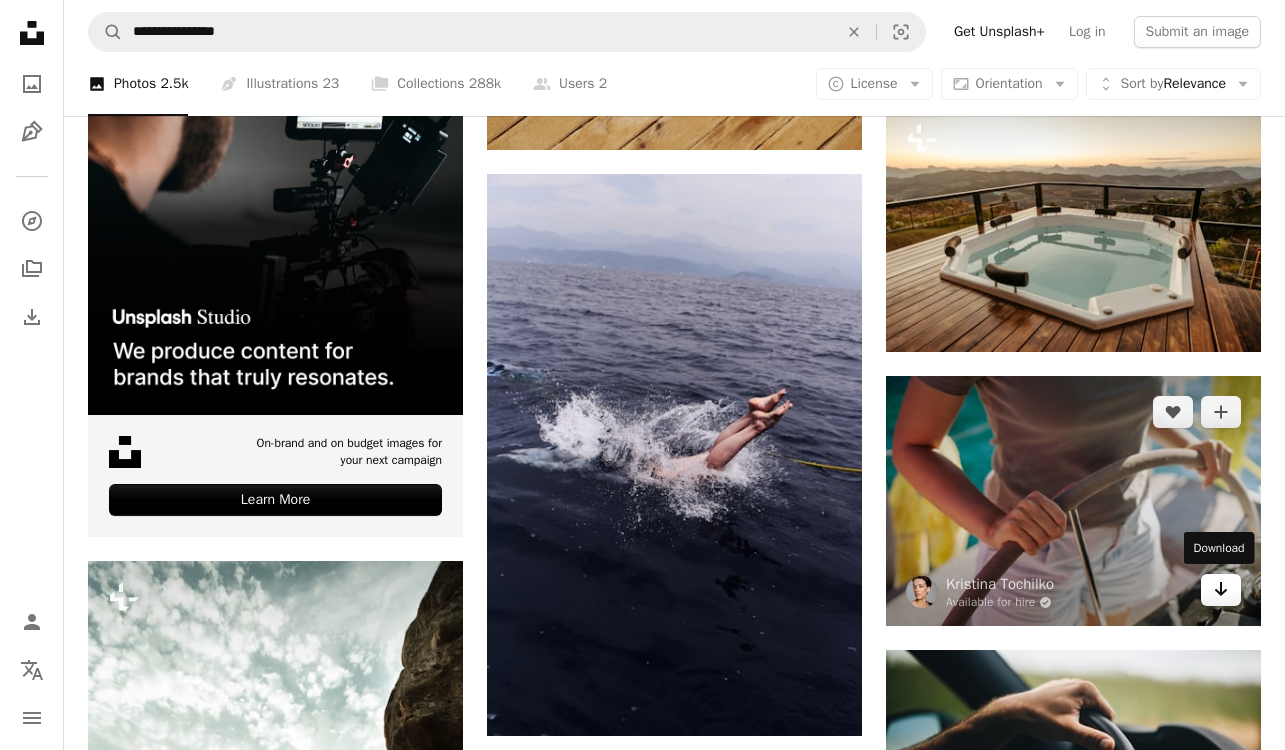 click on "Arrow pointing down" 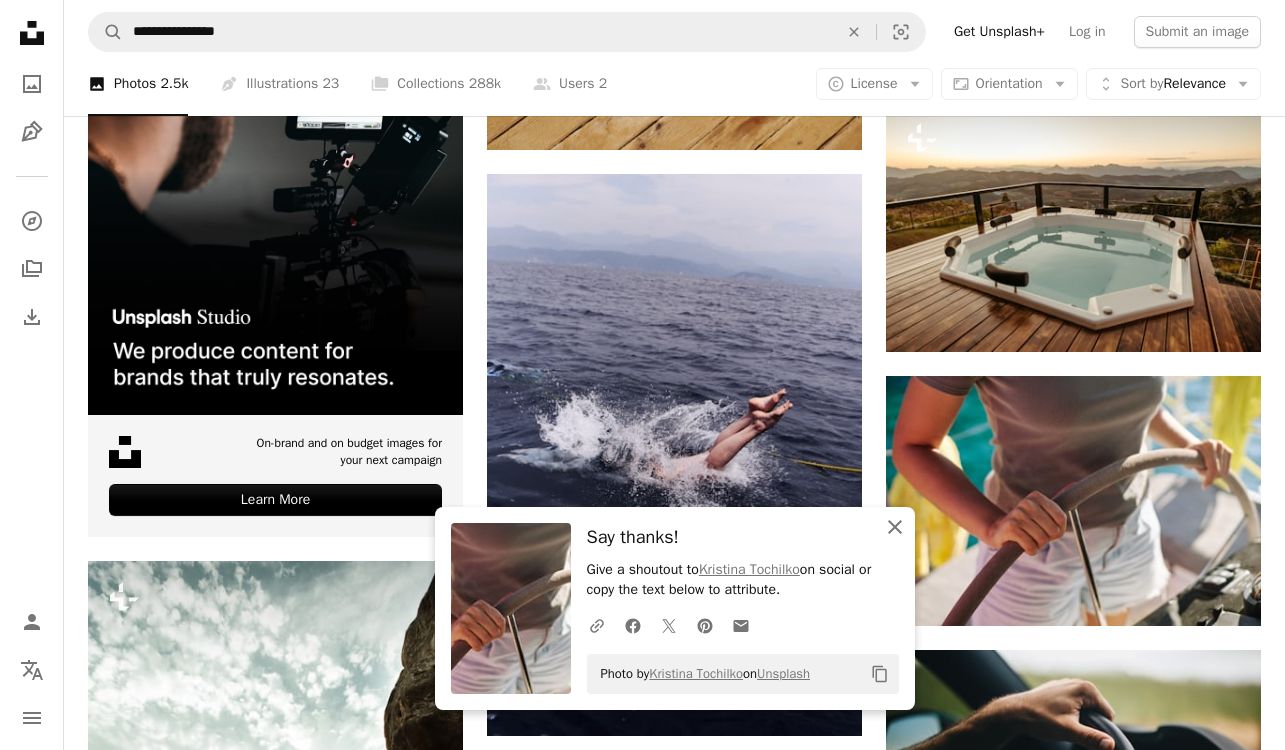 click on "An X shape" 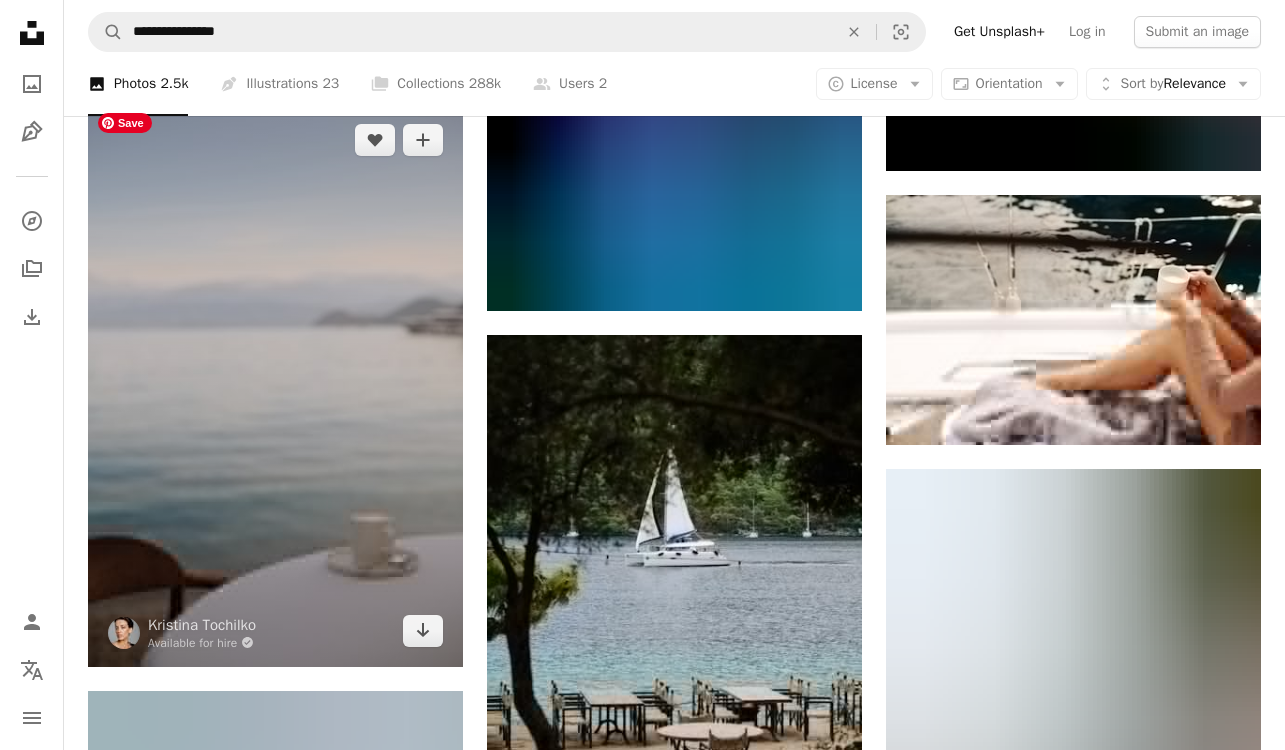 scroll, scrollTop: 7117, scrollLeft: 0, axis: vertical 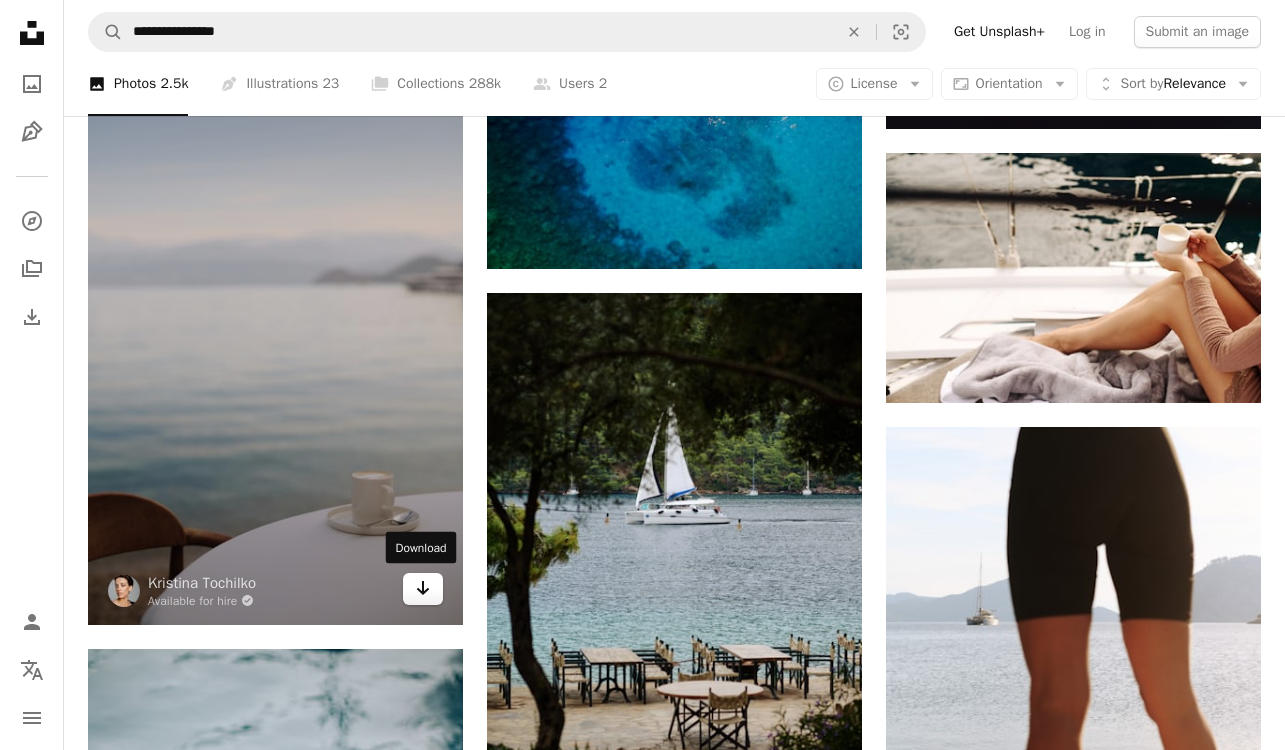 click on "Arrow pointing down" 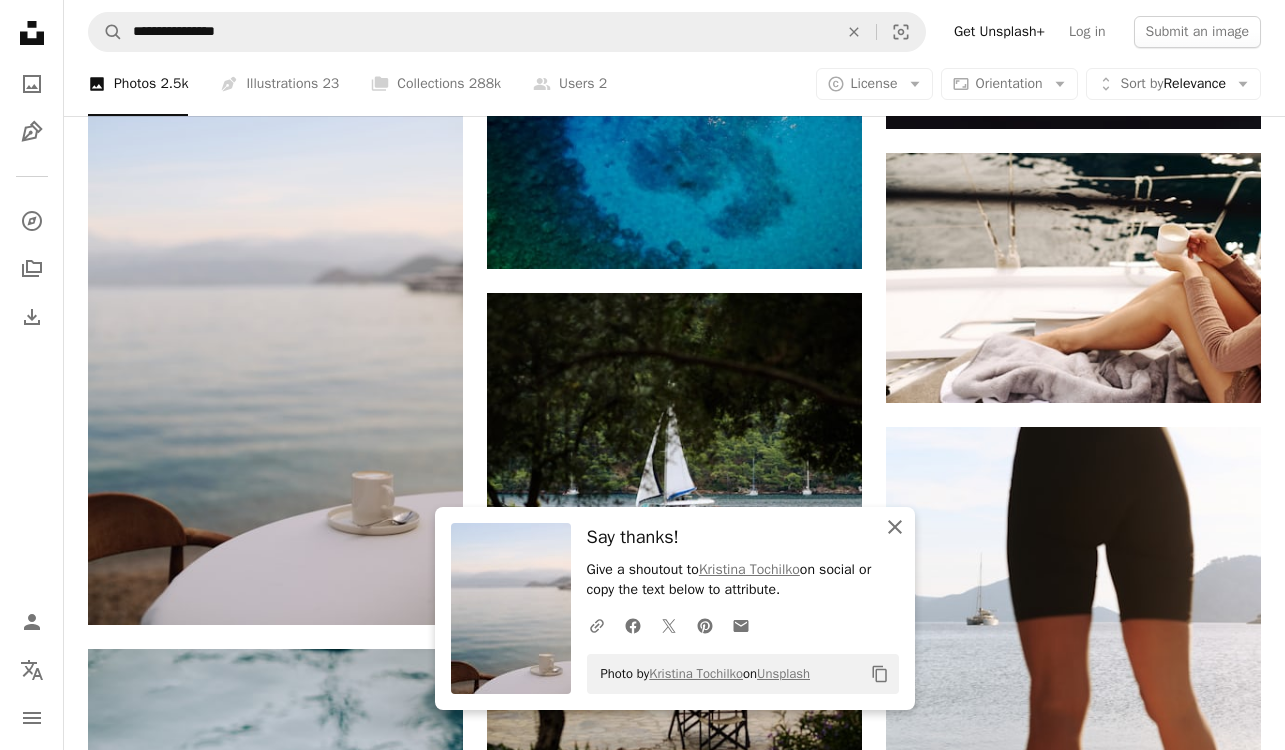 click on "An X shape" 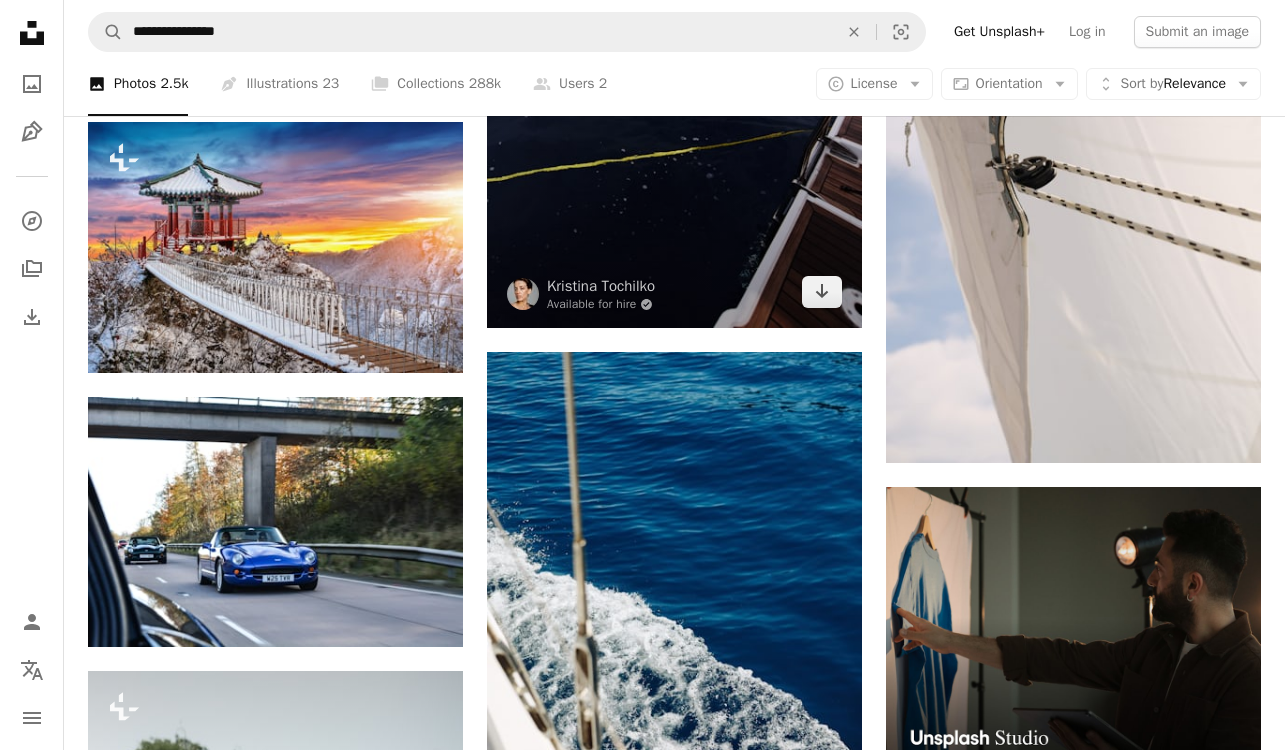 scroll, scrollTop: 8268, scrollLeft: 0, axis: vertical 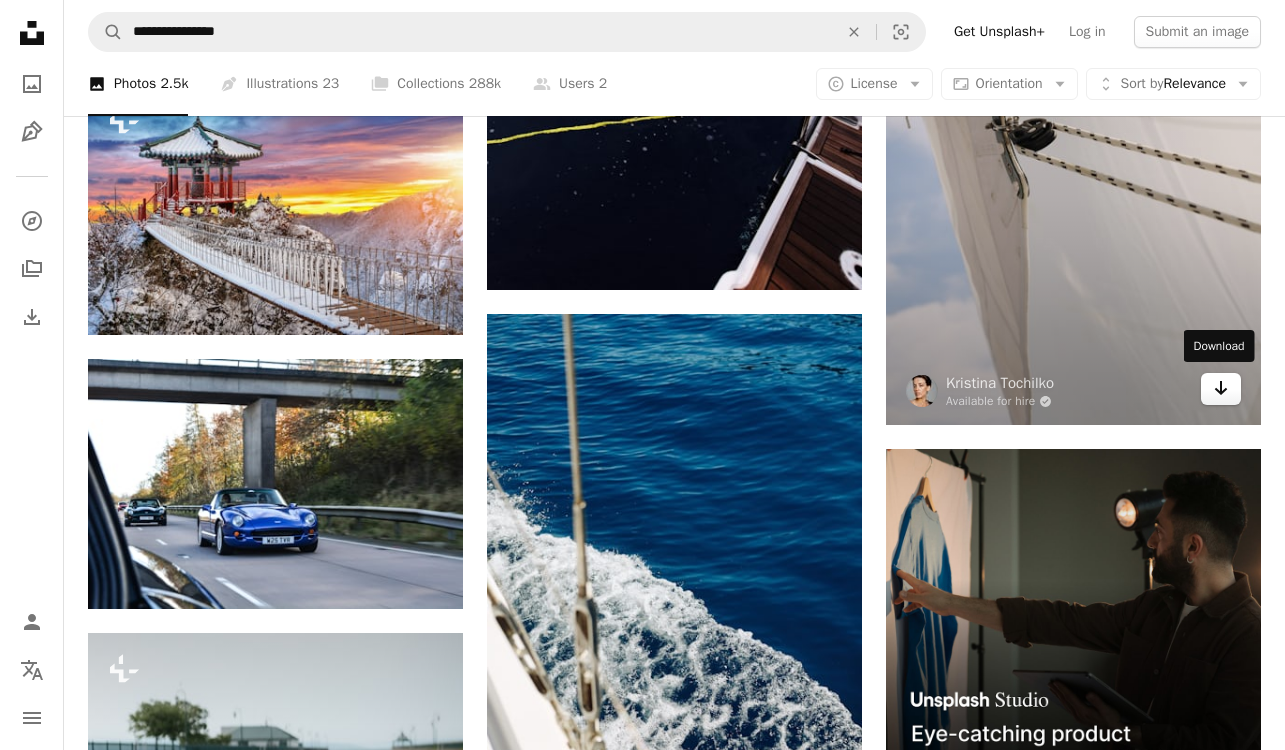 click 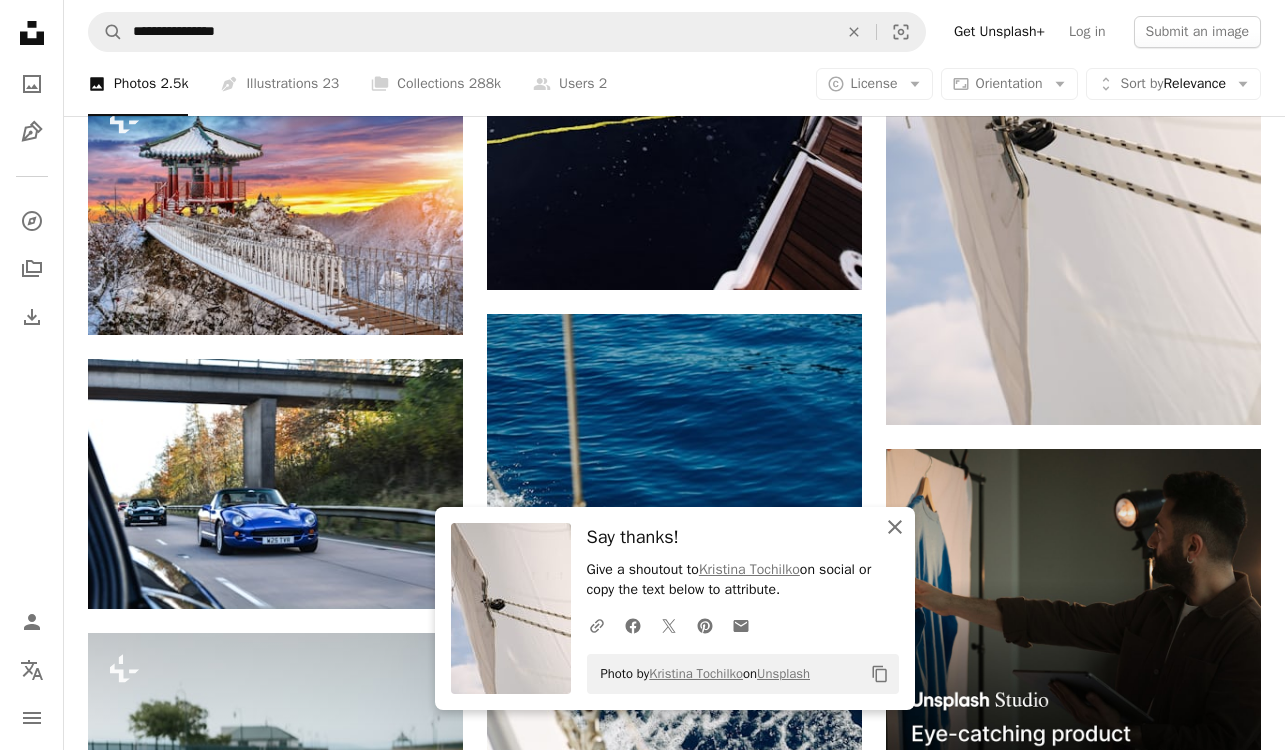 click 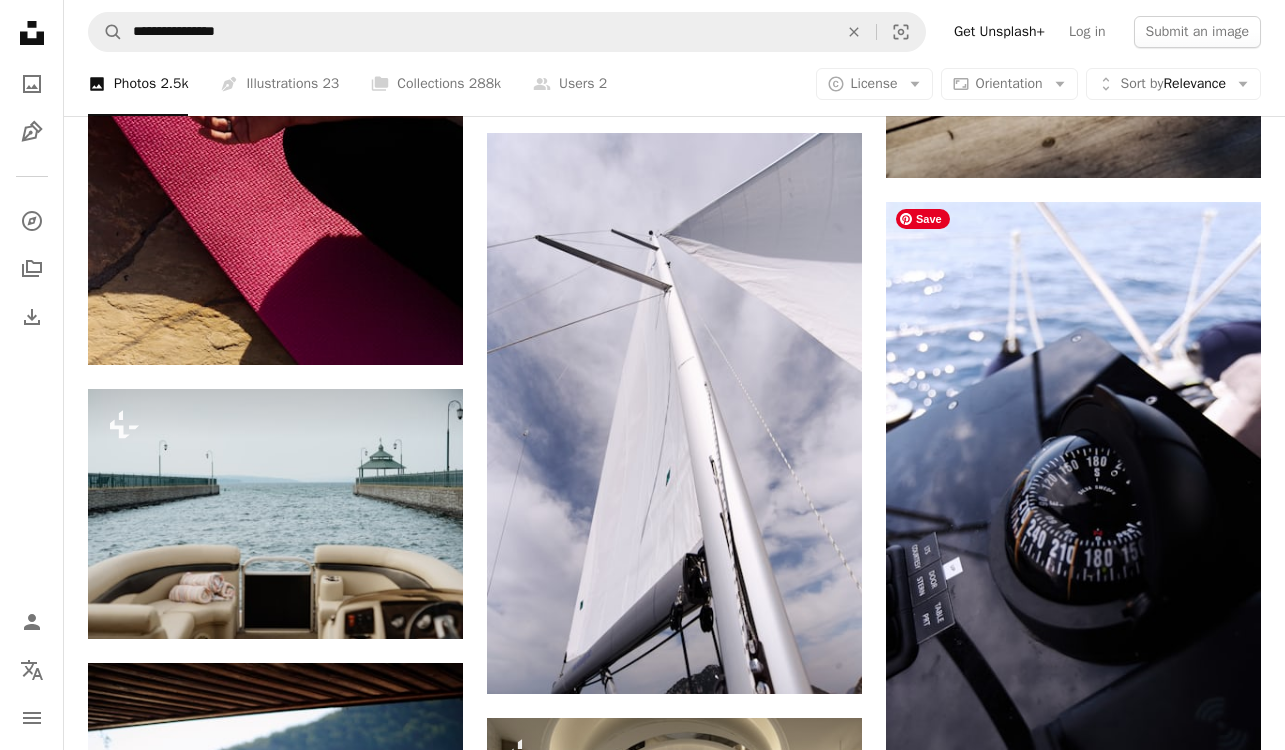scroll, scrollTop: 10179, scrollLeft: 0, axis: vertical 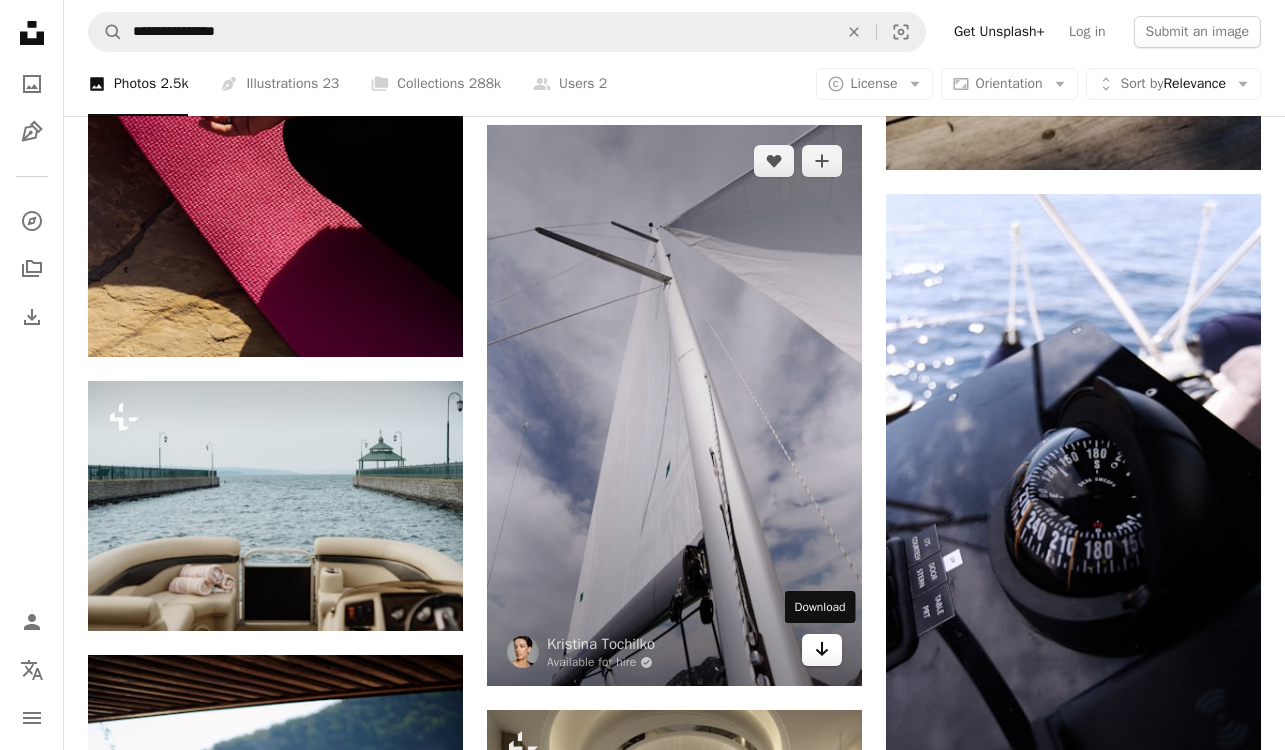 click on "Arrow pointing down" at bounding box center [822, 650] 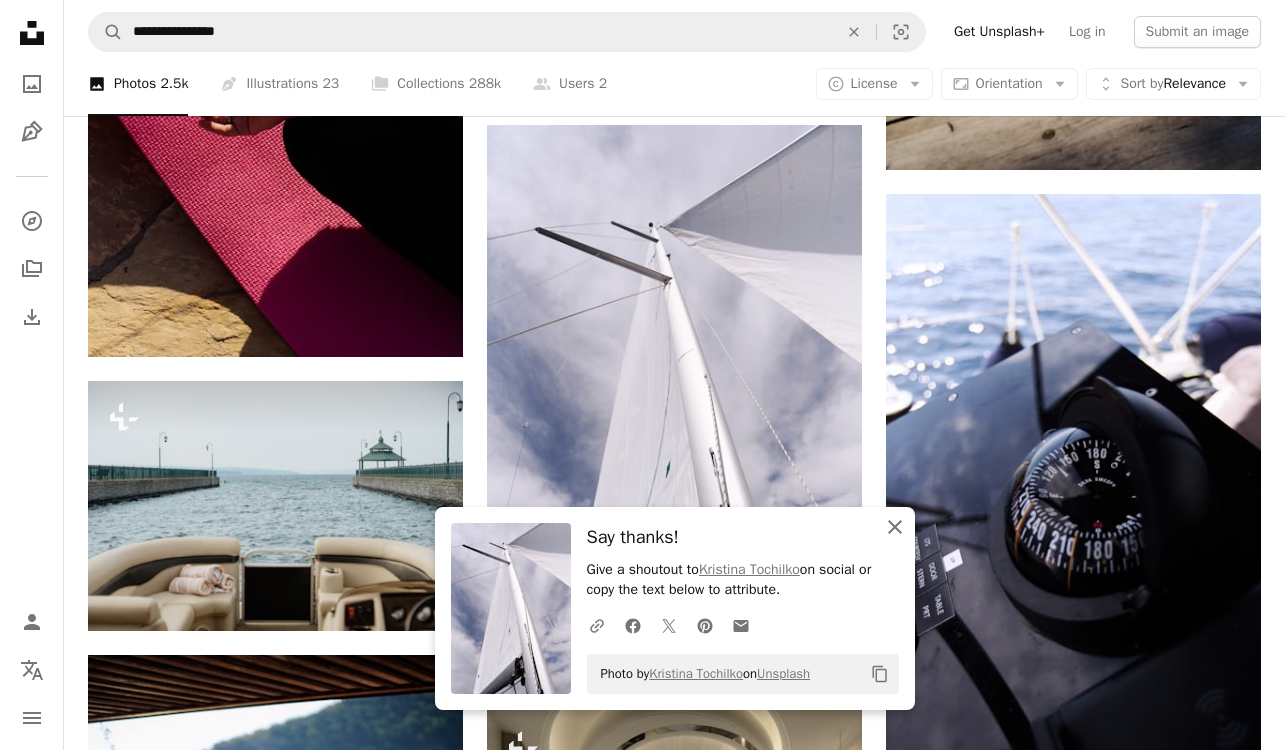 click on "An X shape" 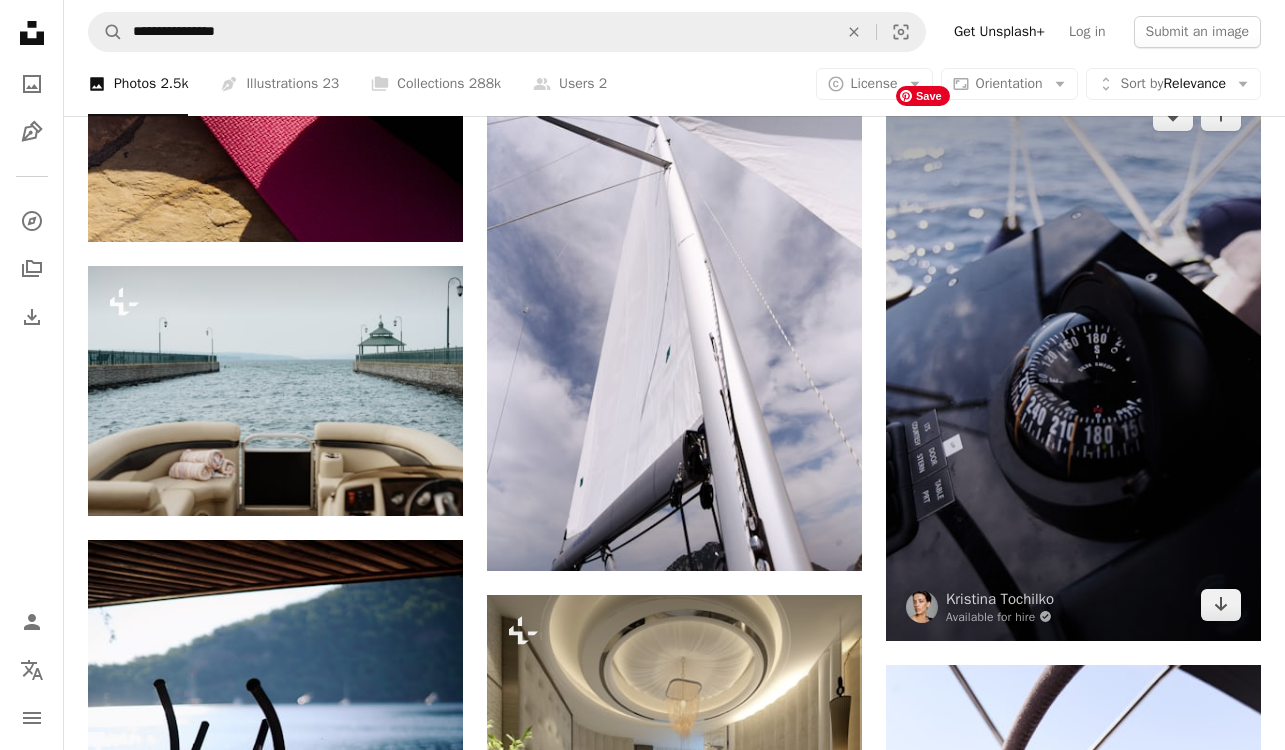 scroll, scrollTop: 10296, scrollLeft: 0, axis: vertical 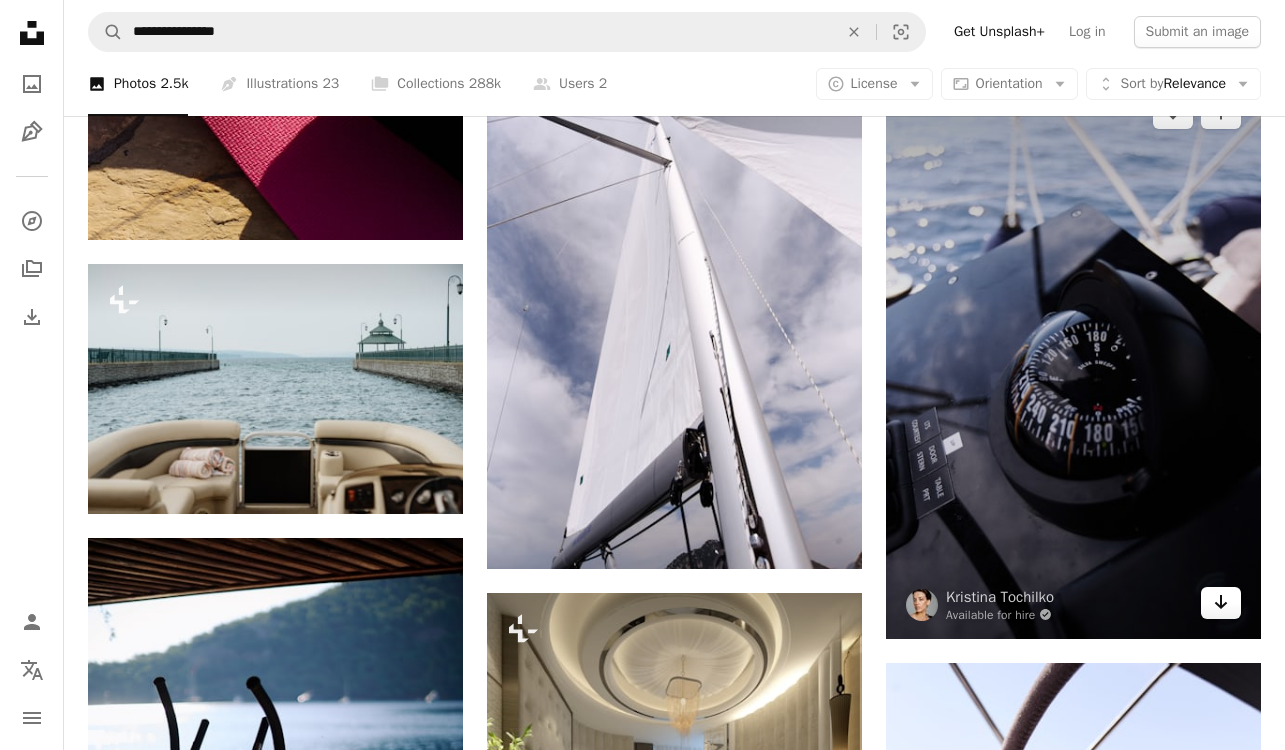 click on "Arrow pointing down" at bounding box center [1221, 603] 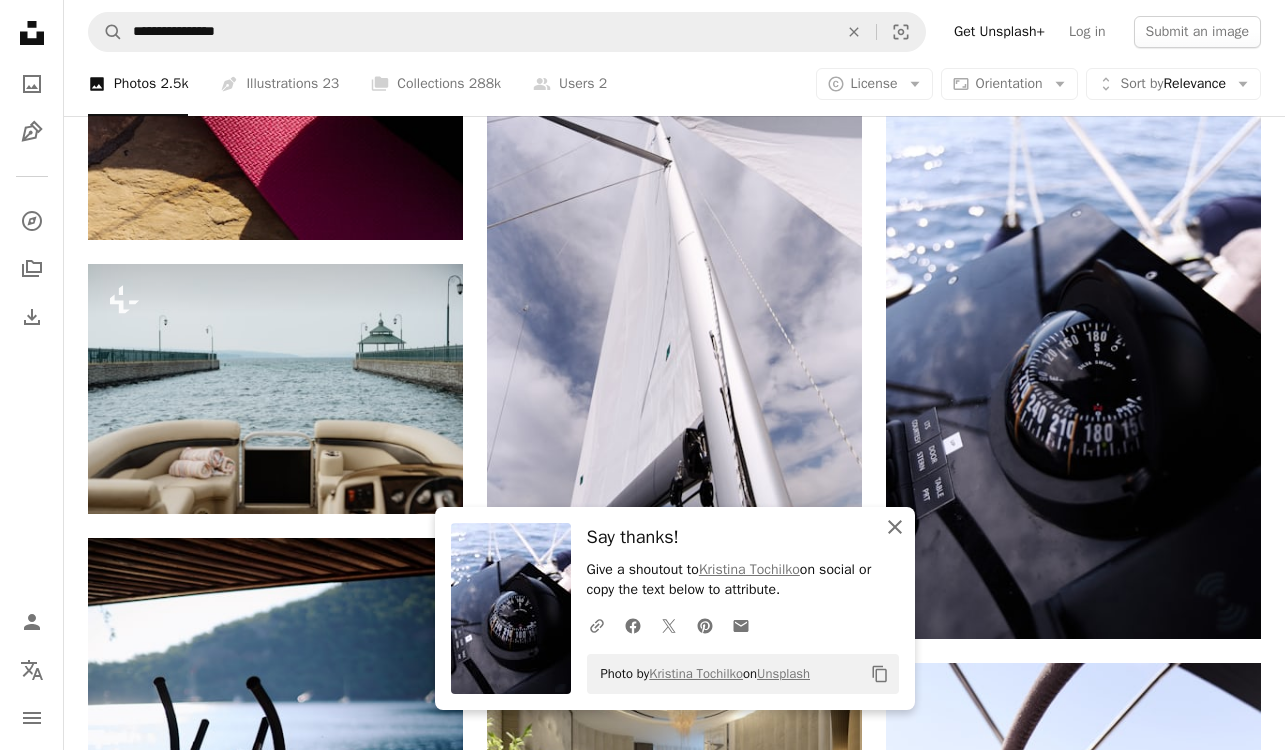 click on "An X shape" 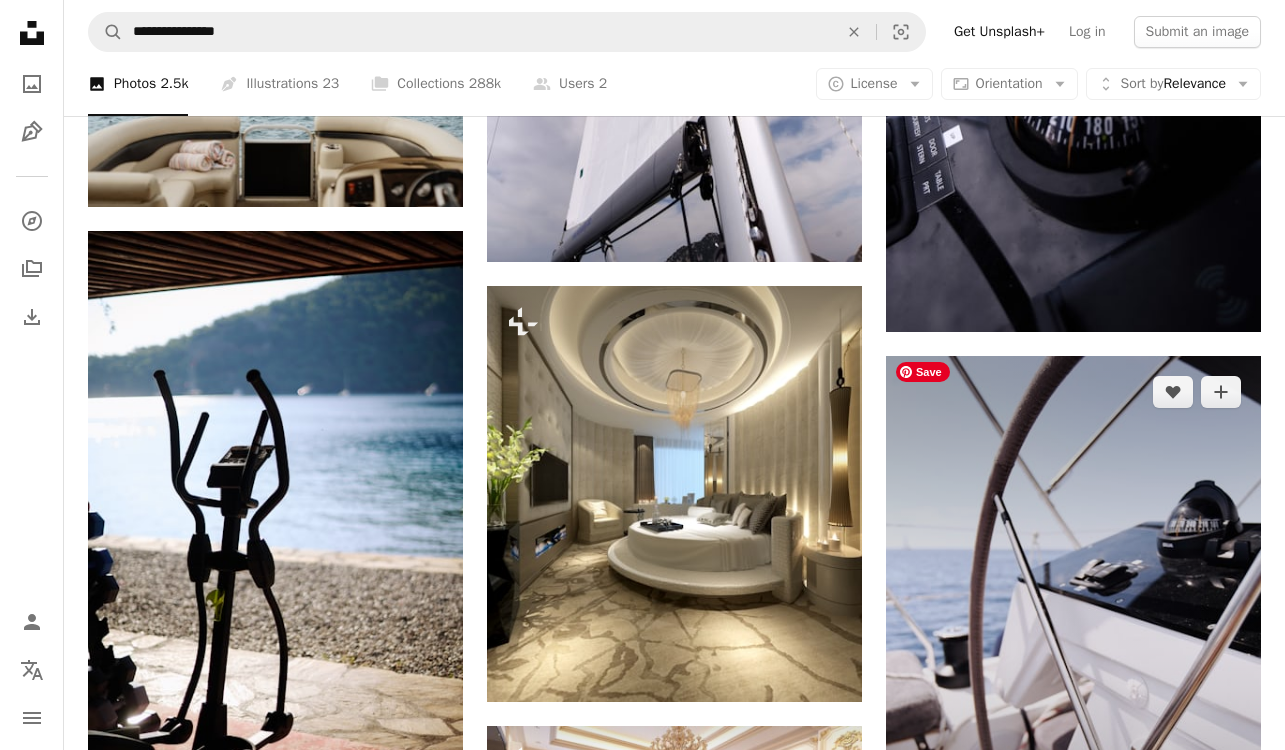 scroll, scrollTop: 10623, scrollLeft: 0, axis: vertical 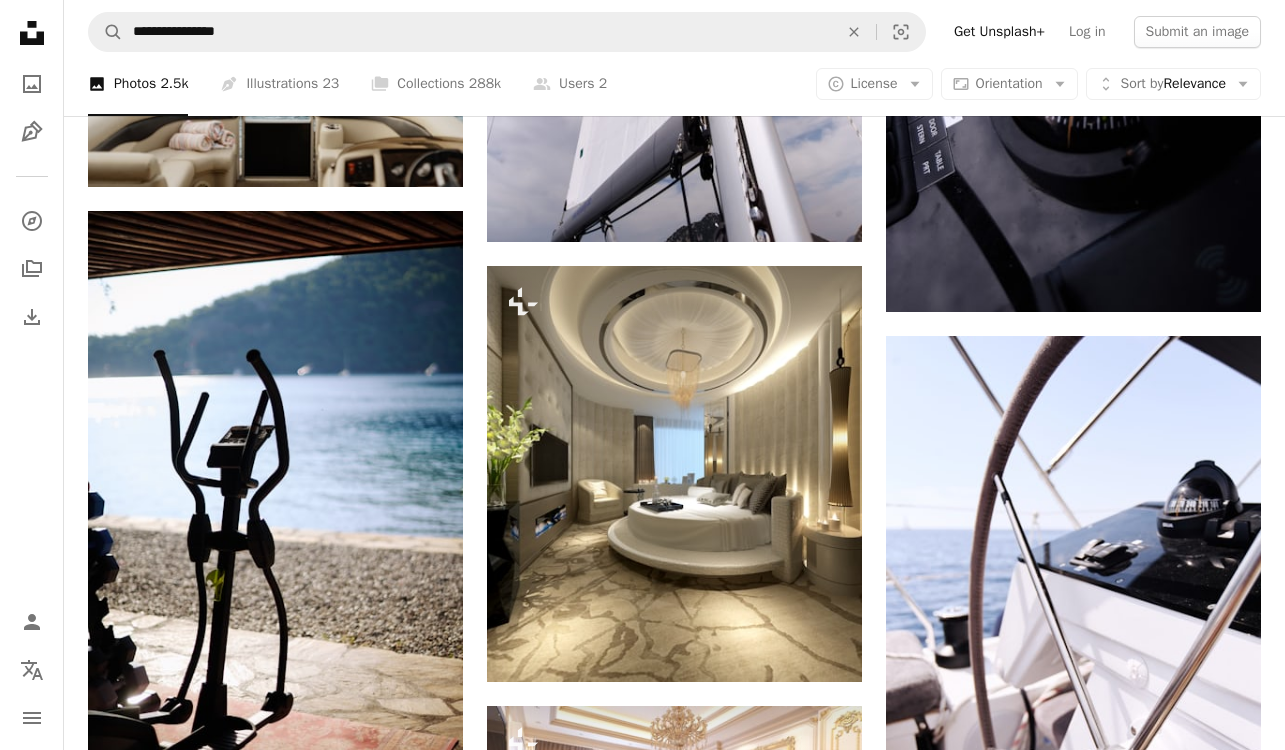 click on "Plus sign for Unsplash+ A heart A plus sign Getty Images For Unsplash+ A lock Download A heart A plus sign [FIRST] [LAST] Available for hire A checkmark inside of a circle Arrow pointing down A heart A plus sign [FIRST] [LAST] Available for hire A checkmark inside of a circle Arrow pointing down A heart A plus sign [FIRST] [LAST] Available for hire A checkmark inside of a circle Arrow pointing down A heart A plus sign [FIRST] [LAST] Available for hire A checkmark inside of a circle Arrow pointing down A heart A plus sign [FIRST] [LAST] Available for hire A checkmark inside of a circle Arrow pointing down A heart A plus sign [FIRST] [LAST] Available for hire A checkmark inside of a circle Arrow pointing down A heart A plus sign [FIRST] [LAST] Available for hire A checkmark inside of a circle Arrow pointing down Learn More Plus sign for Unsplash+" at bounding box center [674, -2510] 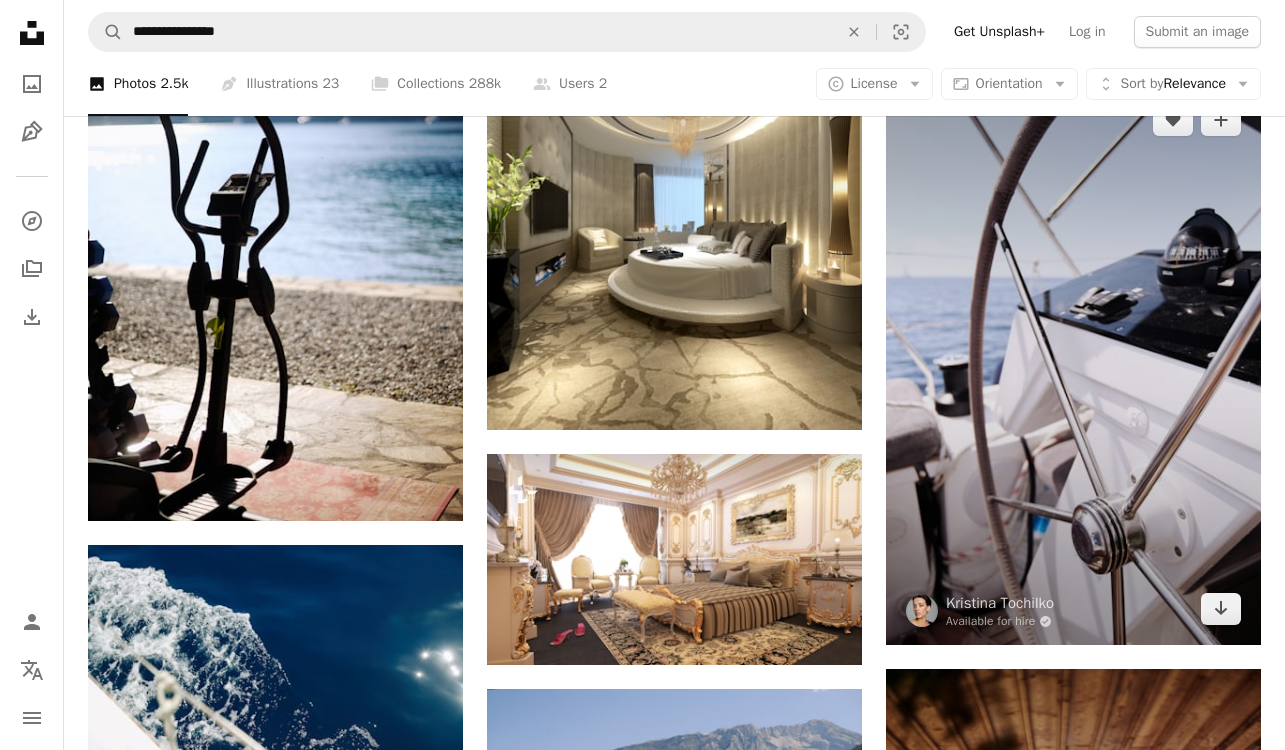 scroll, scrollTop: 10877, scrollLeft: 0, axis: vertical 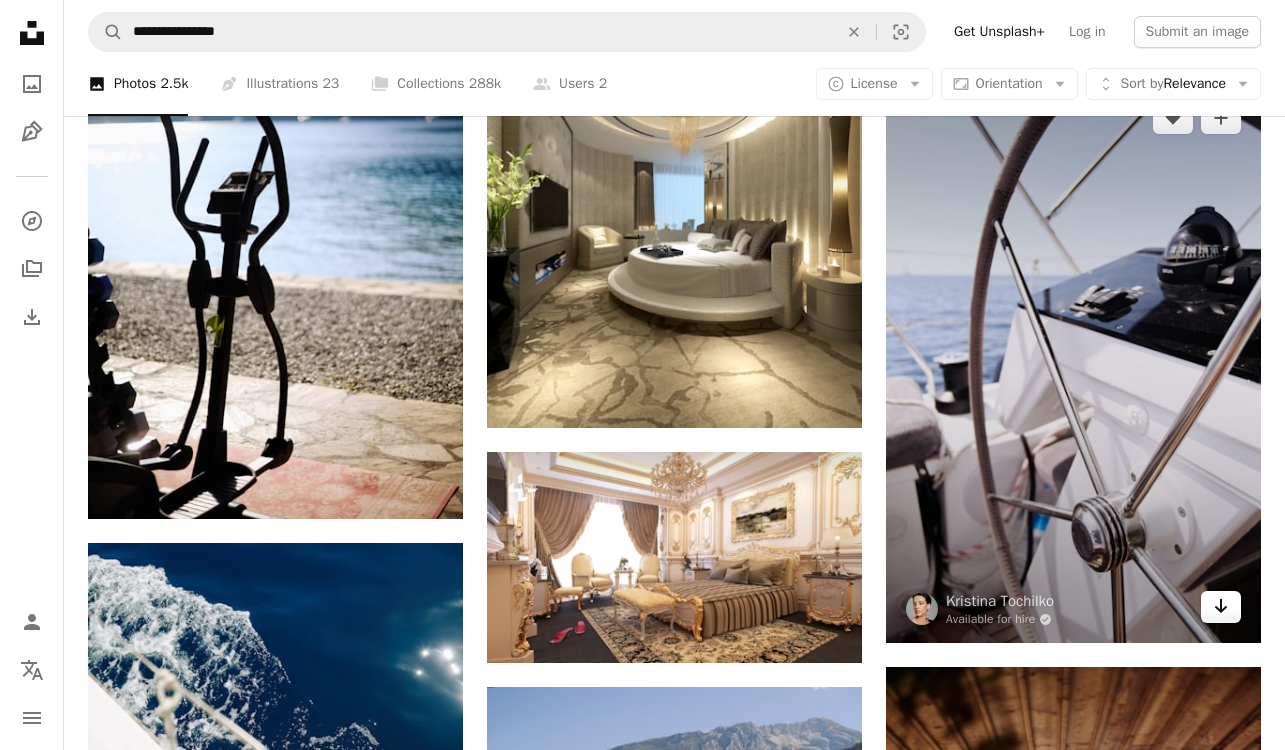 click on "Arrow pointing down" at bounding box center [1221, 607] 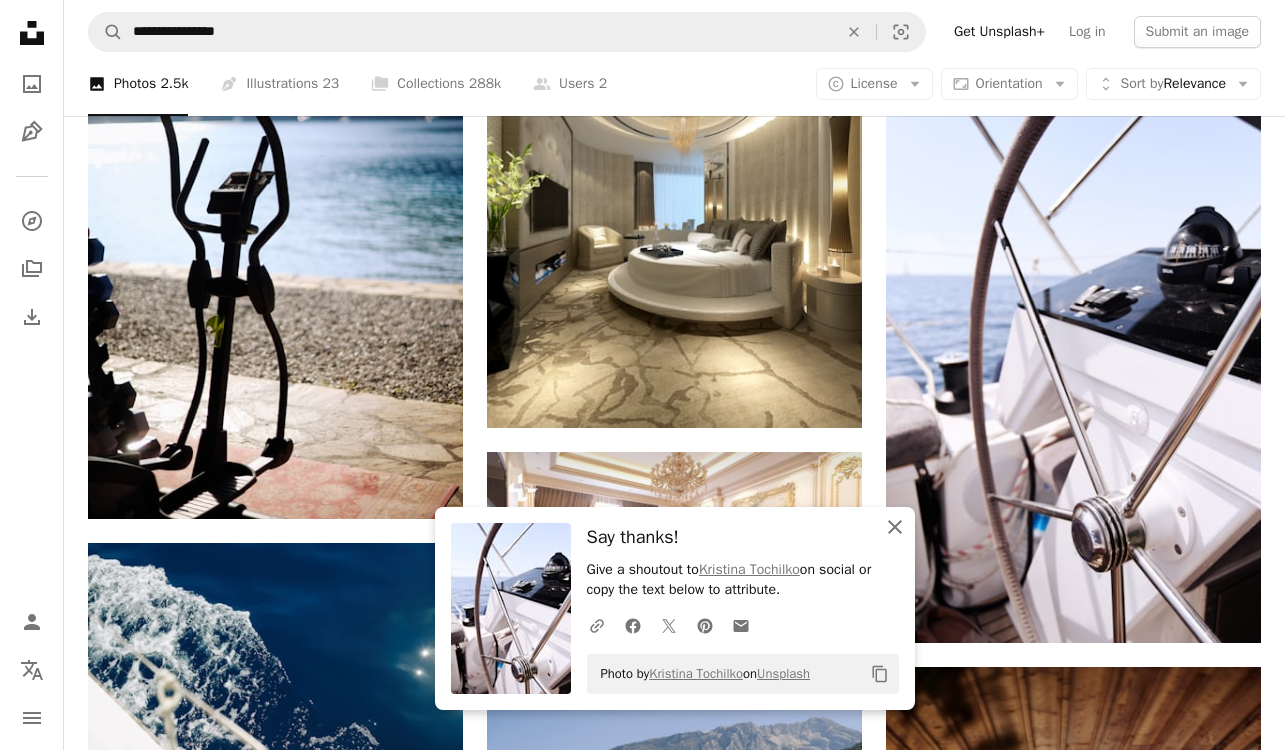 click on "An X shape" 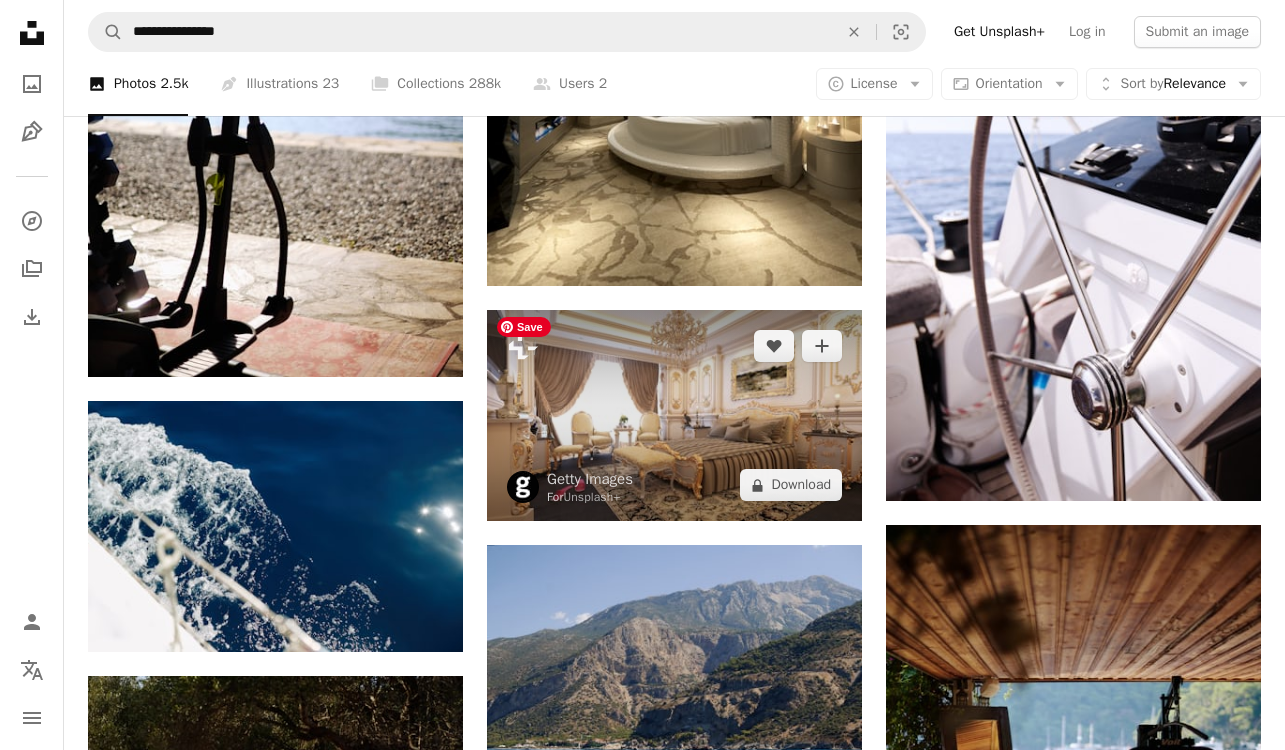 scroll, scrollTop: 11020, scrollLeft: 0, axis: vertical 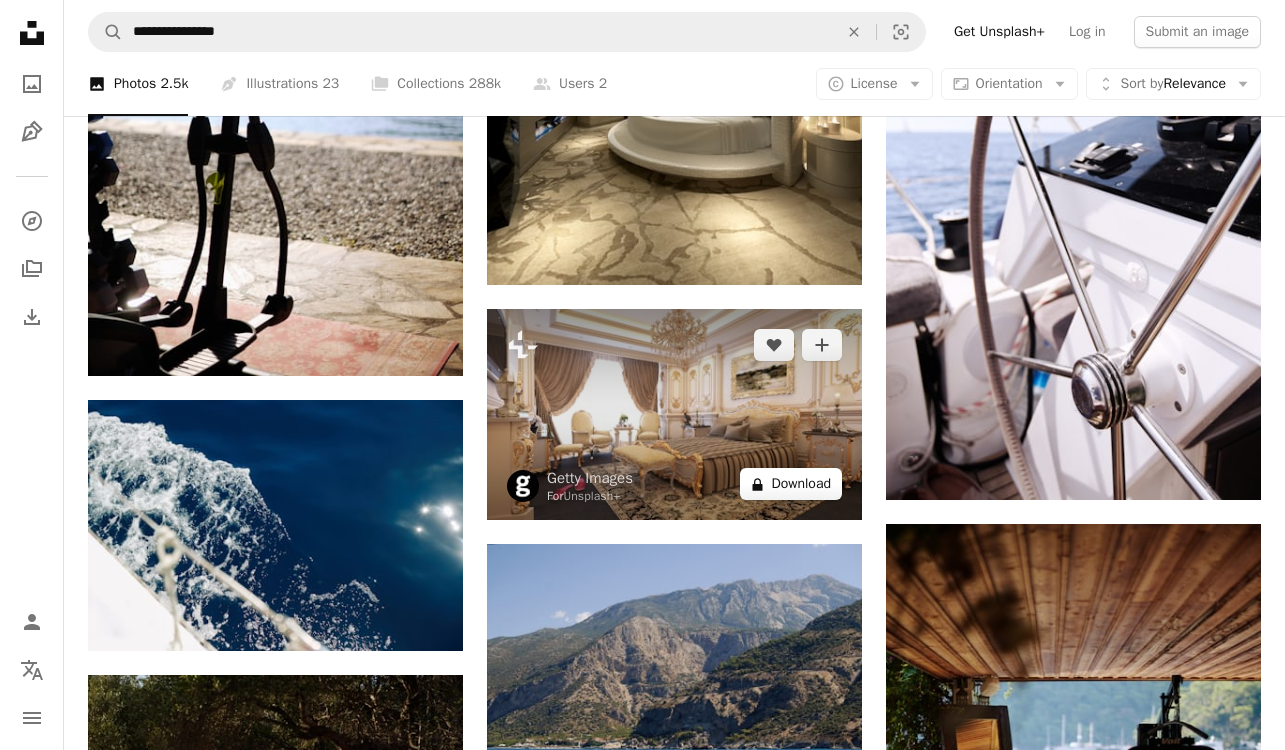 click on "A lock Download" at bounding box center [791, 484] 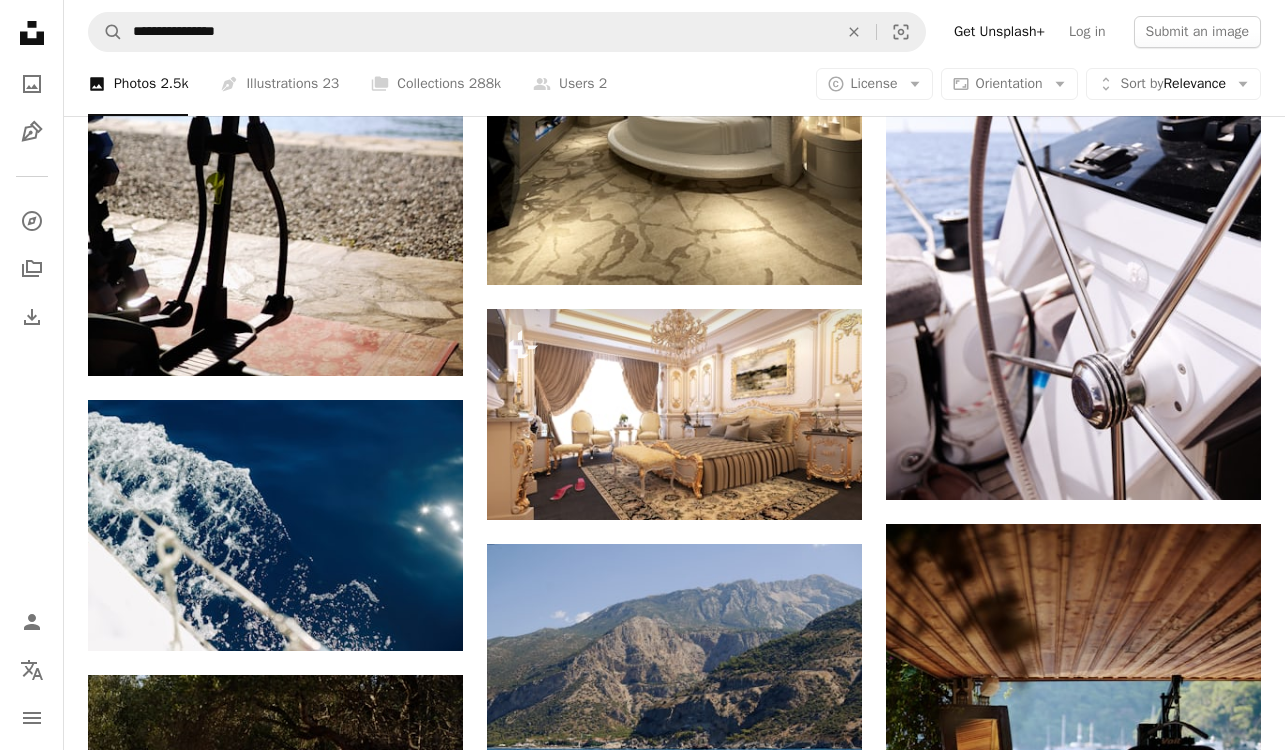 click on "An X shape Premium, ready to use images. Get unlimited access. A plus sign Members-only content added monthly A plus sign Unlimited royalty-free downloads A plus sign Illustrations  New A plus sign Enhanced legal protections yearly 66%  off monthly $12   $4 USD per month * Get  Unsplash+ * When paid annually, billed upfront  $48 Taxes where applicable. Renews automatically. Cancel anytime." at bounding box center [642, 5083] 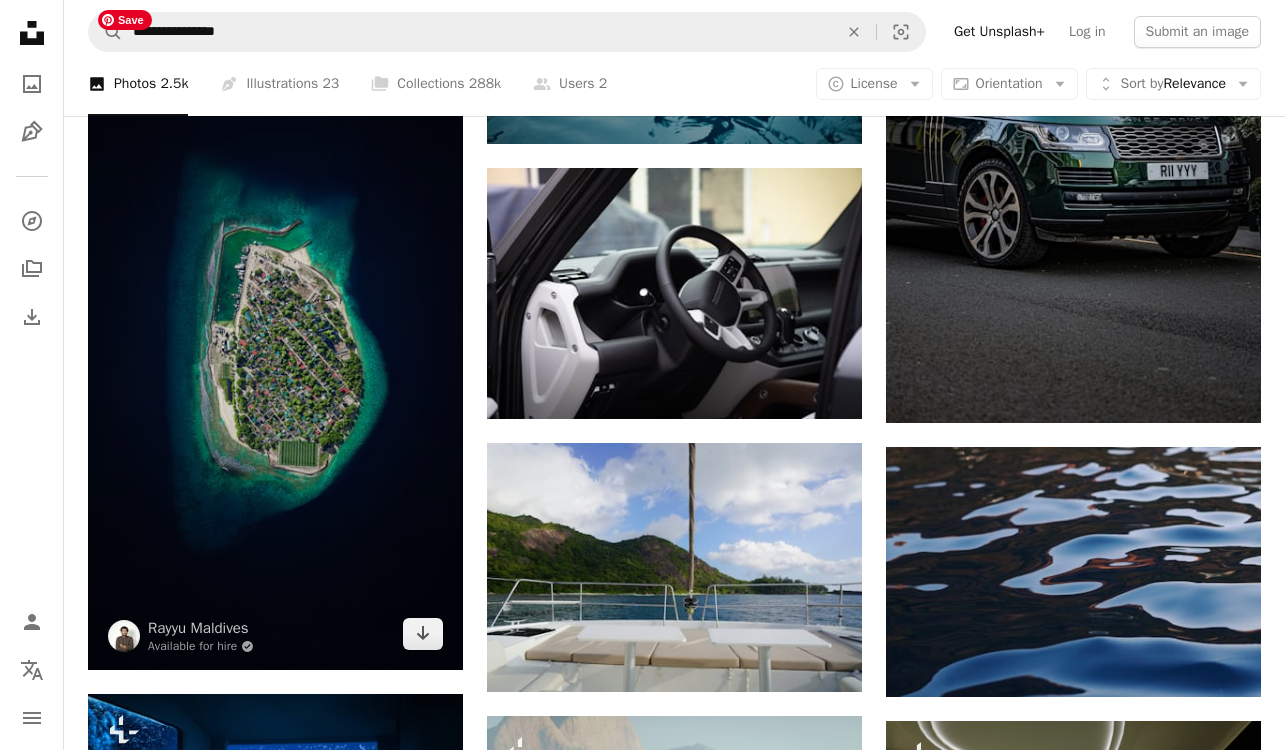 scroll, scrollTop: 14303, scrollLeft: 0, axis: vertical 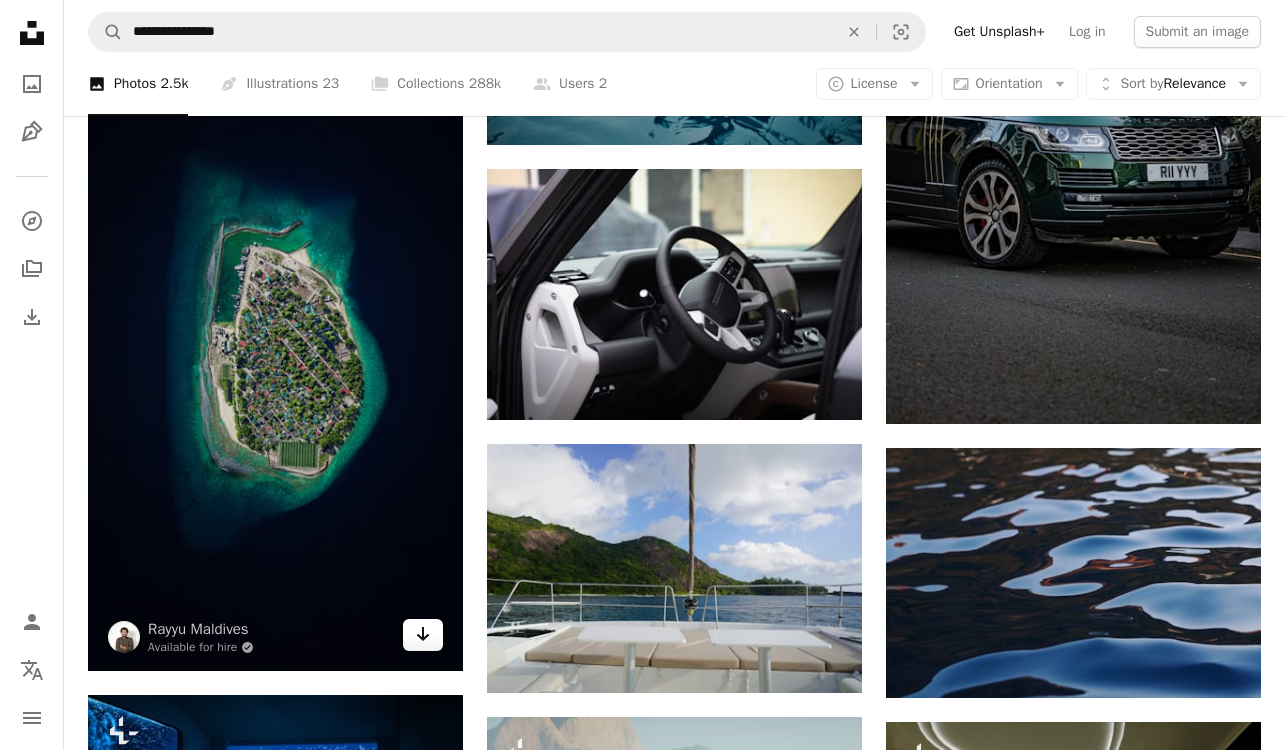 click on "Arrow pointing down" 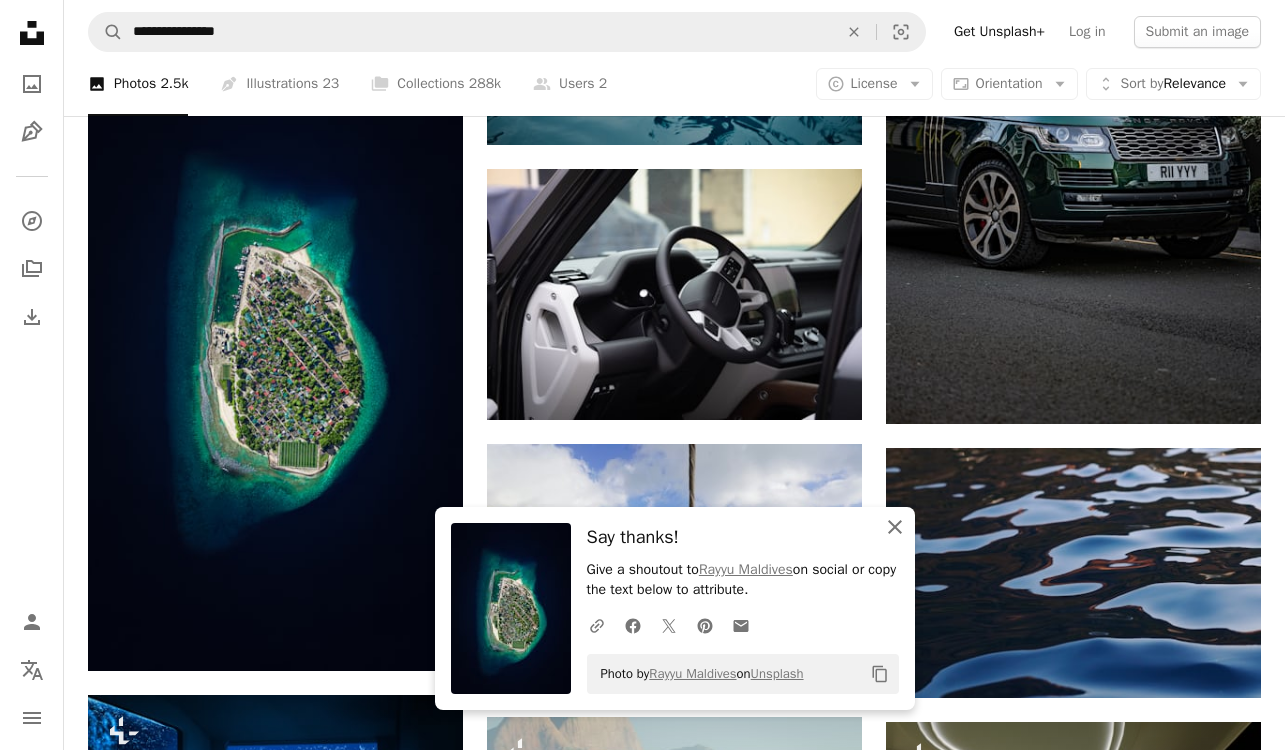 click on "An X shape" 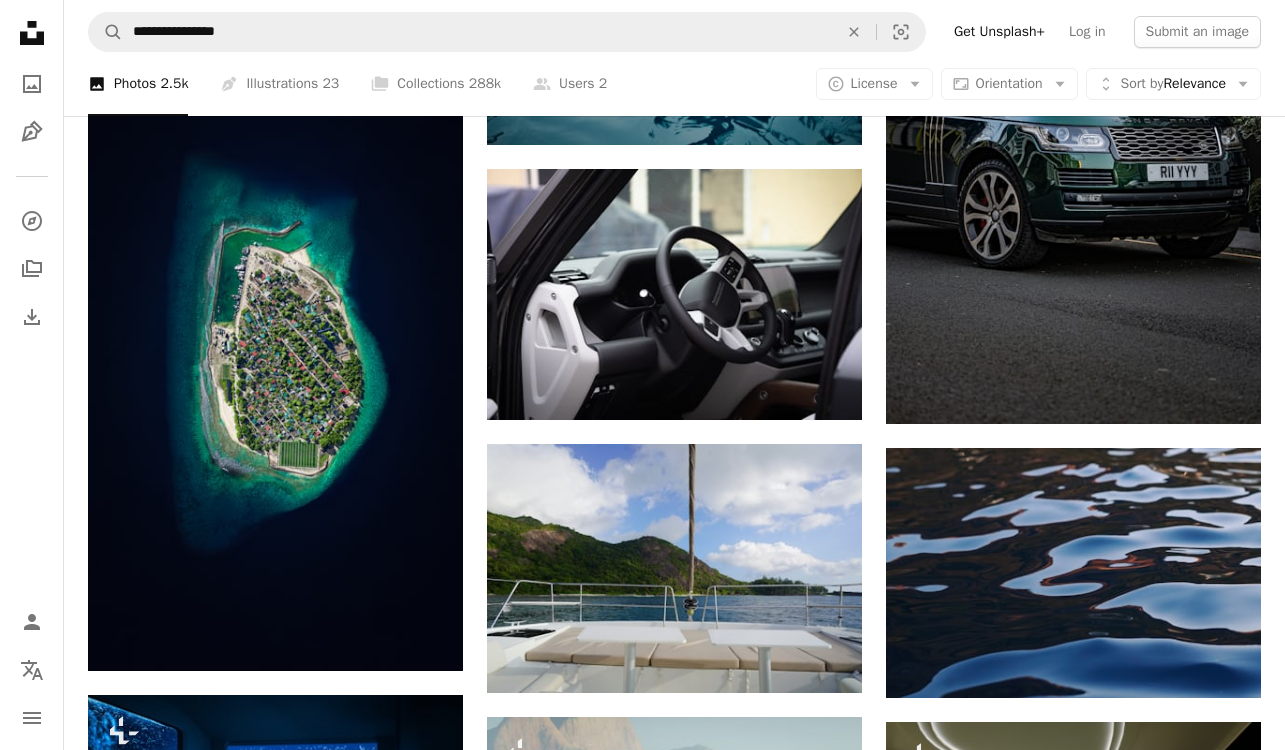 scroll, scrollTop: 14315, scrollLeft: 0, axis: vertical 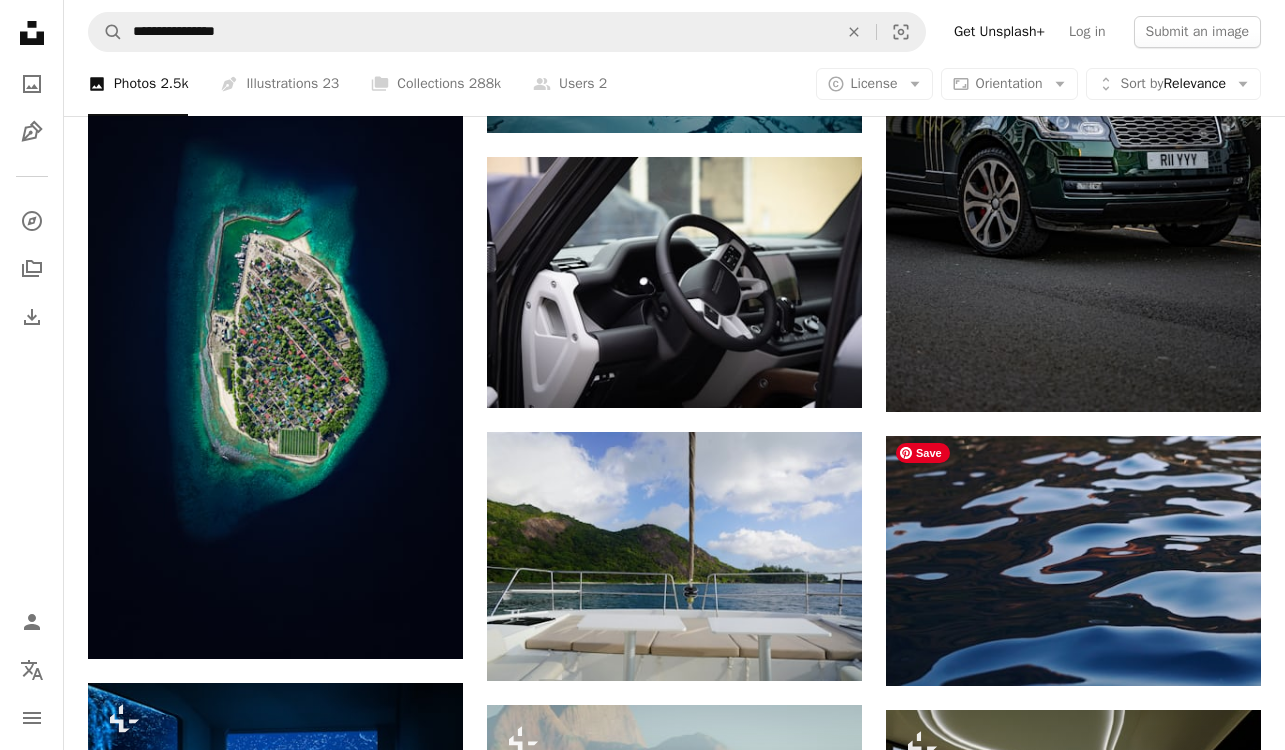 click on "Plus sign for Unsplash+ A heart A plus sign Getty Images For Unsplash+ A lock Download A heart A plus sign [FIRST] [LAST] Available for hire A checkmark inside of a circle Arrow pointing down A heart A plus sign [FIRST] [LAST] Available for hire A checkmark inside of a circle Arrow pointing down A heart A plus sign [FIRST] [LAST] Available for hire A checkmark inside of a circle Arrow pointing down A heart A plus sign [FIRST] [LAST] Available for hire A checkmark inside of a circle Arrow pointing down A heart A plus sign [FIRST] [LAST] Available for hire A checkmark inside of a circle Arrow pointing down A heart A plus sign [FIRST] [LAST] Available for hire A checkmark inside of a circle Arrow pointing down A heart A plus sign [FIRST] [LAST] Available for hire A checkmark inside of a circle Arrow pointing down Learn More Plus sign for Unsplash+" at bounding box center (674, -5098) 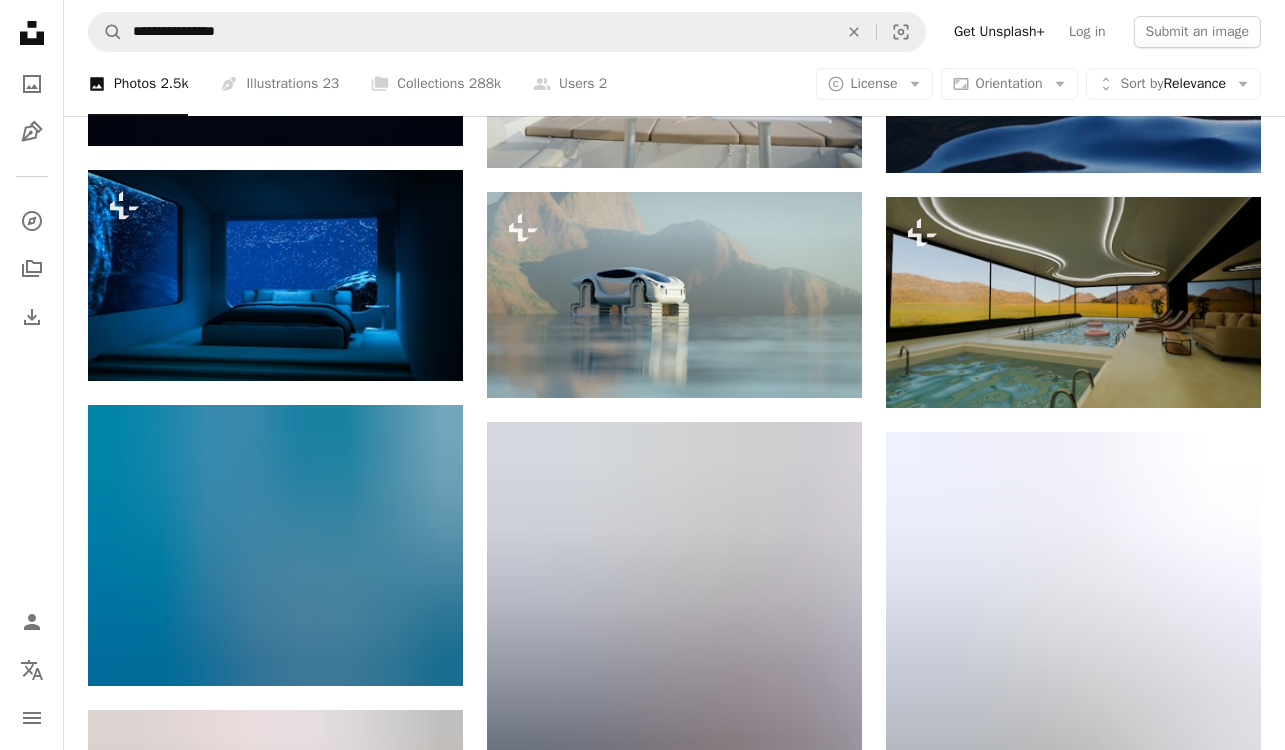 scroll, scrollTop: 14830, scrollLeft: 0, axis: vertical 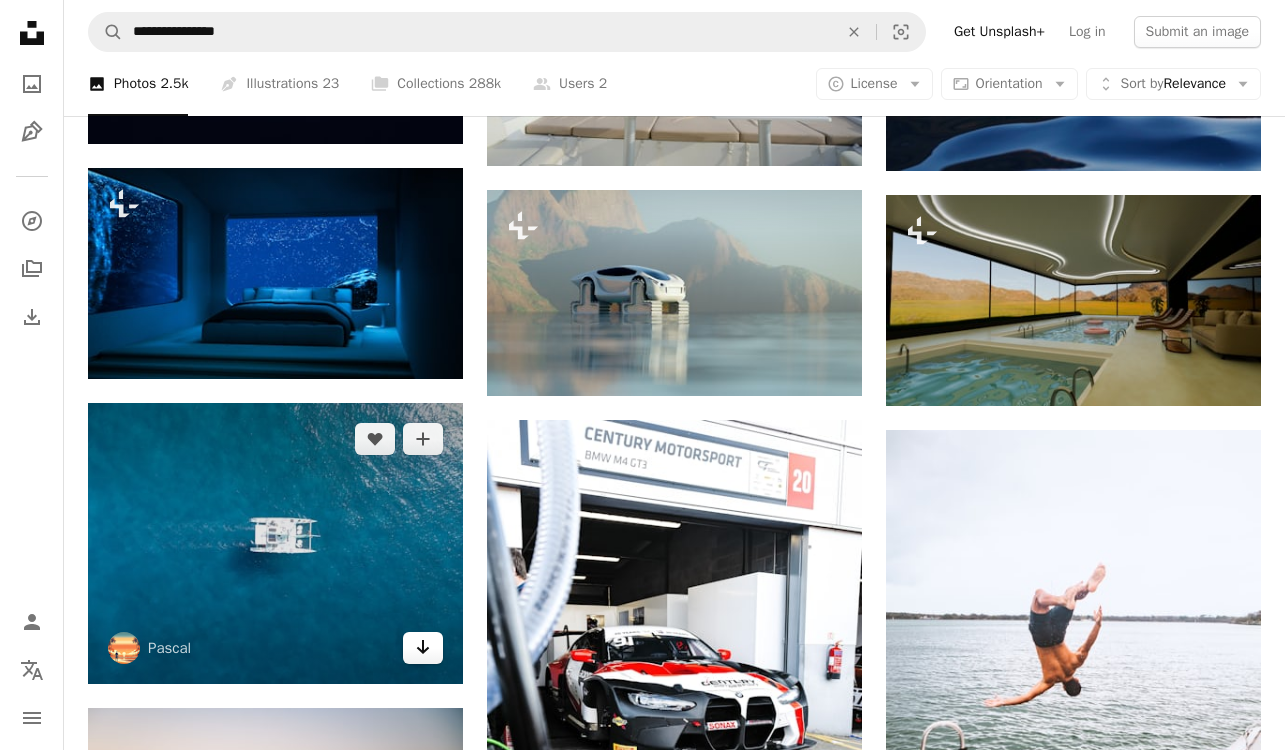 click on "Arrow pointing down" 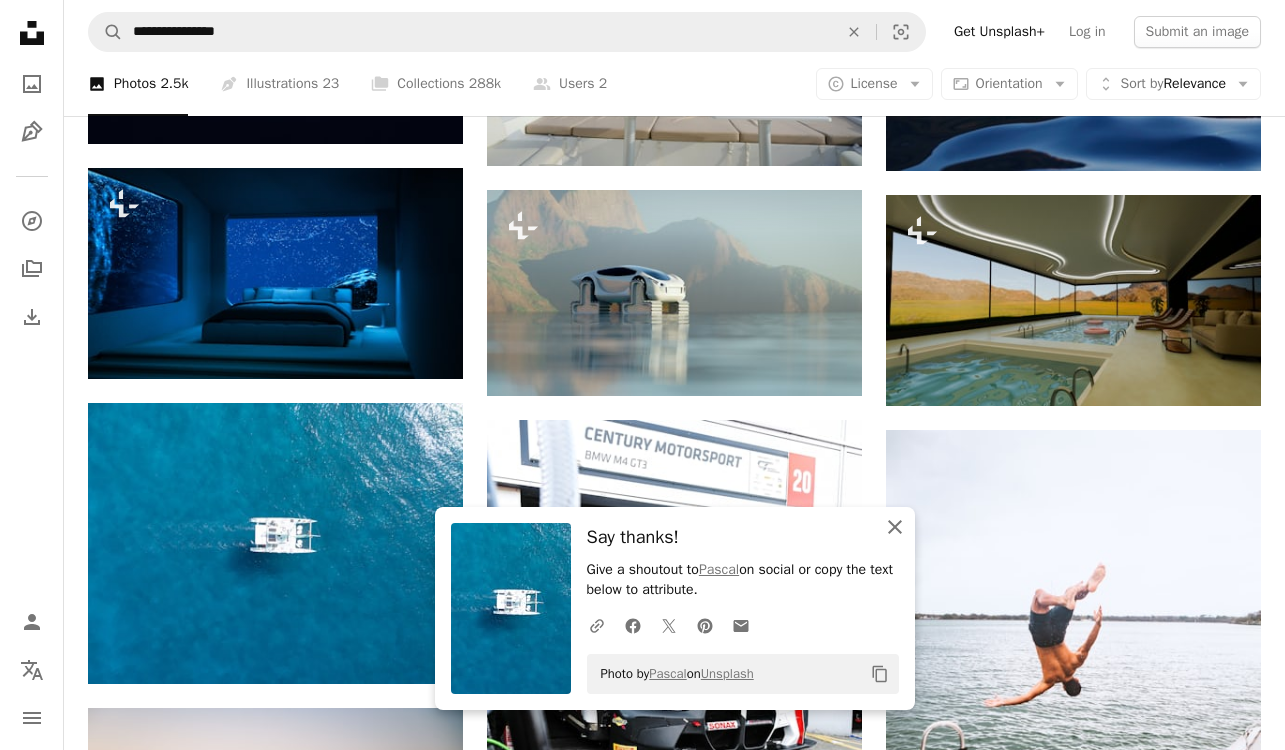 click on "An X shape" 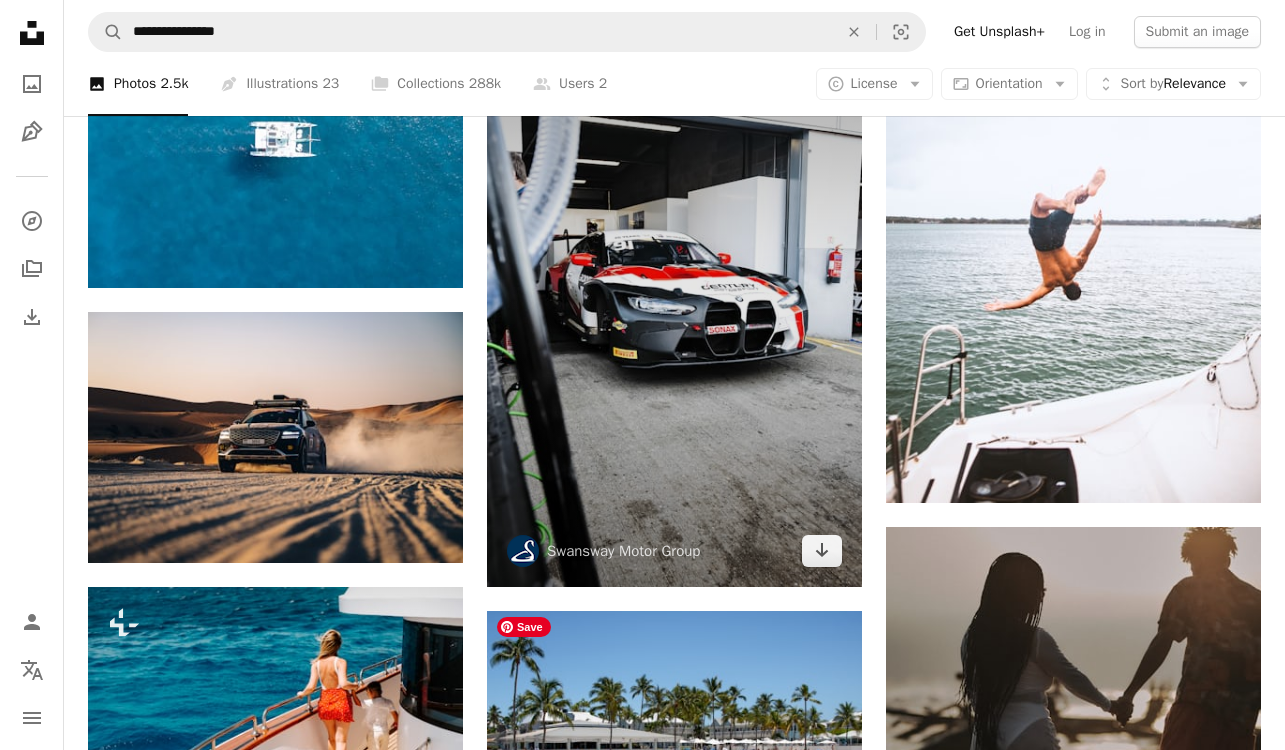 scroll, scrollTop: 15232, scrollLeft: 0, axis: vertical 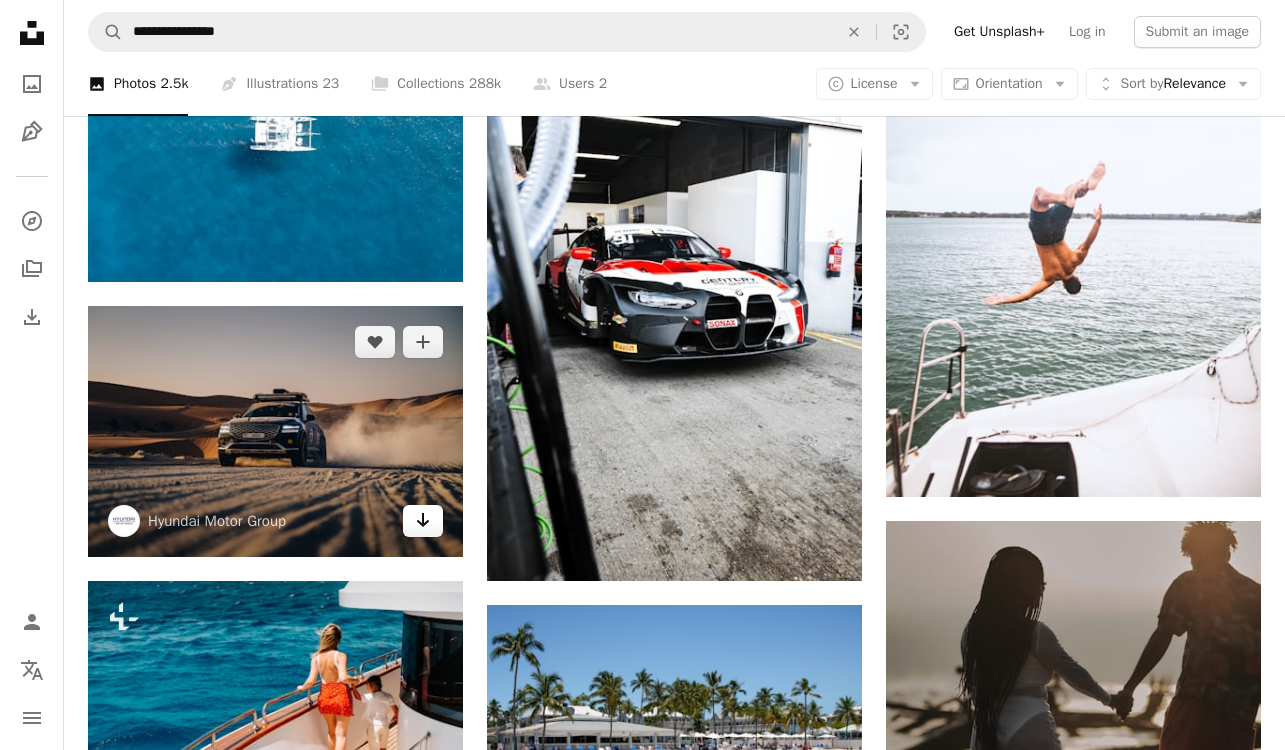 click on "Arrow pointing down" at bounding box center (423, 521) 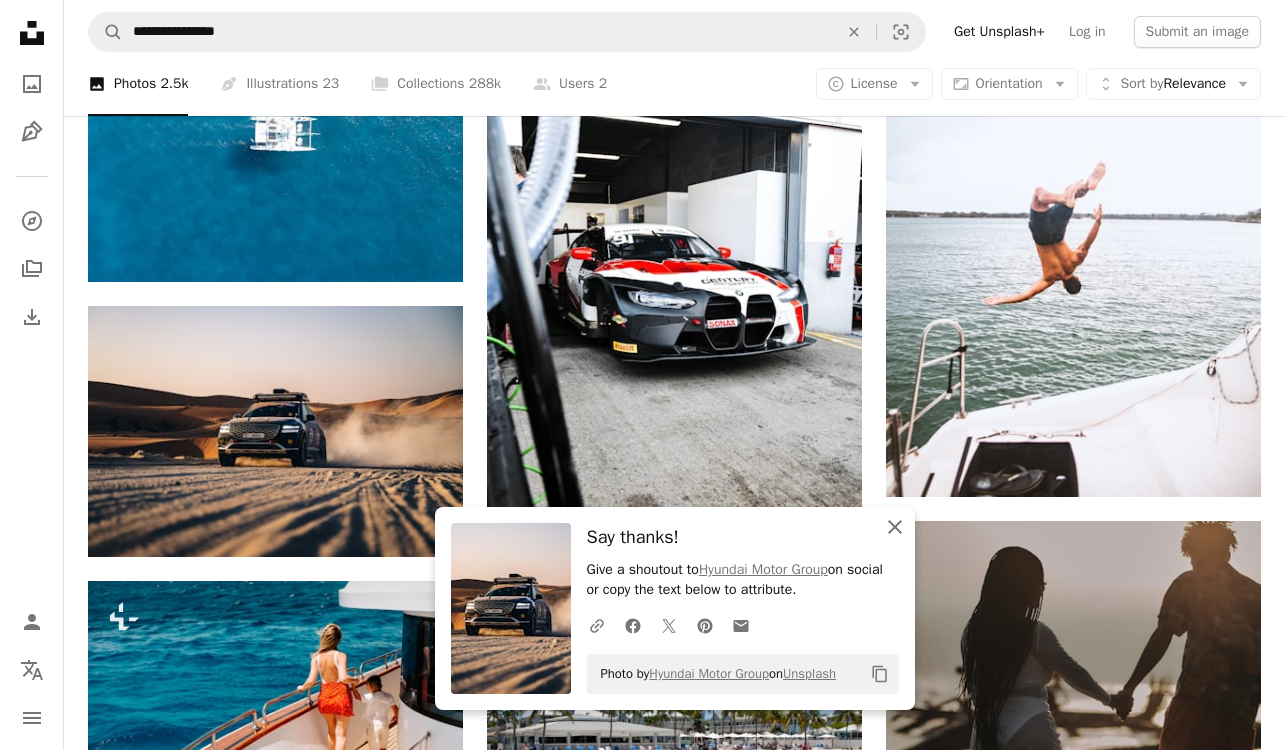 click on "An X shape" 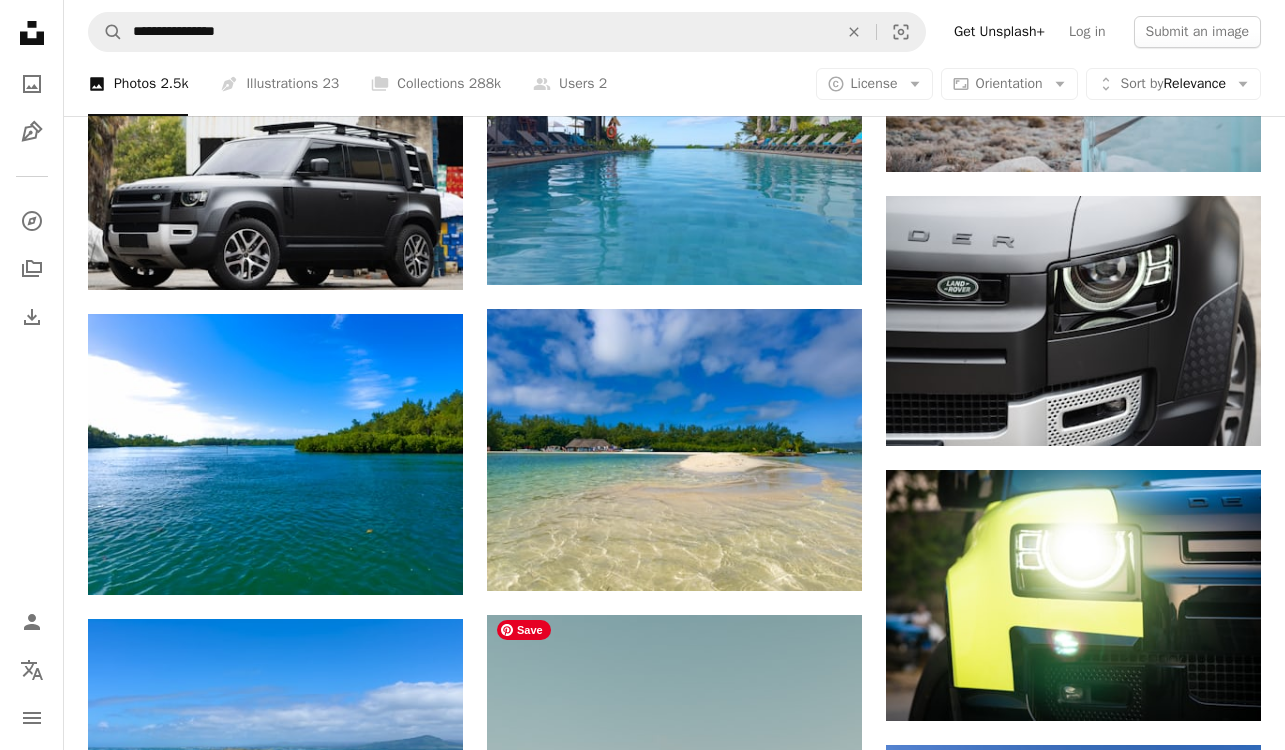 scroll, scrollTop: 18308, scrollLeft: 0, axis: vertical 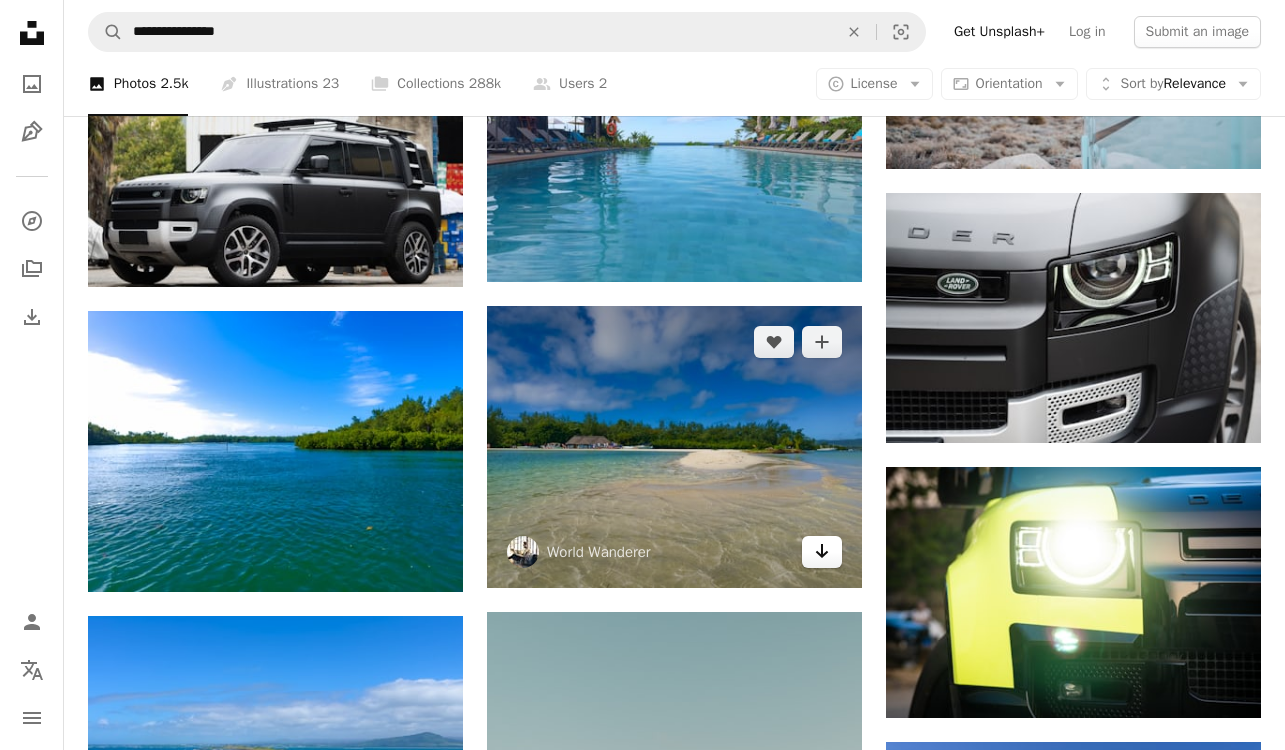 click on "Arrow pointing down" 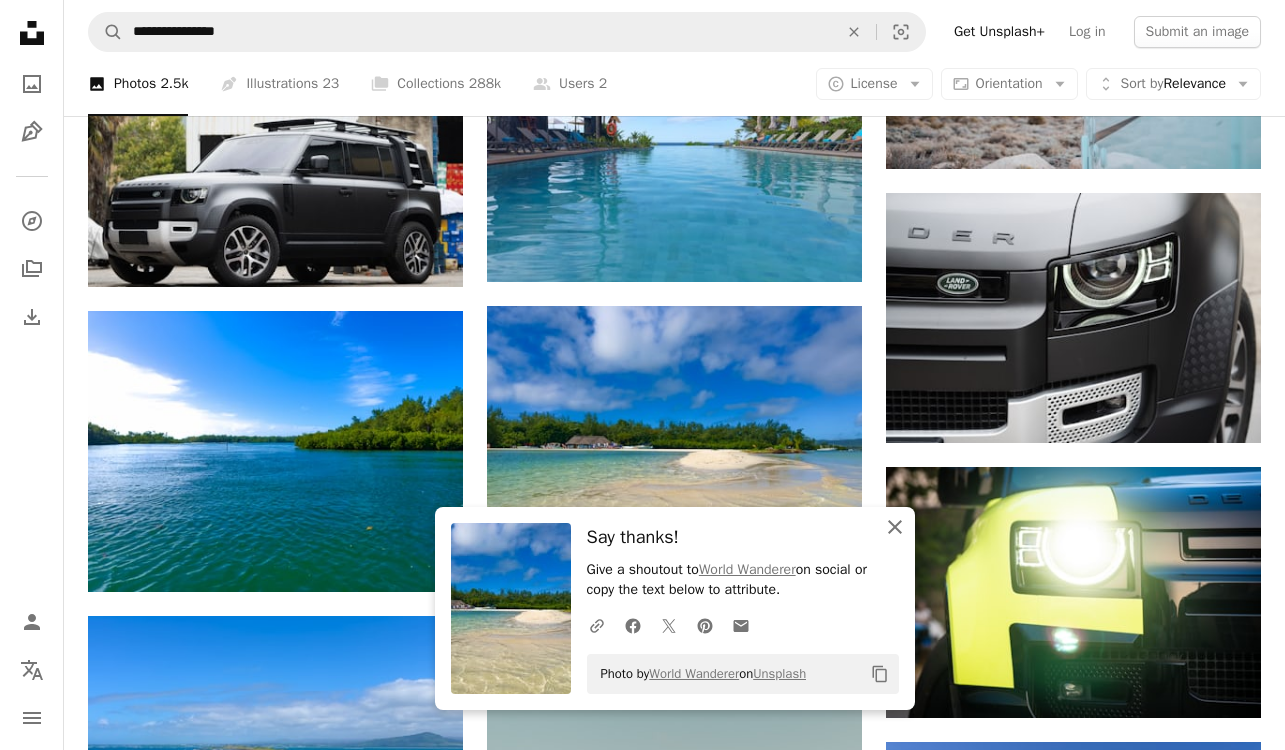 click on "An X shape" 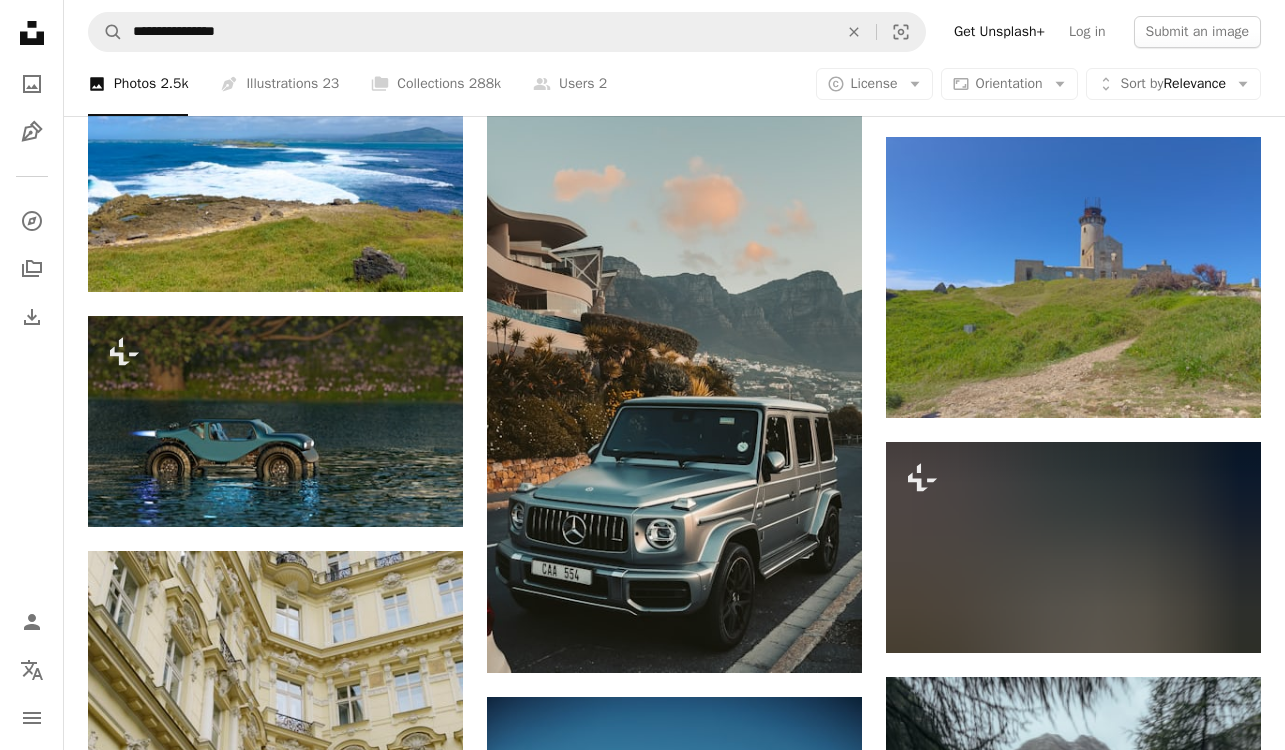 scroll, scrollTop: 18917, scrollLeft: 0, axis: vertical 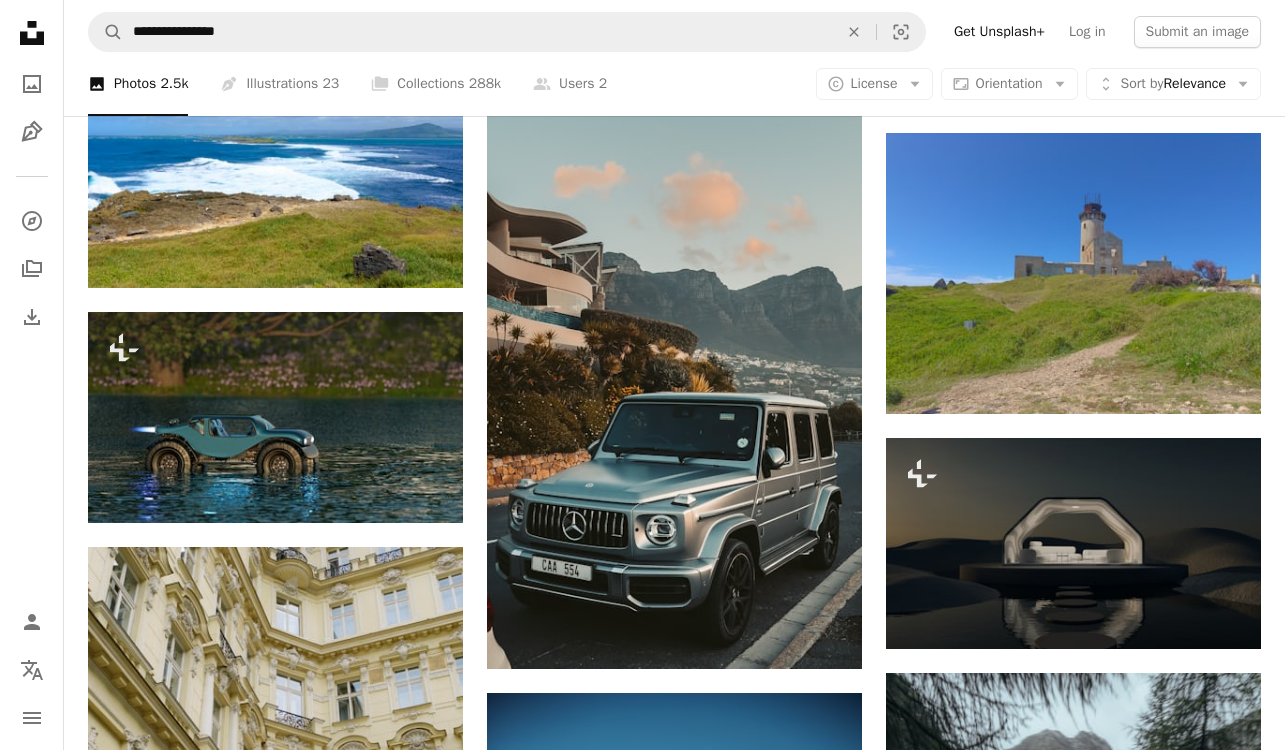 click on "Plus sign for Unsplash+ A heart A plus sign Getty Images For Unsplash+ A lock Download A heart A plus sign [FIRST] [LAST] Available for hire A checkmark inside of a circle Arrow pointing down A heart A plus sign [FIRST] [LAST] Available for hire A checkmark inside of a circle Arrow pointing down A heart A plus sign [FIRST] [LAST] Available for hire A checkmark inside of a circle Arrow pointing down A heart A plus sign [FIRST] [LAST] Available for hire A checkmark inside of a circle Arrow pointing down A heart A plus sign [FIRST] [LAST] Available for hire A checkmark inside of a circle Arrow pointing down A heart A plus sign [FIRST] [LAST] Available for hire A checkmark inside of a circle Arrow pointing down A heart A plus sign [FIRST] [LAST] Available for hire A checkmark inside of a circle Arrow pointing down Learn More Plus sign for Unsplash+" at bounding box center (674, -7142) 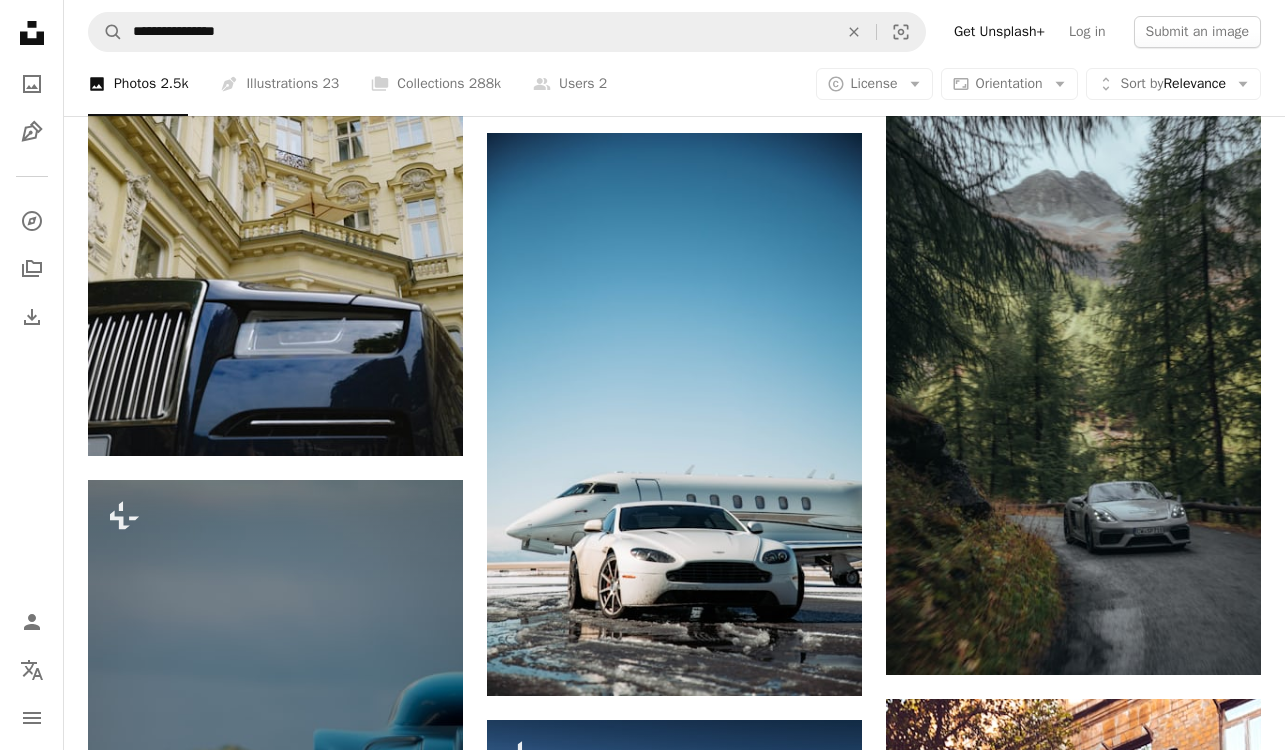 scroll, scrollTop: 19474, scrollLeft: 0, axis: vertical 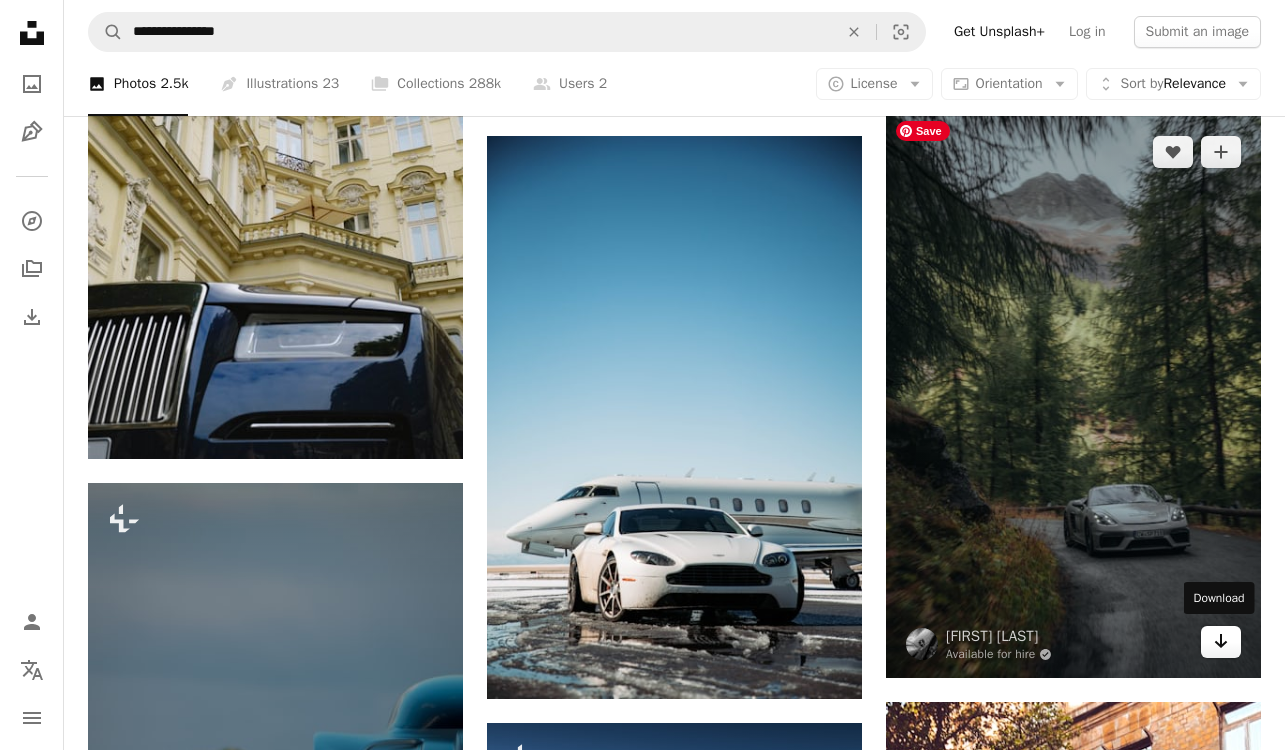 click on "Arrow pointing down" 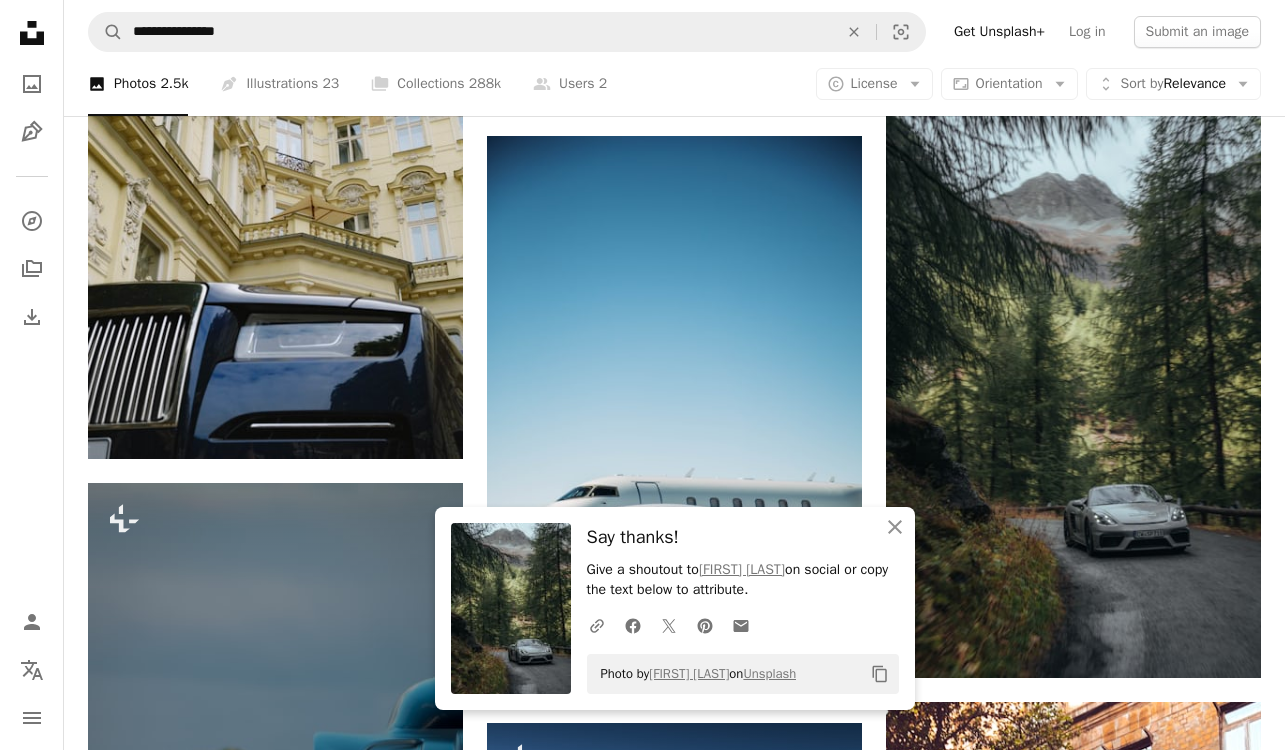 click on "Plus sign for Unsplash+ A heart A plus sign Getty Images For Unsplash+ A lock Download A heart A plus sign [FIRST] [LAST] Available for hire A checkmark inside of a circle Arrow pointing down A heart A plus sign [FIRST] [LAST] Available for hire A checkmark inside of a circle Arrow pointing down A heart A plus sign [FIRST] [LAST] Available for hire A checkmark inside of a circle Arrow pointing down A heart A plus sign [FIRST] [LAST] Available for hire A checkmark inside of a circle Arrow pointing down A heart A plus sign [FIRST] [LAST] Available for hire A checkmark inside of a circle Arrow pointing down A heart A plus sign [FIRST] [LAST] Available for hire A checkmark inside of a circle Arrow pointing down A heart A plus sign [FIRST] [LAST] Available for hire A checkmark inside of a circle Arrow pointing down Learn More Plus sign for Unsplash+" at bounding box center [674, -7699] 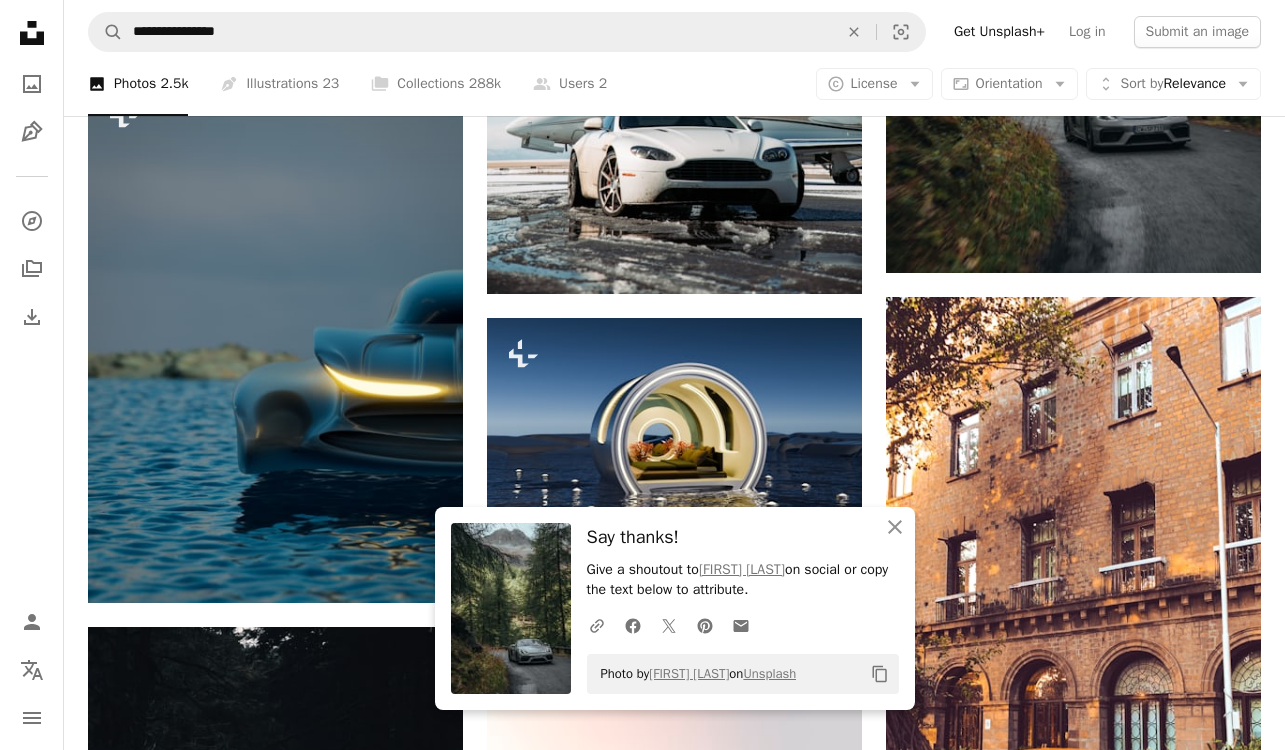 scroll, scrollTop: 19905, scrollLeft: 0, axis: vertical 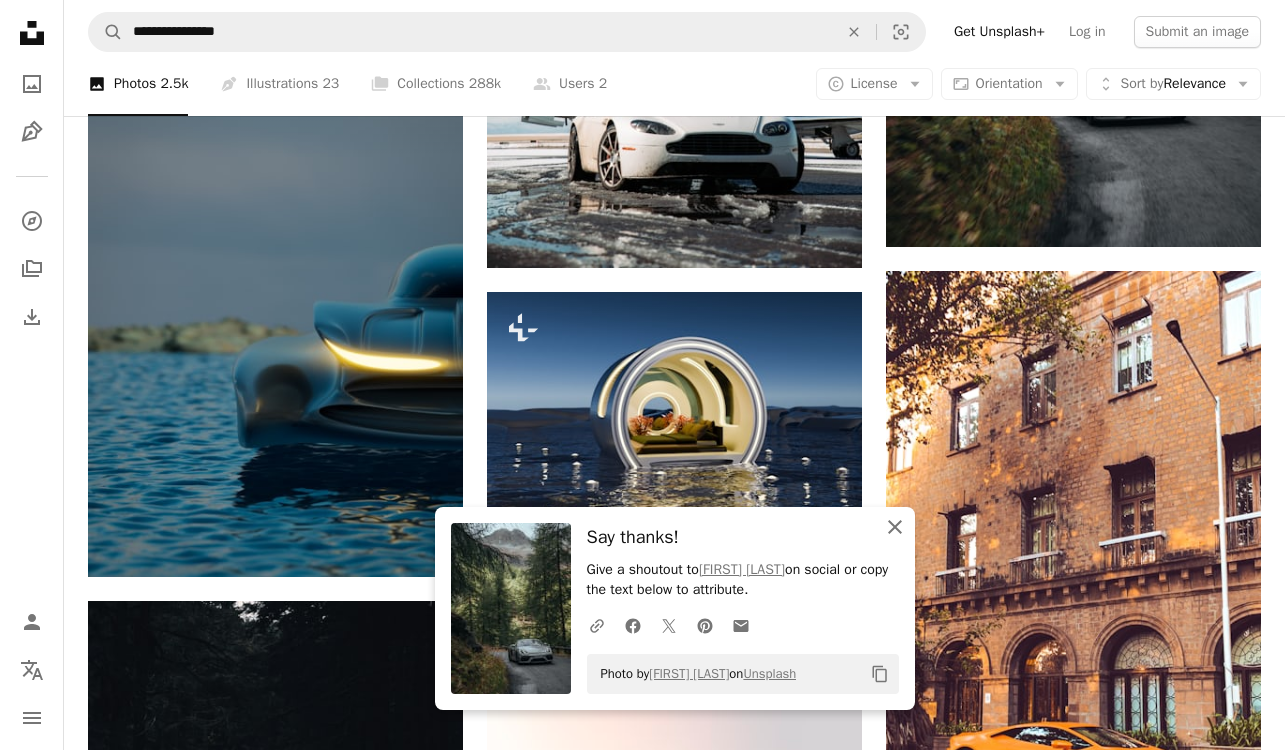 click on "An X shape" 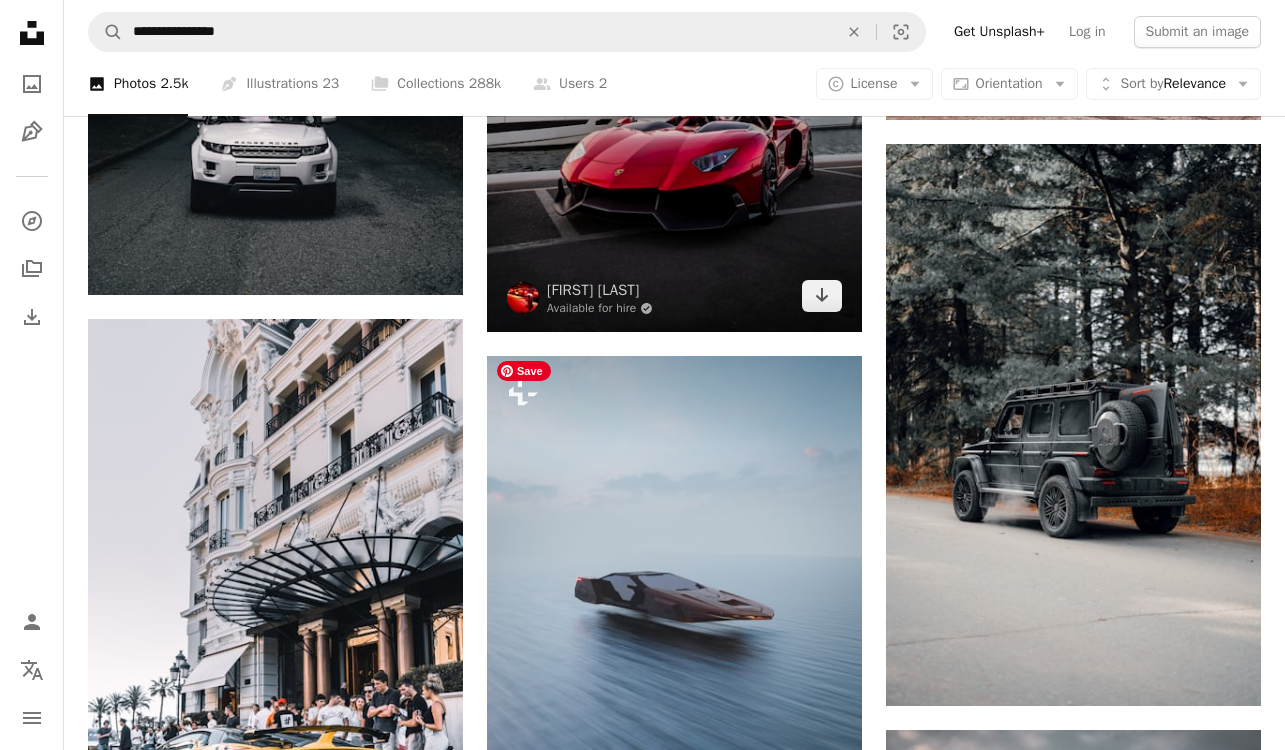 scroll, scrollTop: 20676, scrollLeft: 0, axis: vertical 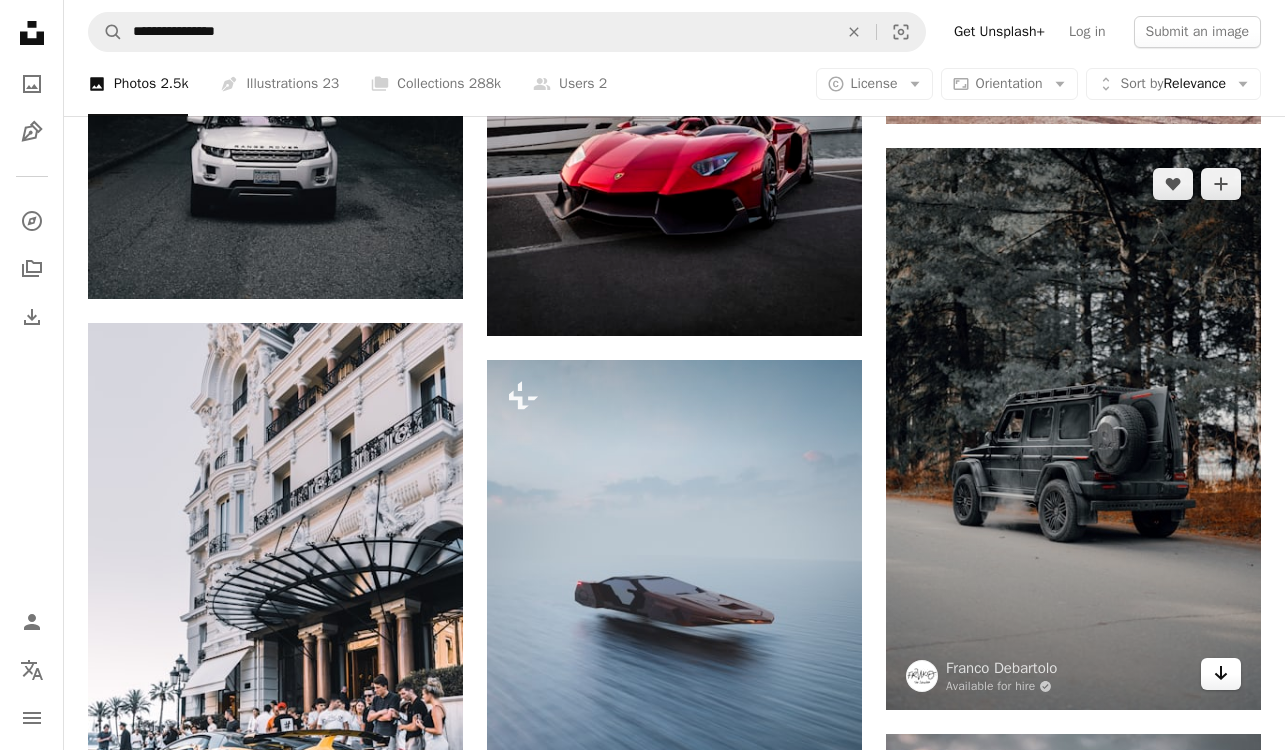 click 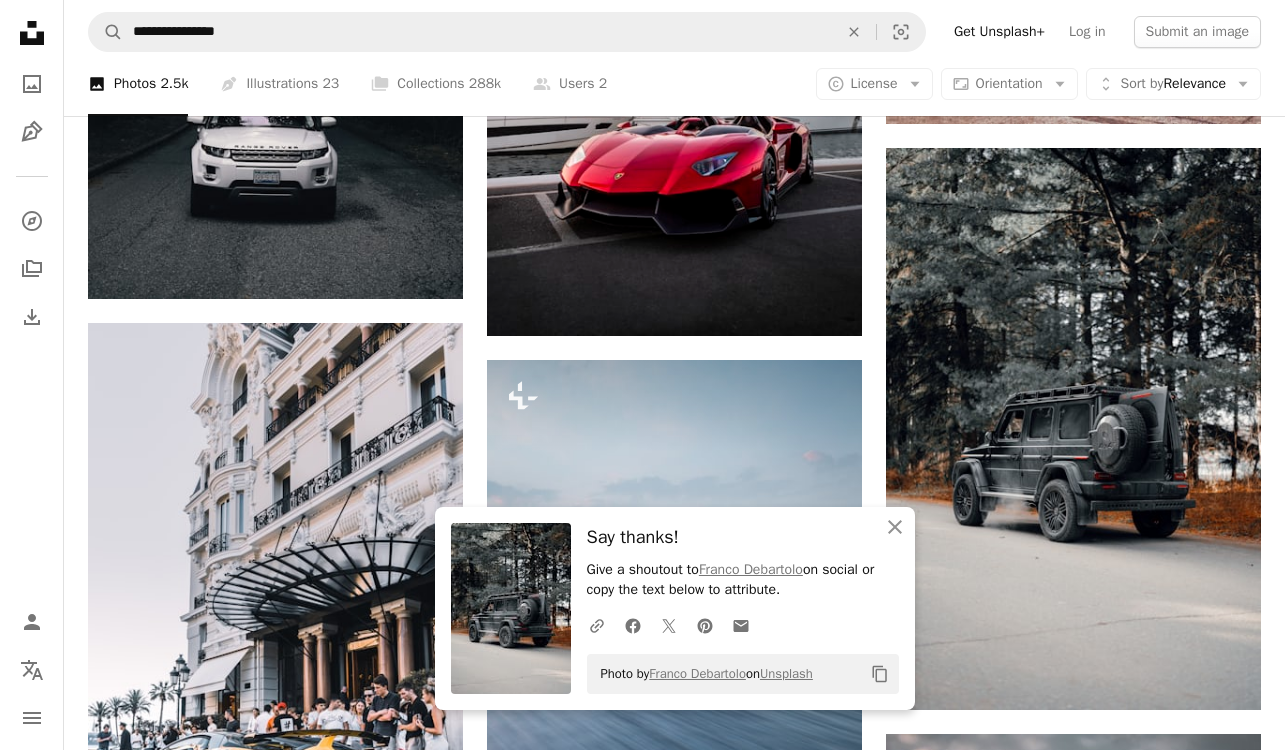 click on "Plus sign for Unsplash+ A heart A plus sign Getty Images For Unsplash+ A lock Download A heart A plus sign [FIRST] [LAST] Available for hire A checkmark inside of a circle Arrow pointing down A heart A plus sign [FIRST] [LAST] Available for hire A checkmark inside of a circle Arrow pointing down A heart A plus sign [FIRST] [LAST] Available for hire A checkmark inside of a circle Arrow pointing down A heart A plus sign [FIRST] [LAST] Available for hire A checkmark inside of a circle Arrow pointing down A heart A plus sign [FIRST] [LAST] Available for hire A checkmark inside of a circle Arrow pointing down A heart A plus sign [FIRST] [LAST] Available for hire A checkmark inside of a circle Arrow pointing down A heart A plus sign [FIRST] [LAST] Available for hire A checkmark inside of a circle Arrow pointing down Learn More Plus sign for Unsplash+" at bounding box center (674, -7029) 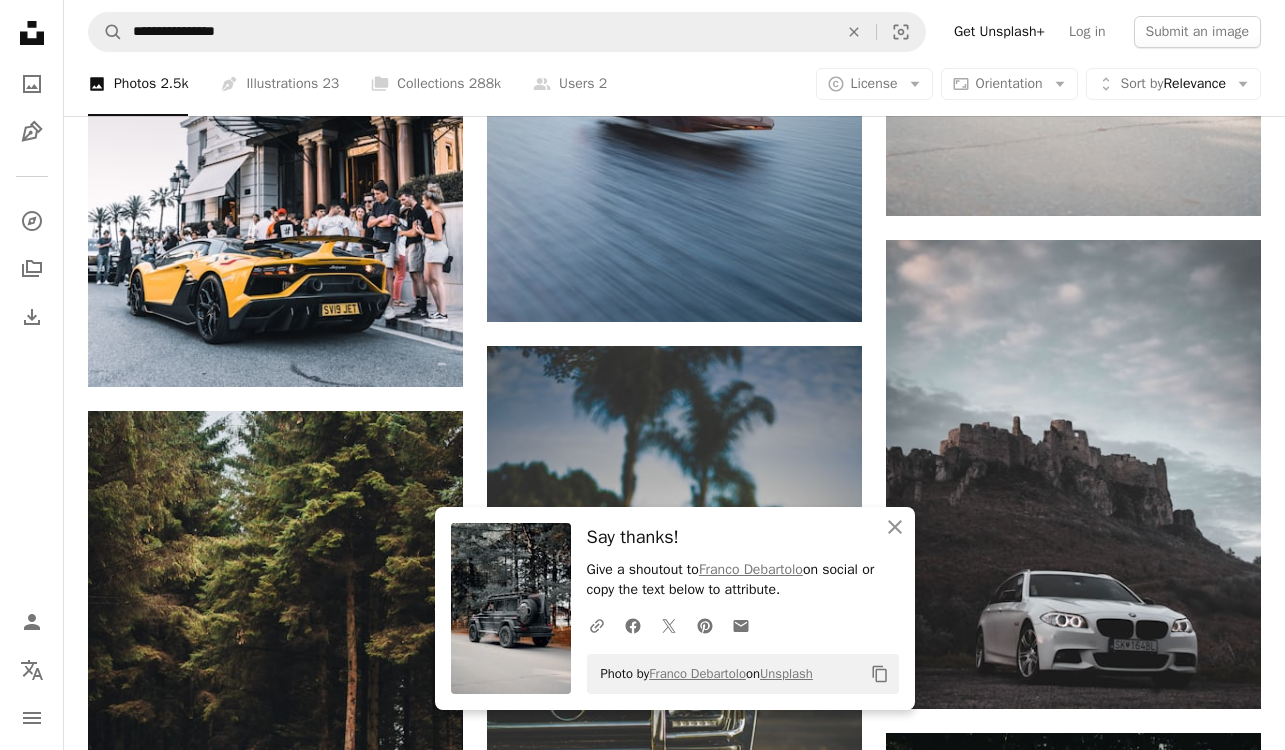 scroll, scrollTop: 21169, scrollLeft: 0, axis: vertical 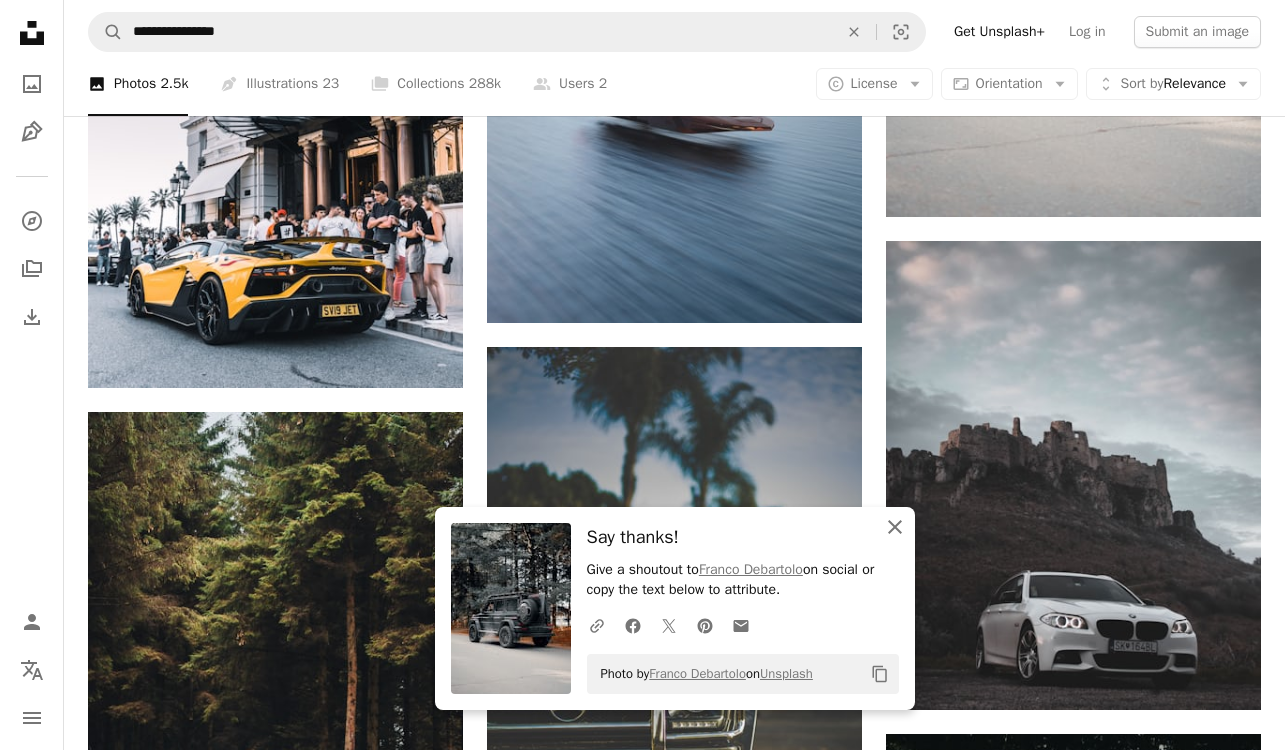 click on "An X shape" 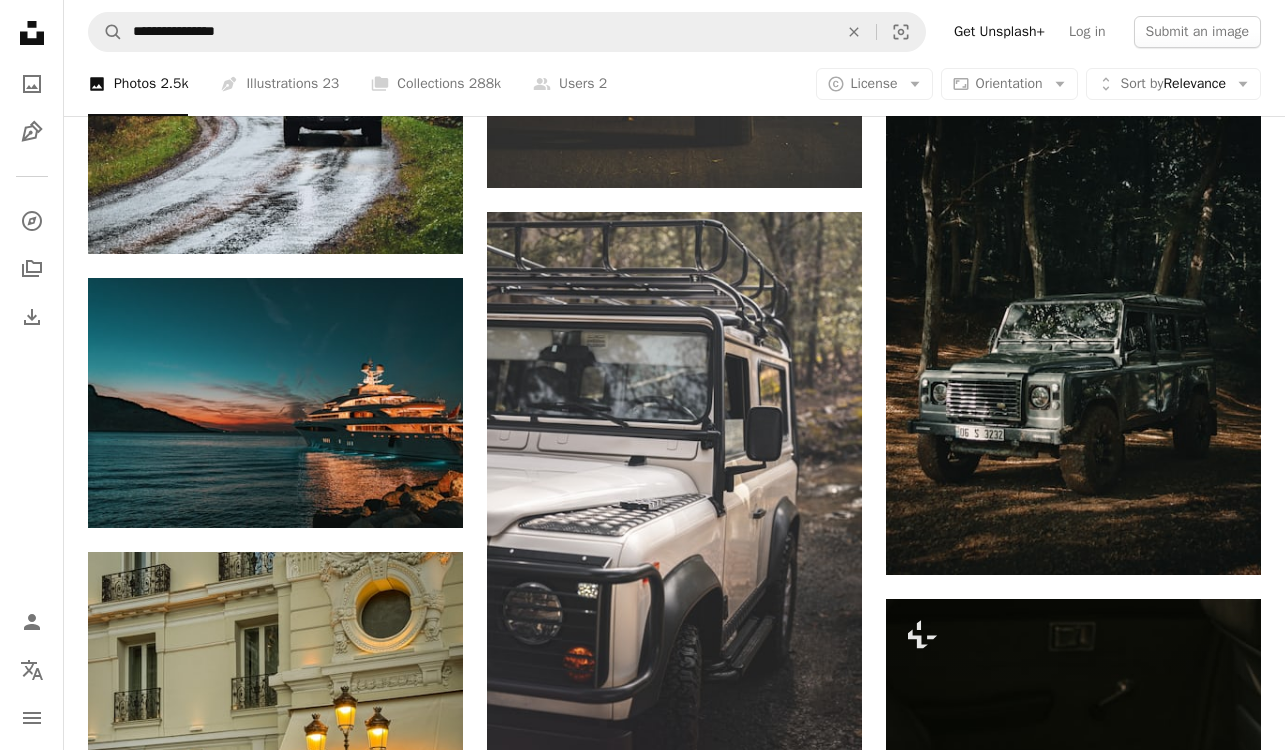 scroll, scrollTop: 21891, scrollLeft: 0, axis: vertical 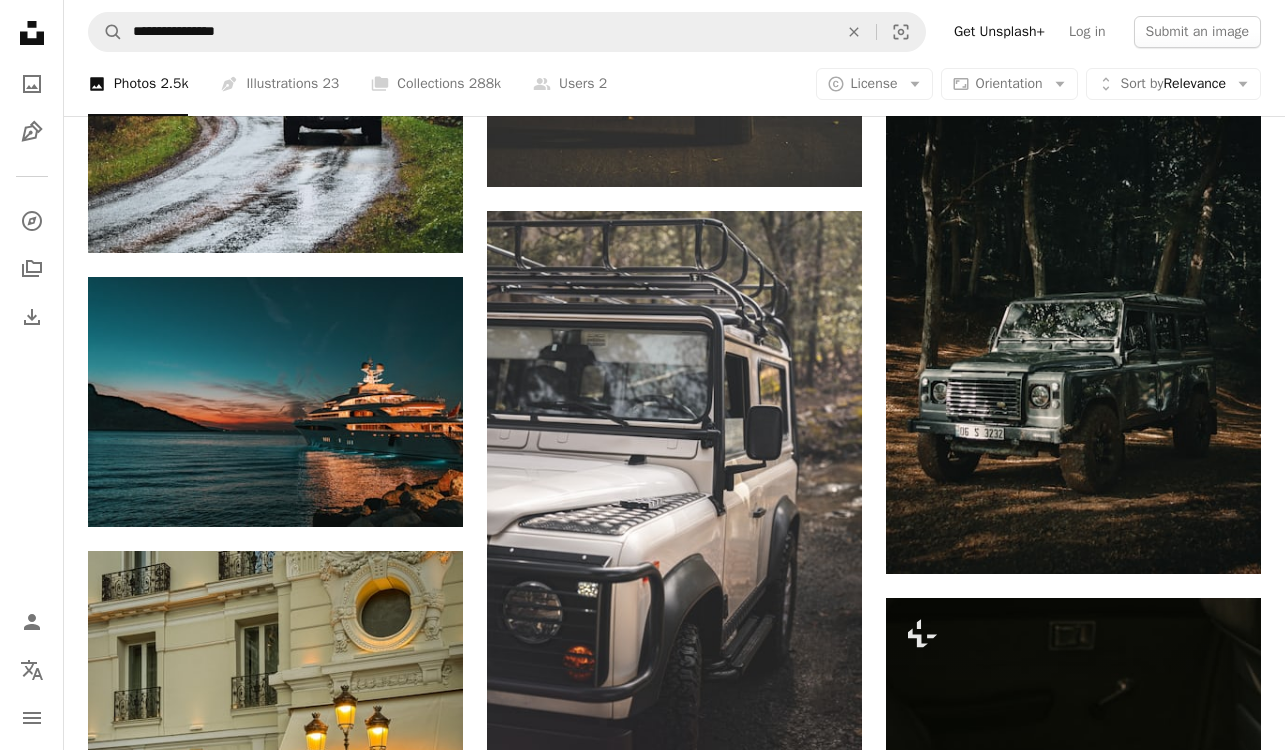 click on "Plus sign for Unsplash+ A heart A plus sign Getty Images For Unsplash+ A lock Download A heart A plus sign [FIRST] [LAST] Available for hire A checkmark inside of a circle Arrow pointing down A heart A plus sign [FIRST] [LAST] Available for hire A checkmark inside of a circle Arrow pointing down A heart A plus sign [FIRST] [LAST] Available for hire A checkmark inside of a circle Arrow pointing down A heart A plus sign [FIRST] [LAST] Available for hire A checkmark inside of a circle Arrow pointing down A heart A plus sign [FIRST] [LAST] Available for hire A checkmark inside of a circle Arrow pointing down A heart A plus sign [FIRST] [LAST] Available for hire A checkmark inside of a circle Arrow pointing down A heart A plus sign [FIRST] [LAST] Available for hire A checkmark inside of a circle Arrow pointing down Learn More Plus sign for Unsplash+" at bounding box center (674, -8244) 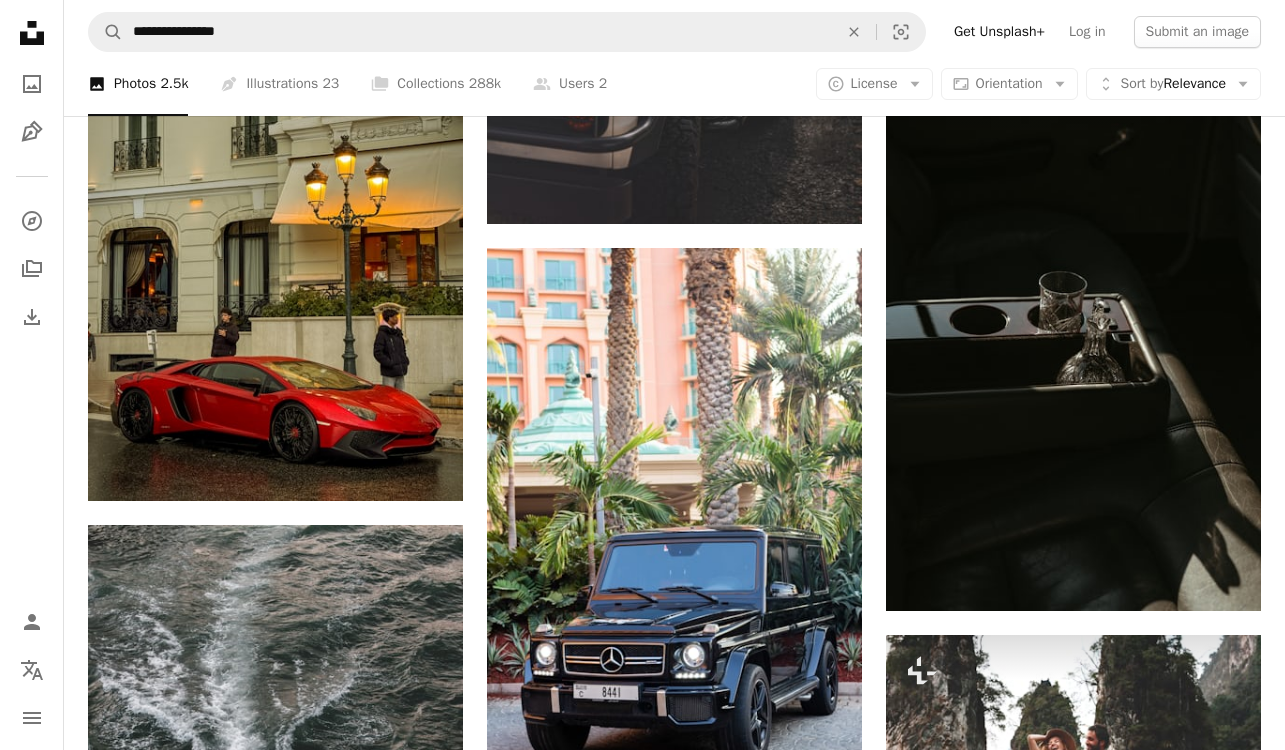 scroll, scrollTop: 22453, scrollLeft: 0, axis: vertical 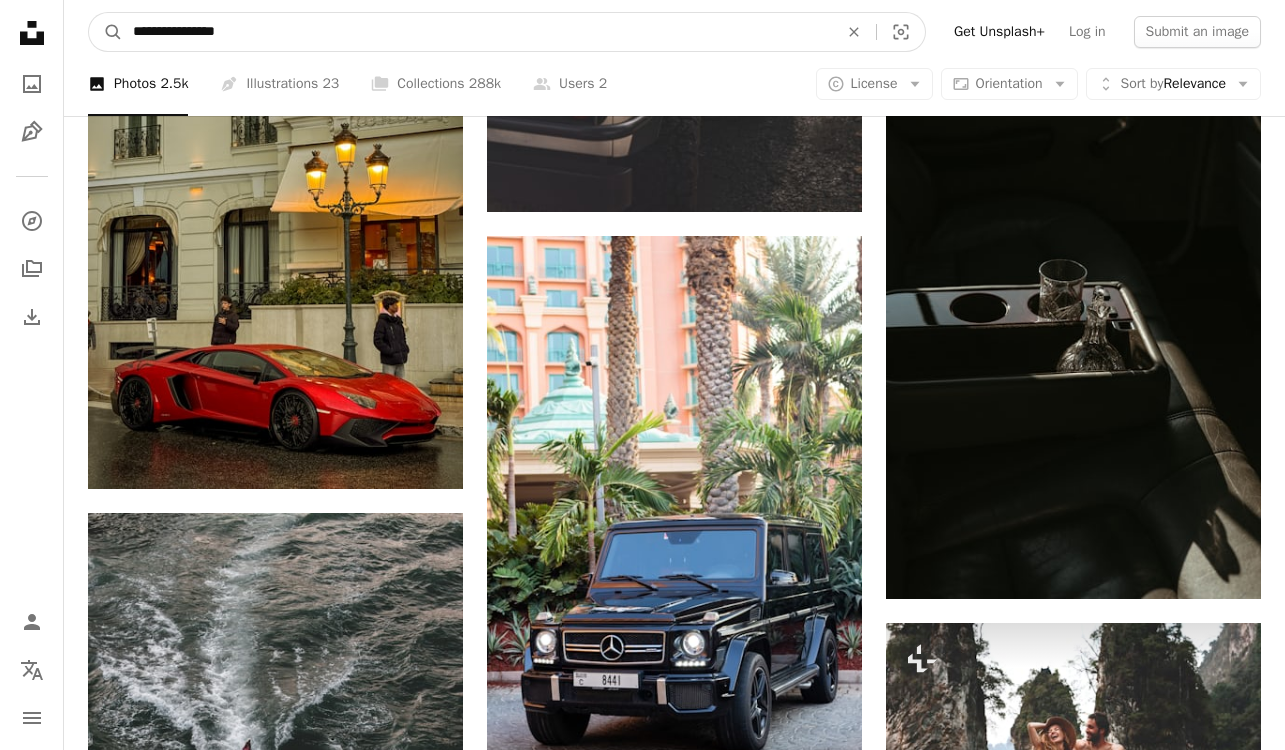 click on "**********" at bounding box center (477, 32) 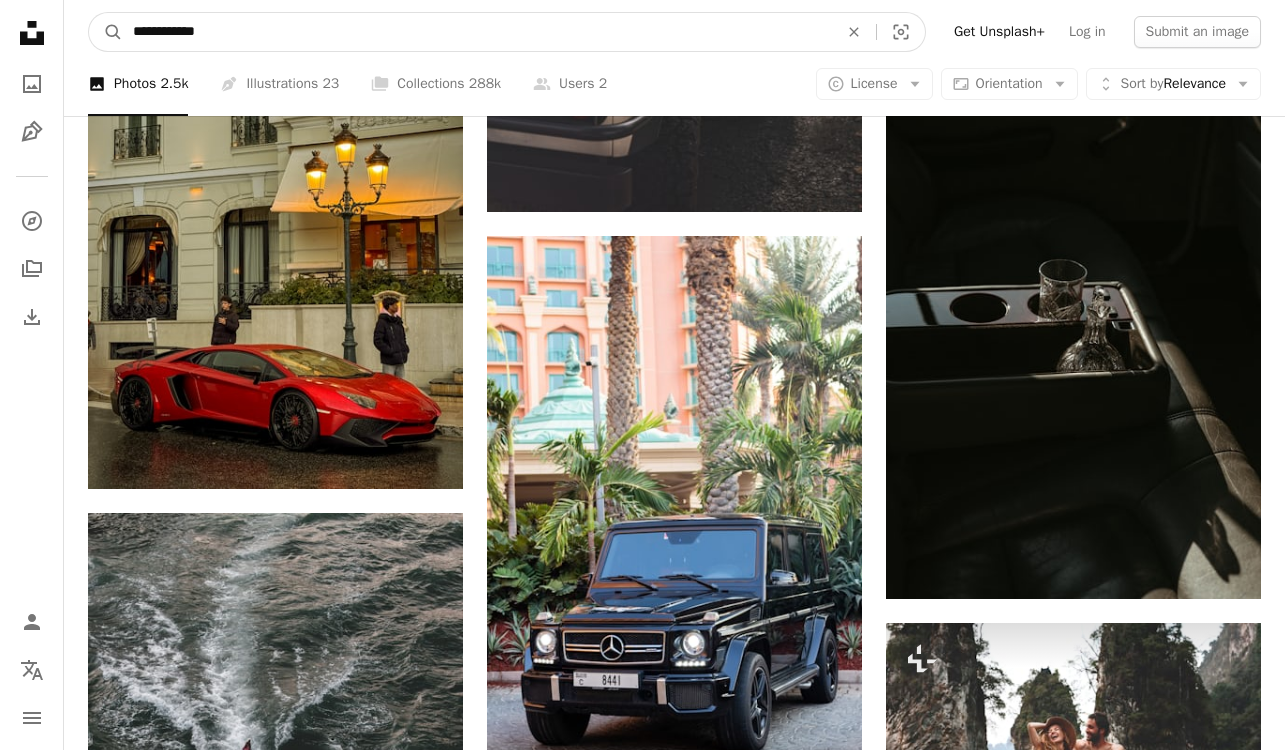 type on "**********" 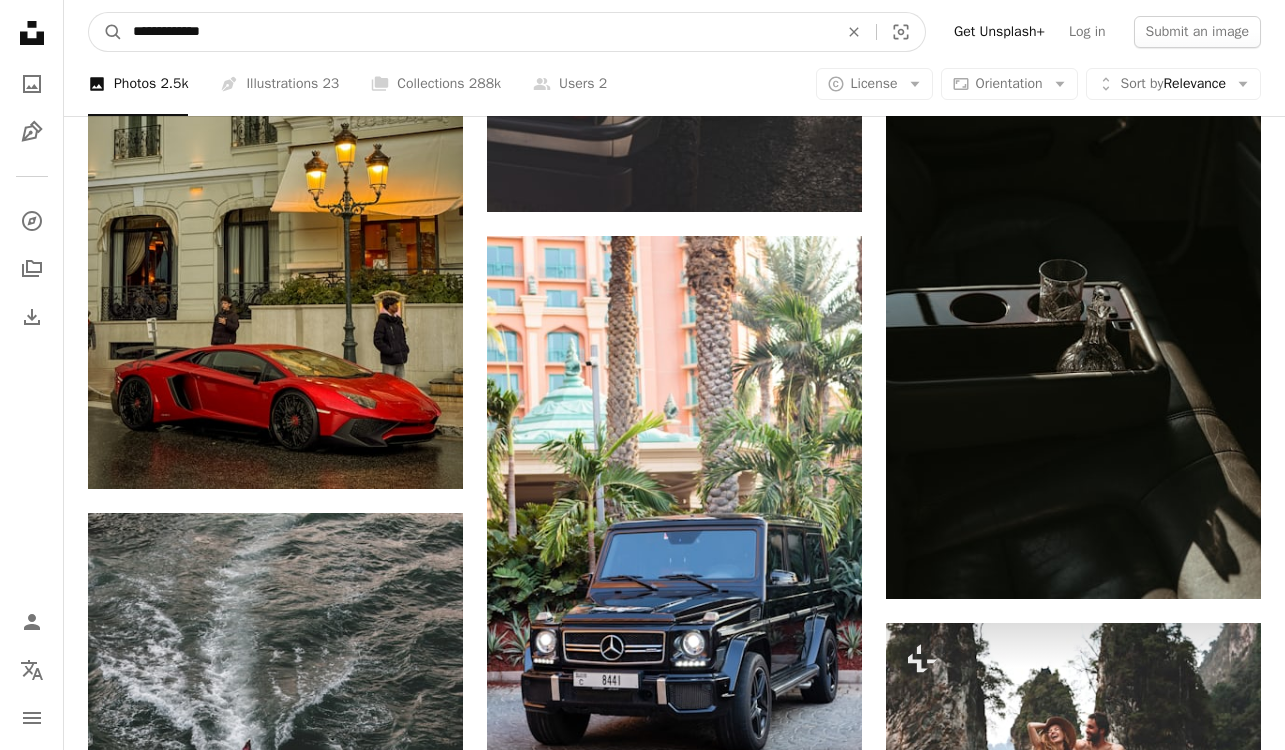 click on "A magnifying glass" at bounding box center (106, 32) 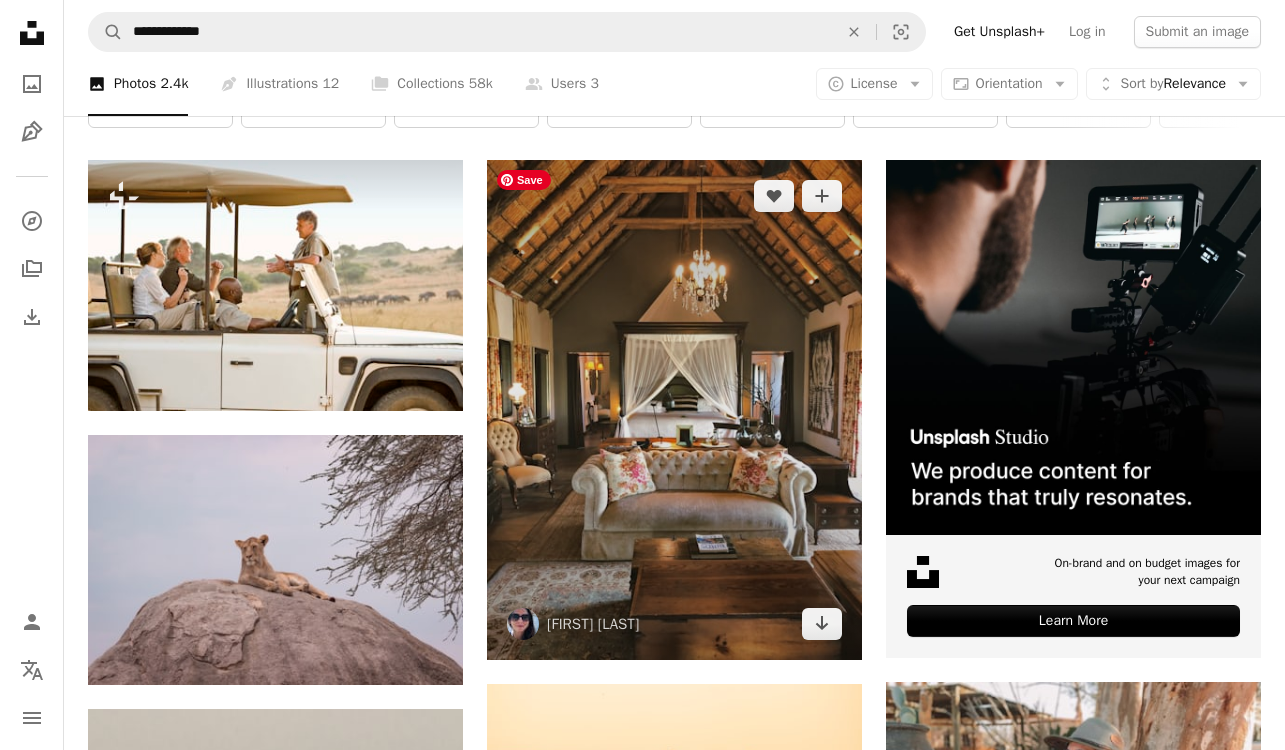 scroll, scrollTop: 338, scrollLeft: 0, axis: vertical 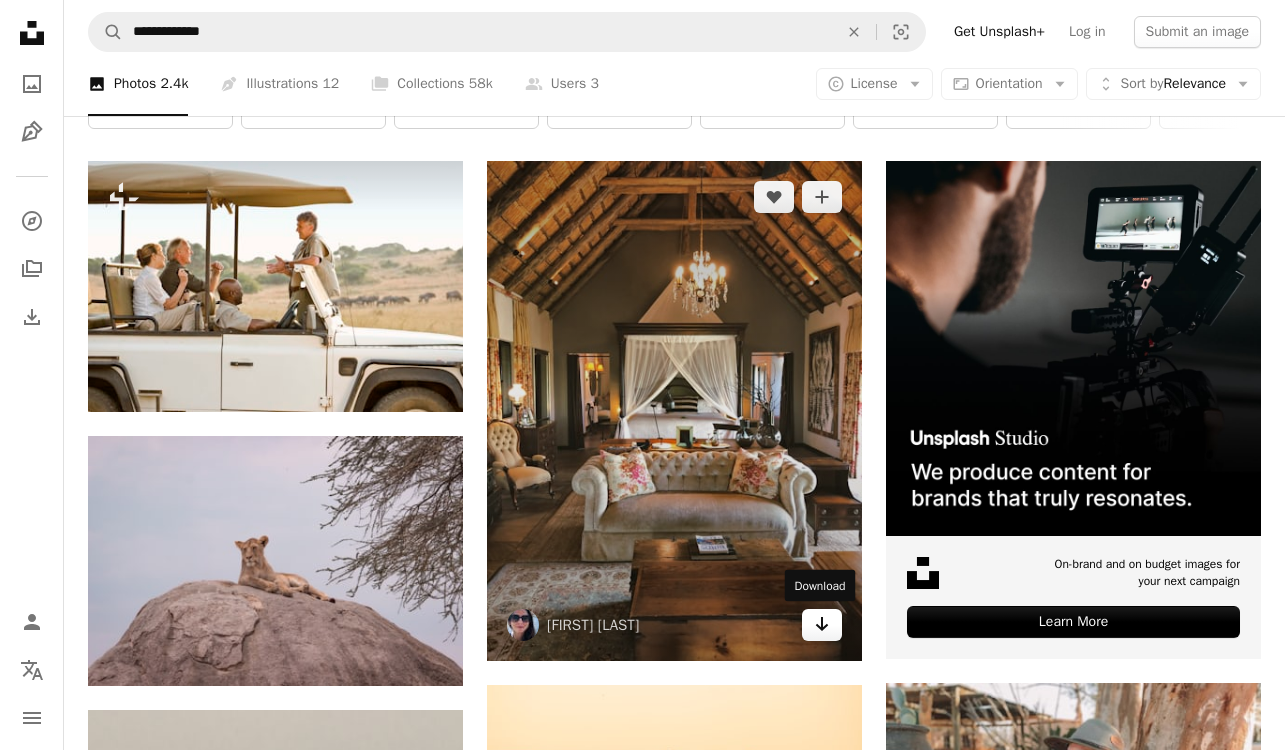 click on "Arrow pointing down" 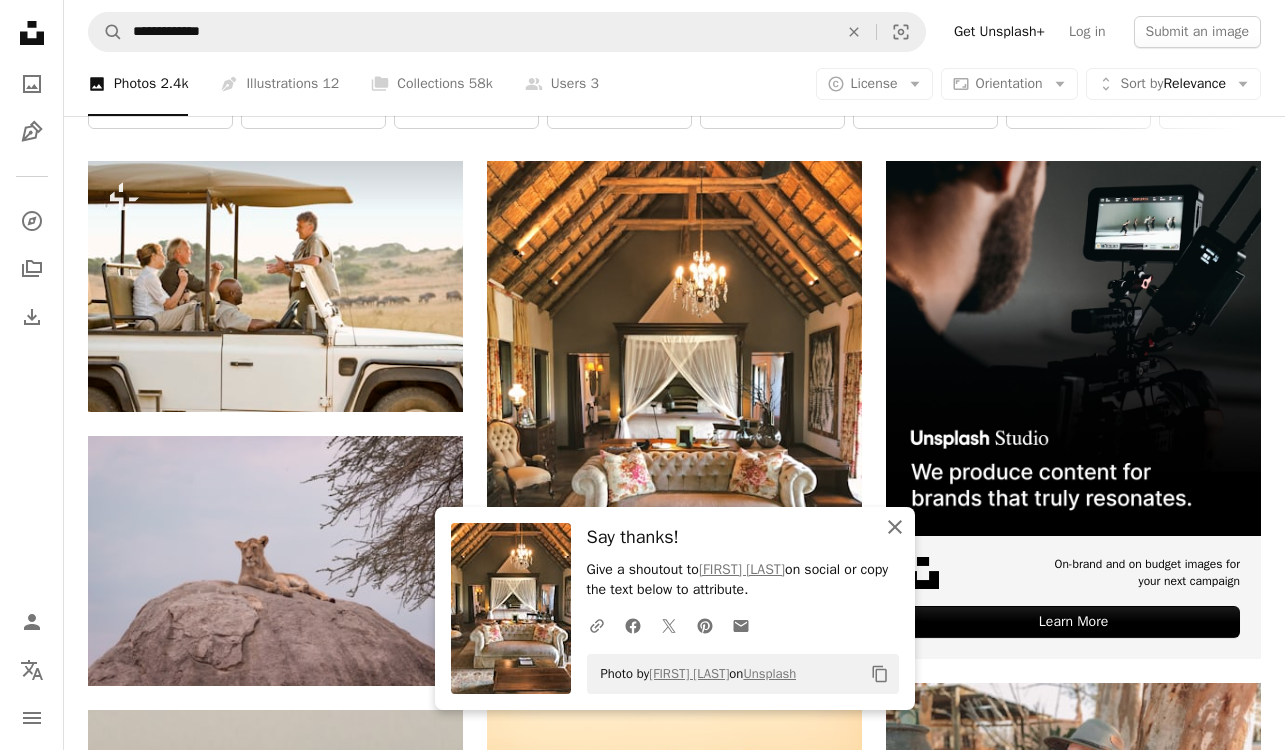 click on "An X shape" 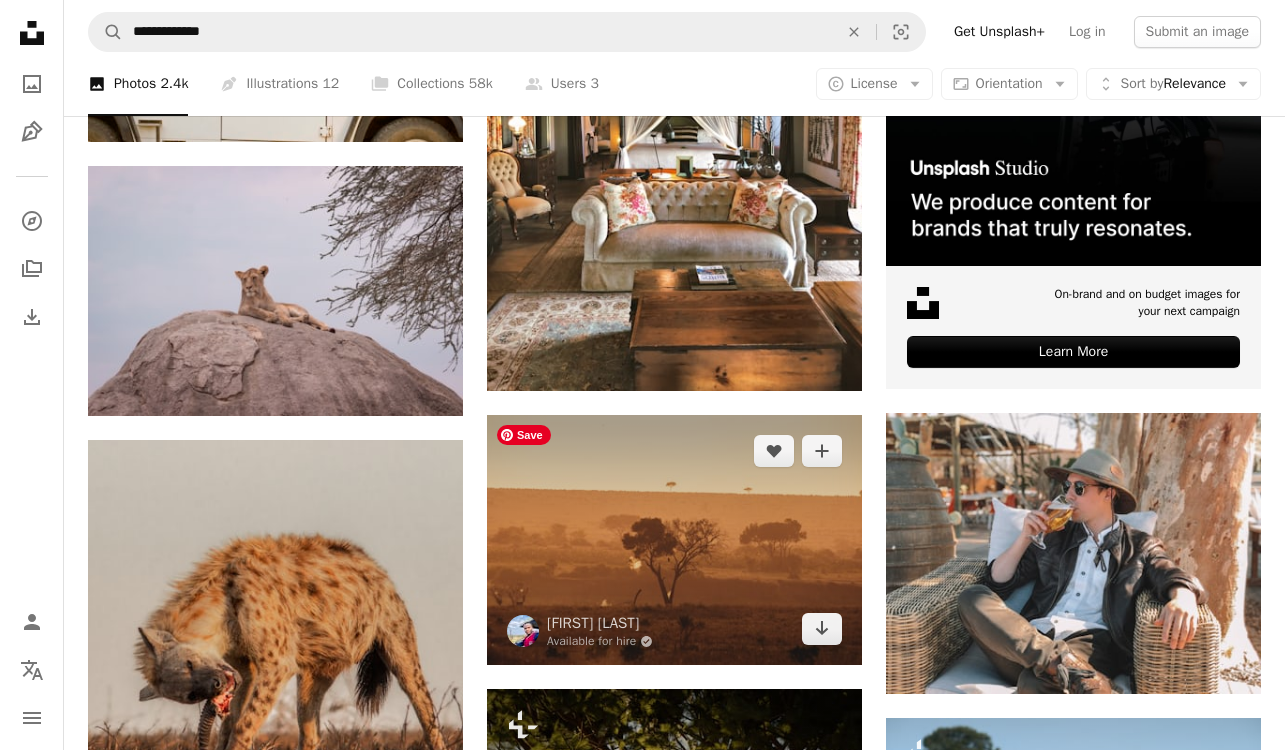 scroll, scrollTop: 642, scrollLeft: 0, axis: vertical 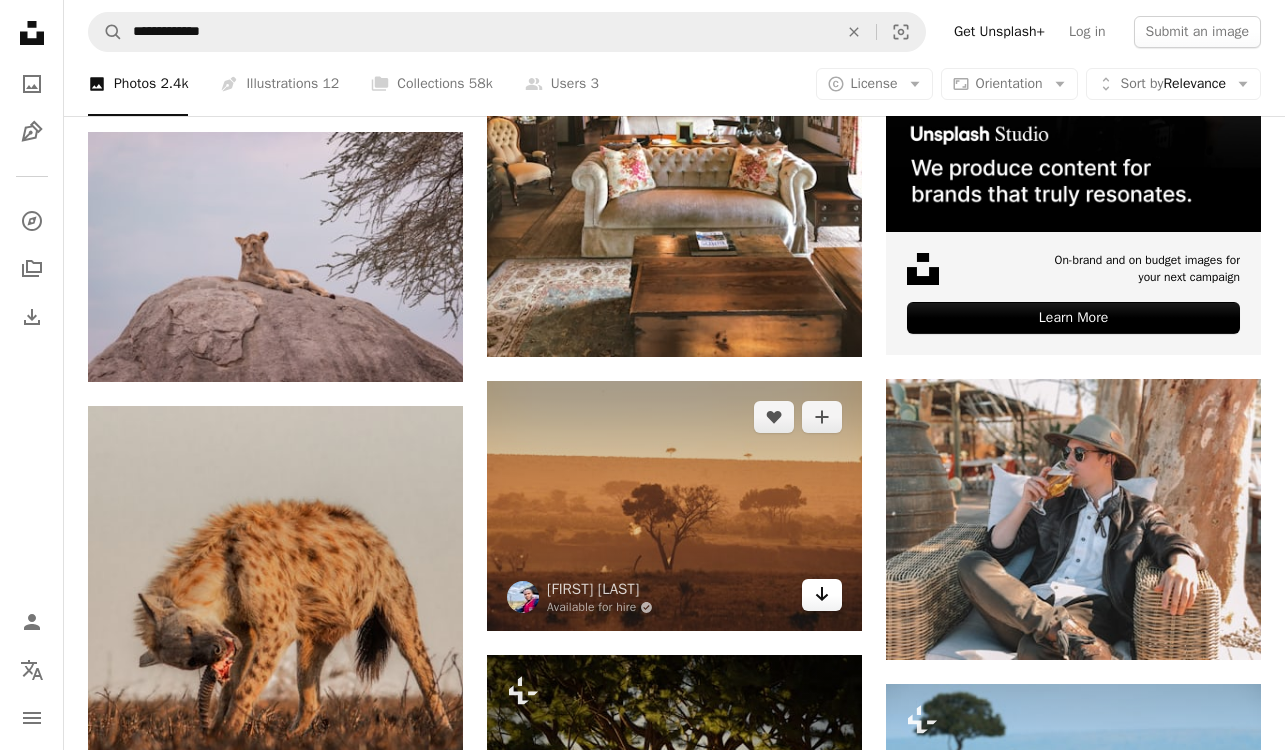 click 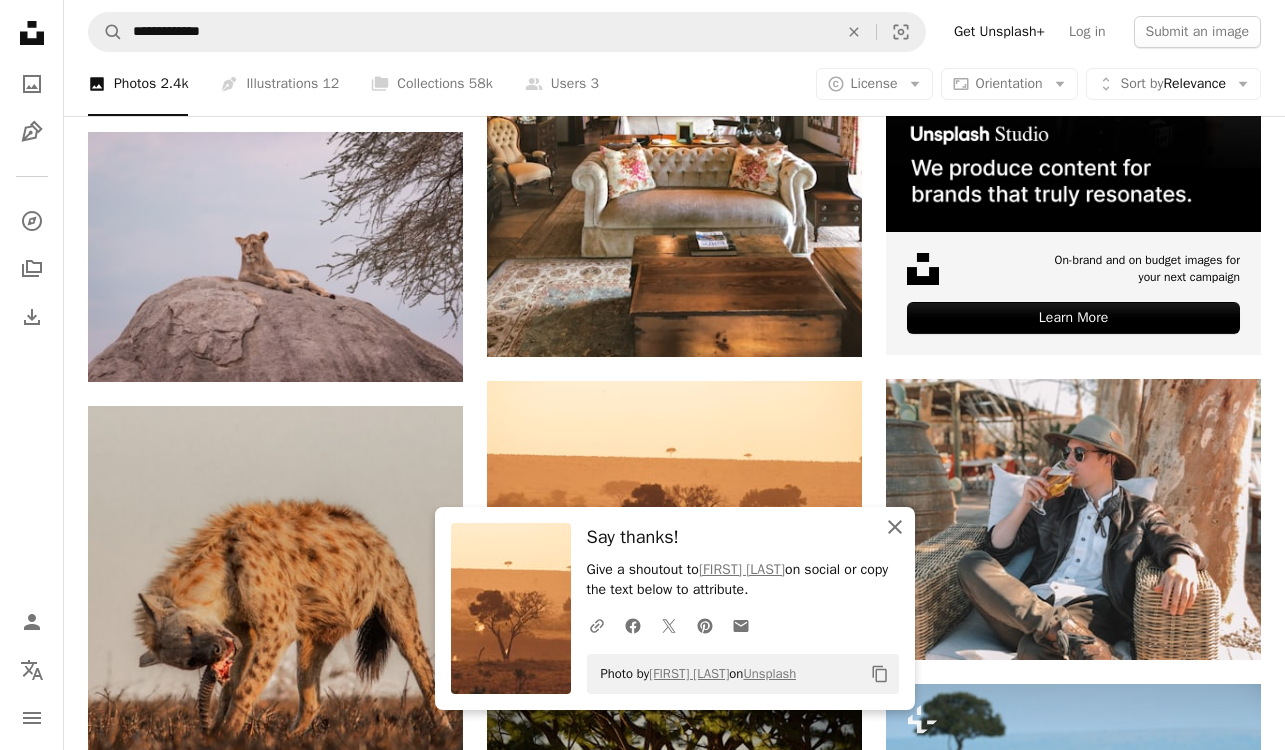 click on "An X shape" 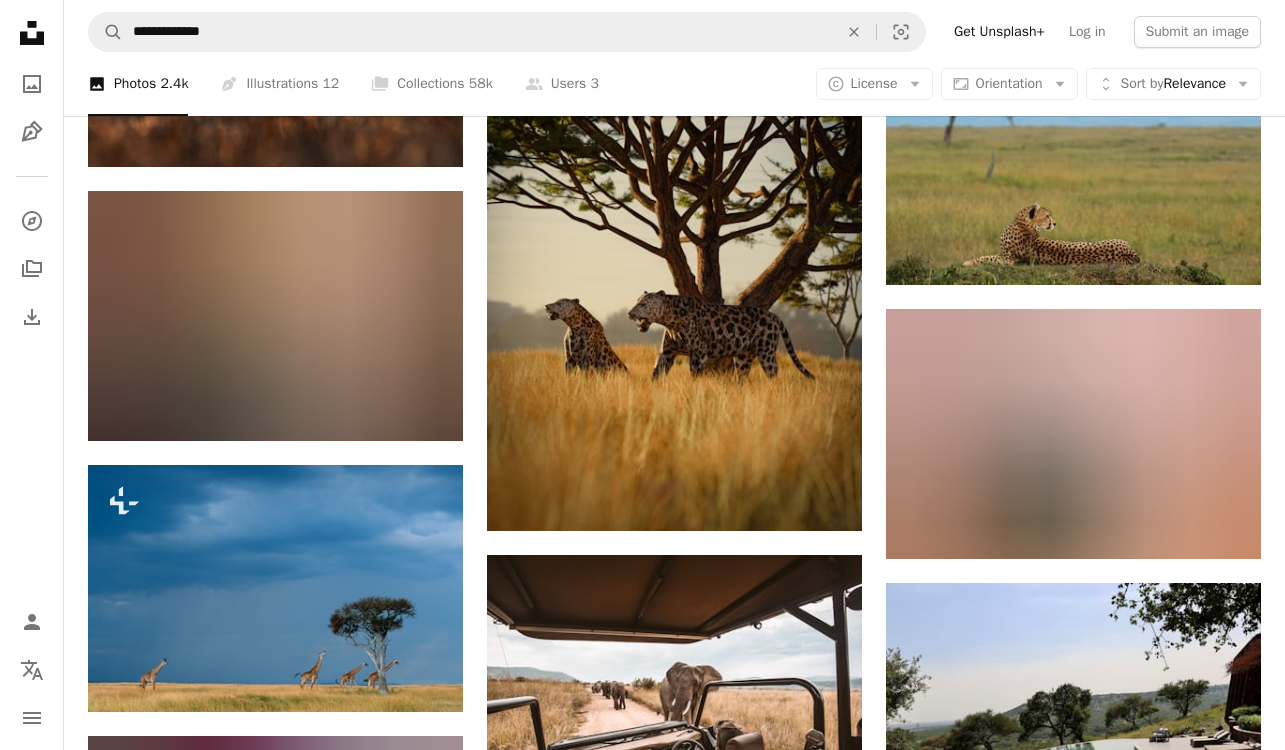 scroll, scrollTop: 1294, scrollLeft: 0, axis: vertical 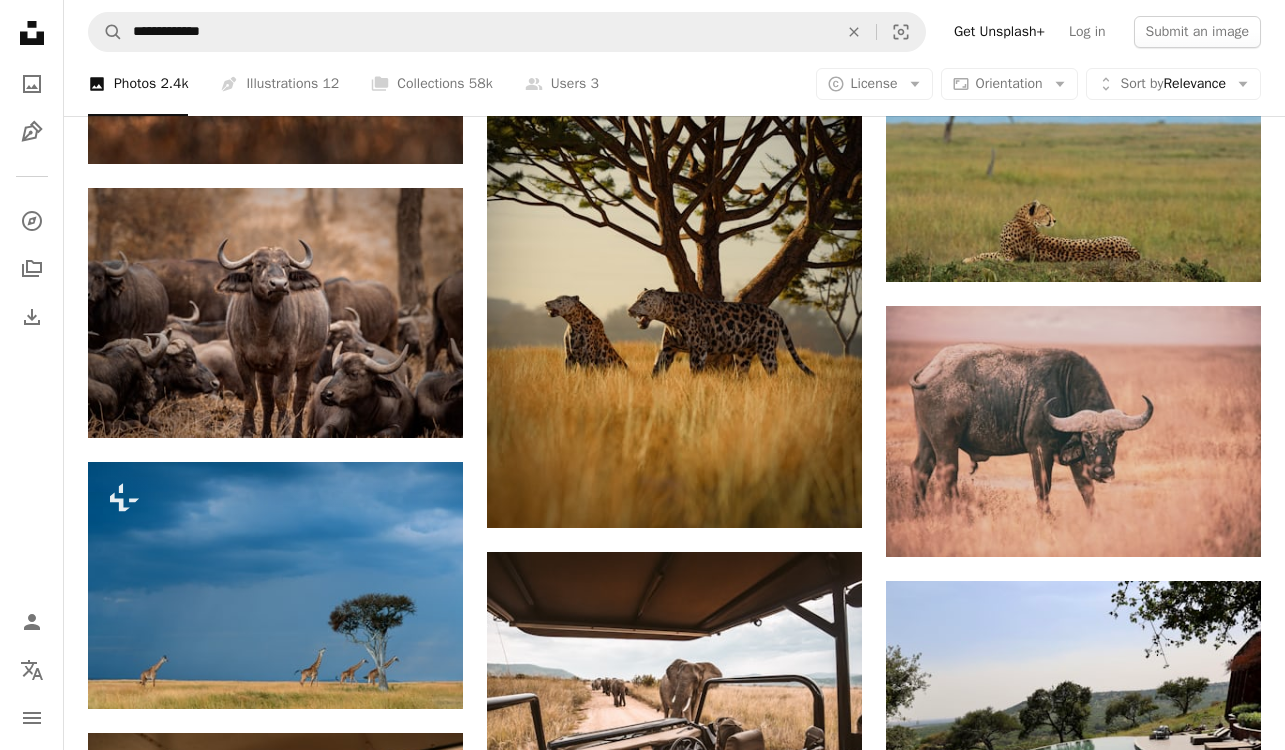 click on "Plus sign for Unsplash+ A heart A plus sign Getty Images For Unsplash+ A lock Download A heart A plus sign [FIRST] [LAST] Available for hire A checkmark inside of a circle Arrow pointing down A heart A plus sign [FIRST] [LAST] Available for hire A checkmark inside of a circle Arrow pointing down A heart A plus sign [FIRST] [LAST] Available for hire A checkmark inside of a circle Arrow pointing down Plus sign for Unsplash+ A heart A plus sign Getty Images For Unsplash+ A lock Download A heart A plus sign [FIRST] [LAST] Arrow pointing down A heart A plus sign [FIRST] [LAST] Available for hire A checkmark inside of a circle Arrow pointing down Plus sign for Unsplash+ A heart A plus sign Getty Images For Unsplash+ A lock Download A heart A plus sign [FIRST] [LAST] Arrow pointing down Plus sign for Unsplash+ A heart A plus sign [FIRST] [LAST] For Unsplash+ A lock Download A heart A plus sign [FIRST] [LAST] Arrow pointing down Plus sign for Unsplash+ A heart A plus sign Getty Images For Unsplash+ A lock For" at bounding box center (674, 726) 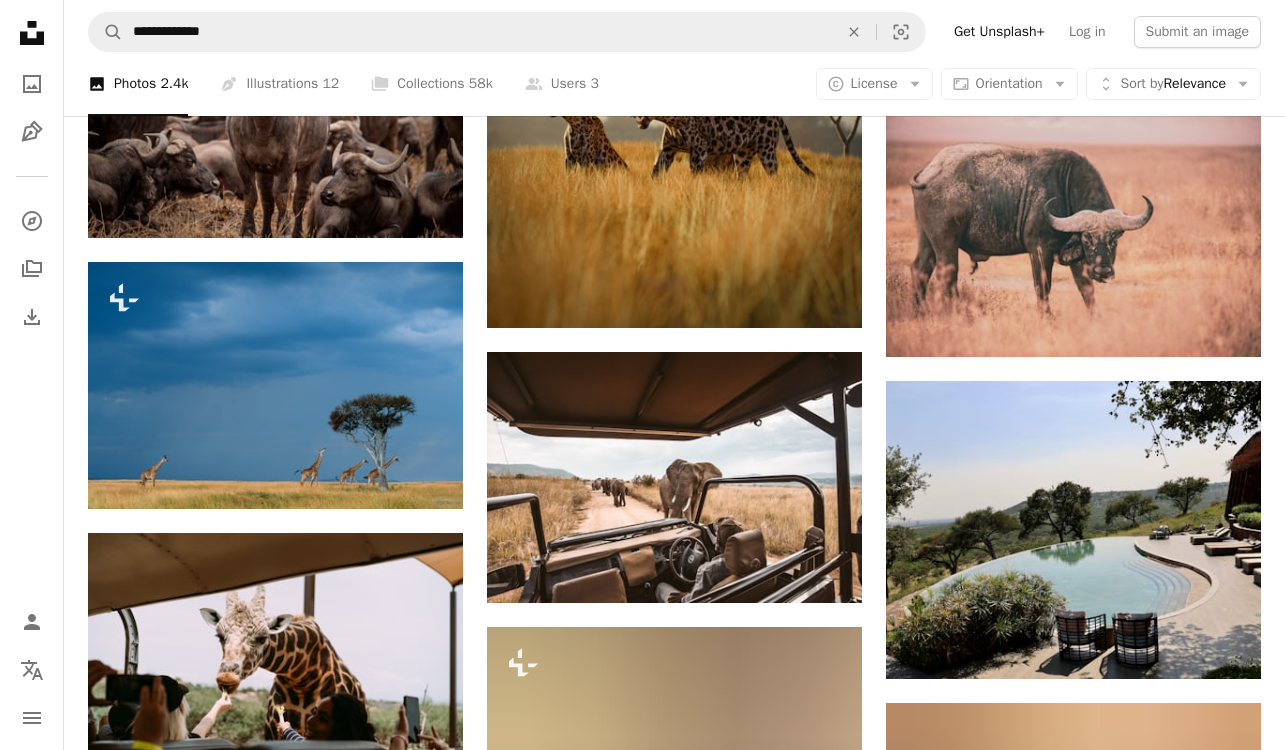 scroll, scrollTop: 1500, scrollLeft: 0, axis: vertical 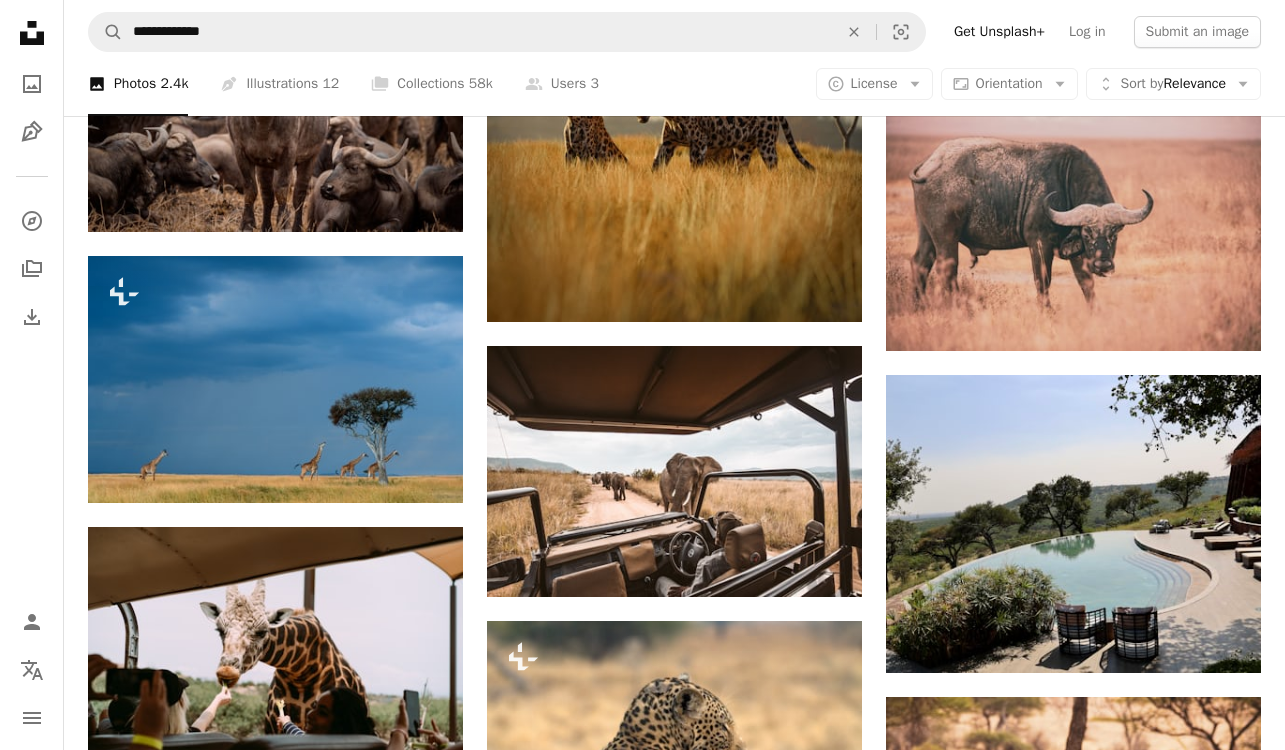 click on "Plus sign for Unsplash+ A heart A plus sign Getty Images For Unsplash+ A lock Download A heart A plus sign [FIRST] [LAST] Available for hire A checkmark inside of a circle Arrow pointing down A heart A plus sign [FIRST] [LAST] Available for hire A checkmark inside of a circle Arrow pointing down A heart A plus sign [FIRST] [LAST] Available for hire A checkmark inside of a circle Arrow pointing down Plus sign for Unsplash+ A heart A plus sign Getty Images For Unsplash+ A lock Download A heart A plus sign [FIRST] [LAST] Arrow pointing down A heart A plus sign [FIRST] [LAST] Available for hire A checkmark inside of a circle Arrow pointing down Plus sign for Unsplash+ A heart A plus sign Getty Images For Unsplash+ A lock Download A heart A plus sign [FIRST] [LAST] Arrow pointing down Plus sign for Unsplash+ A heart A plus sign [FIRST] [LAST] For Unsplash+ A lock Download A heart A plus sign [FIRST] [LAST] Arrow pointing down Plus sign for Unsplash+ A heart A plus sign Getty Images For Unsplash+ A lock For" at bounding box center [674, 521] 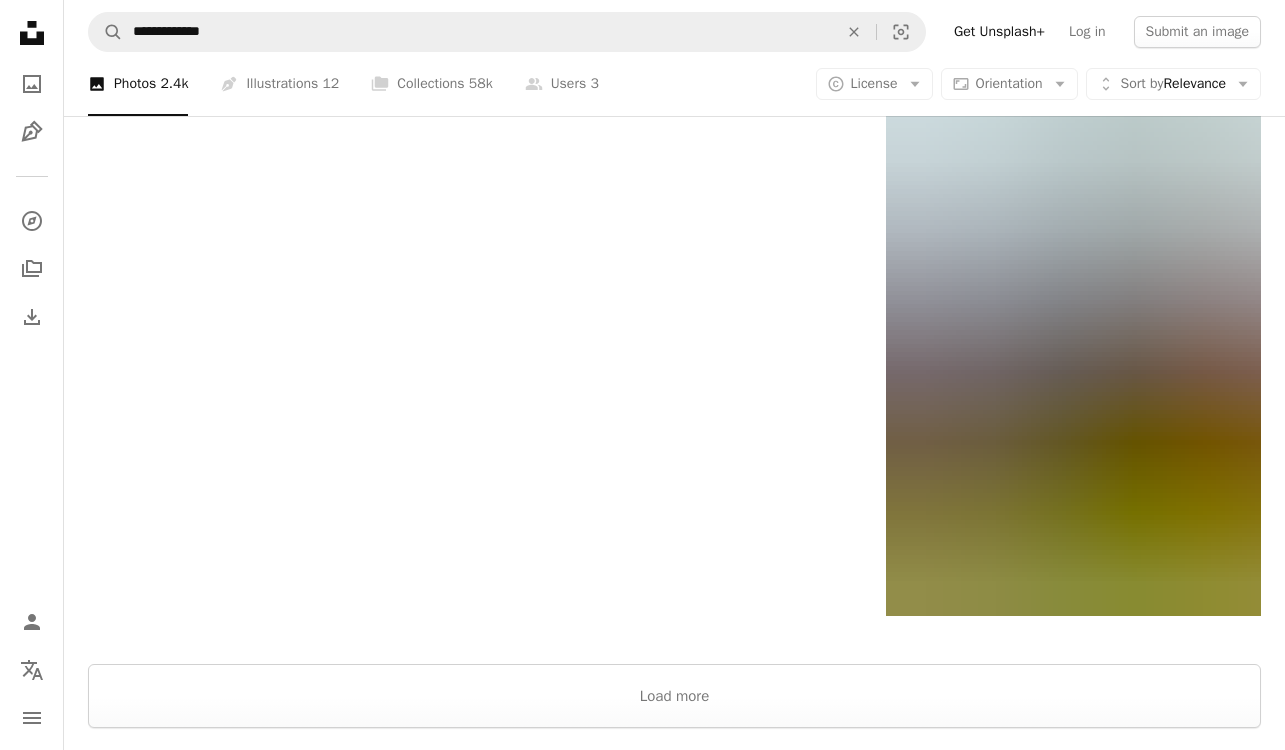 scroll, scrollTop: 3057, scrollLeft: 0, axis: vertical 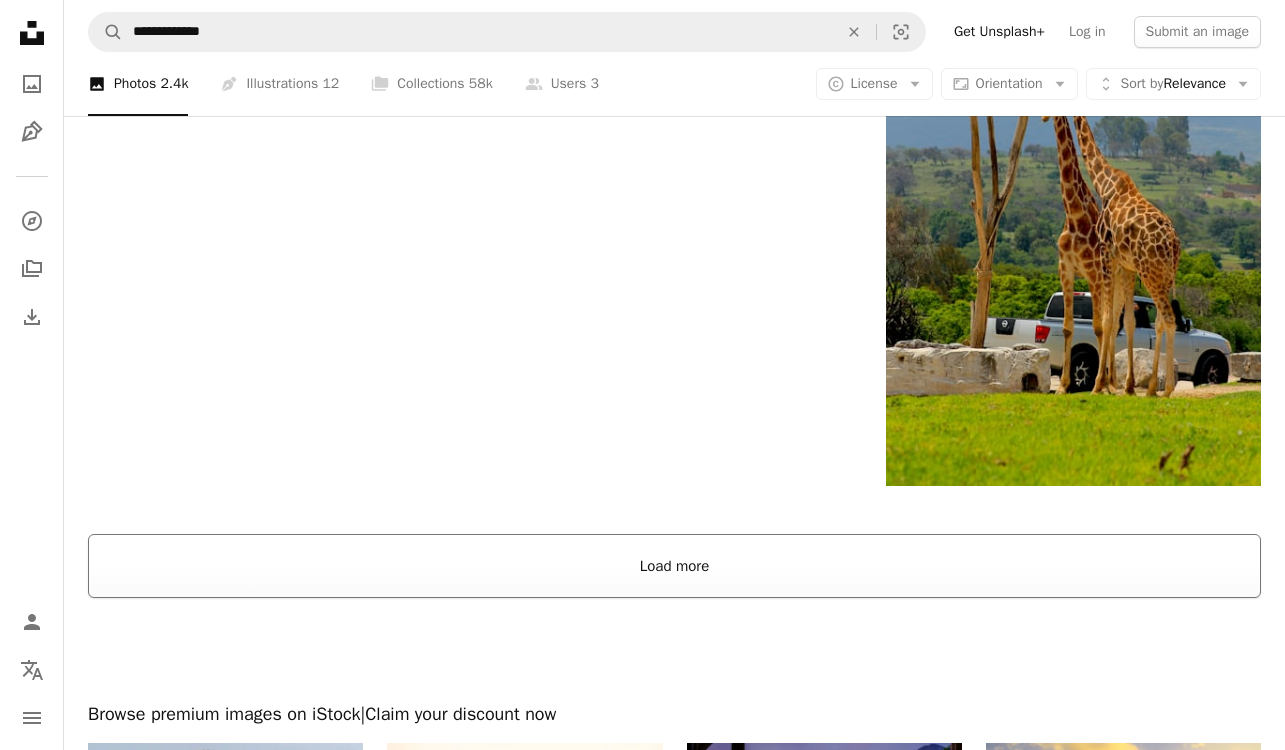 click on "Load more" at bounding box center [674, 566] 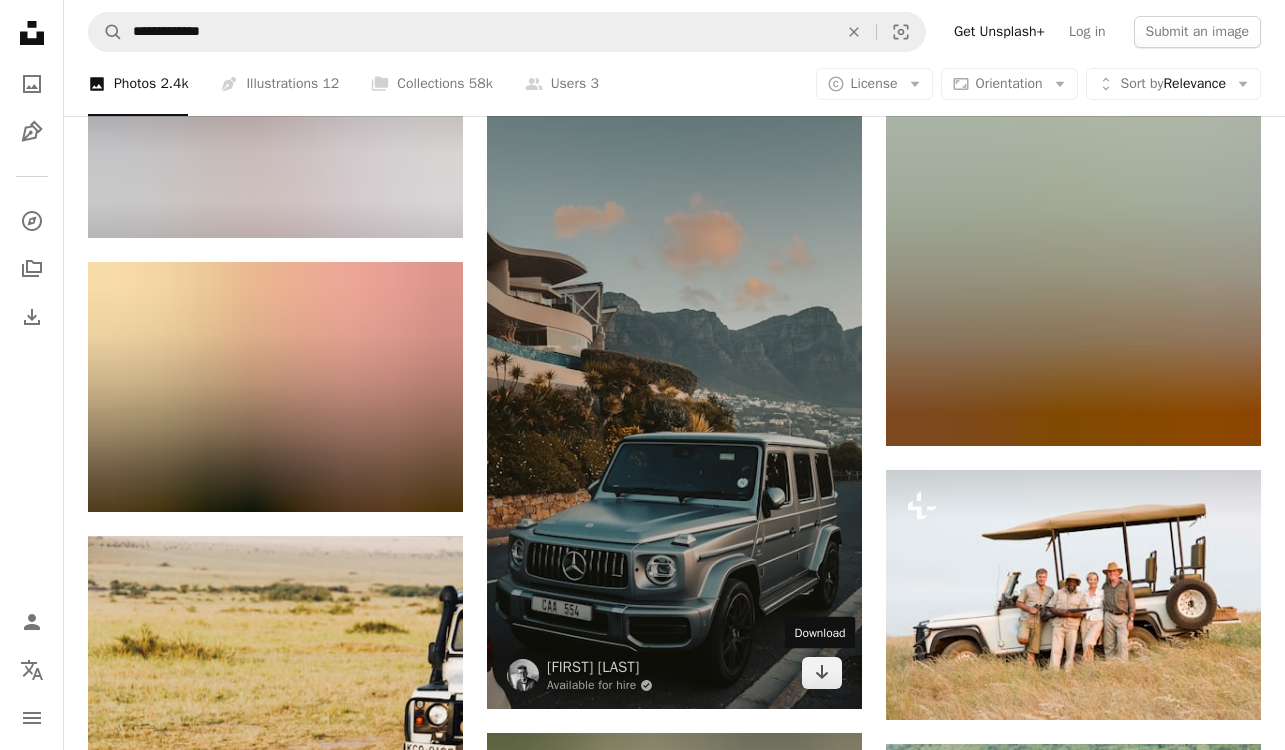 scroll, scrollTop: 4231, scrollLeft: 0, axis: vertical 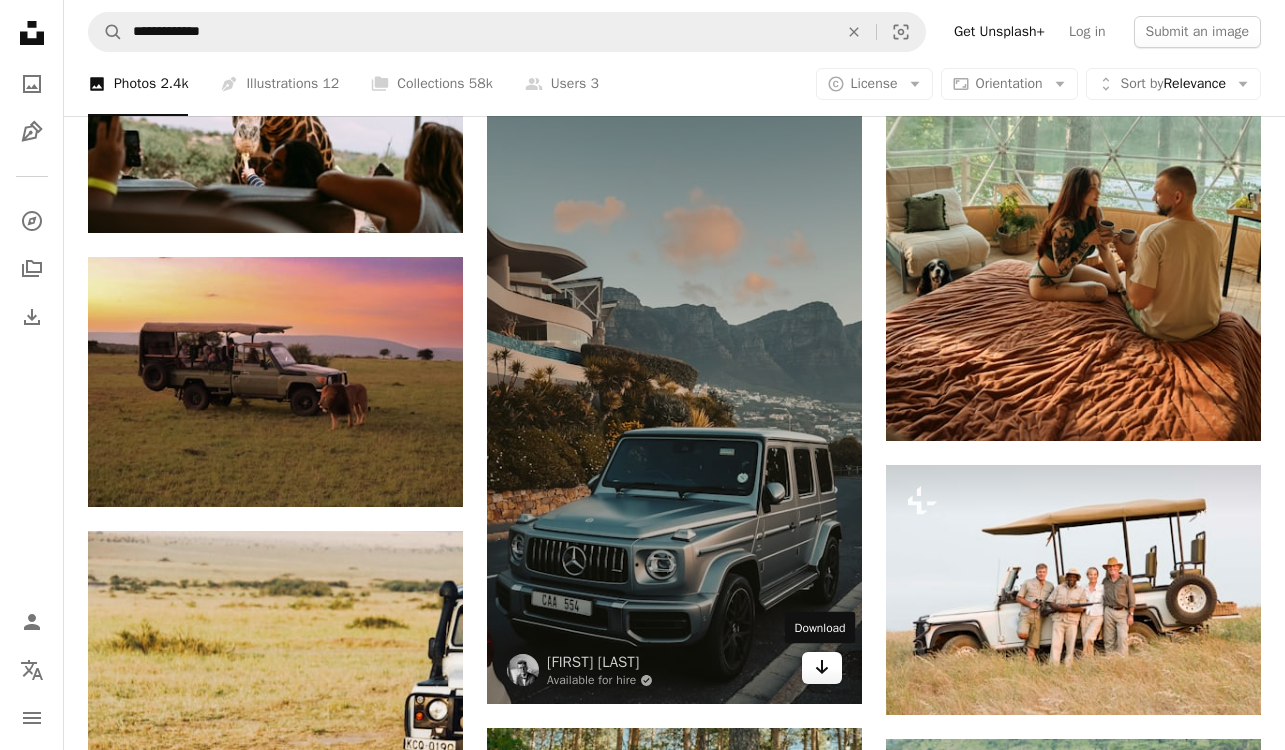 click on "Arrow pointing down" 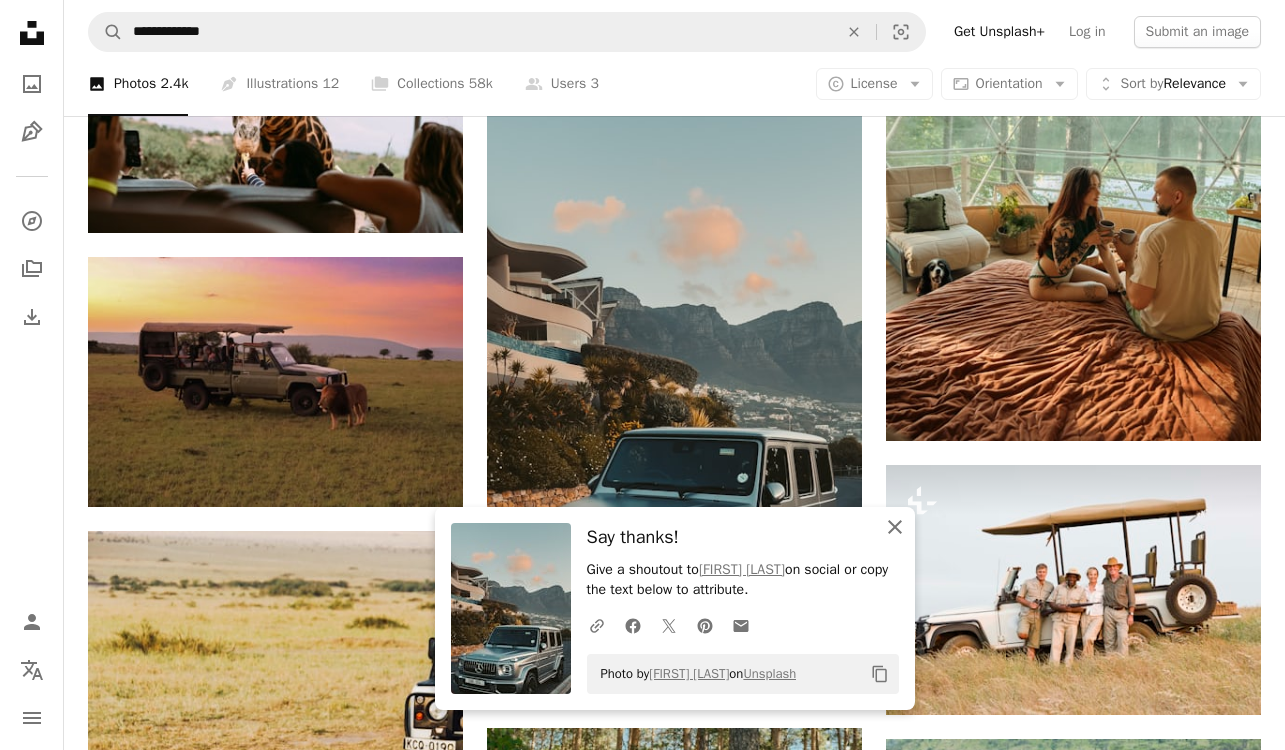 click on "An X shape" 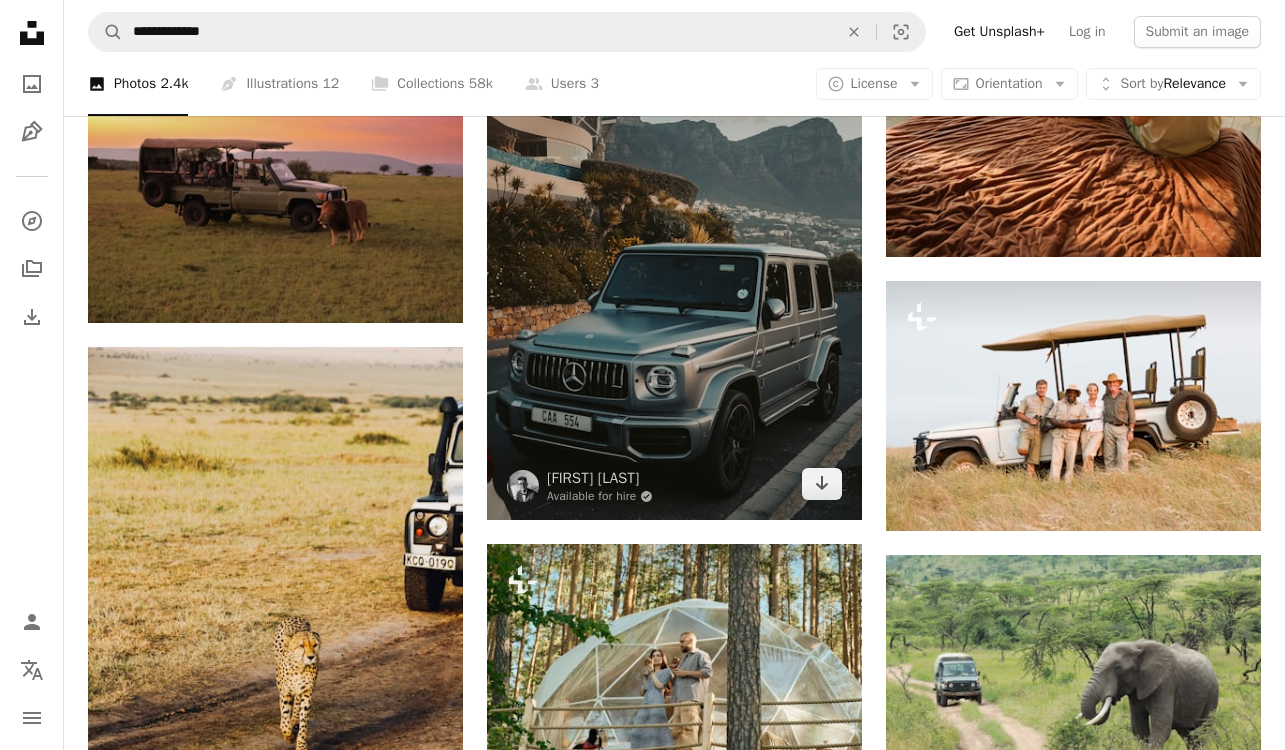 scroll, scrollTop: 4419, scrollLeft: 0, axis: vertical 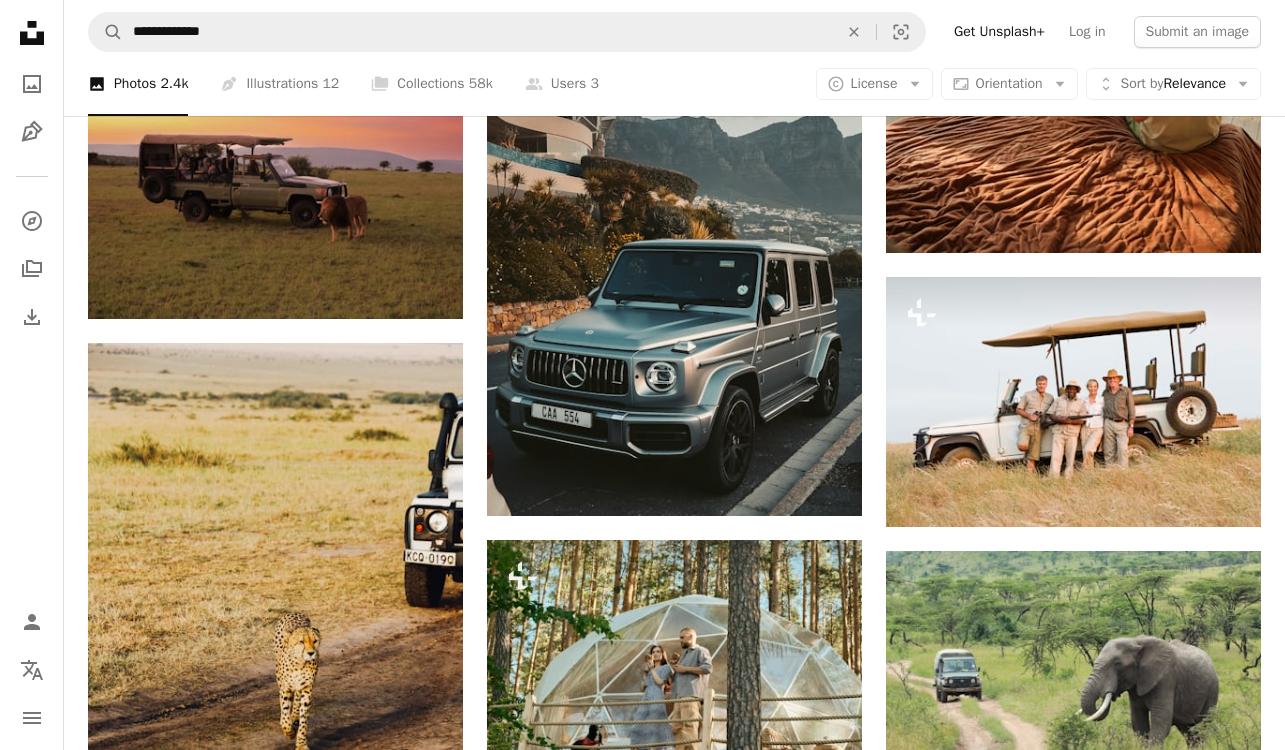 click on "Plus sign for Unsplash+ A heart A plus sign Getty Images For Unsplash+ A lock Download A heart A plus sign [FIRST] [LAST] Available for hire A checkmark inside of a circle Arrow pointing down A heart A plus sign [FIRST] [LAST] Available for hire A checkmark inside of a circle Arrow pointing down A heart A plus sign [FIRST] [LAST] Available for hire A checkmark inside of a circle Arrow pointing down Plus sign for Unsplash+ A heart A plus sign Getty Images For Unsplash+ A lock Download A heart A plus sign [FIRST] [LAST] Arrow pointing down A heart A plus sign [FIRST] [LAST] Available for hire A checkmark inside of a circle Arrow pointing down Plus sign for Unsplash+ A heart A plus sign Getty Images For Unsplash+ A lock Download A heart A plus sign [FIRST] [LAST] Arrow pointing down Plus sign for Unsplash+ A heart A plus sign [FIRST] [LAST] For Unsplash+ A lock Download A heart A plus sign [FIRST] [LAST] Available for hire A checkmark inside of a circle Arrow pointing down Plus sign for Unsplash+ A heart A plus sign [FIRST] [LAST] For Unsplash+ A lock Download The best in on-brand content creation Learn More A heart A plus sign [FIRST] [LAST]" at bounding box center (674, 71) 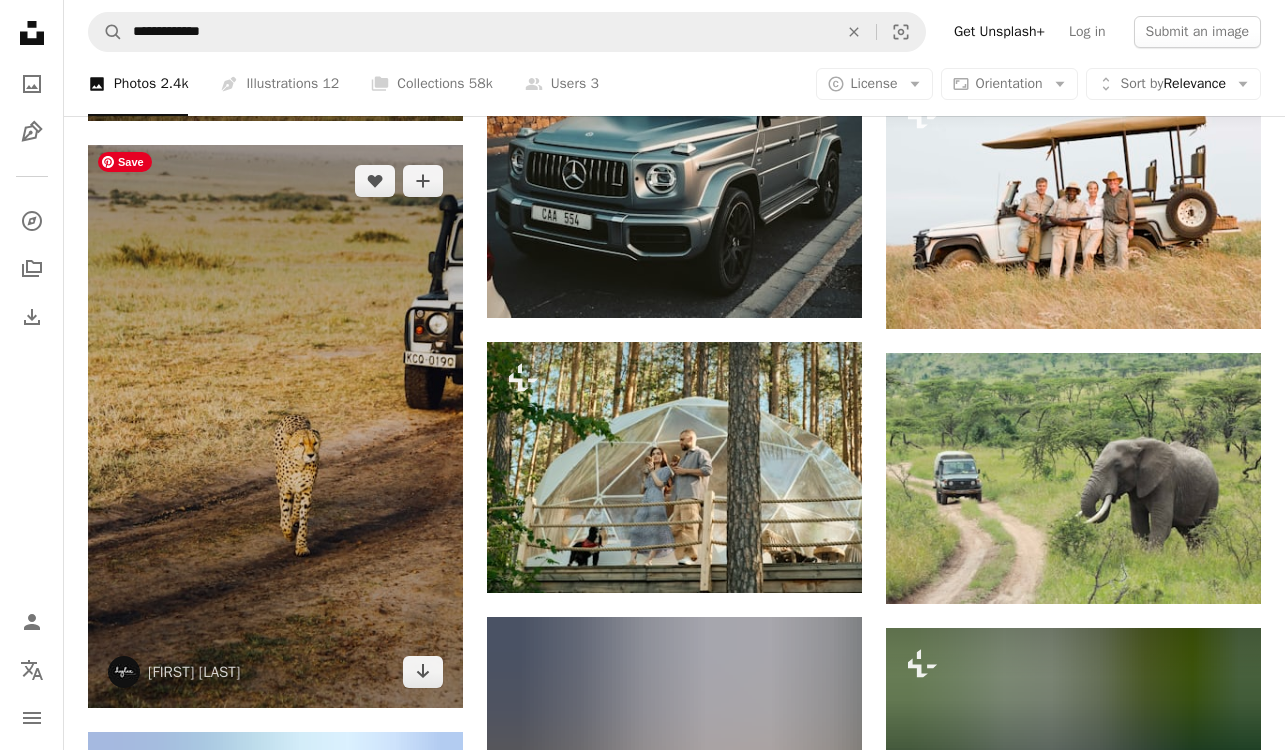 scroll, scrollTop: 4630, scrollLeft: 0, axis: vertical 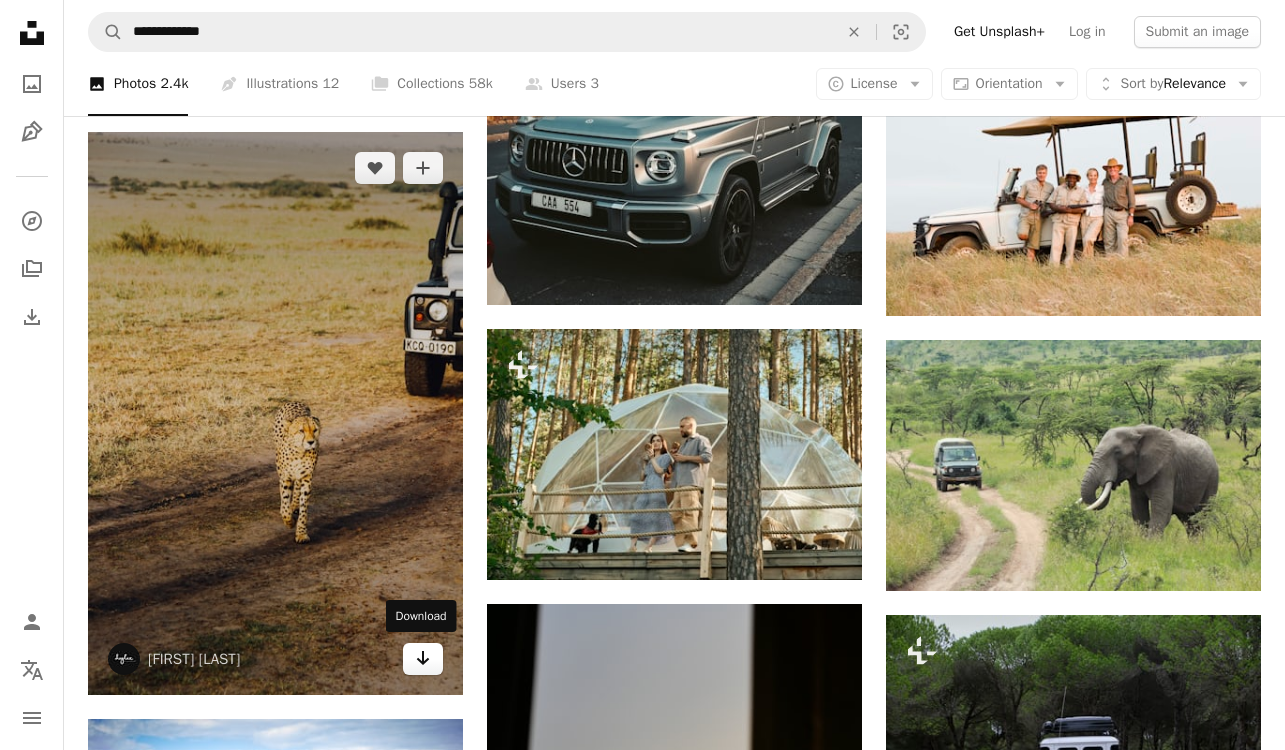 click on "Arrow pointing down" 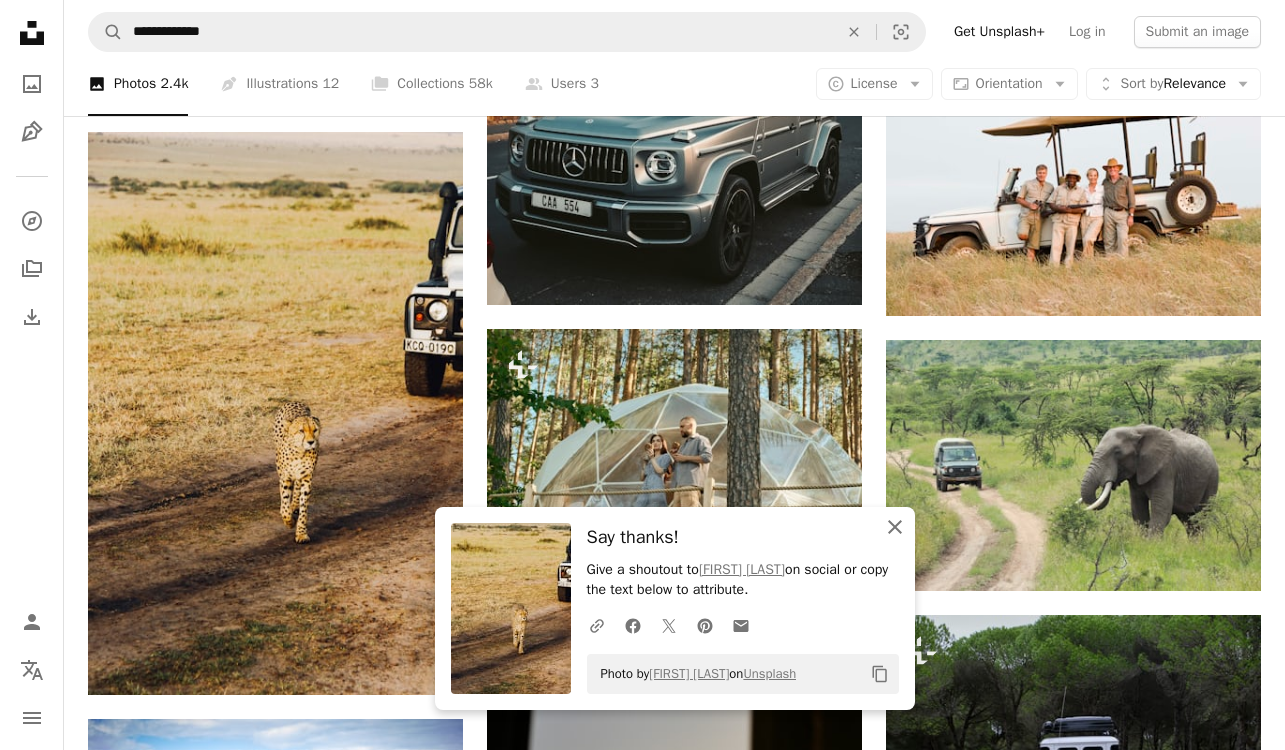 click on "An X shape" 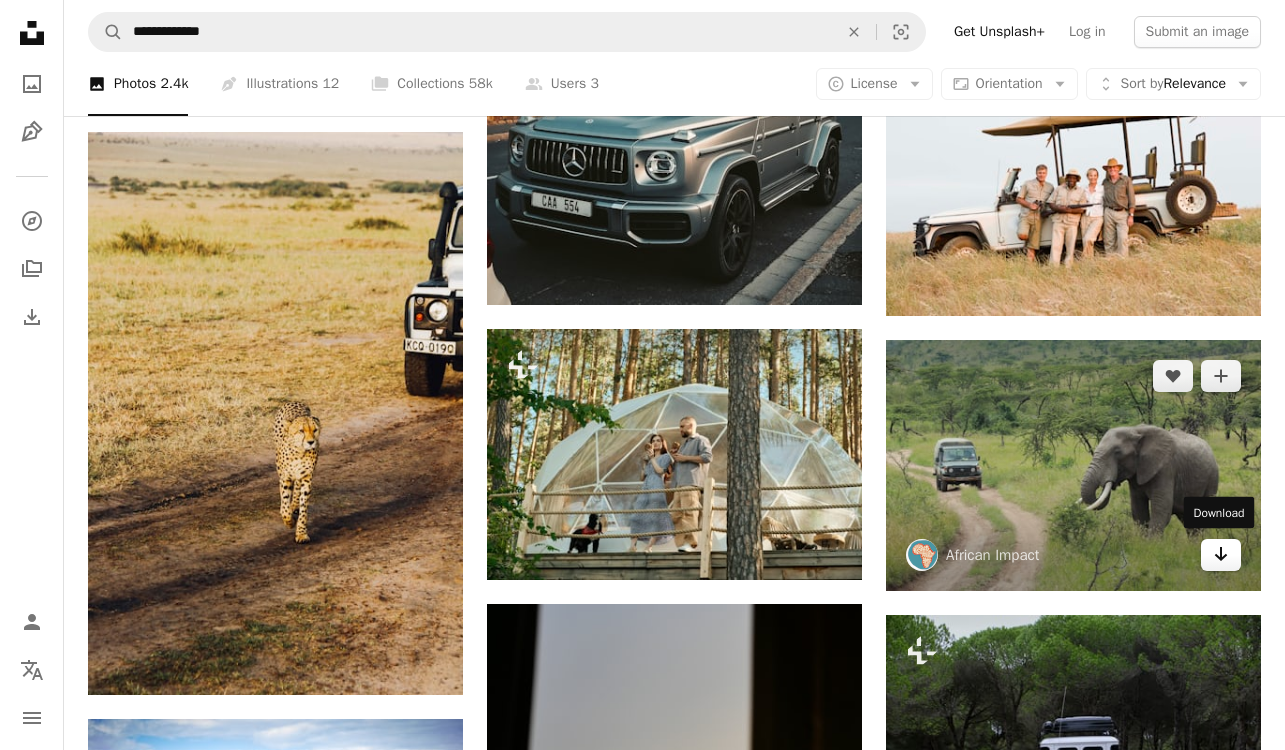 click on "Arrow pointing down" 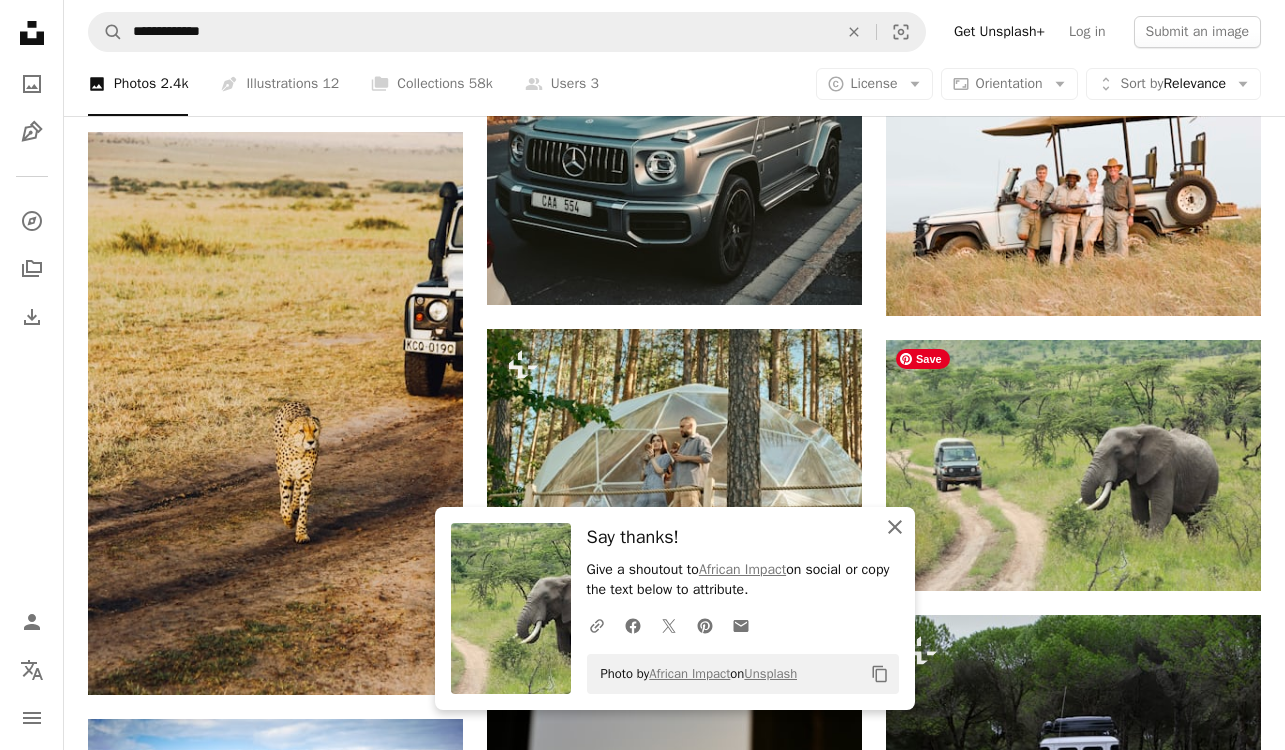 click on "An X shape" 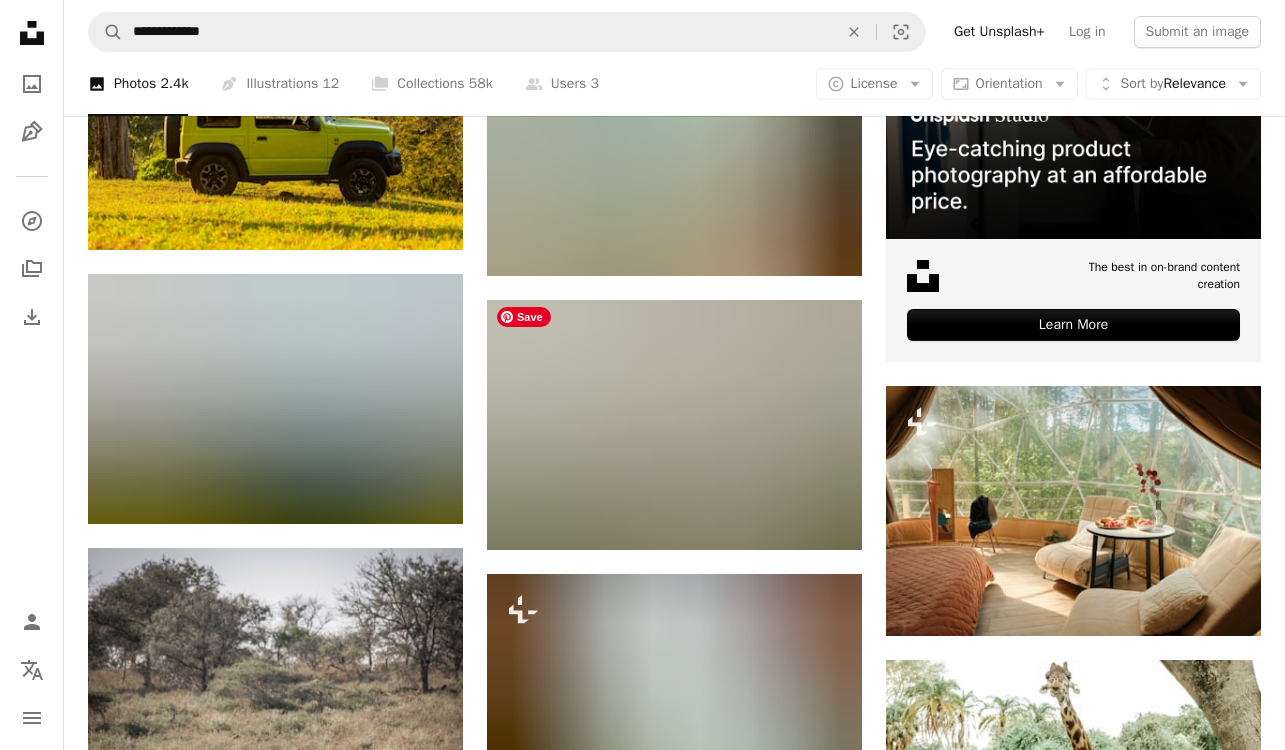 scroll, scrollTop: 7070, scrollLeft: 0, axis: vertical 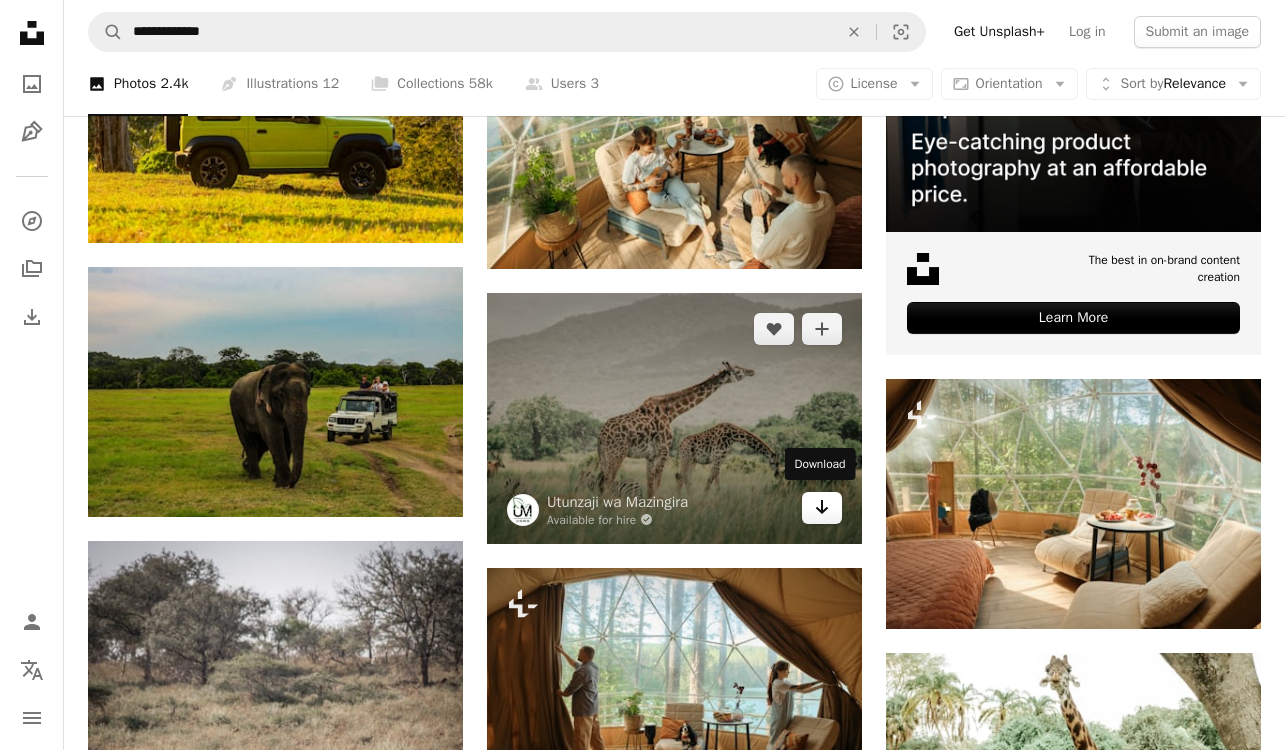 click on "Arrow pointing down" at bounding box center (822, 508) 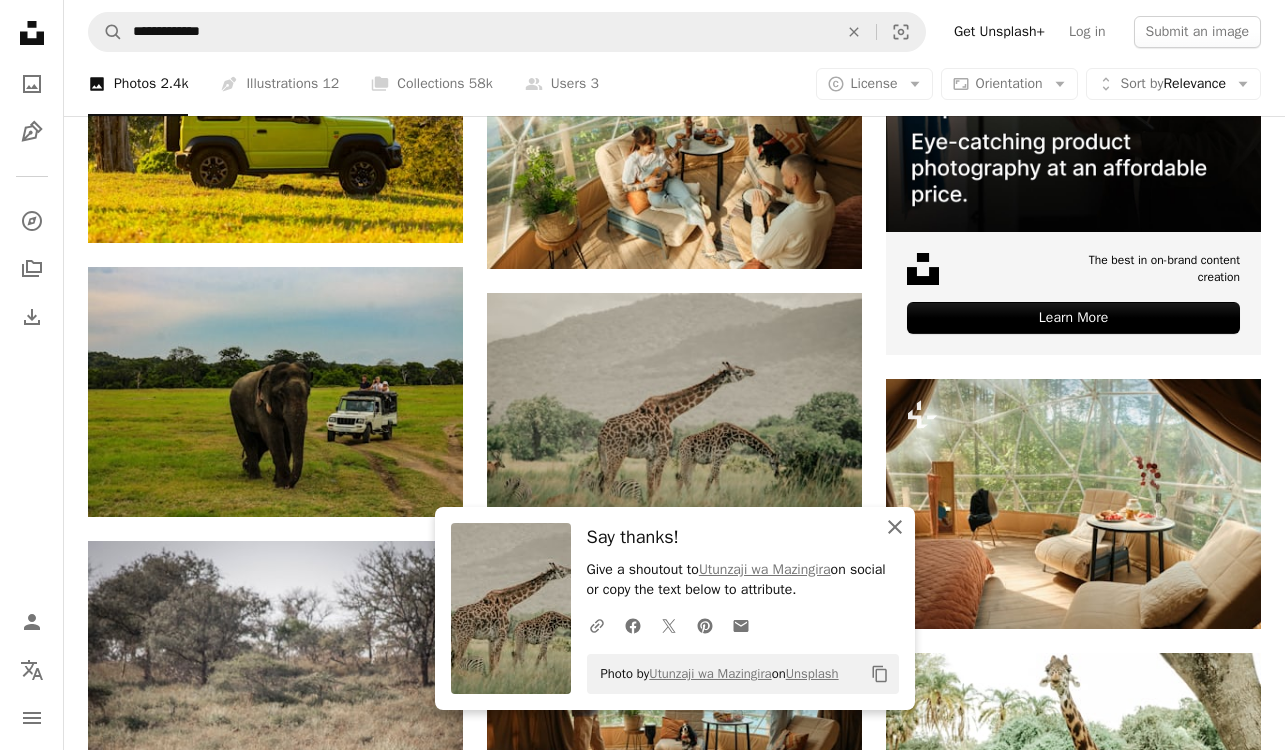 click on "An X shape" 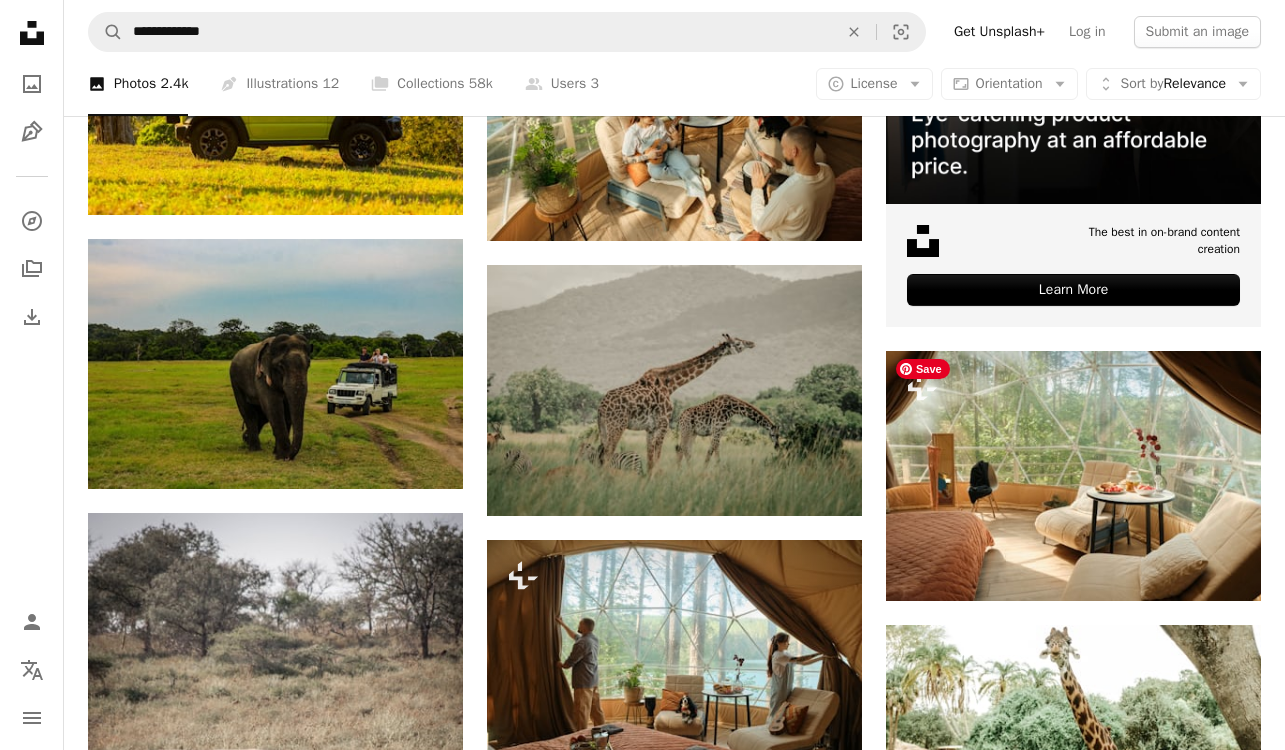 scroll, scrollTop: 7100, scrollLeft: 0, axis: vertical 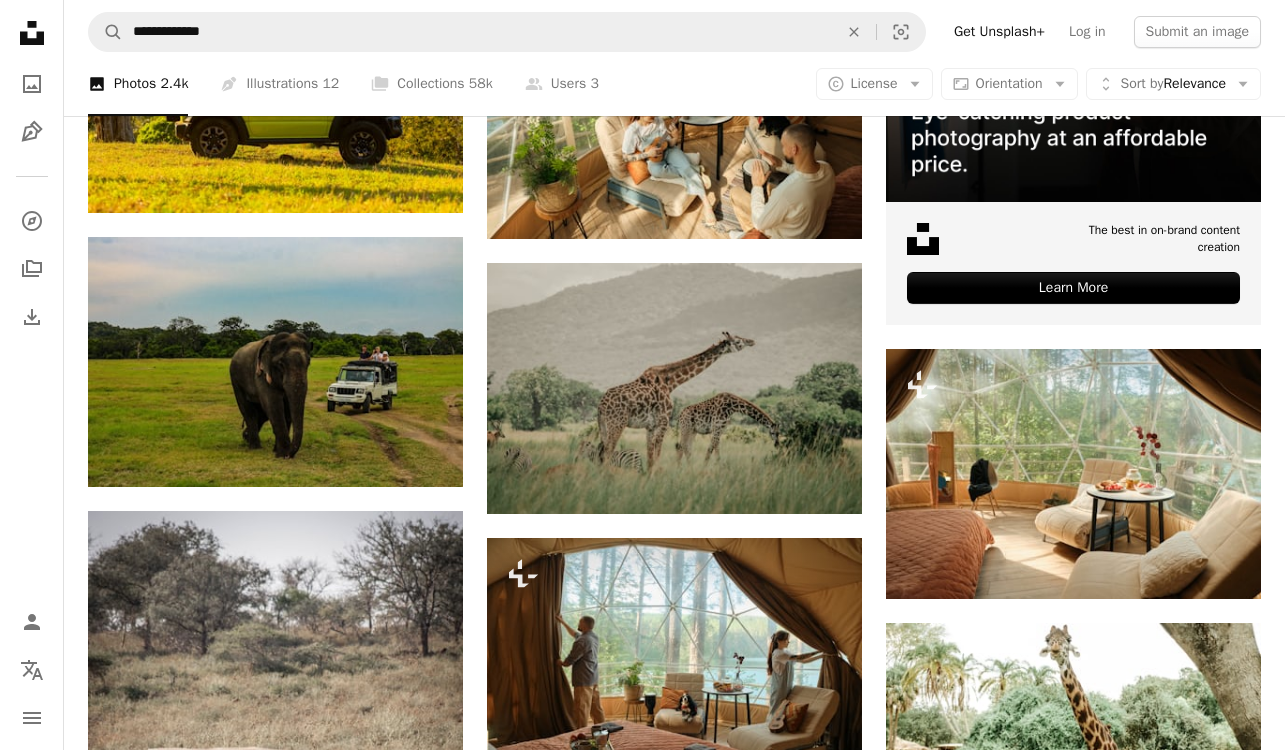 click on "Plus sign for Unsplash+ A heart A plus sign Getty Images For Unsplash+ A lock Download A heart A plus sign [FIRST] [LAST] Available for hire A checkmark inside of a circle Arrow pointing down A heart A plus sign [FIRST] [LAST] Available for hire A checkmark inside of a circle Arrow pointing down A heart A plus sign [FIRST] [LAST] Available for hire A checkmark inside of a circle Arrow pointing down Plus sign for Unsplash+ A heart A plus sign Getty Images For Unsplash+ A lock Download A heart A plus sign [FIRST] [LAST] Arrow pointing down A heart A plus sign [FIRST] [LAST] Available for hire A checkmark inside of a circle Arrow pointing down Plus sign for Unsplash+ A heart A plus sign Getty Images For Unsplash+ A lock Download A heart A plus sign [FIRST] [LAST] Arrow pointing down Plus sign for Unsplash+ A heart A plus sign [FIRST] [LAST] For Unsplash+ A lock Download A heart A plus sign [FIRST] [LAST] Available for hire A checkmark inside of a circle Arrow pointing down Plus sign for Unsplash+ A heart A plus sign [FIRST] [LAST] For Unsplash+ A lock Download The best in on-brand content creation Learn More A heart A plus sign [FIRST] [LAST]" at bounding box center (674, -1465) 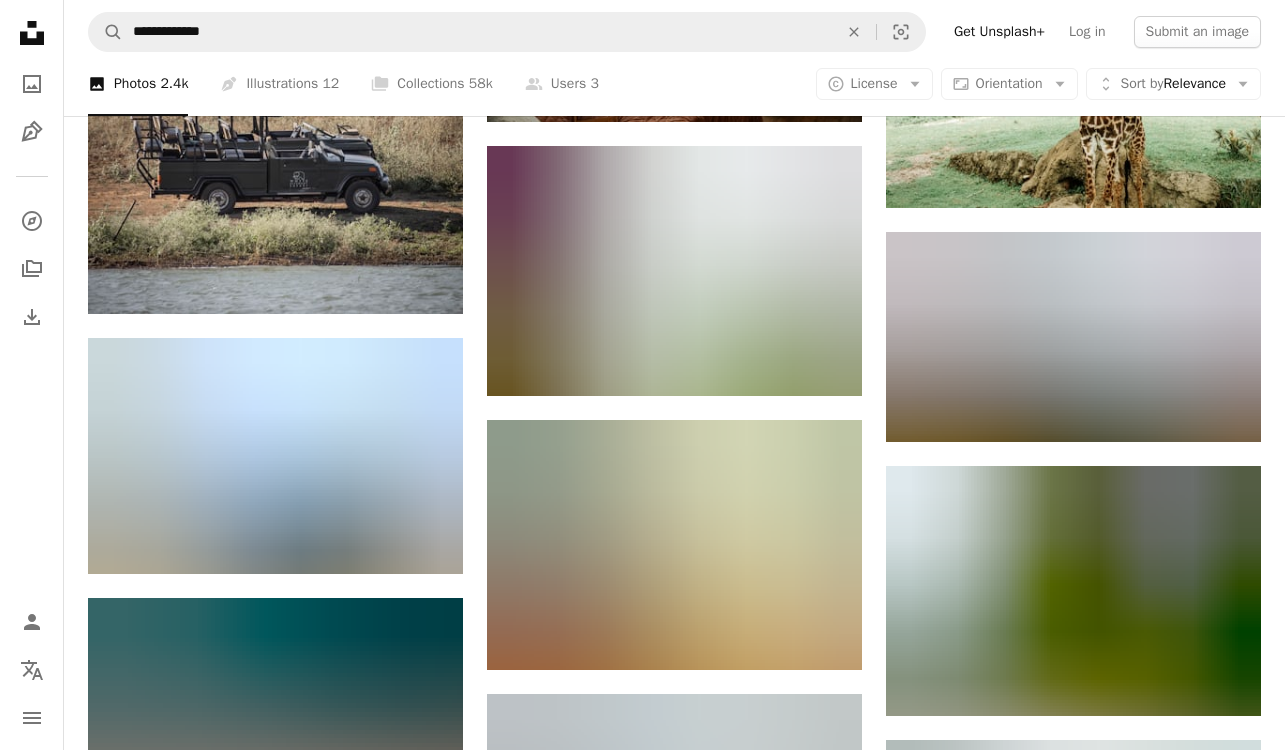 scroll, scrollTop: 7792, scrollLeft: 0, axis: vertical 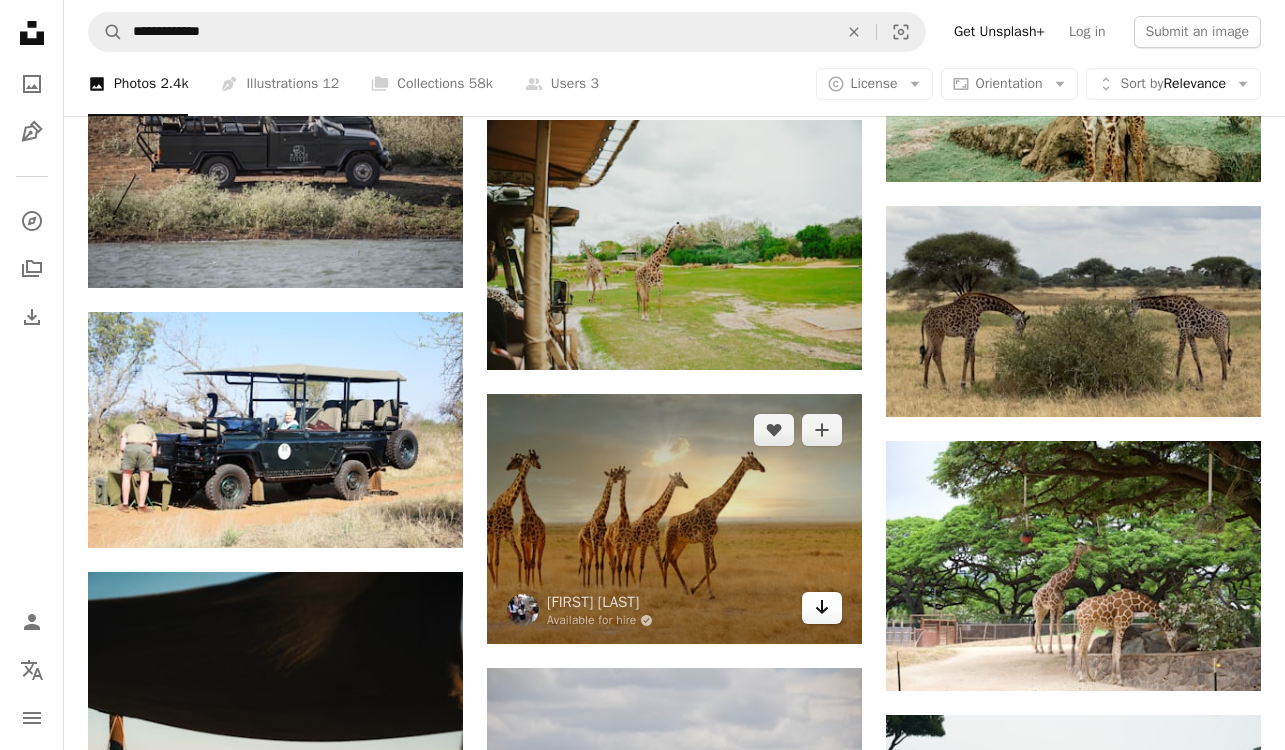 click on "Arrow pointing down" 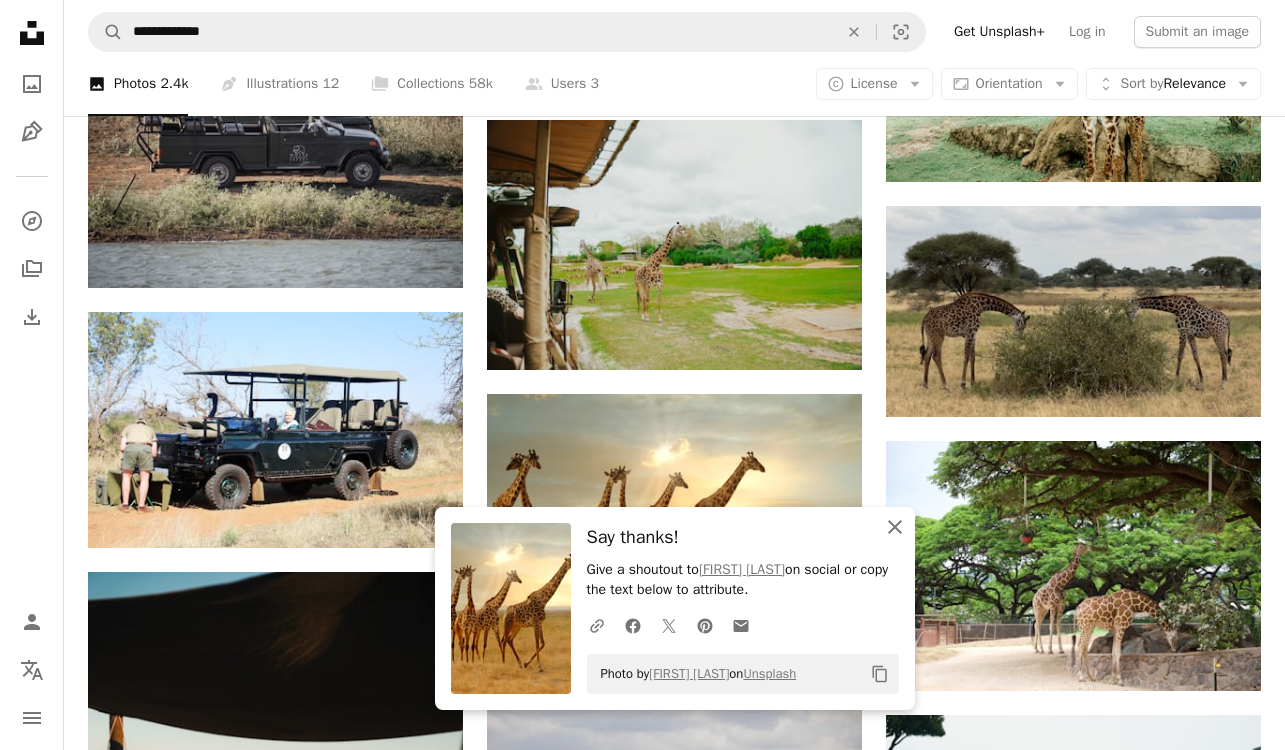 click 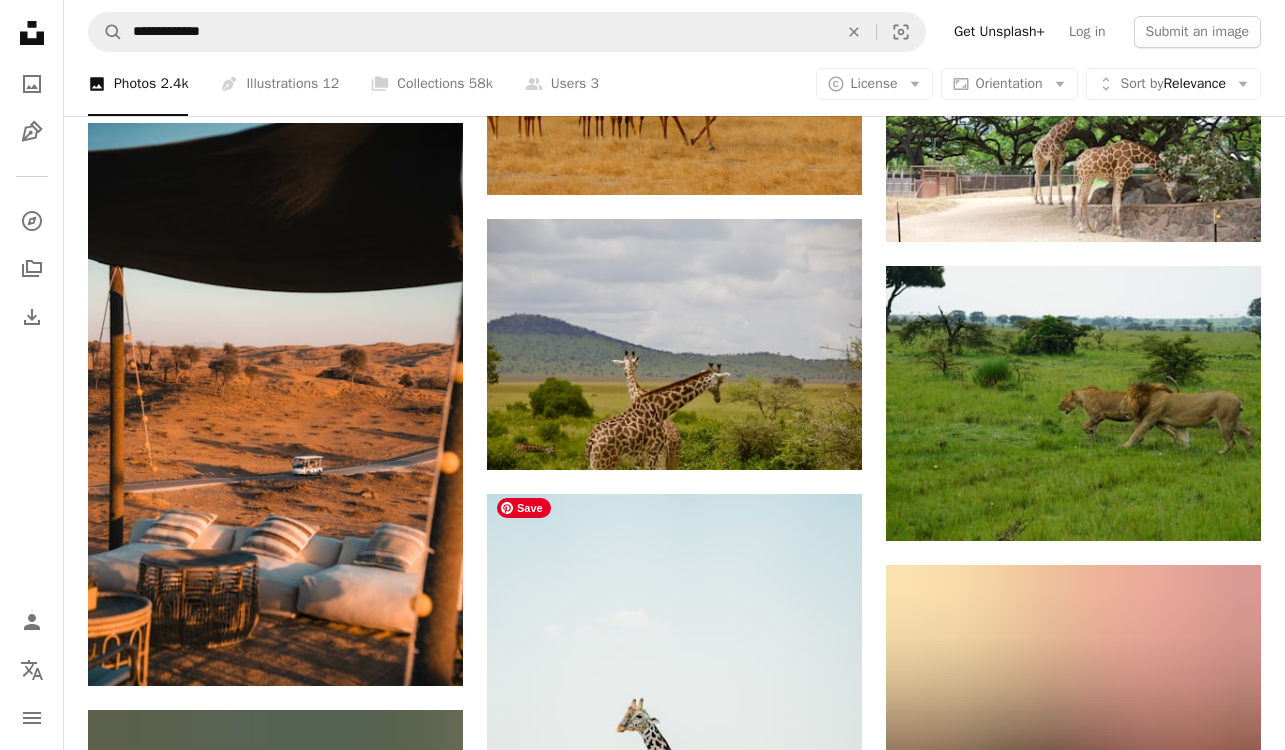 scroll, scrollTop: 8242, scrollLeft: 0, axis: vertical 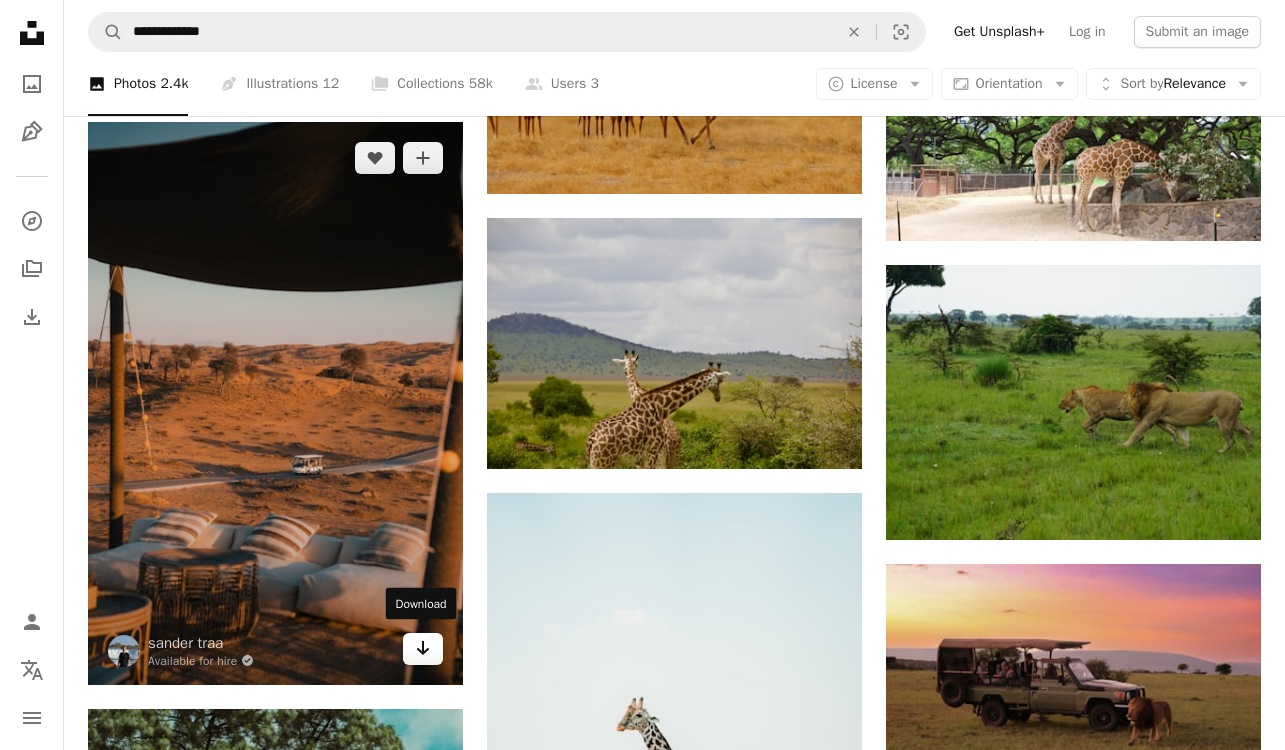 click on "Arrow pointing down" at bounding box center [423, 649] 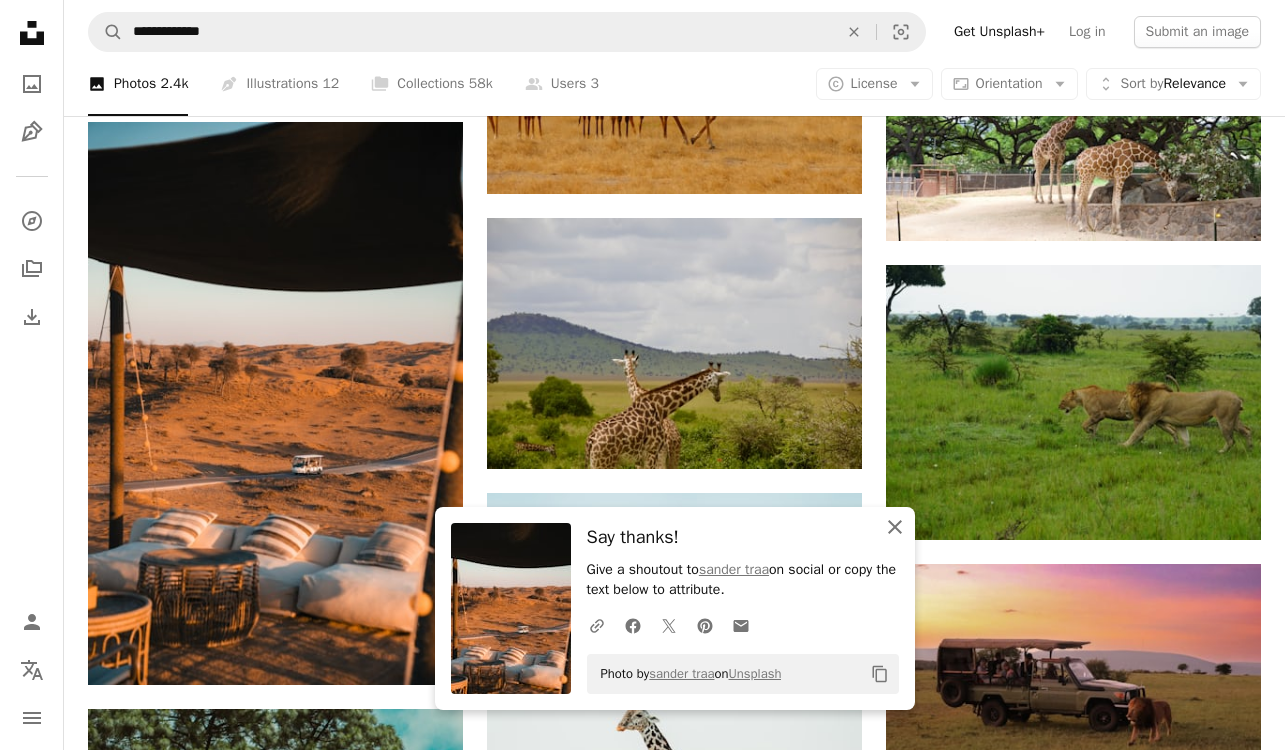 click on "An X shape" 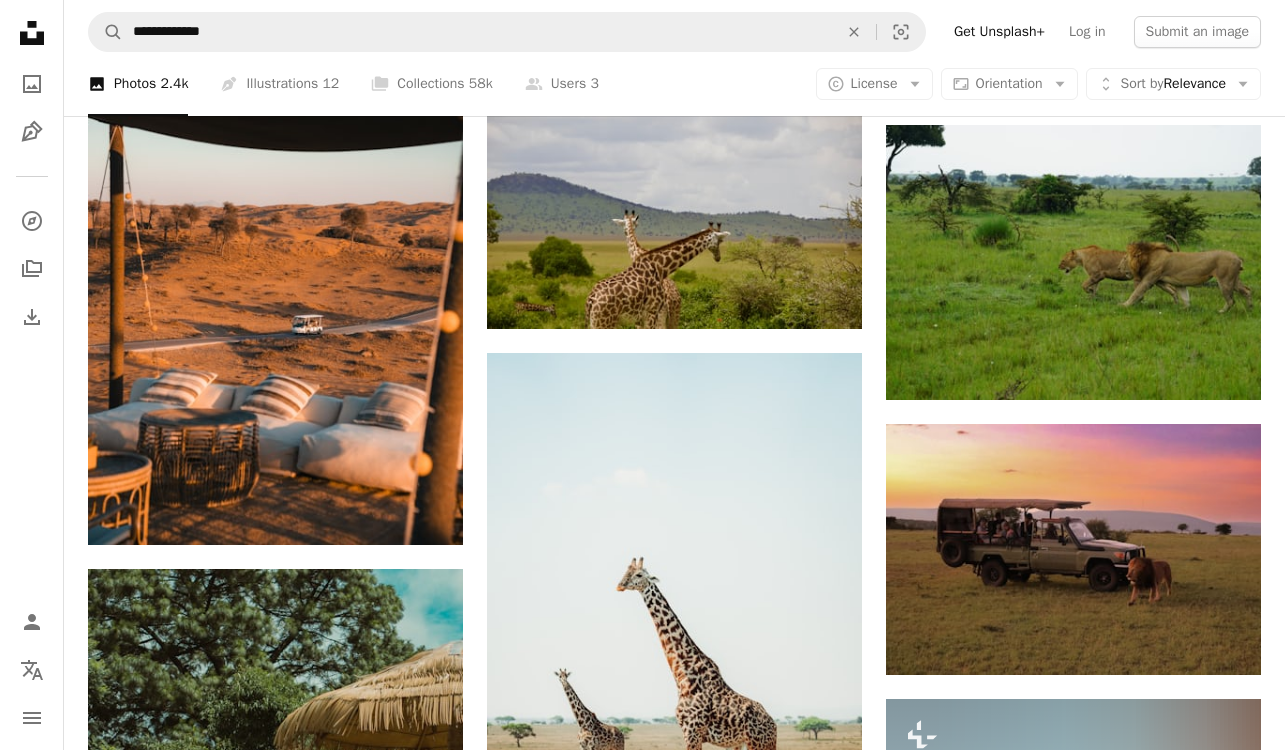 scroll, scrollTop: 8365, scrollLeft: 0, axis: vertical 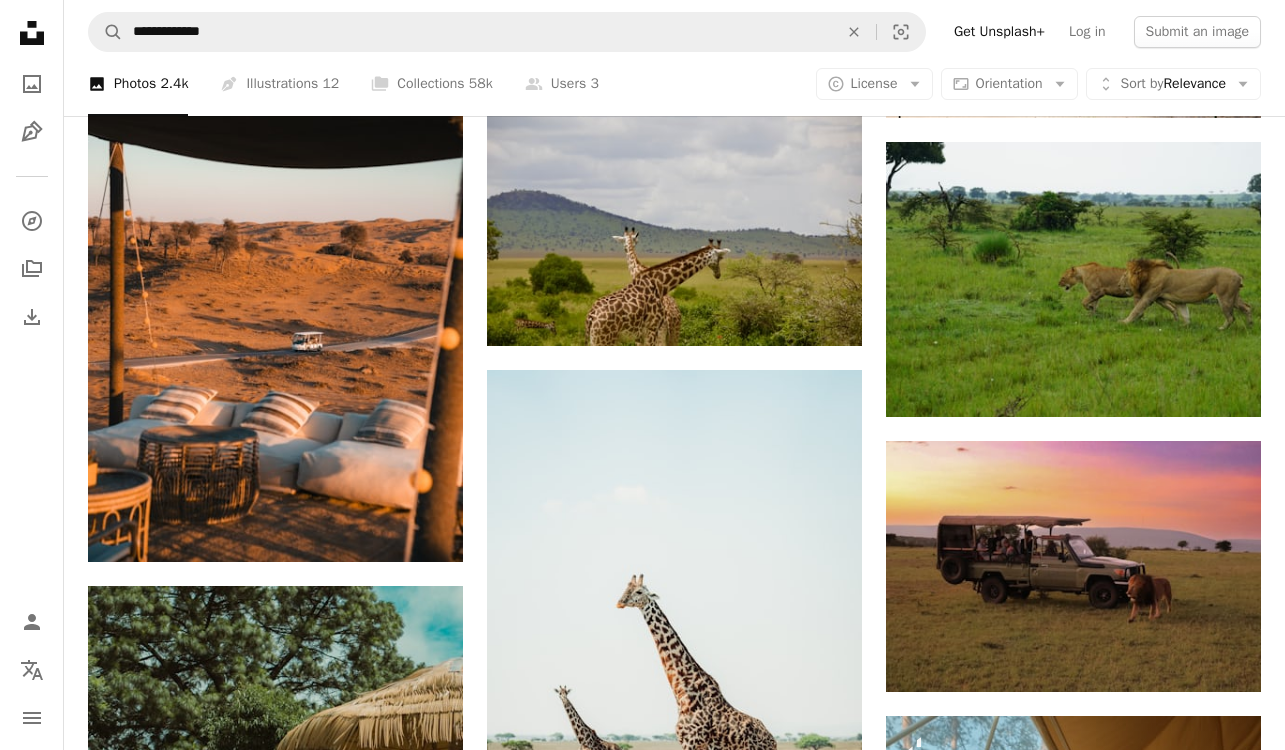click on "Plus sign for Unsplash+ A heart A plus sign Getty Images For Unsplash+ A lock Download A heart A plus sign [FIRST] [LAST] Available for hire A checkmark inside of a circle Arrow pointing down A heart A plus sign [FIRST] [LAST] Available for hire A checkmark inside of a circle Arrow pointing down A heart A plus sign [FIRST] [LAST] Available for hire A checkmark inside of a circle Arrow pointing down Plus sign for Unsplash+ A heart A plus sign Getty Images For Unsplash+ A lock Download A heart A plus sign [FIRST] [LAST] Arrow pointing down A heart A plus sign [FIRST] [LAST] Available for hire A checkmark inside of a circle Arrow pointing down Plus sign for Unsplash+ A heart A plus sign Getty Images For Unsplash+ A lock Download A heart A plus sign [FIRST] [LAST] Arrow pointing down Plus sign for Unsplash+ A heart A plus sign [FIRST] [LAST] For Unsplash+ A lock Download A heart A plus sign [FIRST] [LAST] Available for hire A checkmark inside of a circle Arrow pointing down Plus sign for Unsplash+ A heart A plus sign [FIRST] [LAST] For Unsplash+ A lock Download The best in on-brand content creation Learn More A heart A plus sign [FIRST] [LAST]" at bounding box center (674, -2143) 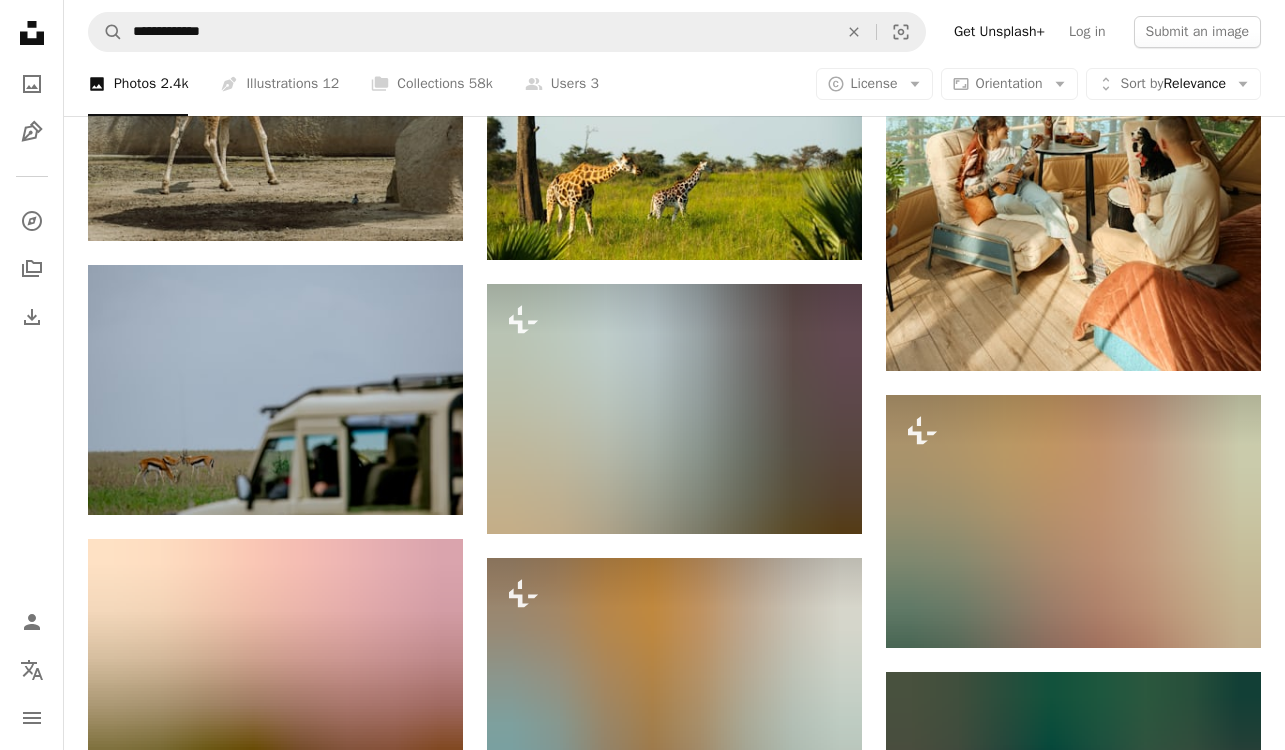 scroll, scrollTop: 9279, scrollLeft: 0, axis: vertical 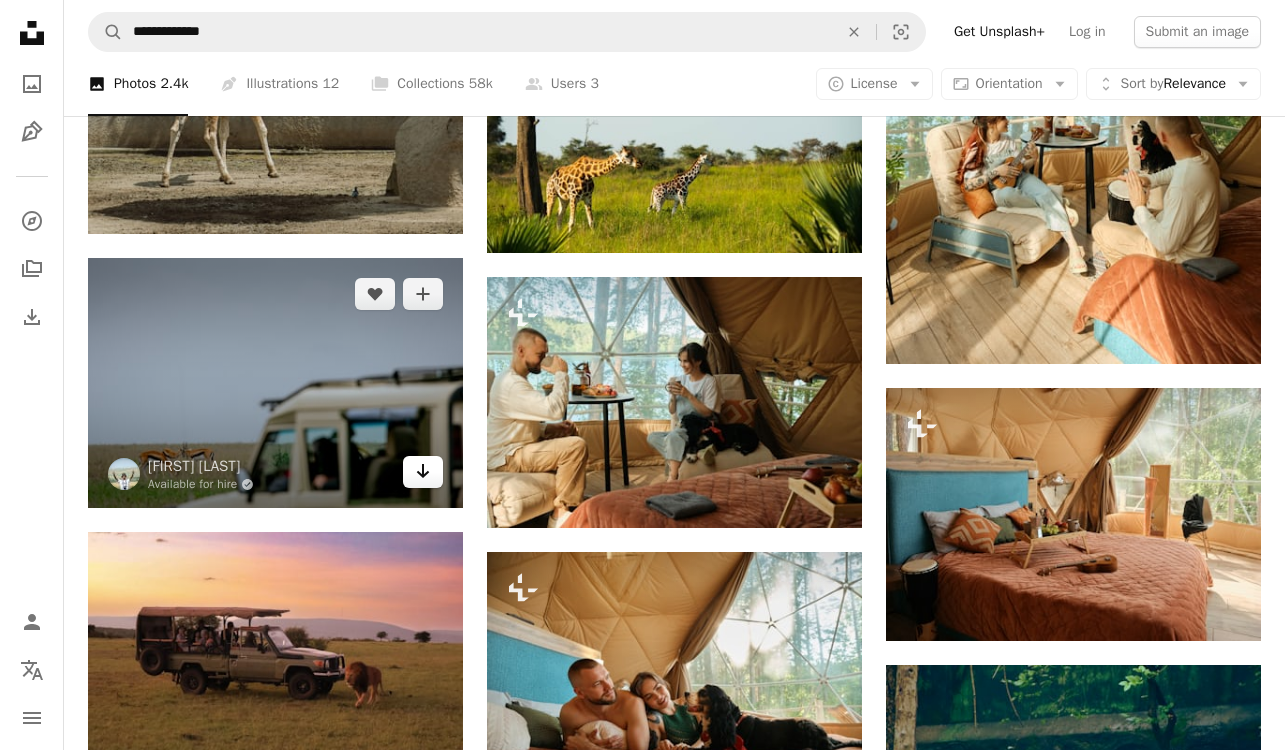 click on "Arrow pointing down" 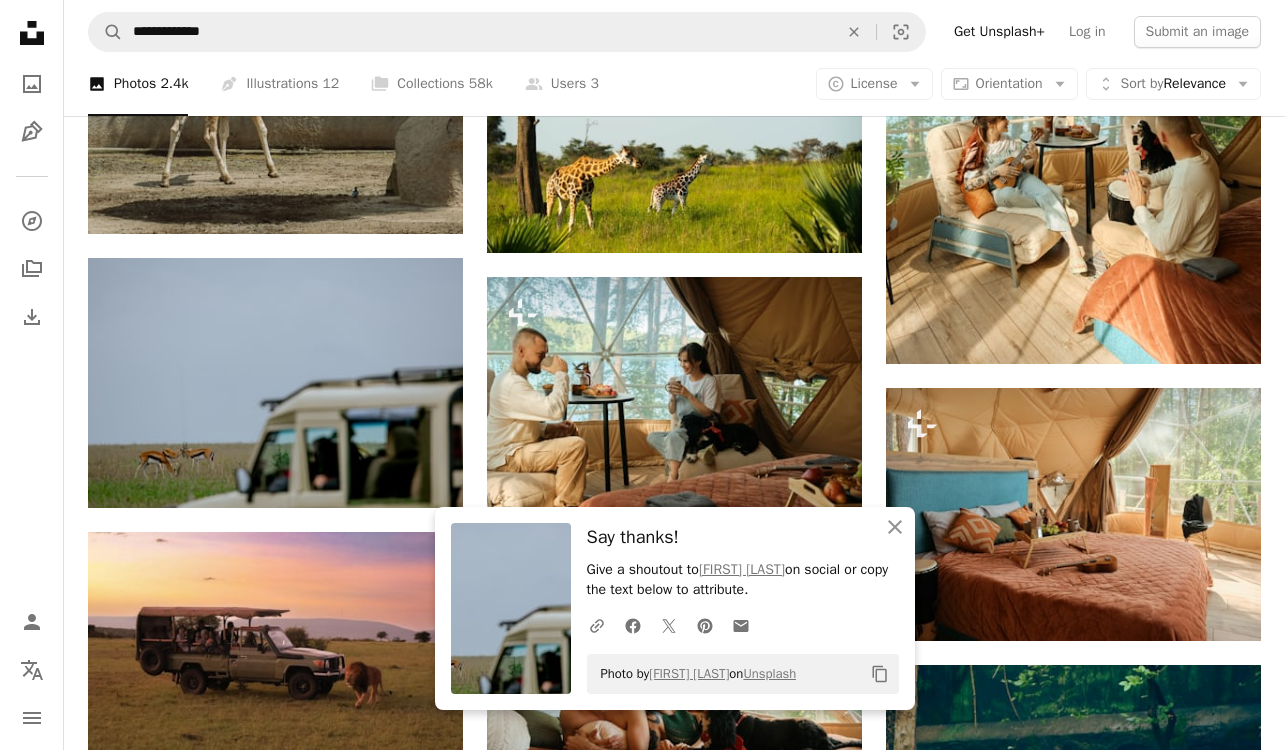 click on "Plus sign for Unsplash+ A heart A plus sign Getty Images For Unsplash+ A lock Download A heart A plus sign [FIRST] [LAST] Available for hire A checkmark inside of a circle Arrow pointing down A heart A plus sign [FIRST] [LAST] Available for hire A checkmark inside of a circle Arrow pointing down A heart A plus sign [FIRST] [LAST] Available for hire A checkmark inside of a circle Arrow pointing down Plus sign for Unsplash+ A heart A plus sign Getty Images For Unsplash+ A lock Download A heart A plus sign [FIRST] [LAST] Arrow pointing down A heart A plus sign [FIRST] [LAST] Available for hire A checkmark inside of a circle Arrow pointing down Plus sign for Unsplash+ A heart A plus sign Getty Images For Unsplash+ A lock Download A heart A plus sign [FIRST] [LAST] Arrow pointing down Plus sign for Unsplash+ A heart A plus sign [FIRST] [LAST] For Unsplash+ A lock Download A heart A plus sign [FIRST] [LAST] Available for hire A checkmark inside of a circle Arrow pointing down Plus sign for Unsplash+ A heart A plus sign [FIRST] [LAST] For Unsplash+ A lock Download The best in on-brand content creation Learn More A heart A plus sign [FIRST] [LAST]" at bounding box center [674, -1809] 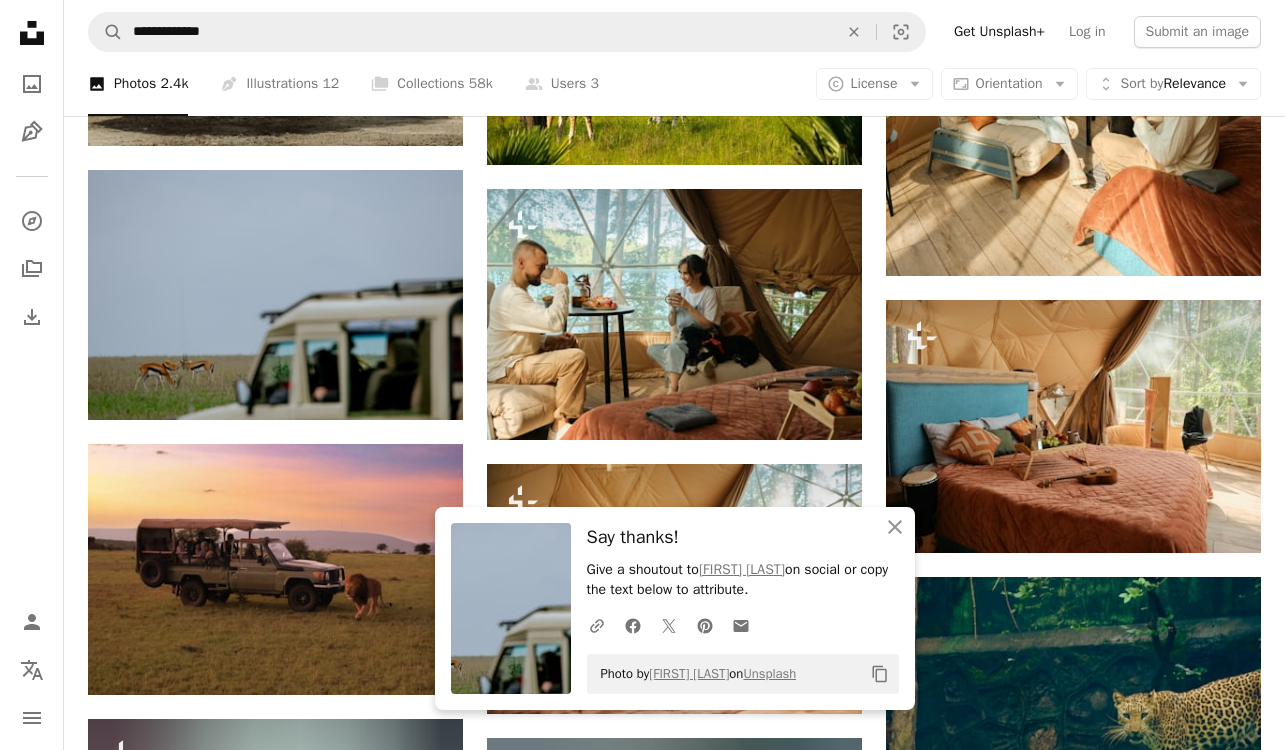 scroll, scrollTop: 9384, scrollLeft: 0, axis: vertical 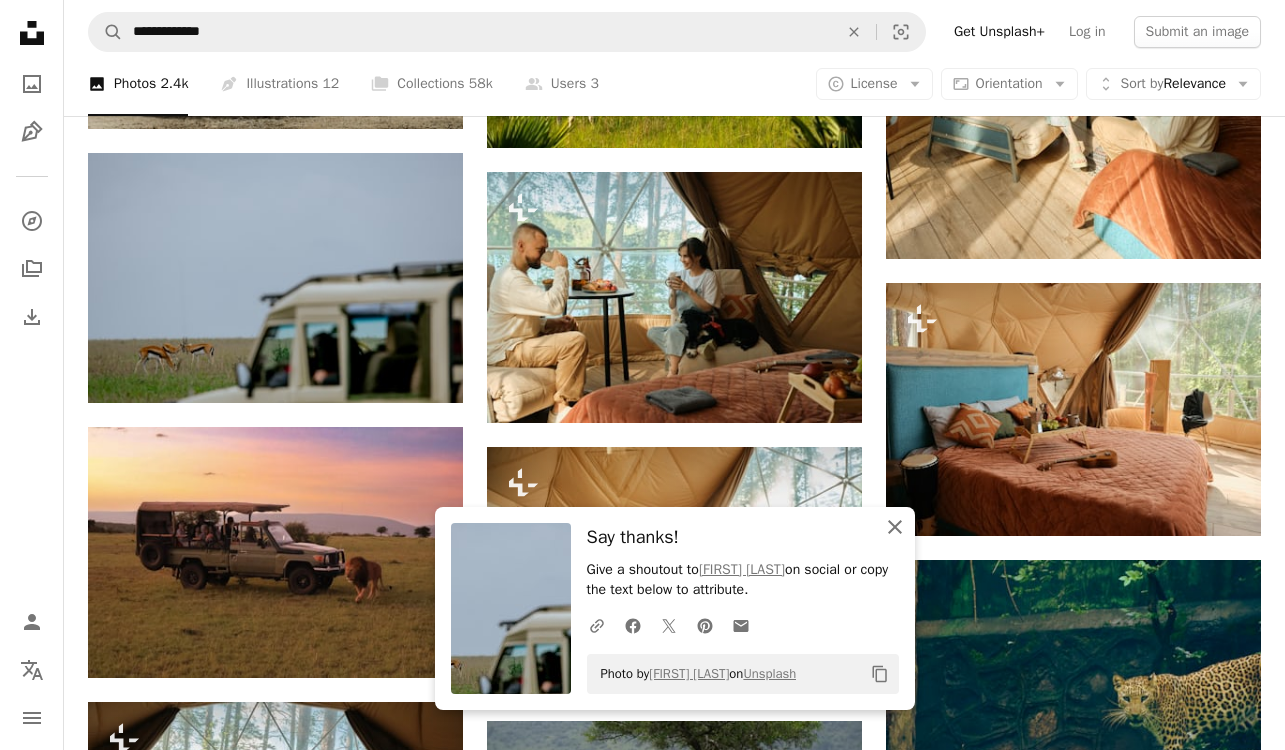 click on "An X shape" 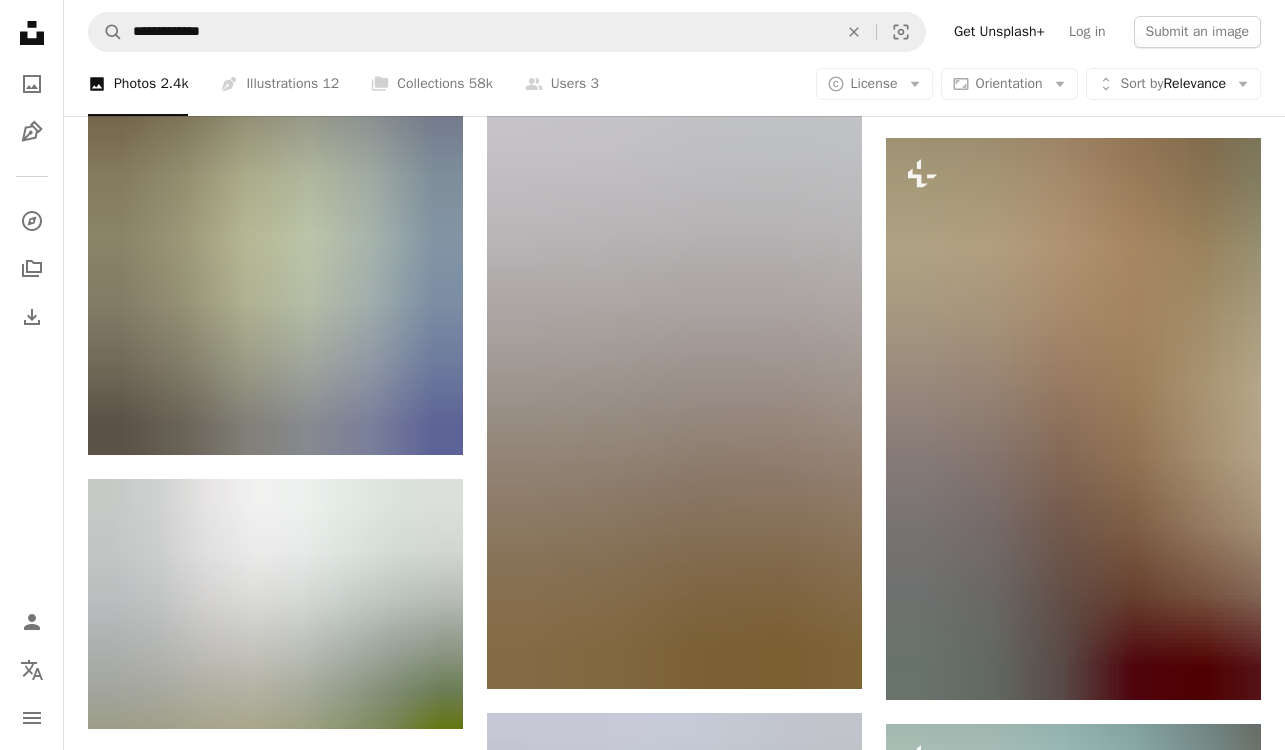 scroll, scrollTop: 10661, scrollLeft: 0, axis: vertical 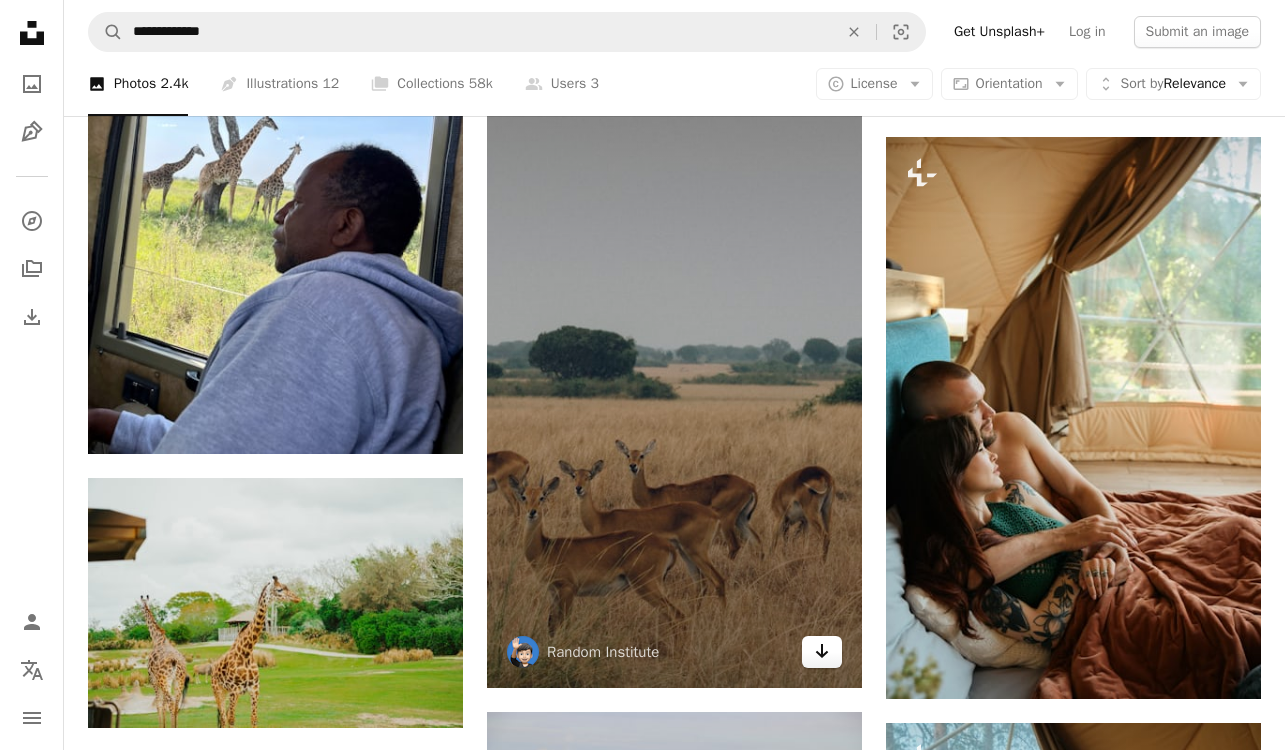 click on "Arrow pointing down" 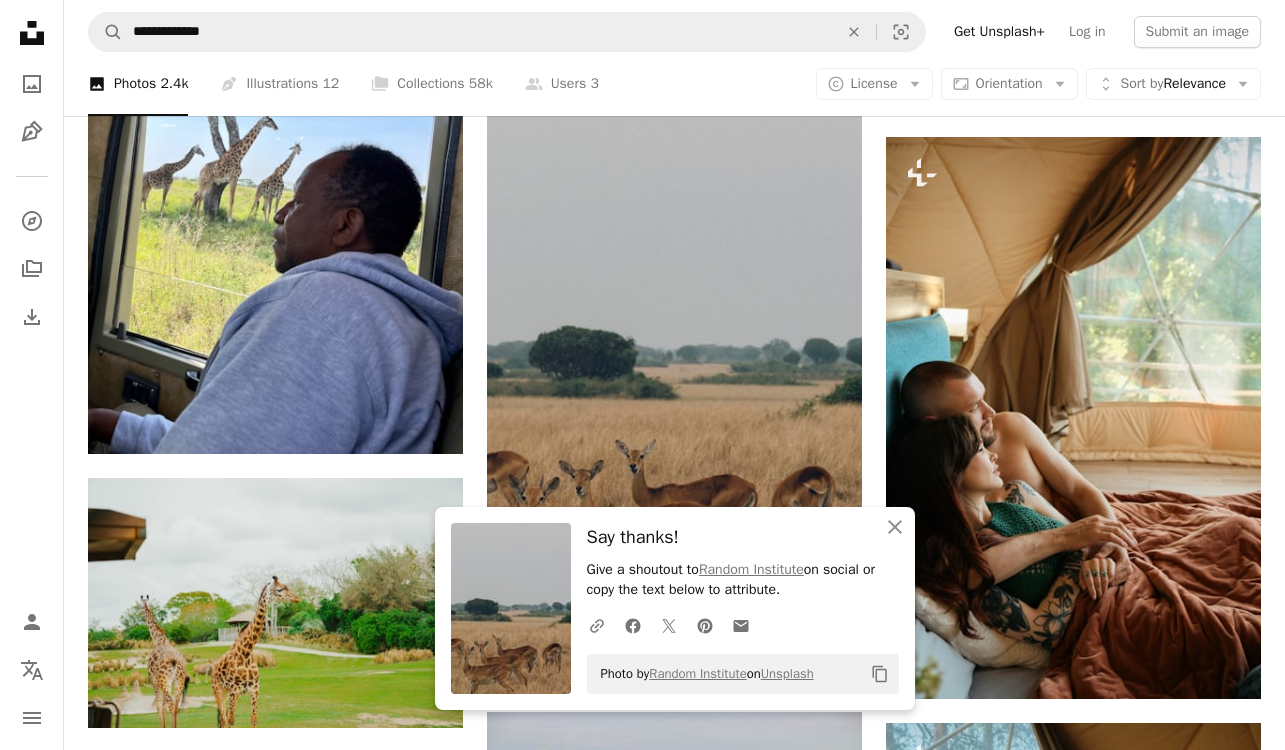 click on "An X shape Close Say thanks! Give a shoutout to Random Institute on social or copy the text below to attribute. A URL sharing icon (chains) Facebook icon X (formerly Twitter) icon Pinterest icon An envelope Photo by Random Institute on Unsplash Copy content" at bounding box center (675, 608) 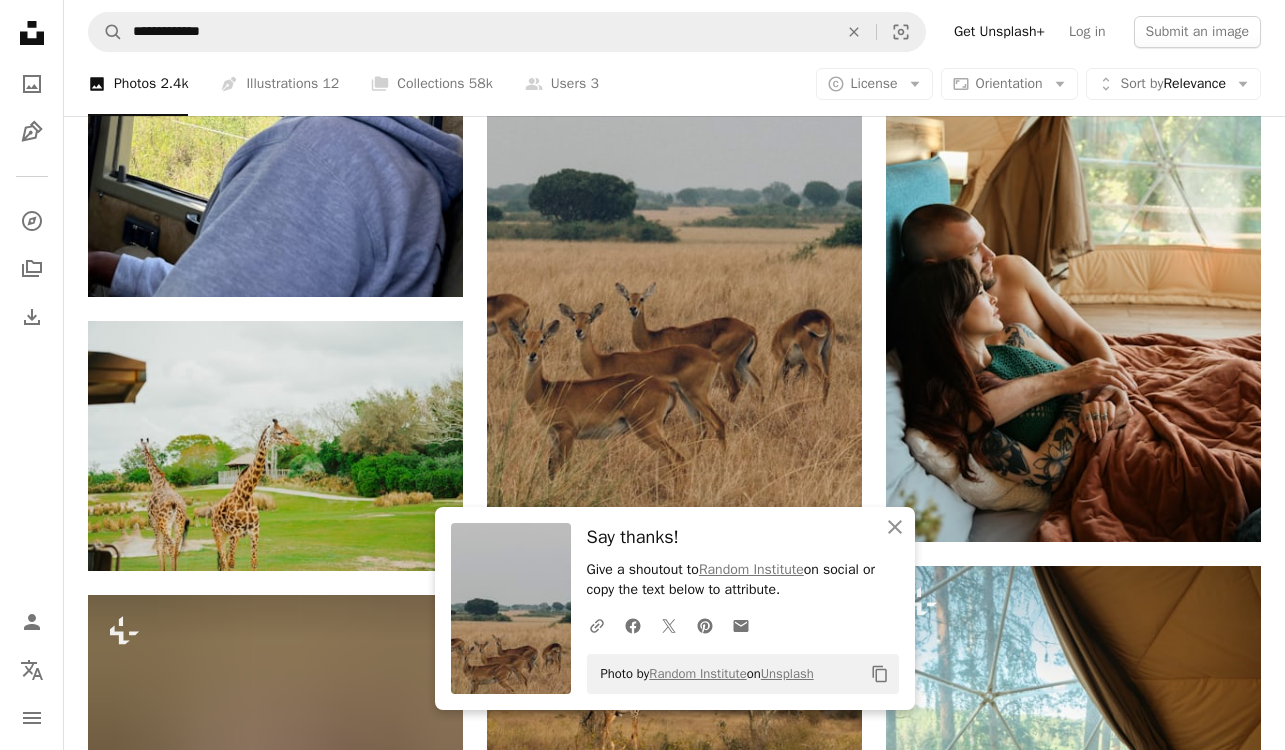 scroll, scrollTop: 10923, scrollLeft: 0, axis: vertical 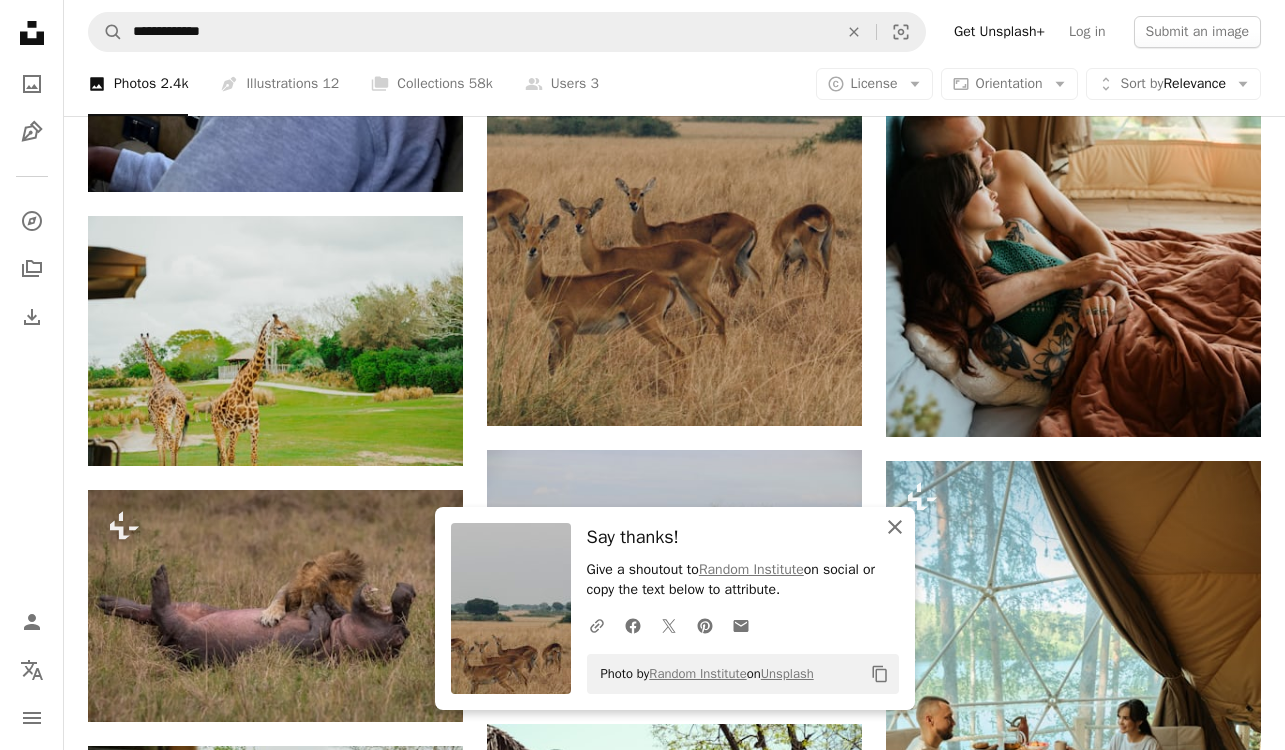click on "An X shape" 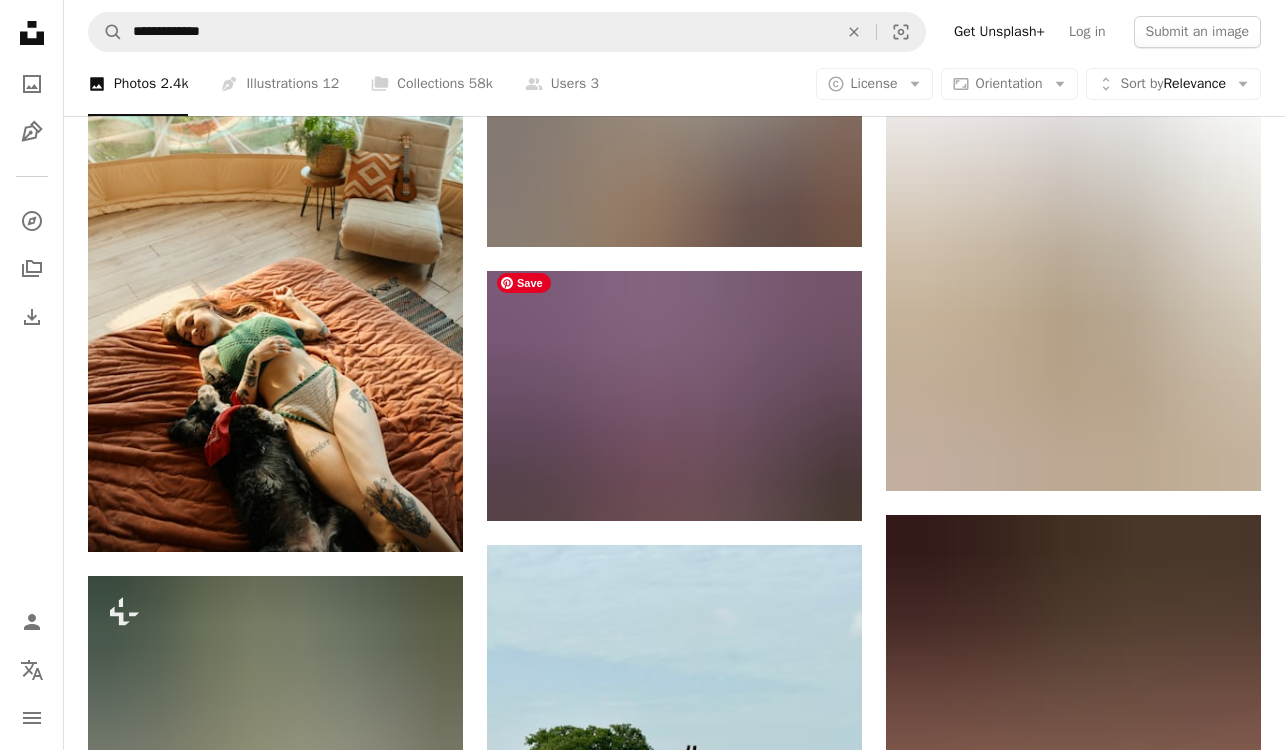 scroll, scrollTop: 13370, scrollLeft: 0, axis: vertical 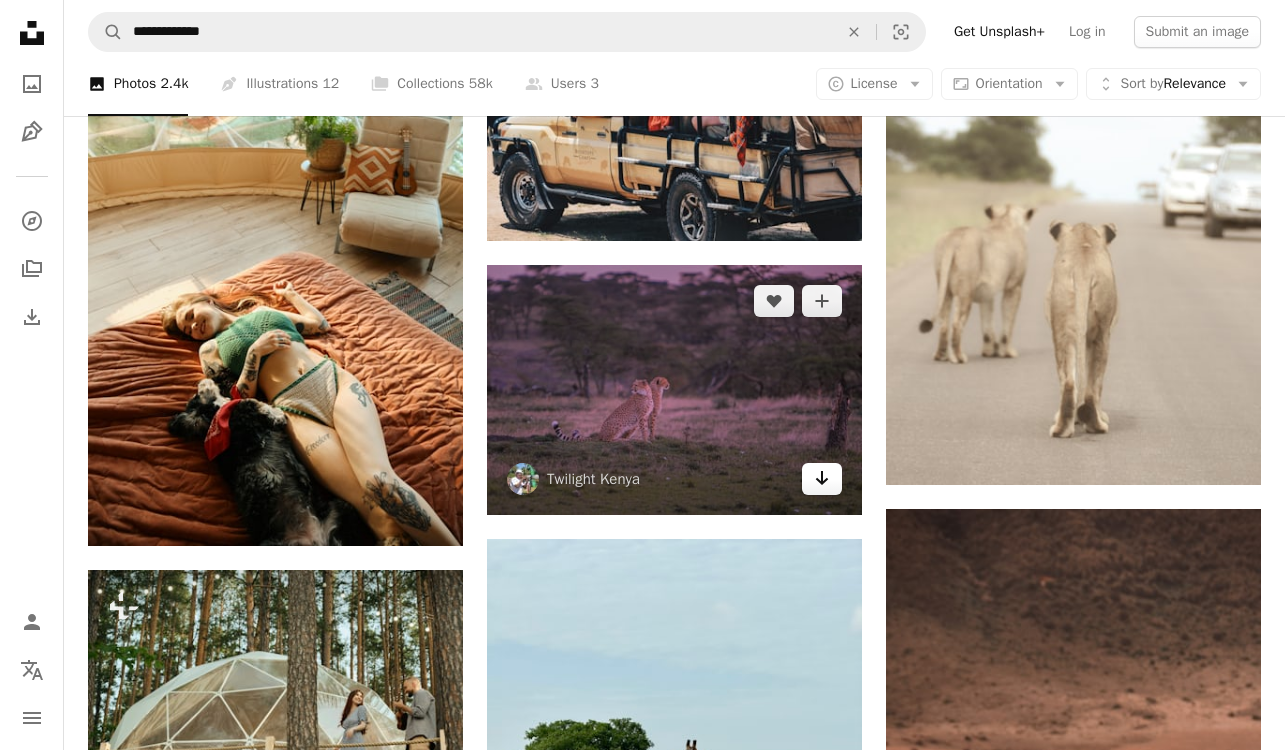 click on "Arrow pointing down" 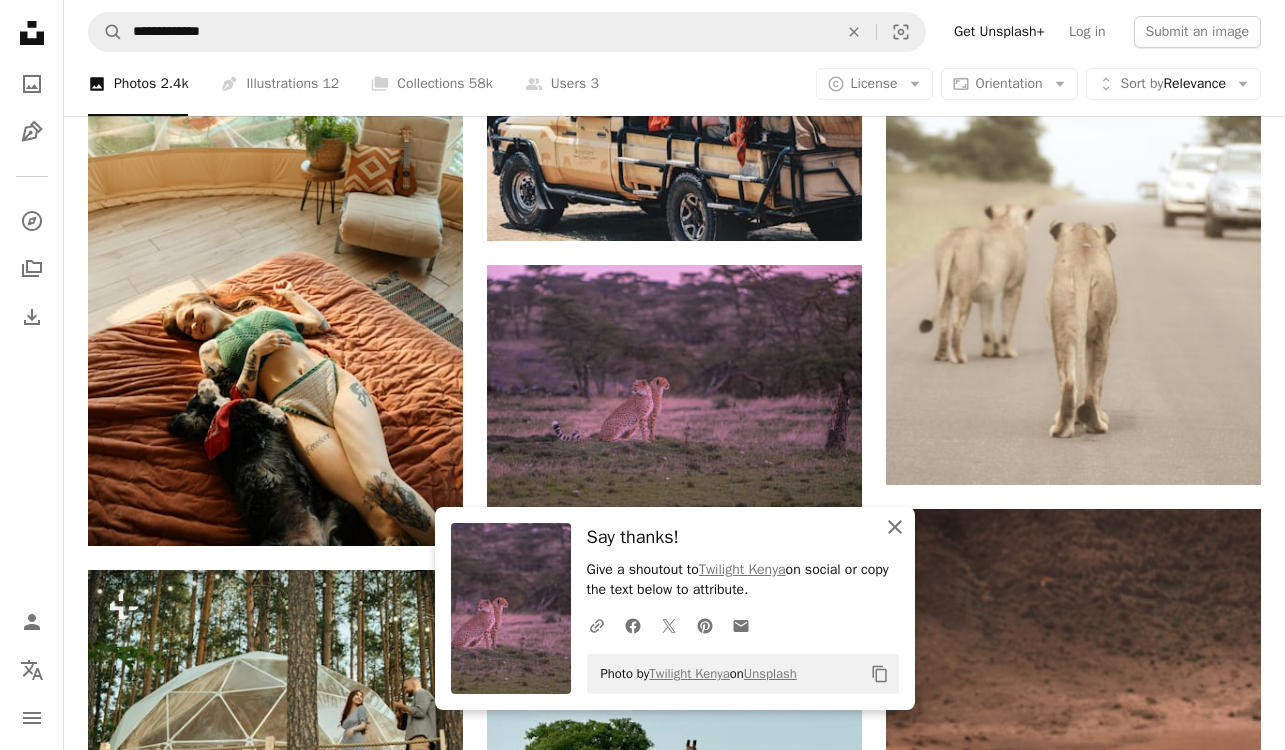 click on "An X shape" 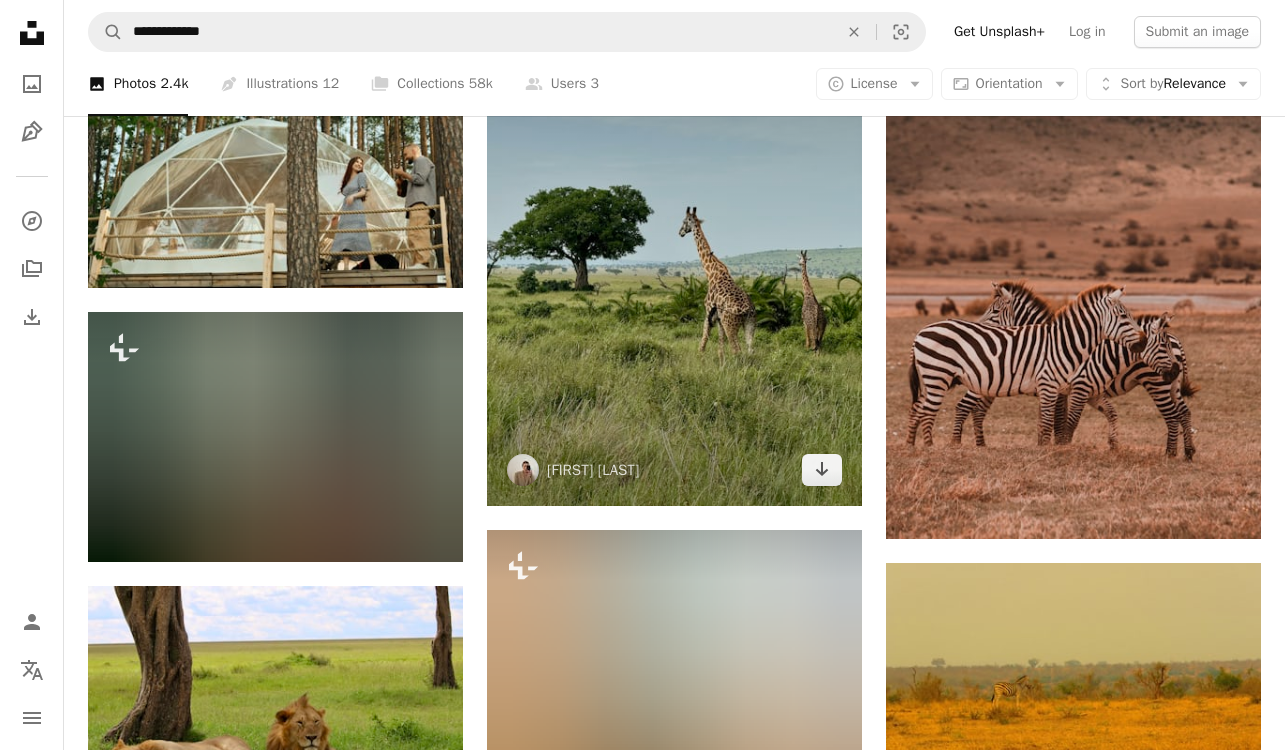 scroll, scrollTop: 13904, scrollLeft: 0, axis: vertical 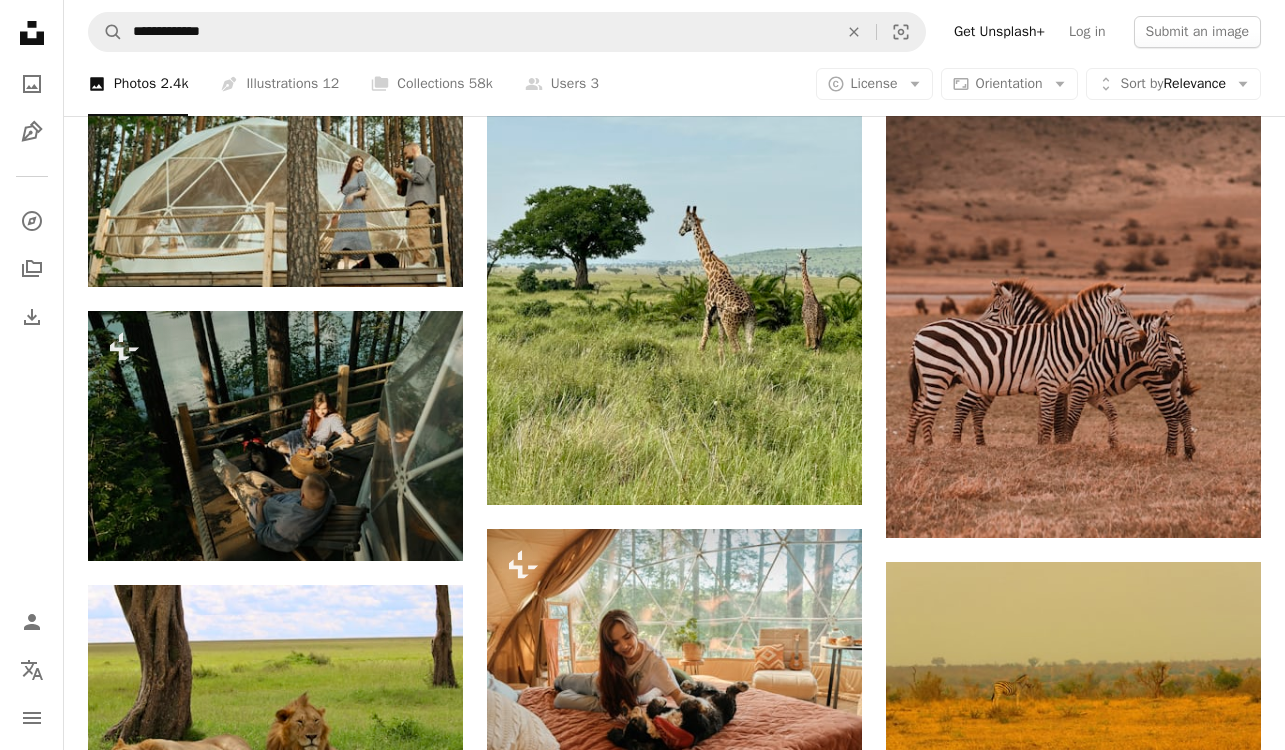 click on "Plus sign for Unsplash+ A heart A plus sign Getty Images For Unsplash+ A lock Download A heart A plus sign [FIRST] [LAST] Available for hire A checkmark inside of a circle Arrow pointing down A heart A plus sign [FIRST] [LAST] Available for hire A checkmark inside of a circle Arrow pointing down A heart A plus sign [FIRST] [LAST] Available for hire A checkmark inside of a circle Arrow pointing down Plus sign for Unsplash+ A heart A plus sign Getty Images For Unsplash+ A lock Download A heart A plus sign [FIRST] [LAST] Arrow pointing down A heart A plus sign [FIRST] [LAST] Available for hire A checkmark inside of a circle Arrow pointing down Plus sign for Unsplash+ A heart A plus sign Getty Images For Unsplash+ A lock Download A heart A plus sign [FIRST] [LAST] Arrow pointing down Plus sign for Unsplash+ A heart A plus sign [FIRST] [LAST] For Unsplash+ A lock Download A heart A plus sign [FIRST] [LAST] Available for hire A checkmark inside of a circle Arrow pointing down Plus sign for Unsplash+ A heart A plus sign [FIRST] [LAST] For Unsplash+ A lock Download The best in on-brand content creation Learn More A heart A plus sign [FIRST] [LAST]" at bounding box center [674, -5198] 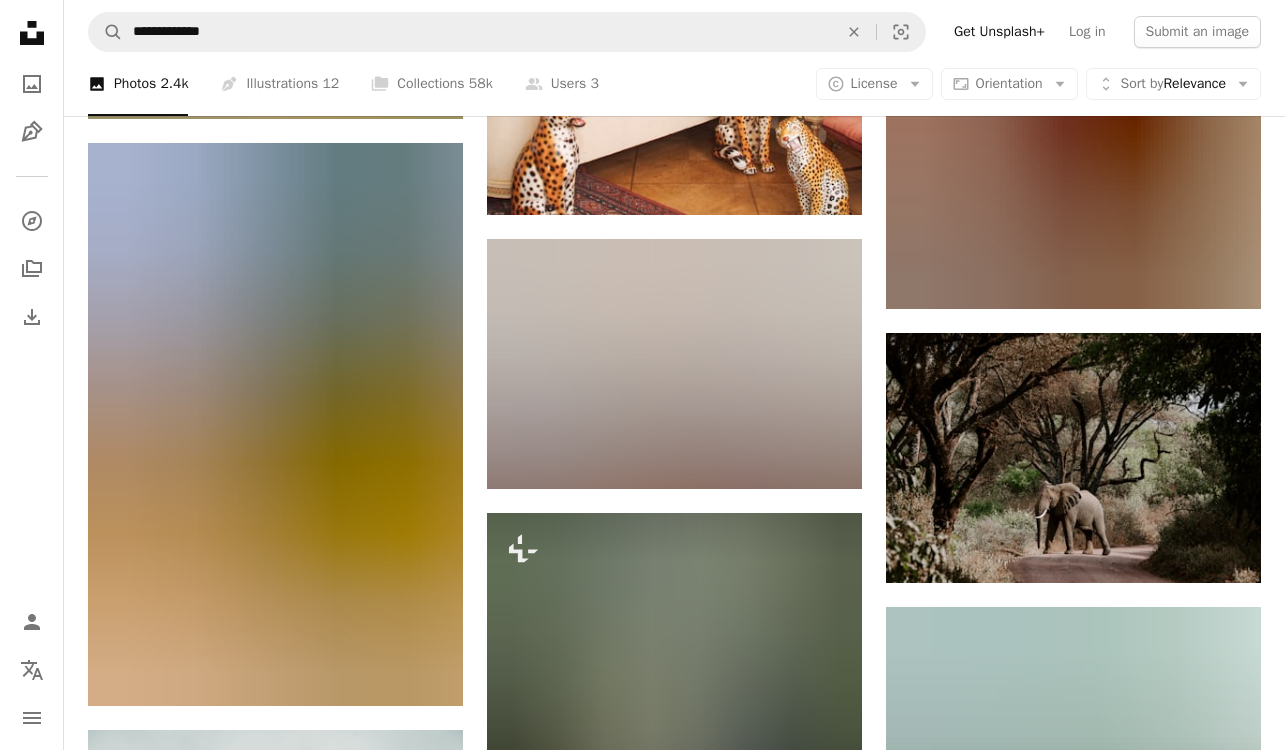 scroll, scrollTop: 17741, scrollLeft: 0, axis: vertical 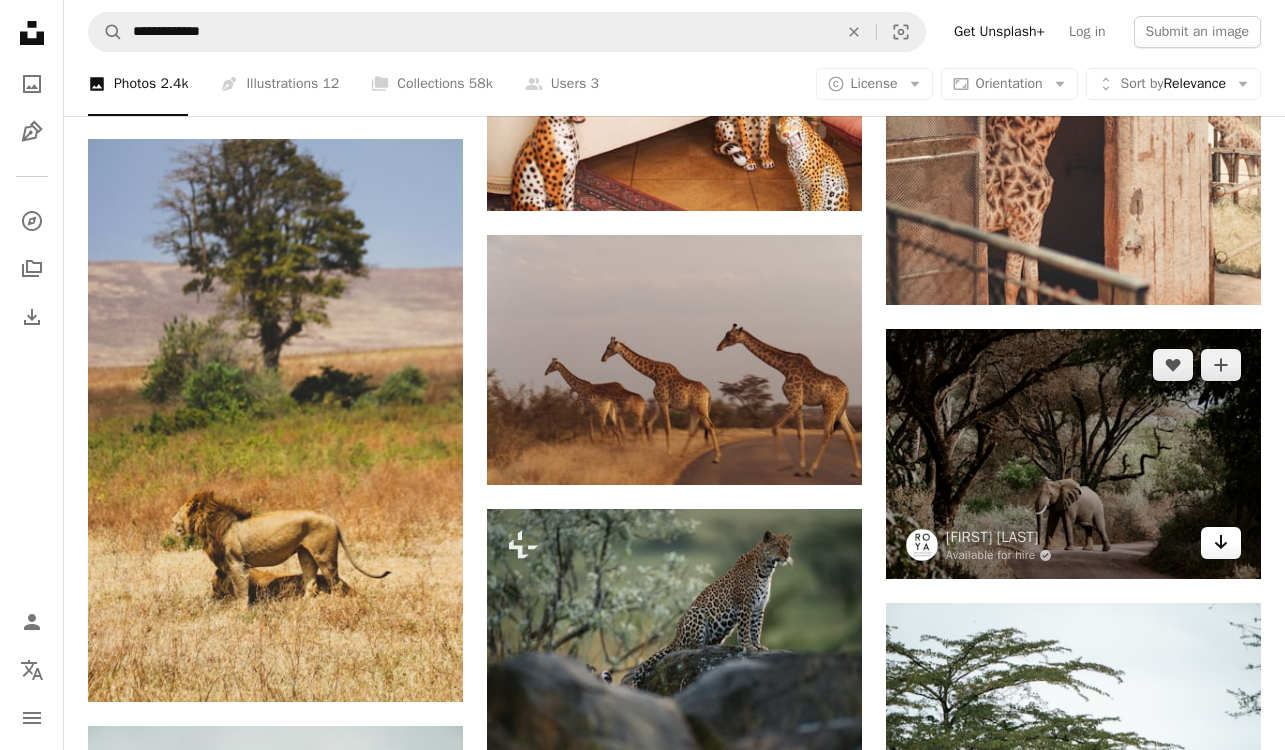 click on "Arrow pointing down" at bounding box center (1221, 543) 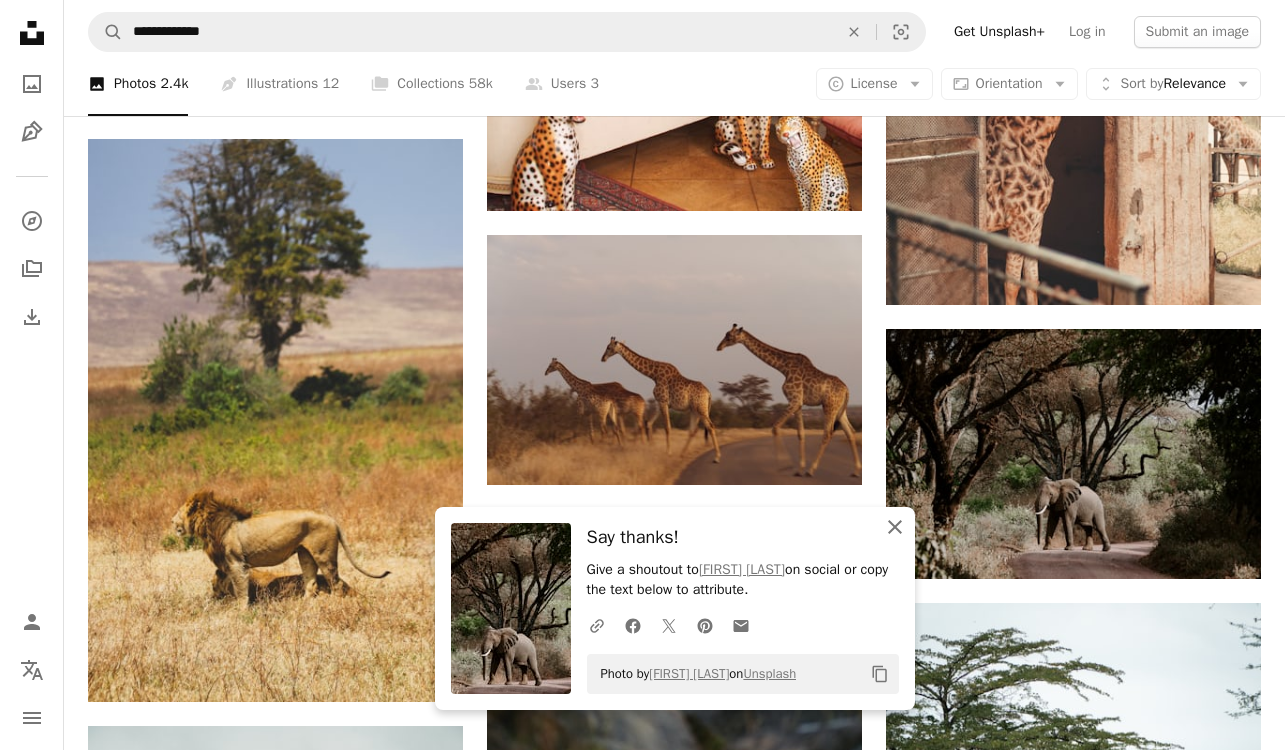 click on "An X shape" 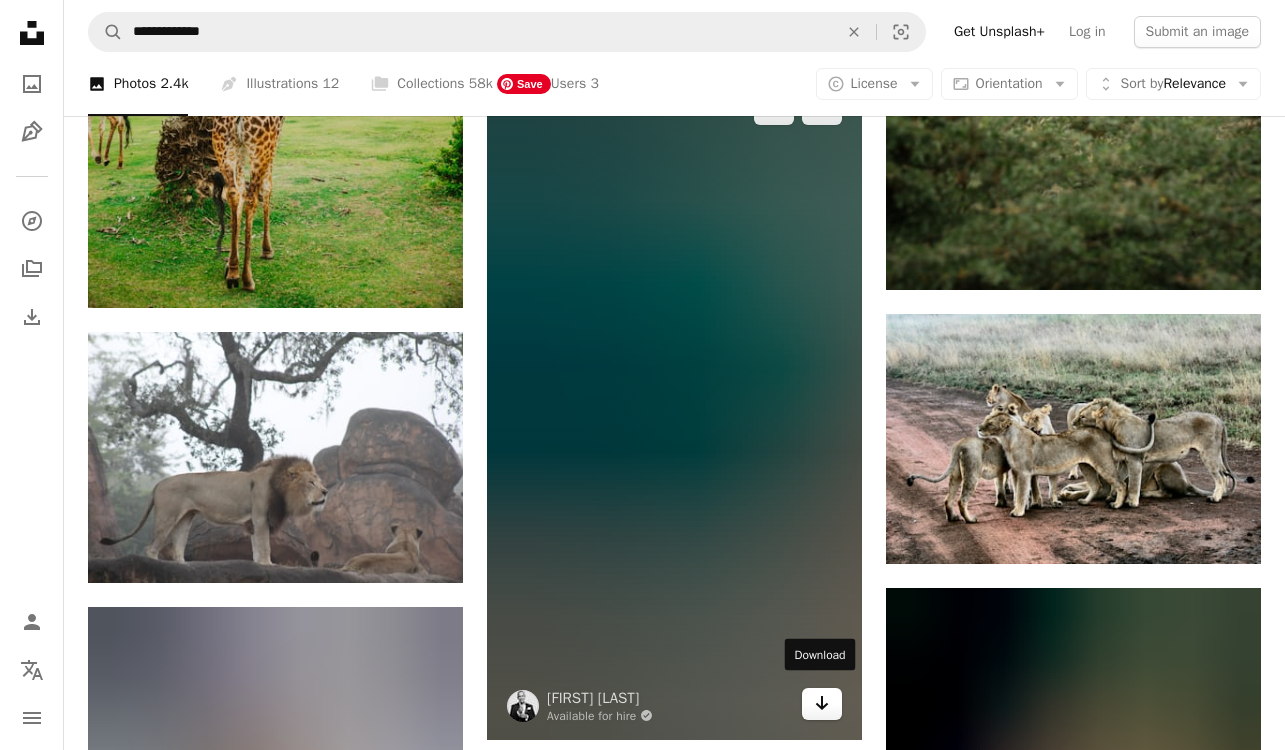 scroll, scrollTop: 18724, scrollLeft: 0, axis: vertical 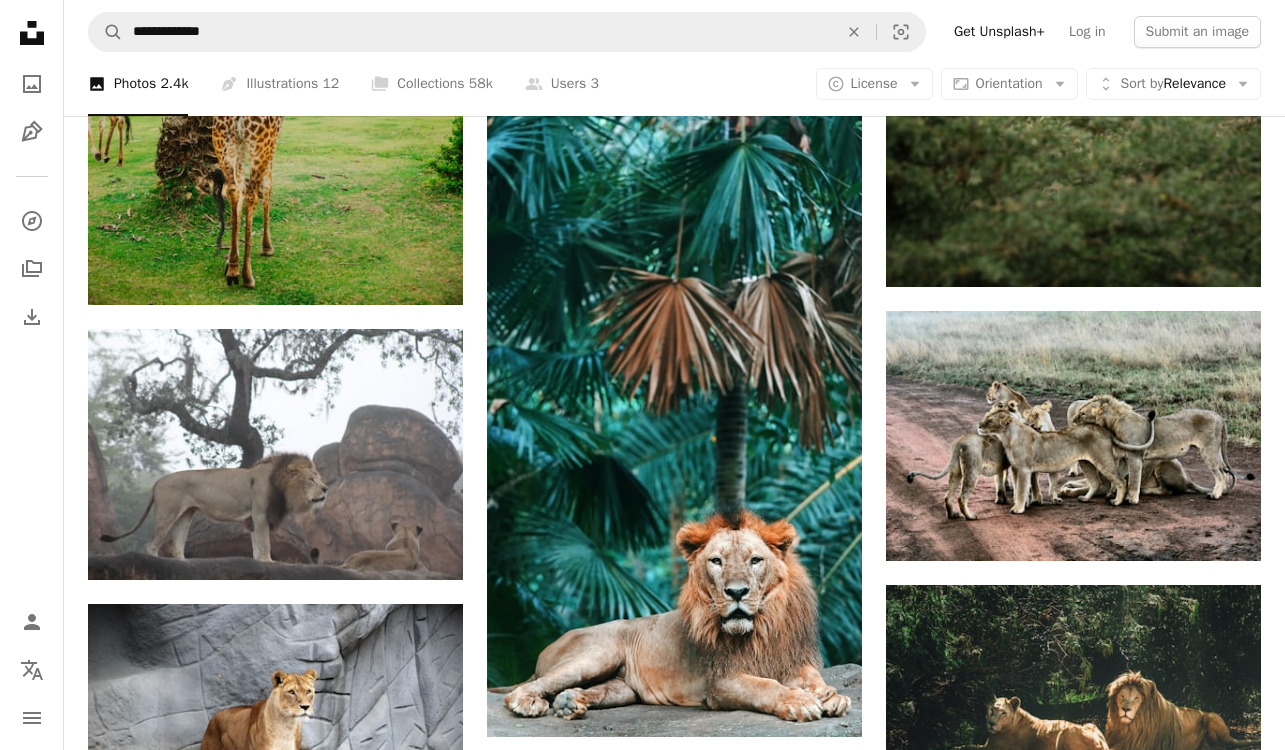 click on "Plus sign for Unsplash+ A heart A plus sign Getty Images For Unsplash+ A lock Download A heart A plus sign [FIRST] [LAST] Available for hire A checkmark inside of a circle Arrow pointing down A heart A plus sign [FIRST] [LAST] Available for hire A checkmark inside of a circle Arrow pointing down A heart A plus sign [FIRST] [LAST] Available for hire A checkmark inside of a circle Arrow pointing down Plus sign for Unsplash+ A heart A plus sign Getty Images For Unsplash+ A lock Download A heart A plus sign [FIRST] [LAST] Arrow pointing down A heart A plus sign [FIRST] [LAST] Available for hire A checkmark inside of a circle Arrow pointing down Plus sign for Unsplash+ A heart A plus sign Getty Images For Unsplash+ A lock Download A heart A plus sign [FIRST] [LAST] Arrow pointing down Plus sign for Unsplash+ A heart A plus sign [FIRST] [LAST] For Unsplash+ A lock Download A heart A plus sign [FIRST] [LAST] Available for hire A checkmark inside of a circle Arrow pointing down Plus sign for Unsplash+ A heart A plus sign [FIRST] [LAST] For Unsplash+ A lock Download The best in on-brand content creation Learn More A heart A plus sign [FIRST] [LAST]" at bounding box center (674, -6472) 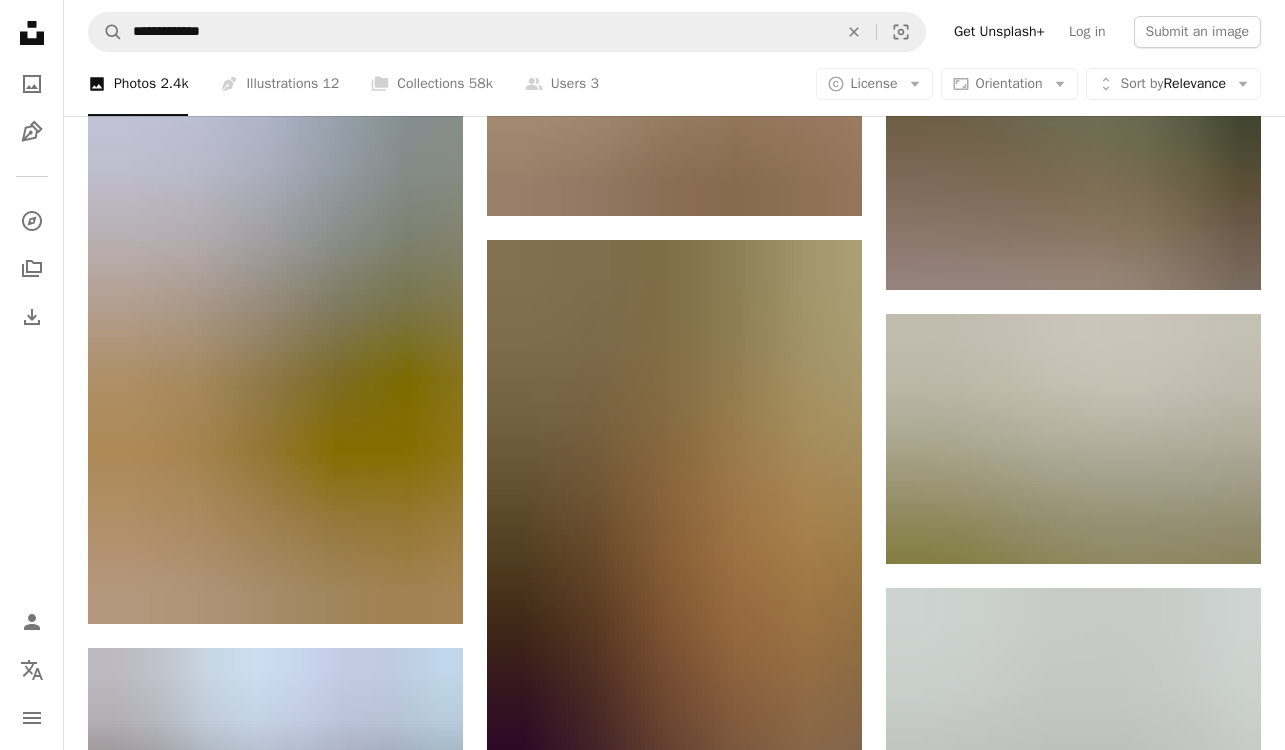 scroll, scrollTop: 19877, scrollLeft: 0, axis: vertical 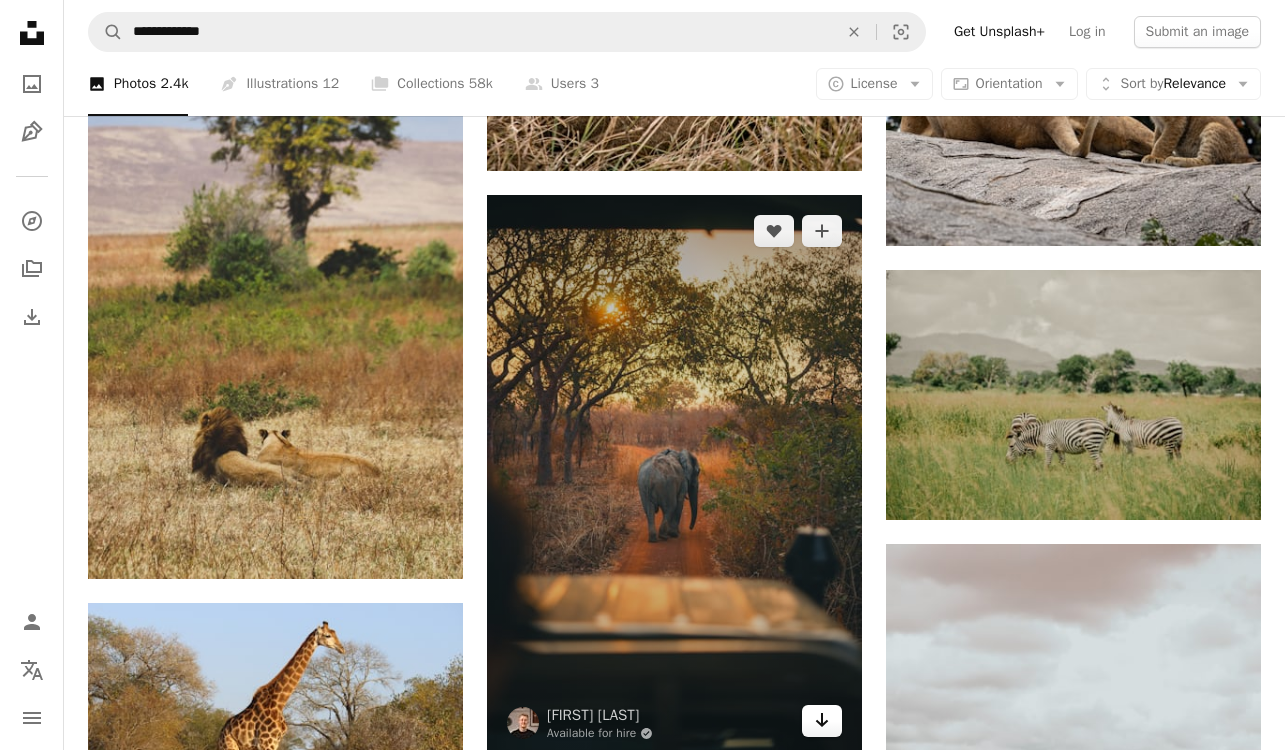 click on "Arrow pointing down" 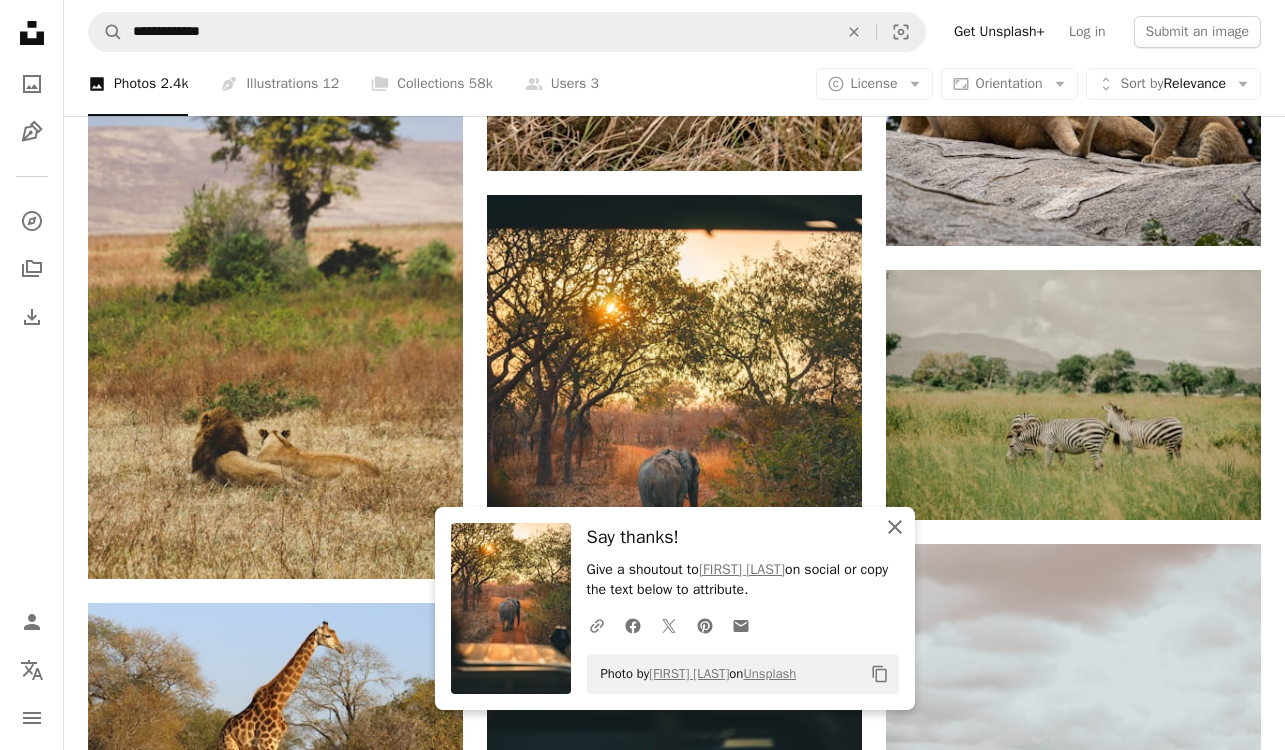 click on "An X shape" 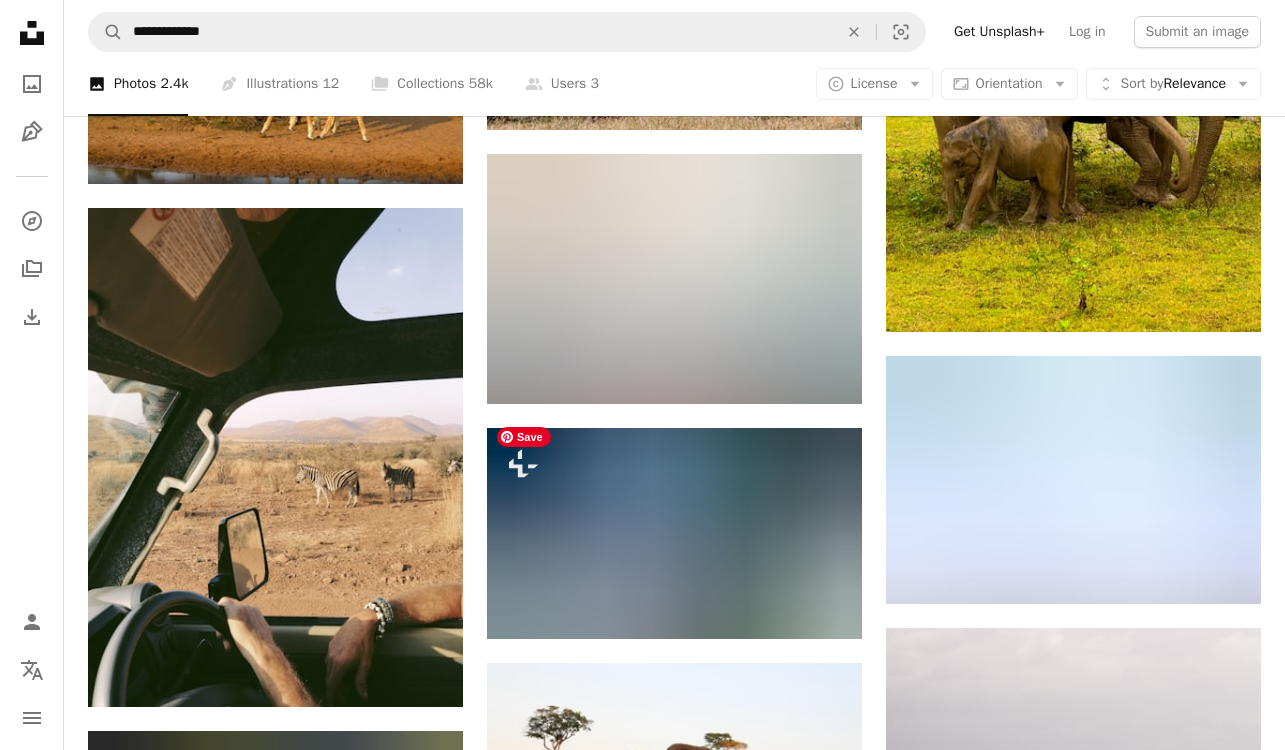 scroll, scrollTop: 21682, scrollLeft: 0, axis: vertical 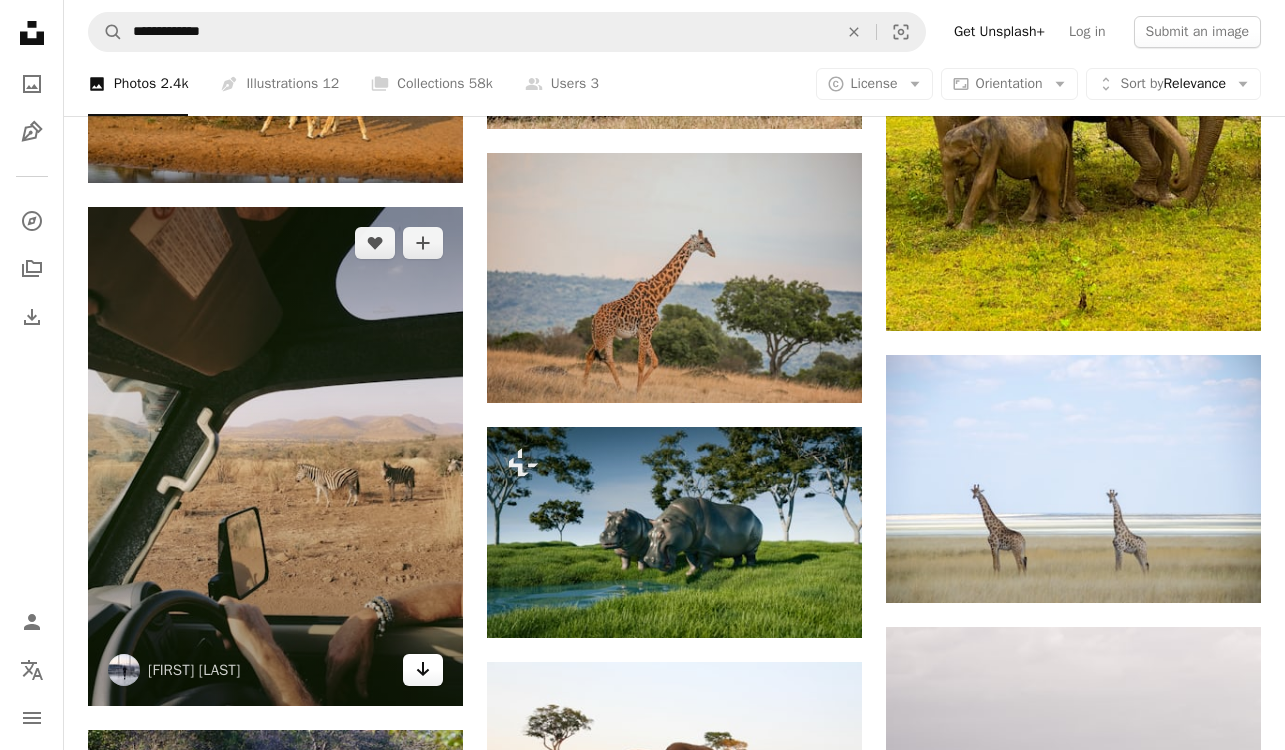 click on "Arrow pointing down" 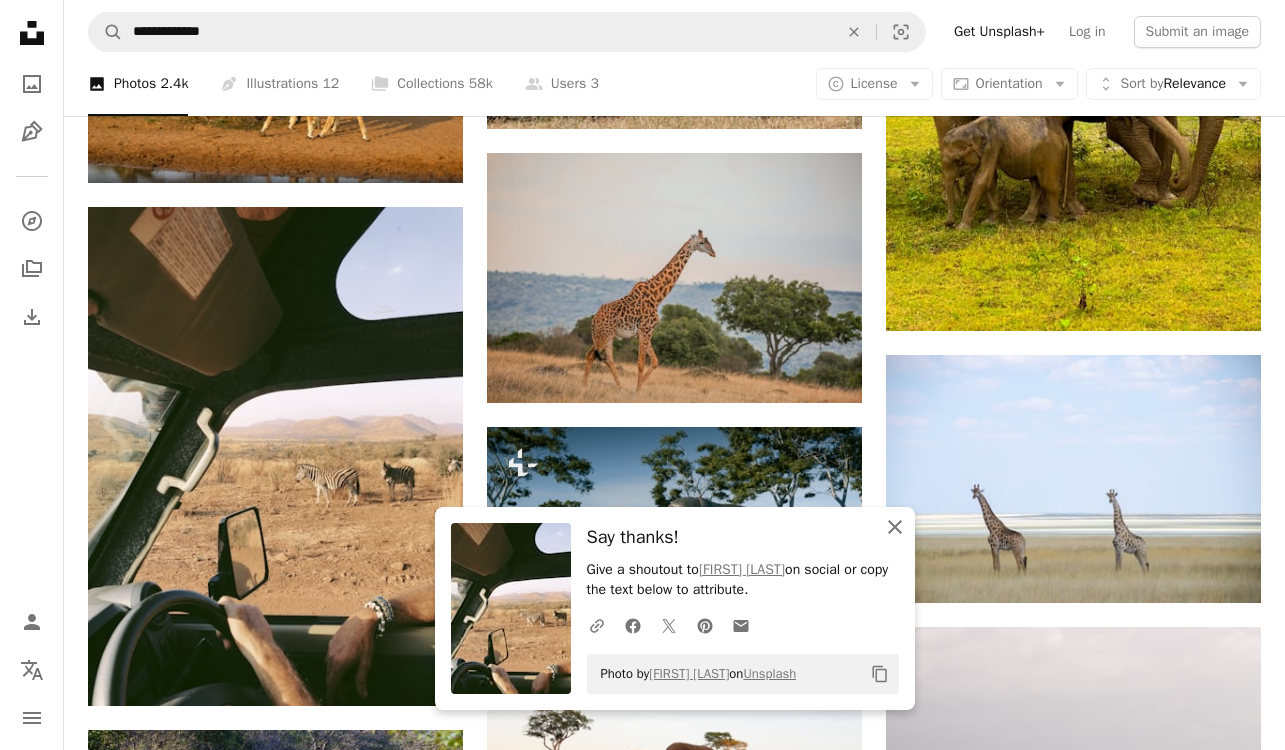 click on "An X shape" 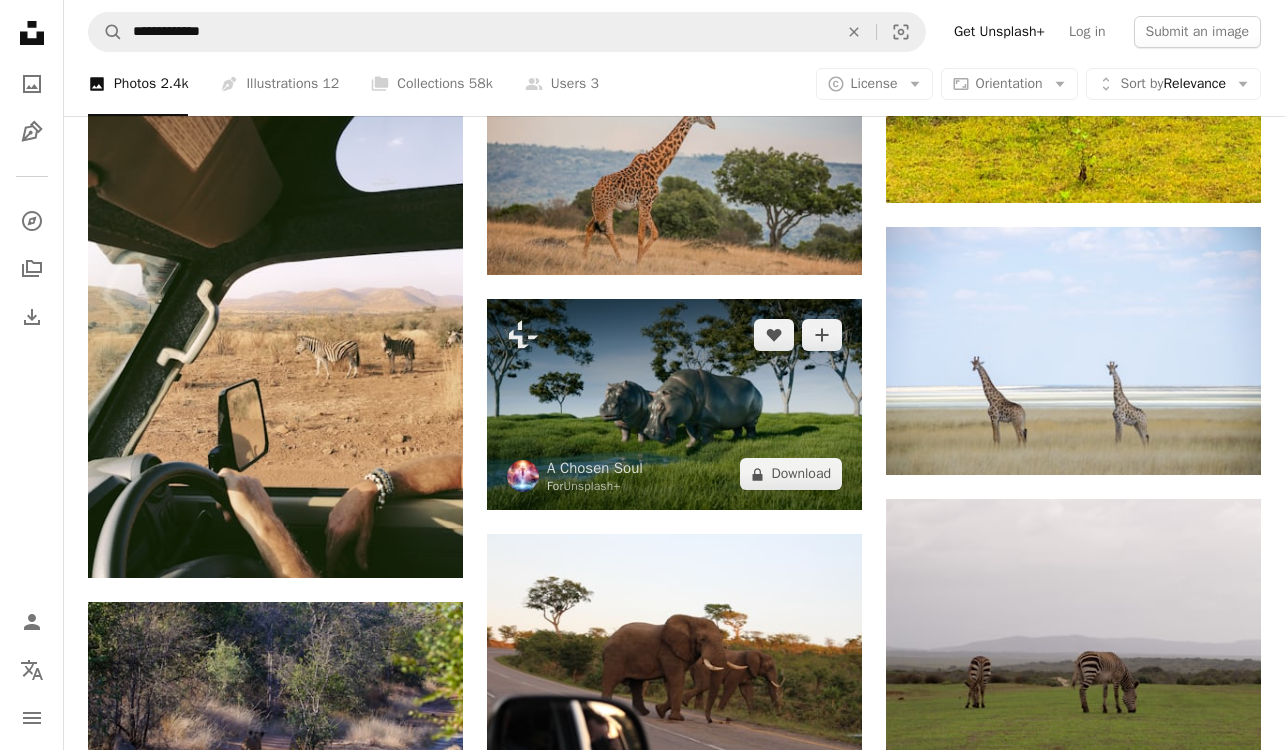 scroll, scrollTop: 21858, scrollLeft: 0, axis: vertical 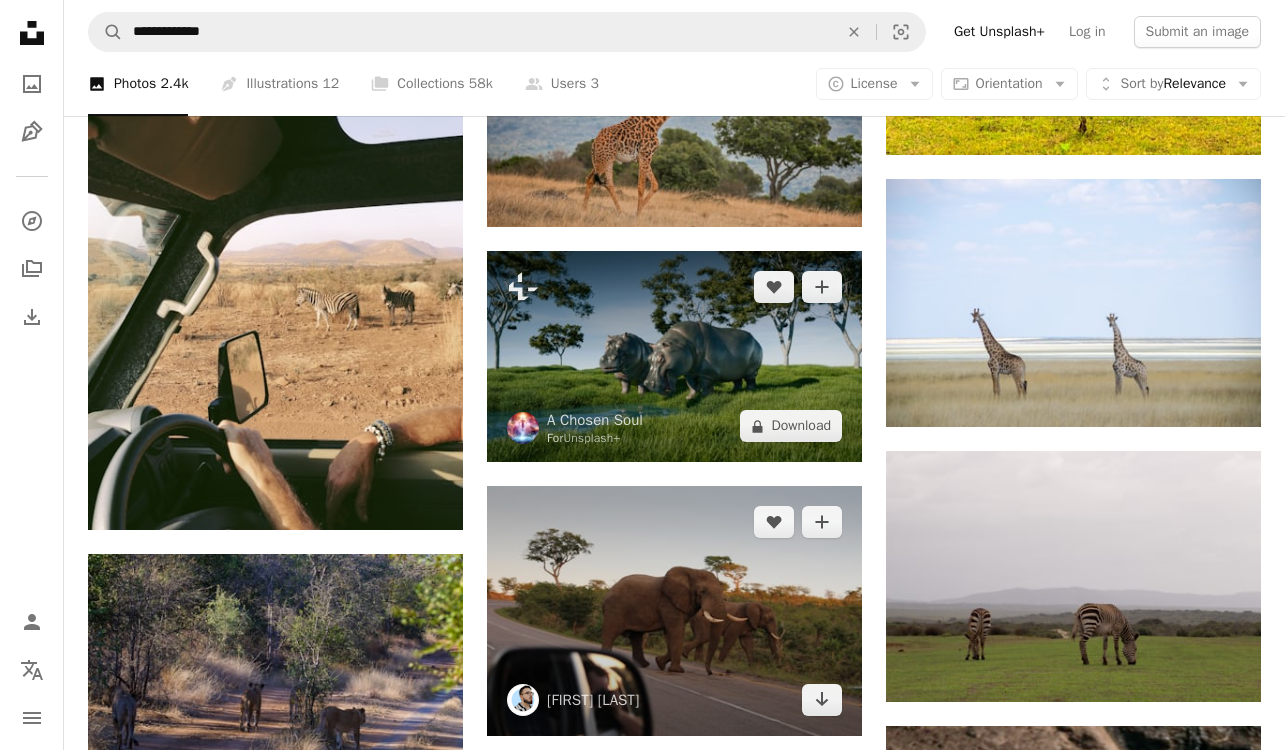 click at bounding box center (674, 611) 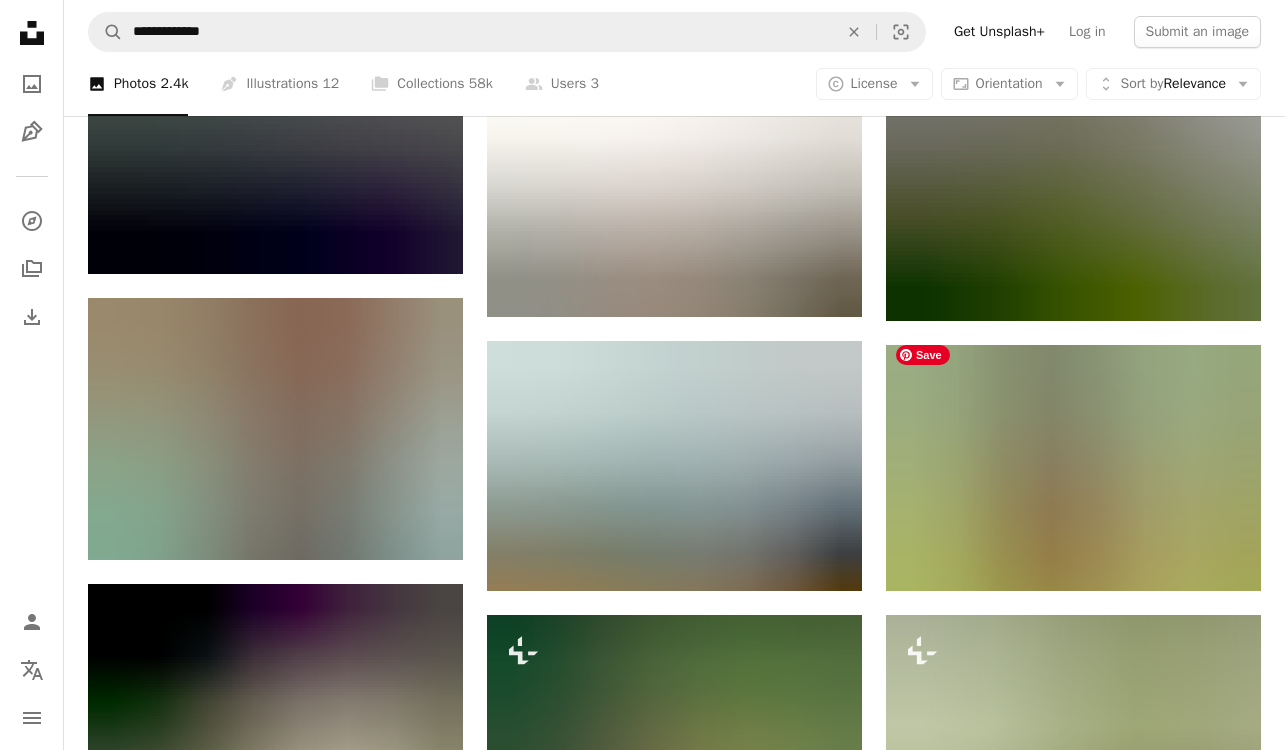 scroll, scrollTop: 23925, scrollLeft: 0, axis: vertical 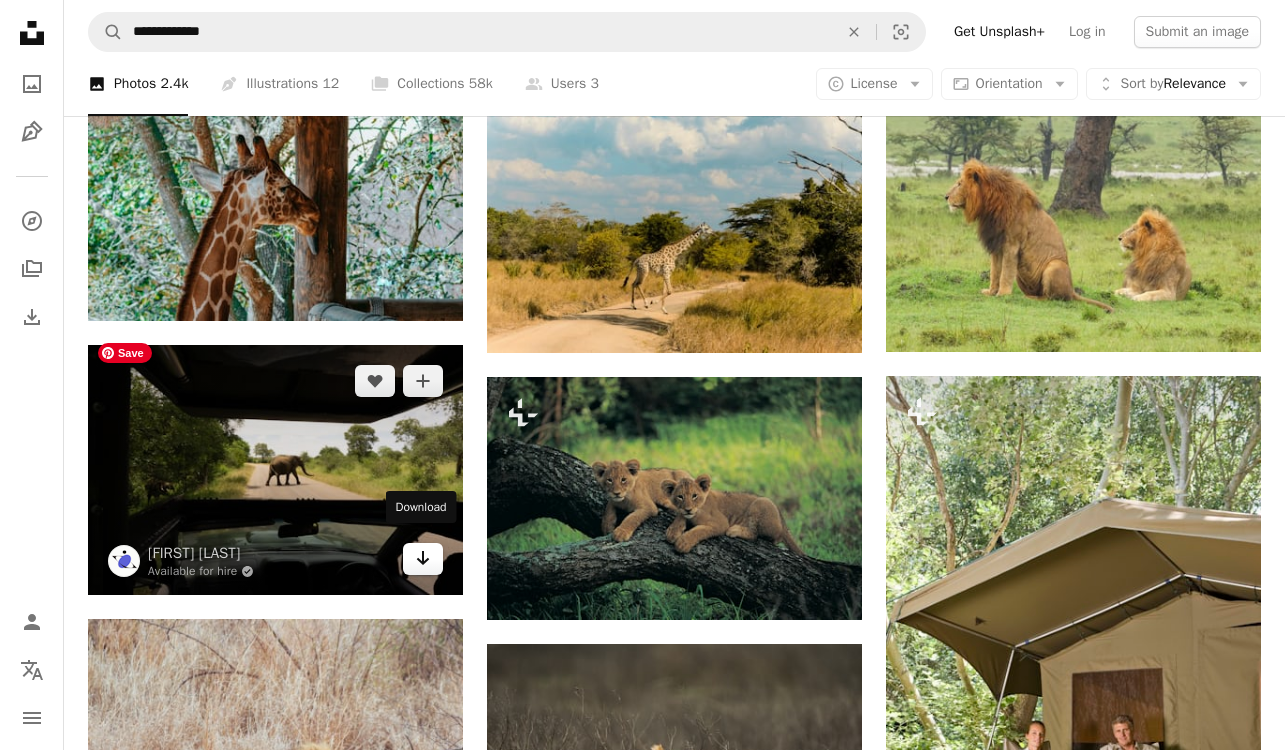 click on "Arrow pointing down" 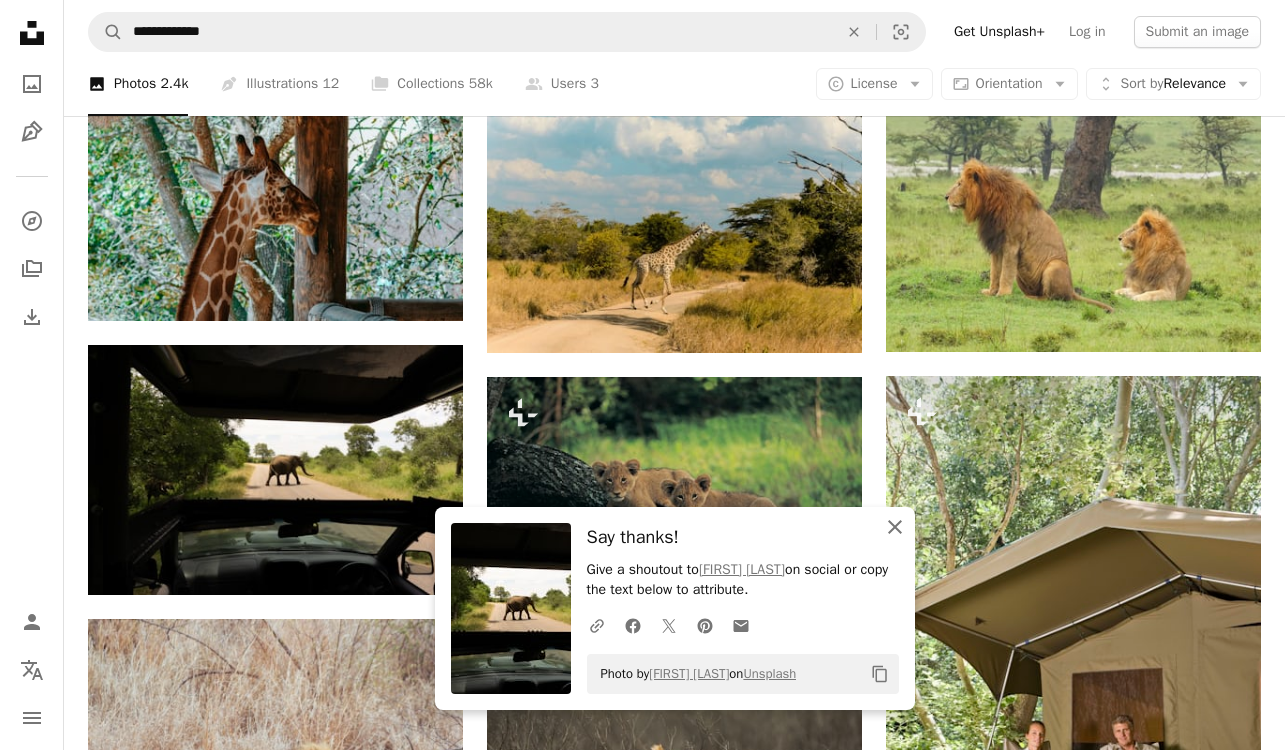 click on "An X shape" 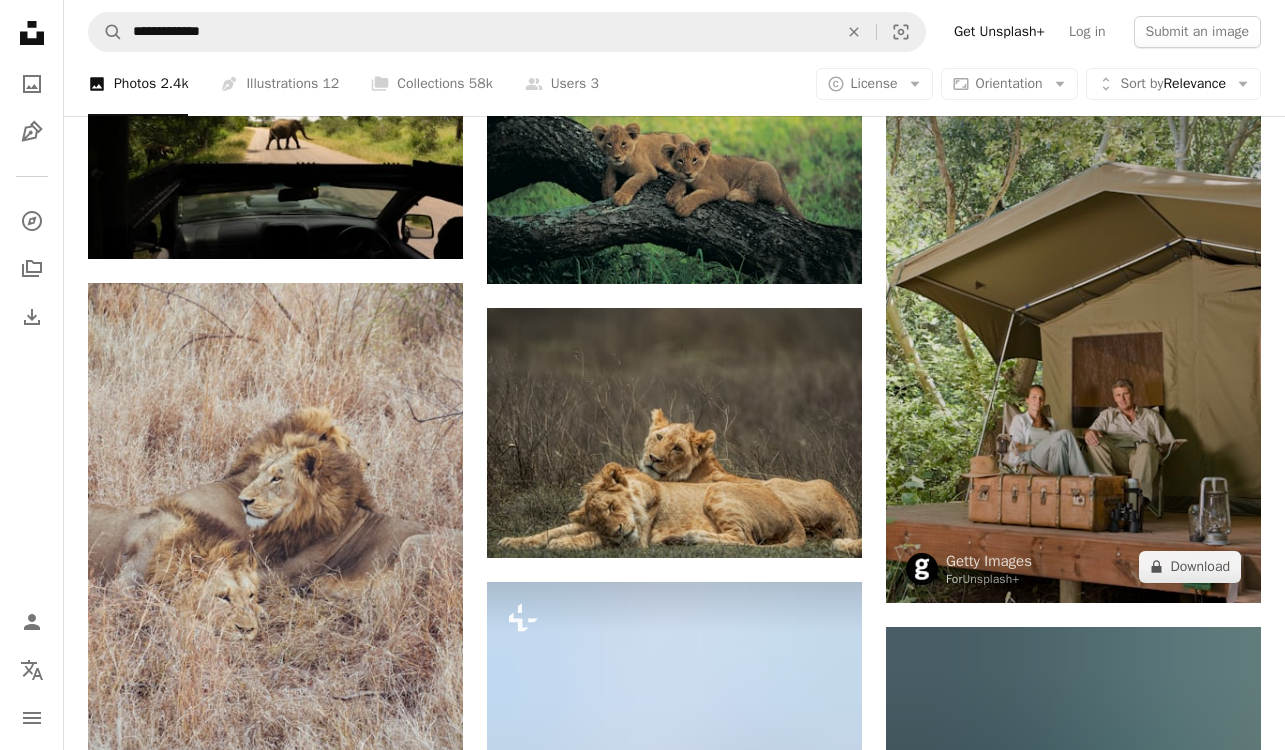 scroll, scrollTop: 24260, scrollLeft: 0, axis: vertical 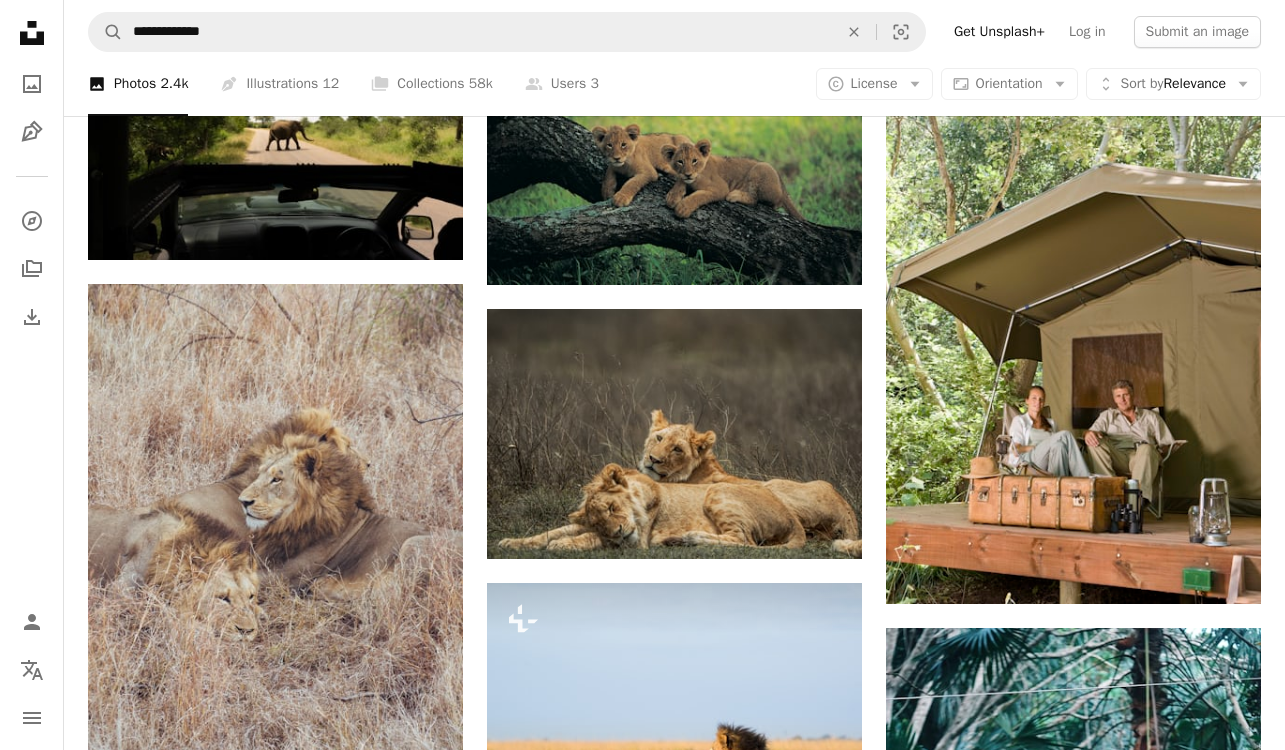 click on "Plus sign for Unsplash+ A heart A plus sign Getty Images For Unsplash+ A lock Download A heart A plus sign [FIRST] [LAST] Available for hire A checkmark inside of a circle Arrow pointing down A heart A plus sign [FIRST] [LAST] Available for hire A checkmark inside of a circle Arrow pointing down A heart A plus sign [FIRST] [LAST] Available for hire A checkmark inside of a circle Arrow pointing down Plus sign for Unsplash+ A heart A plus sign Getty Images For Unsplash+ A lock Download A heart A plus sign [FIRST] [LAST] Arrow pointing down A heart A plus sign [FIRST] [LAST] Available for hire A checkmark inside of a circle Arrow pointing down Plus sign for Unsplash+ A heart A plus sign Getty Images For Unsplash+ A lock Download A heart A plus sign [FIRST] [LAST] Arrow pointing down Plus sign for Unsplash+ A heart A plus sign [FIRST] [LAST] For Unsplash+ A lock Download A heart A plus sign [FIRST] [LAST] Available for hire A checkmark inside of a circle Arrow pointing down Plus sign for Unsplash+ A heart A plus sign [FIRST] [LAST] For Unsplash+ A lock Download The best in on-brand content creation Learn More A heart A plus sign [FIRST] [LAST]" at bounding box center (674, -9842) 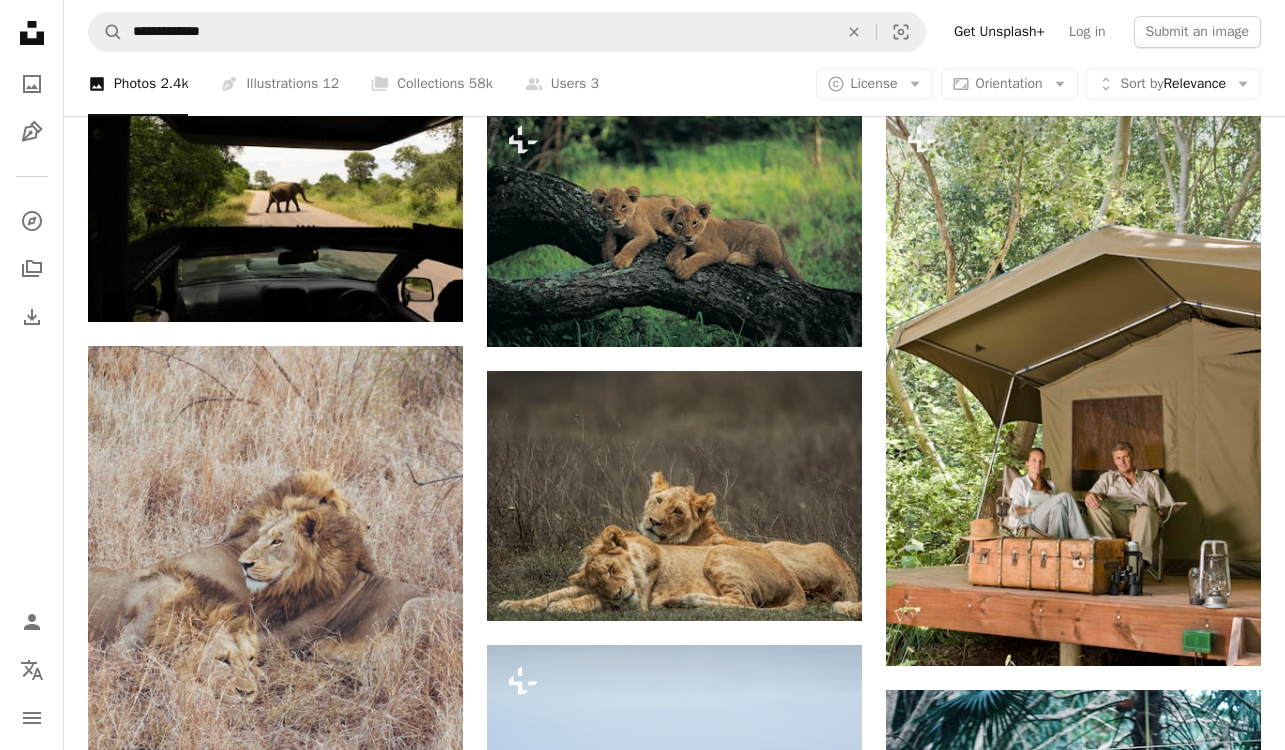 scroll, scrollTop: 24176, scrollLeft: 0, axis: vertical 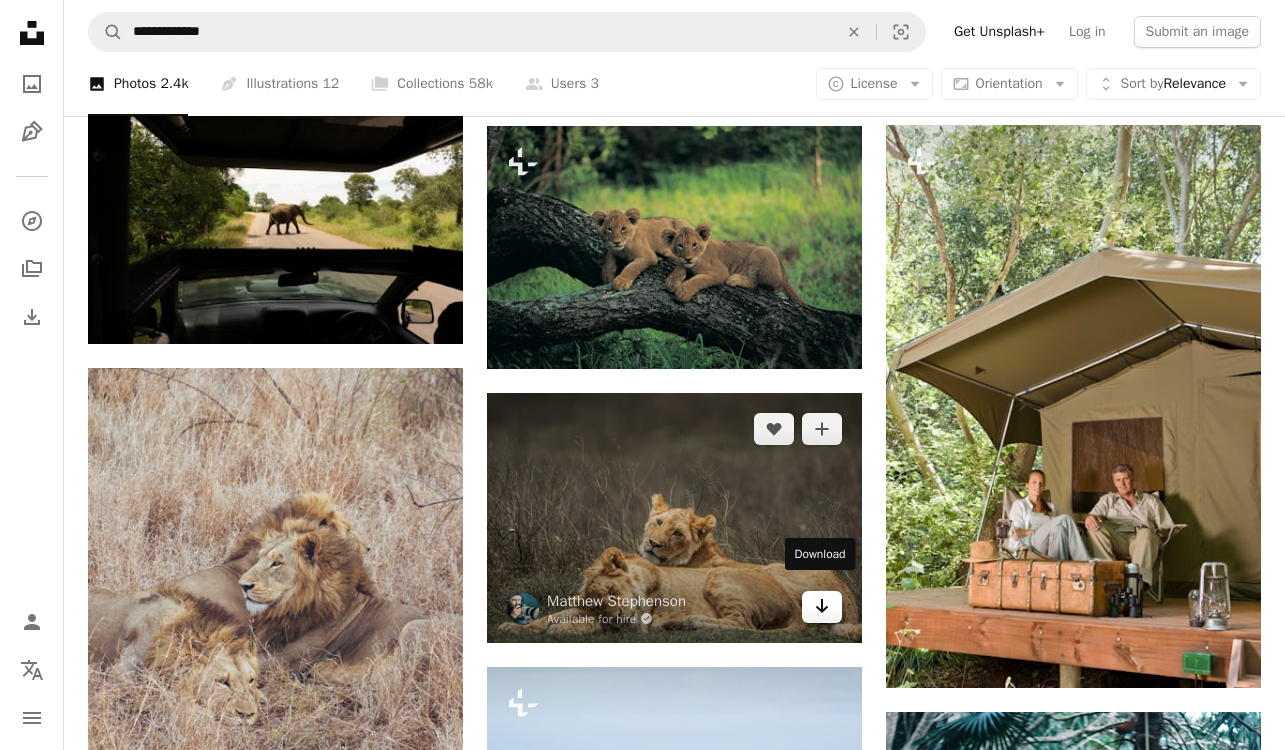 click on "Arrow pointing down" 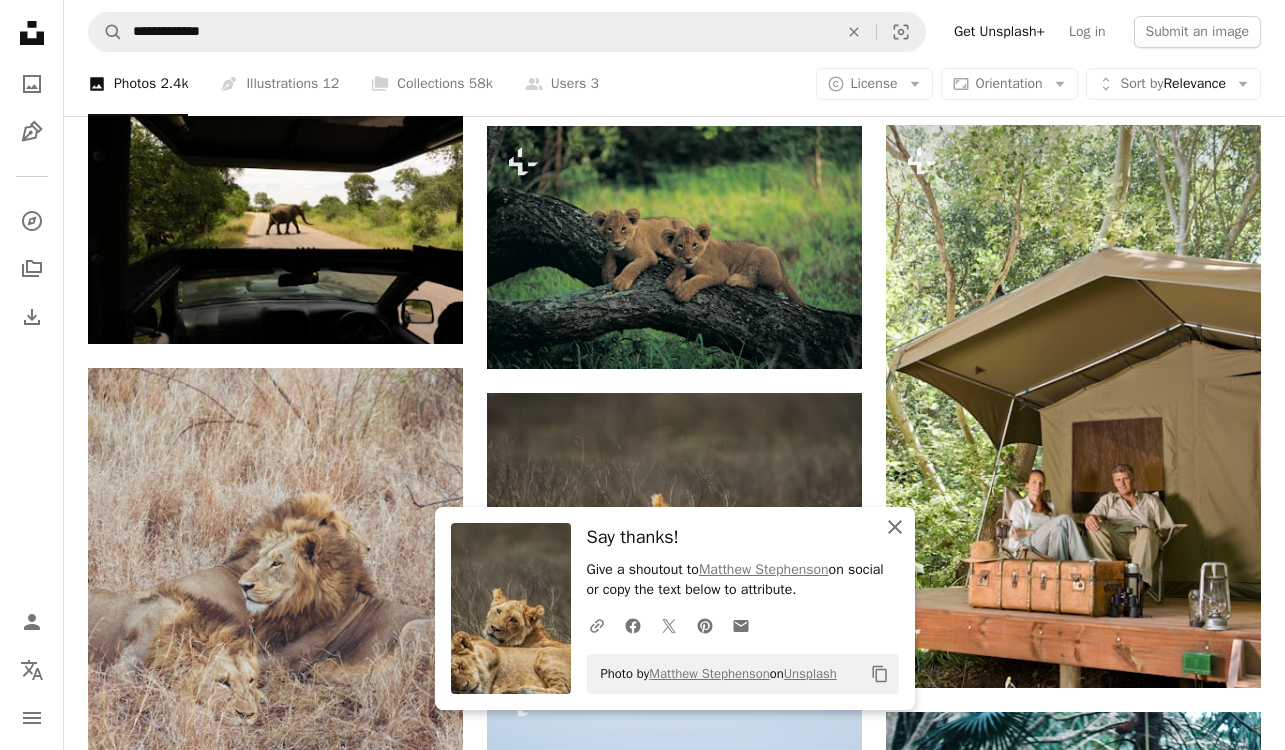 click on "An X shape Close" at bounding box center [895, 527] 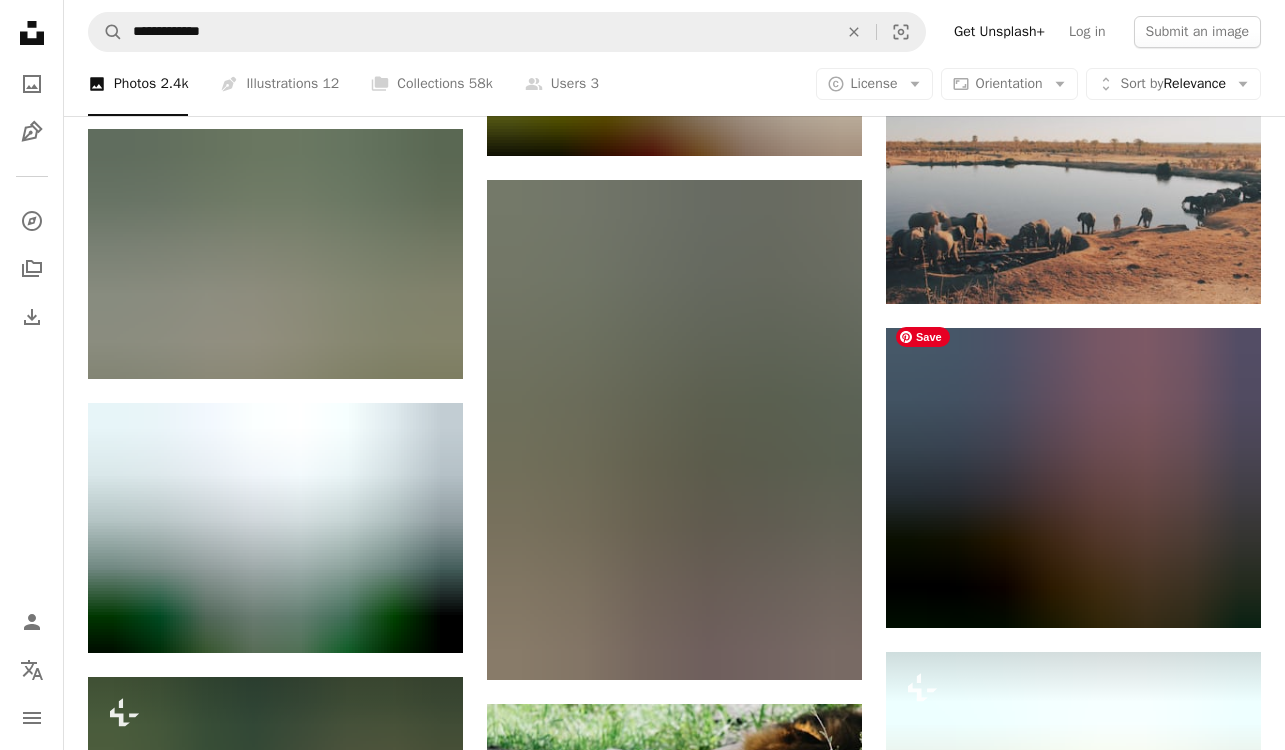 scroll, scrollTop: 26351, scrollLeft: 0, axis: vertical 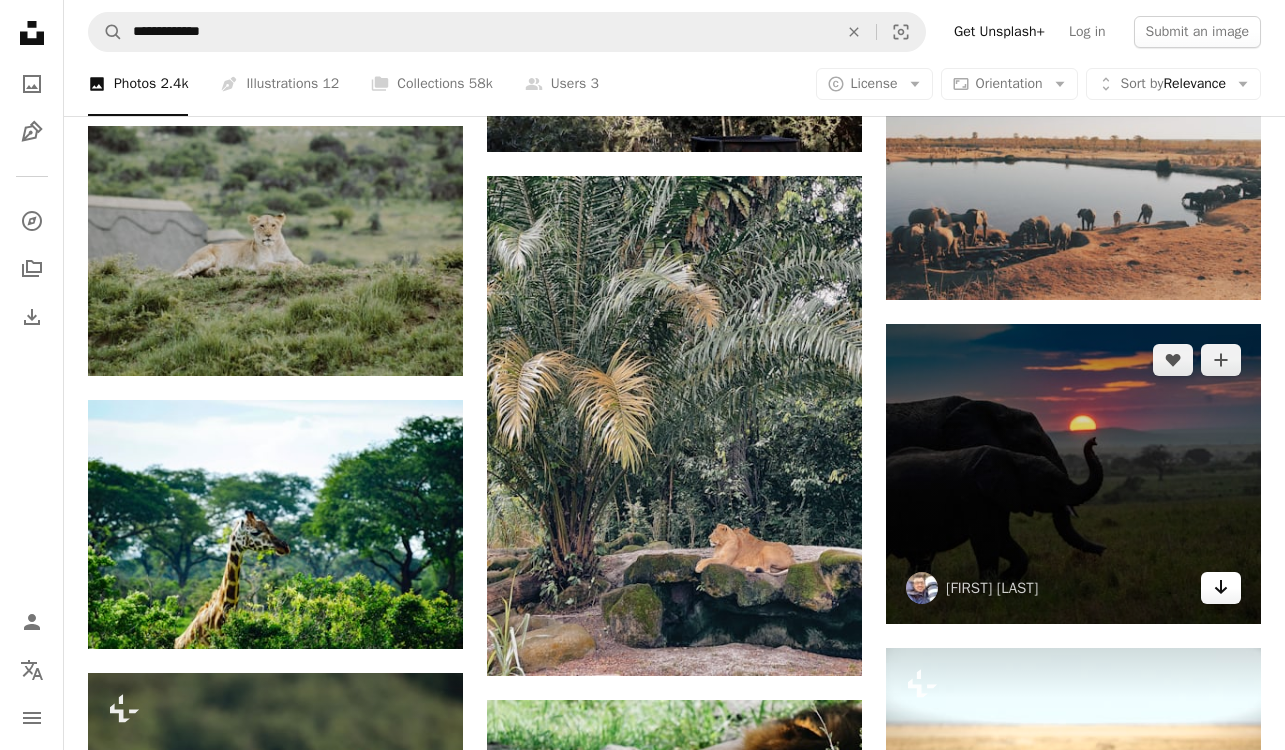 click on "Arrow pointing down" at bounding box center (1221, 588) 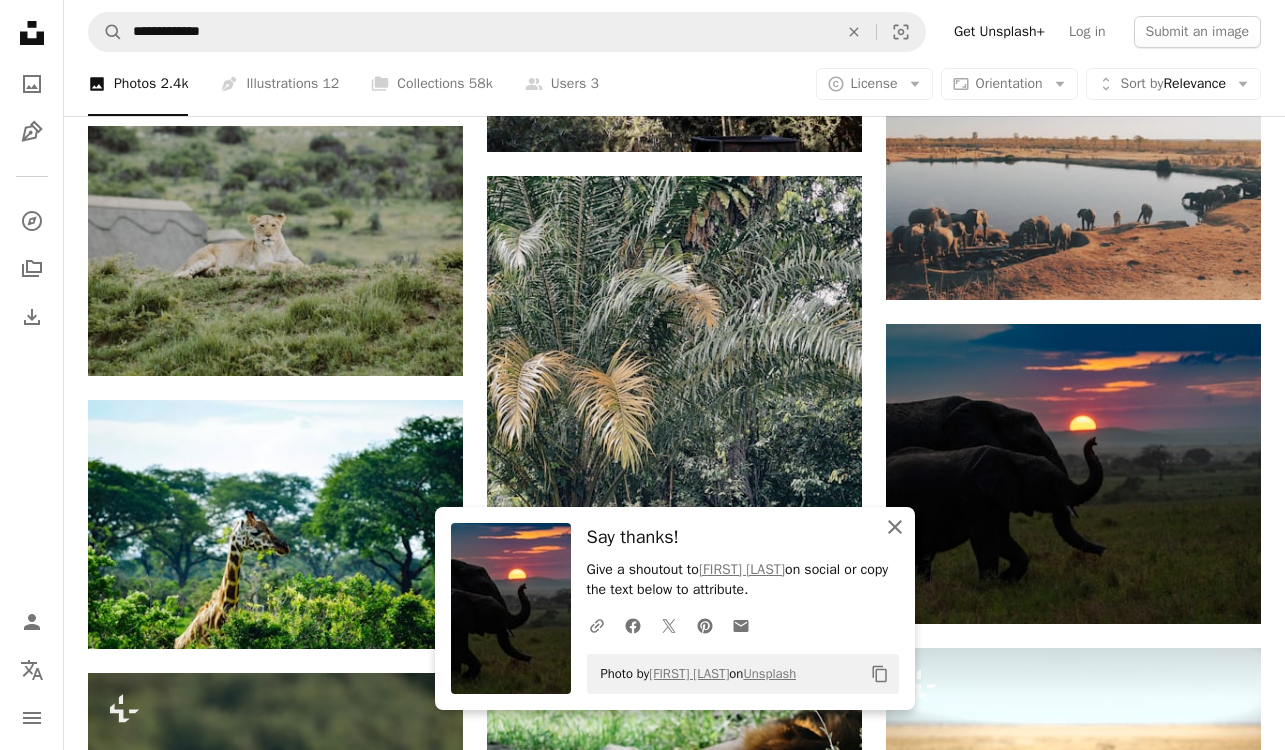 click 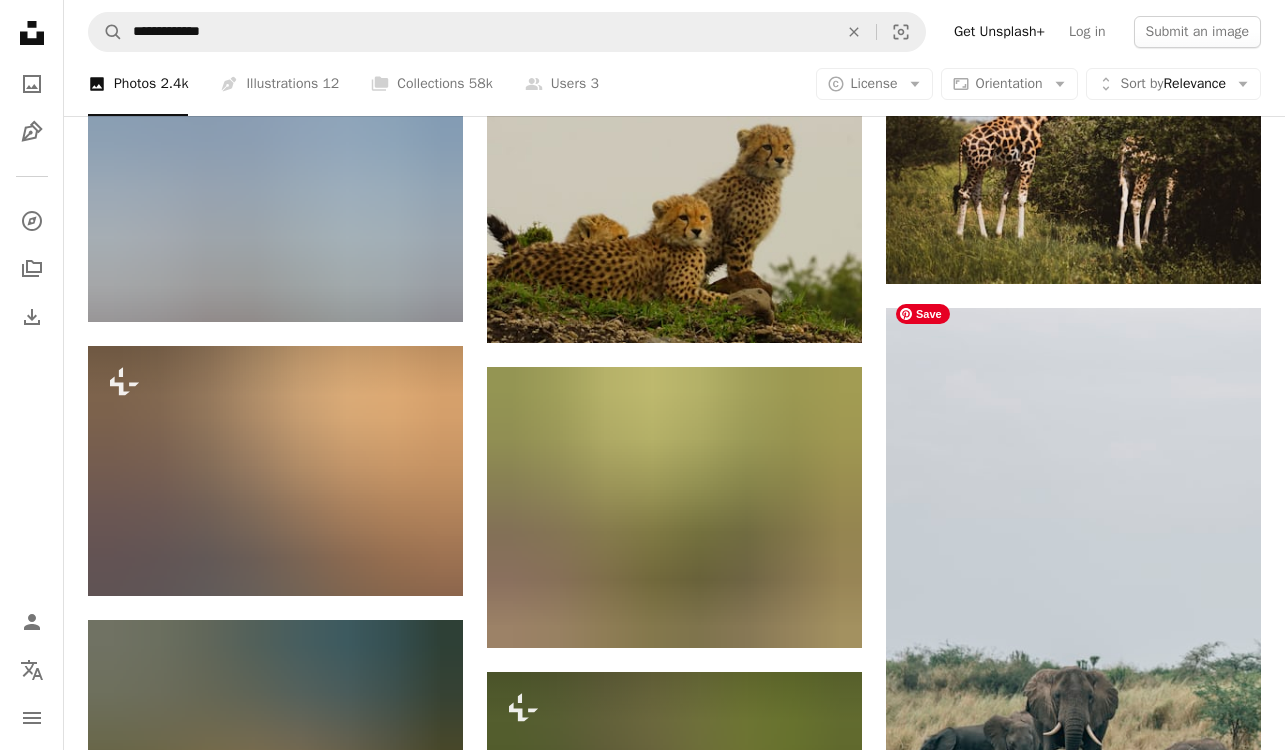 scroll, scrollTop: 37450, scrollLeft: 0, axis: vertical 